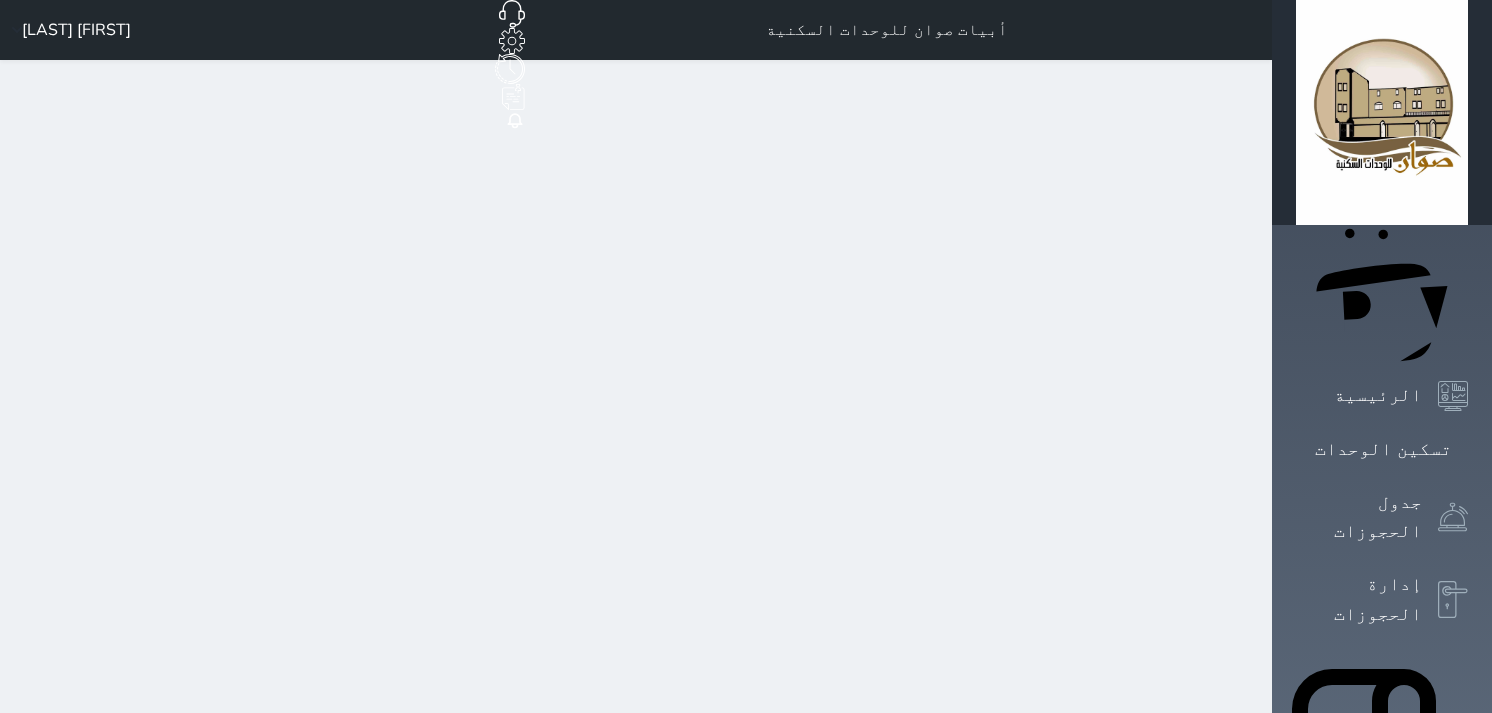 scroll, scrollTop: 0, scrollLeft: 0, axis: both 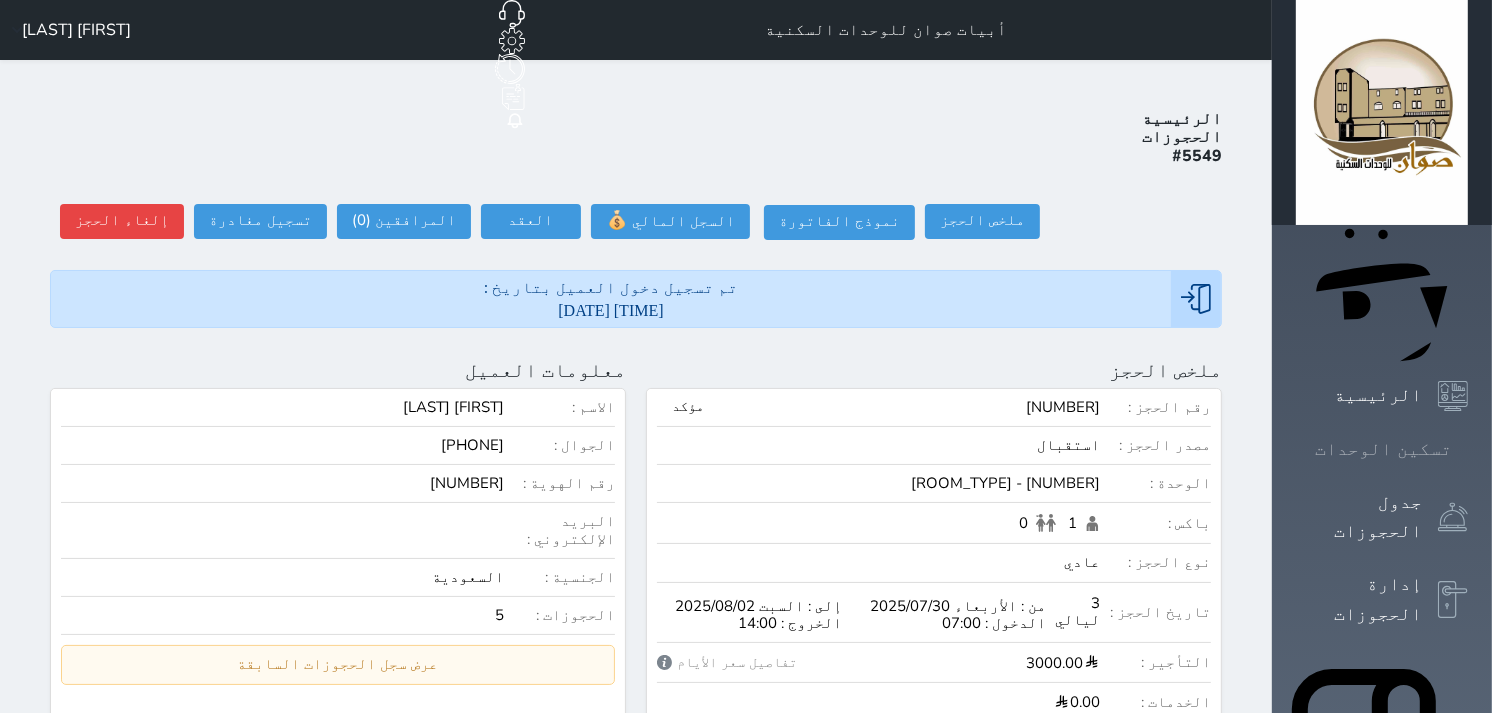 click on "تسكين الوحدات" at bounding box center (1383, 449) 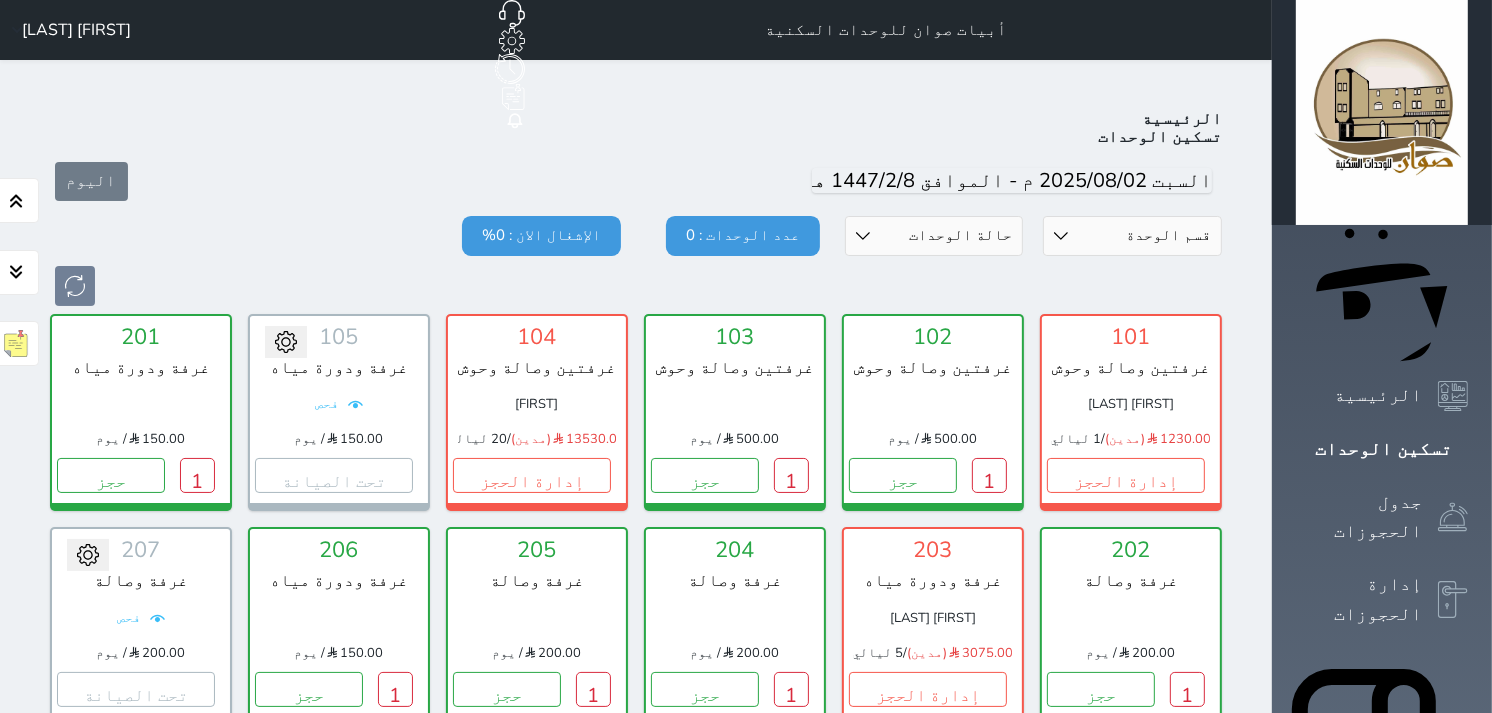 scroll, scrollTop: 77, scrollLeft: 0, axis: vertical 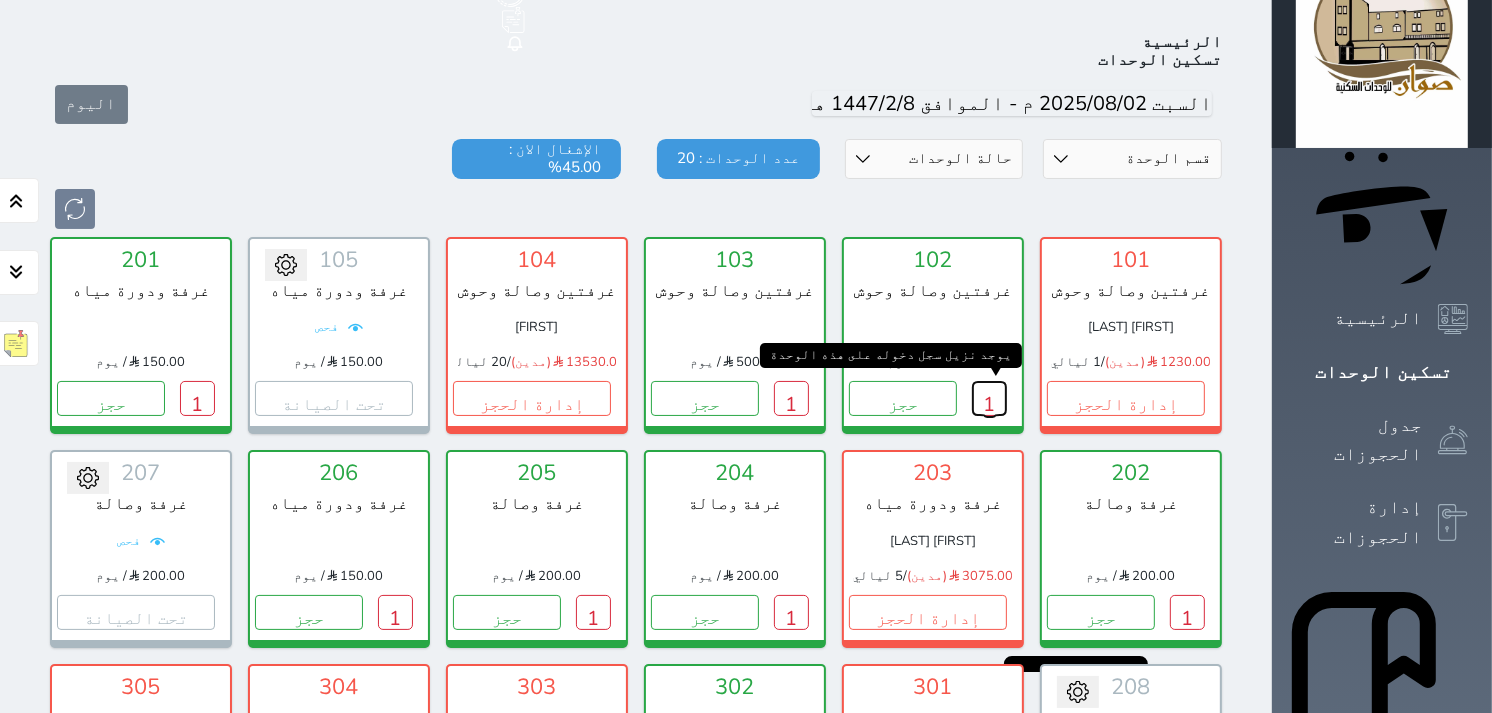 click on "1" at bounding box center (989, 398) 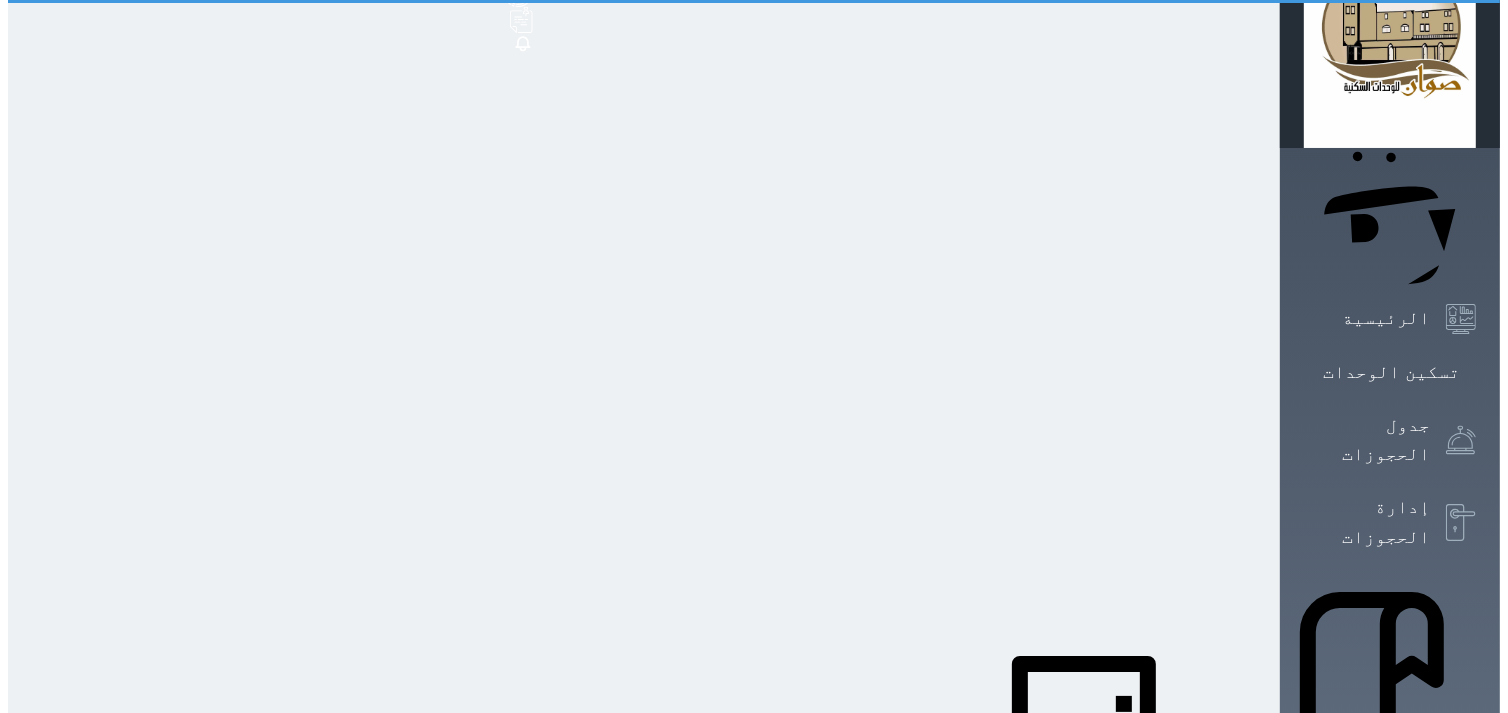 scroll, scrollTop: 0, scrollLeft: 0, axis: both 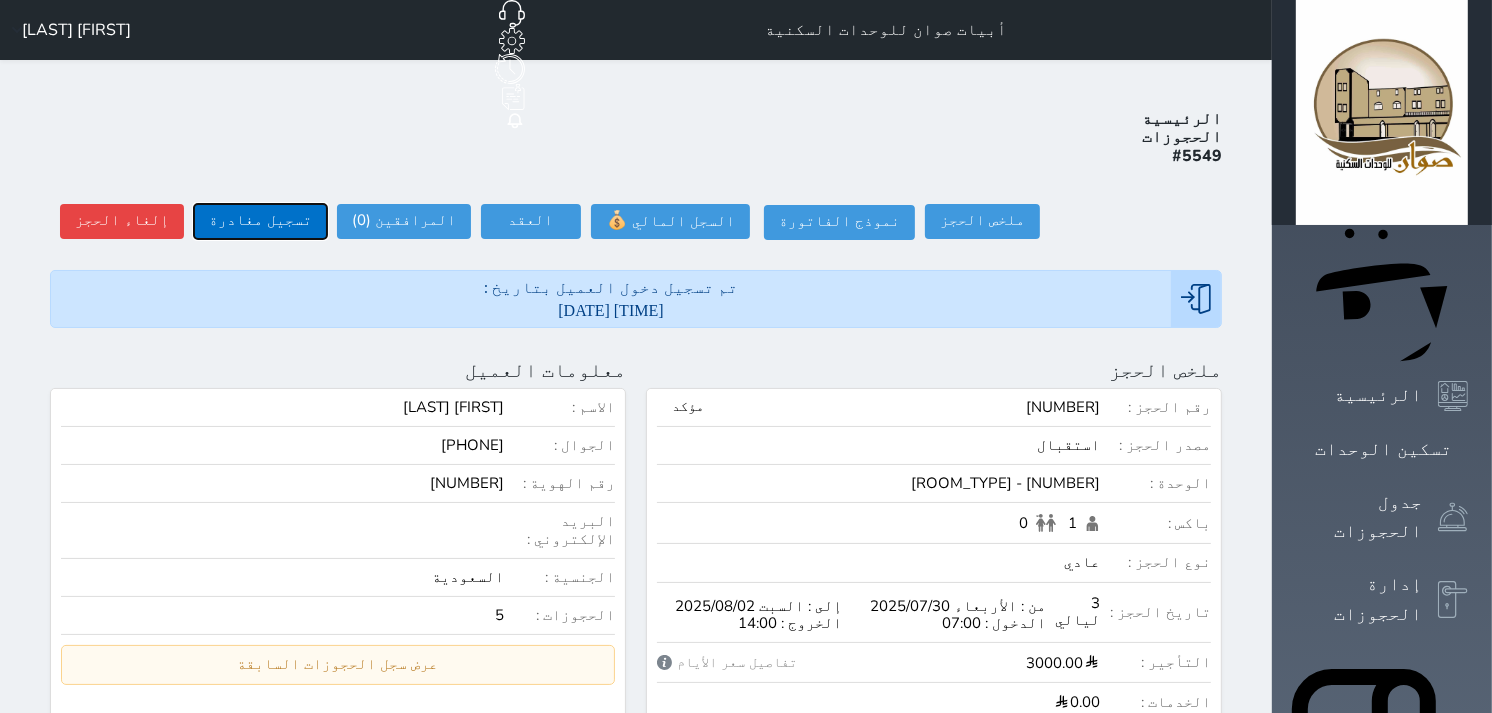 click on "تسجيل مغادرة" at bounding box center (260, 221) 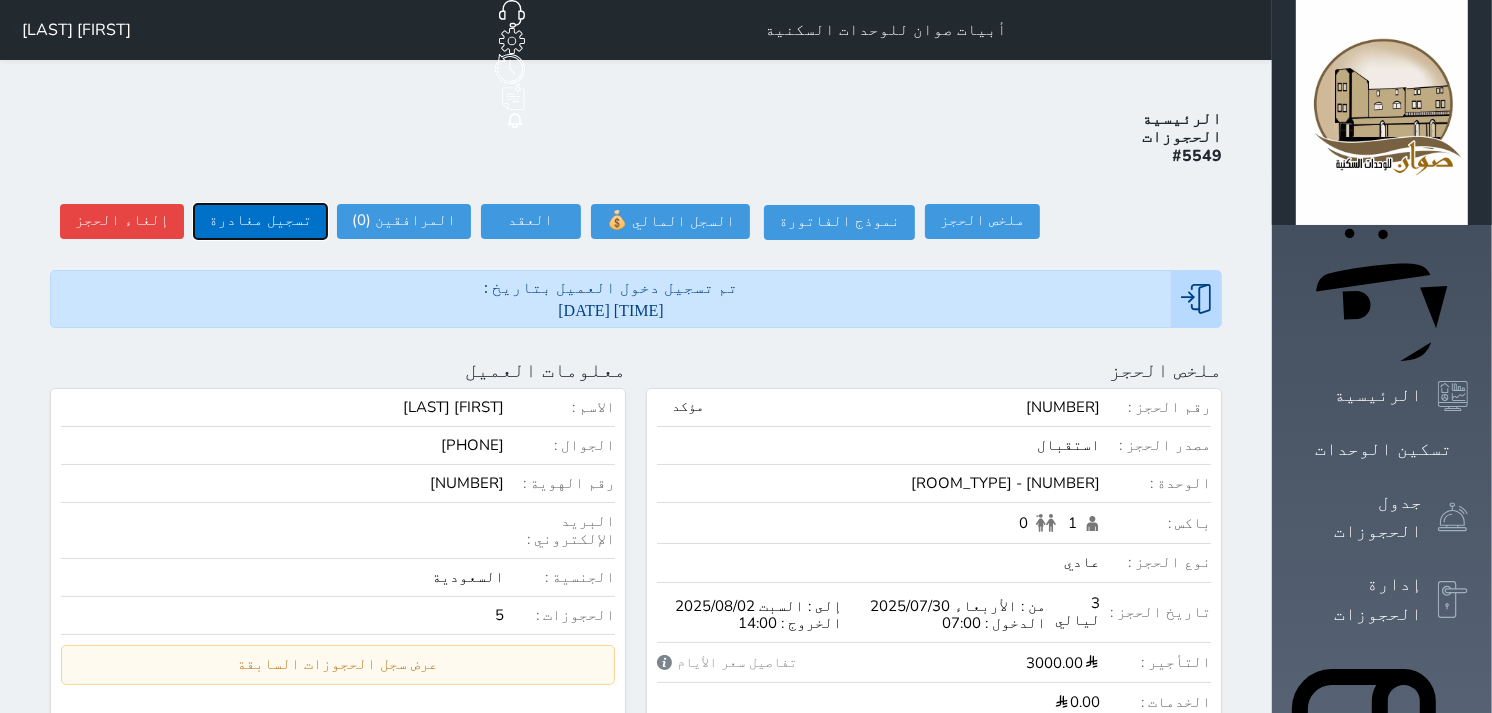 select 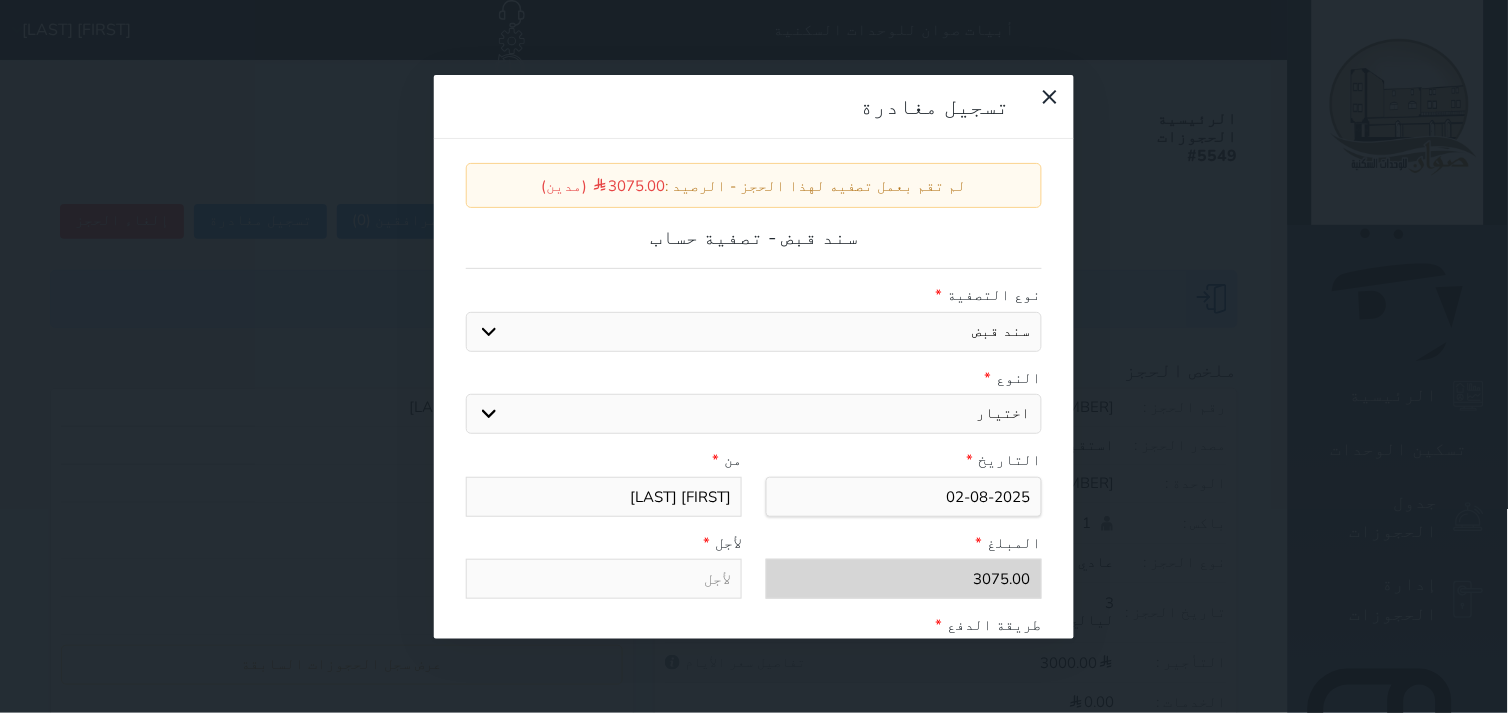 click on "اختيار   مقبوضات عامة
قيمة إيجار
فواتير
عربون
لا ينطبق
آخر
مغسلة
واي فاي - الإنترنت
مواقف السيارات
طعام
الأغذية والمشروبات
مشروبات
المشروبات الباردة
المشروبات الساخنة
الإفطار
غداء
عشاء
مخبز و كعك
حمام سباحة
الصالة الرياضية
سبا و خدمات الجمال
اختيار وإسقاط (خدمات النقل)
ميني بار
كابل - تلفزيون
سرير إضافي
تصفيف الشعر
التسوق" at bounding box center [754, 414] 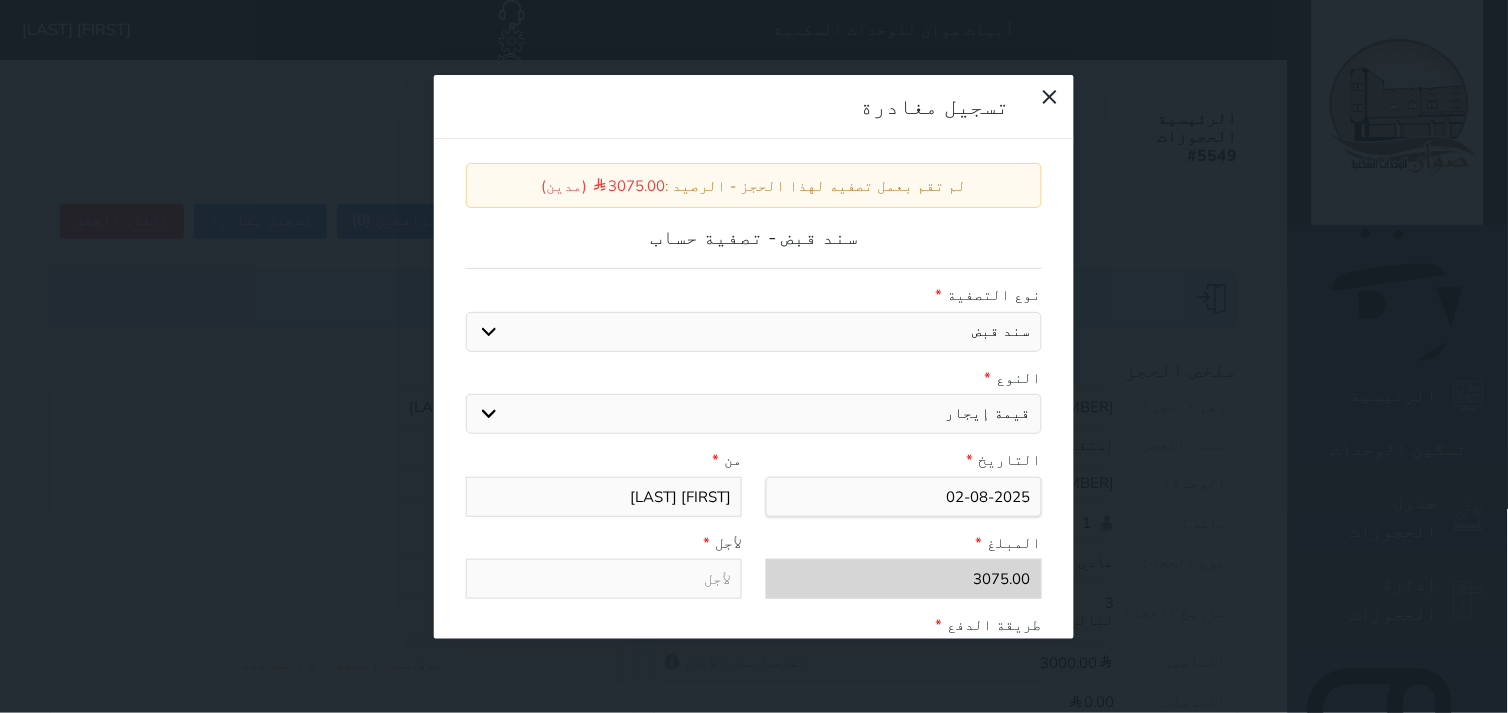 click on "اختيار   مقبوضات عامة
قيمة إيجار
فواتير
عربون
لا ينطبق
آخر
مغسلة
واي فاي - الإنترنت
مواقف السيارات
طعام
الأغذية والمشروبات
مشروبات
المشروبات الباردة
المشروبات الساخنة
الإفطار
غداء
عشاء
مخبز و كعك
حمام سباحة
الصالة الرياضية
سبا و خدمات الجمال
اختيار وإسقاط (خدمات النقل)
ميني بار
كابل - تلفزيون
سرير إضافي
تصفيف الشعر
التسوق" at bounding box center [754, 414] 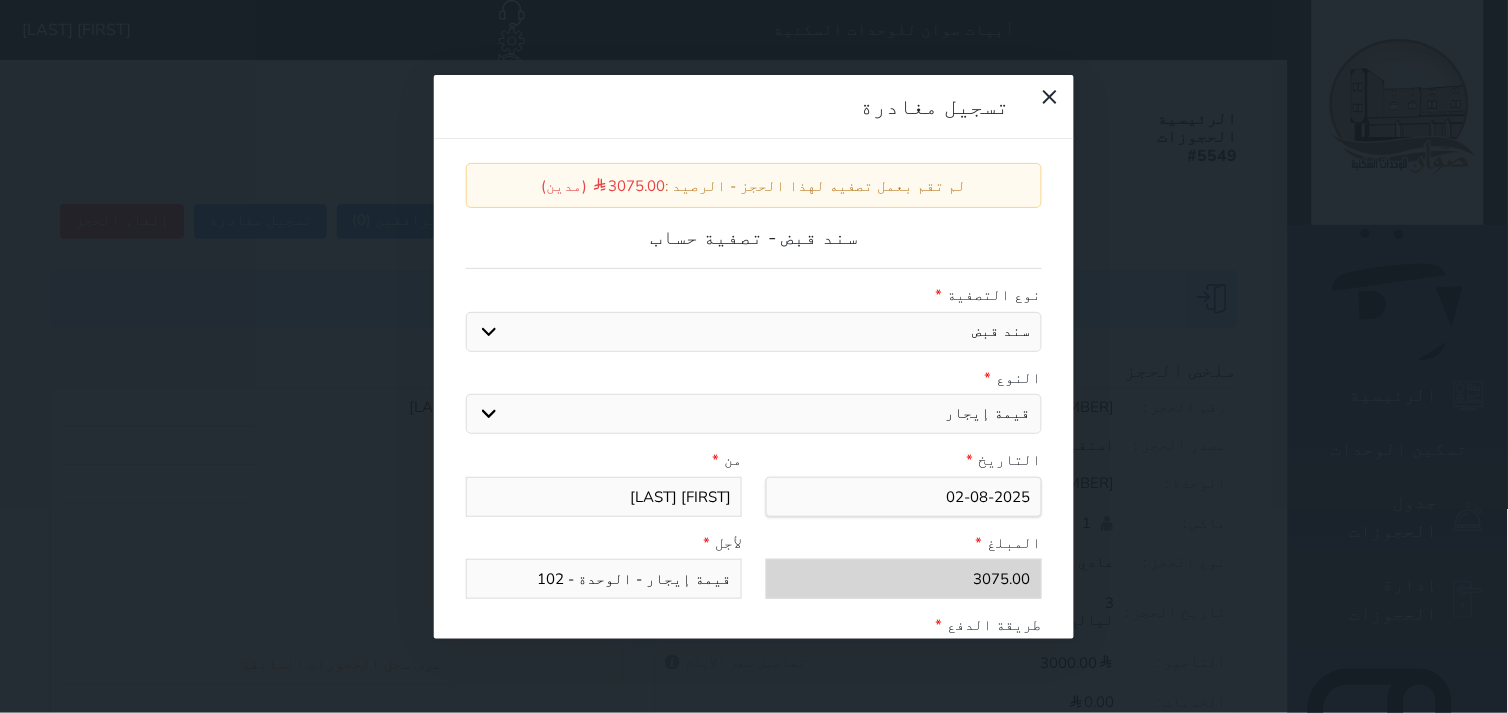 scroll, scrollTop: 222, scrollLeft: 0, axis: vertical 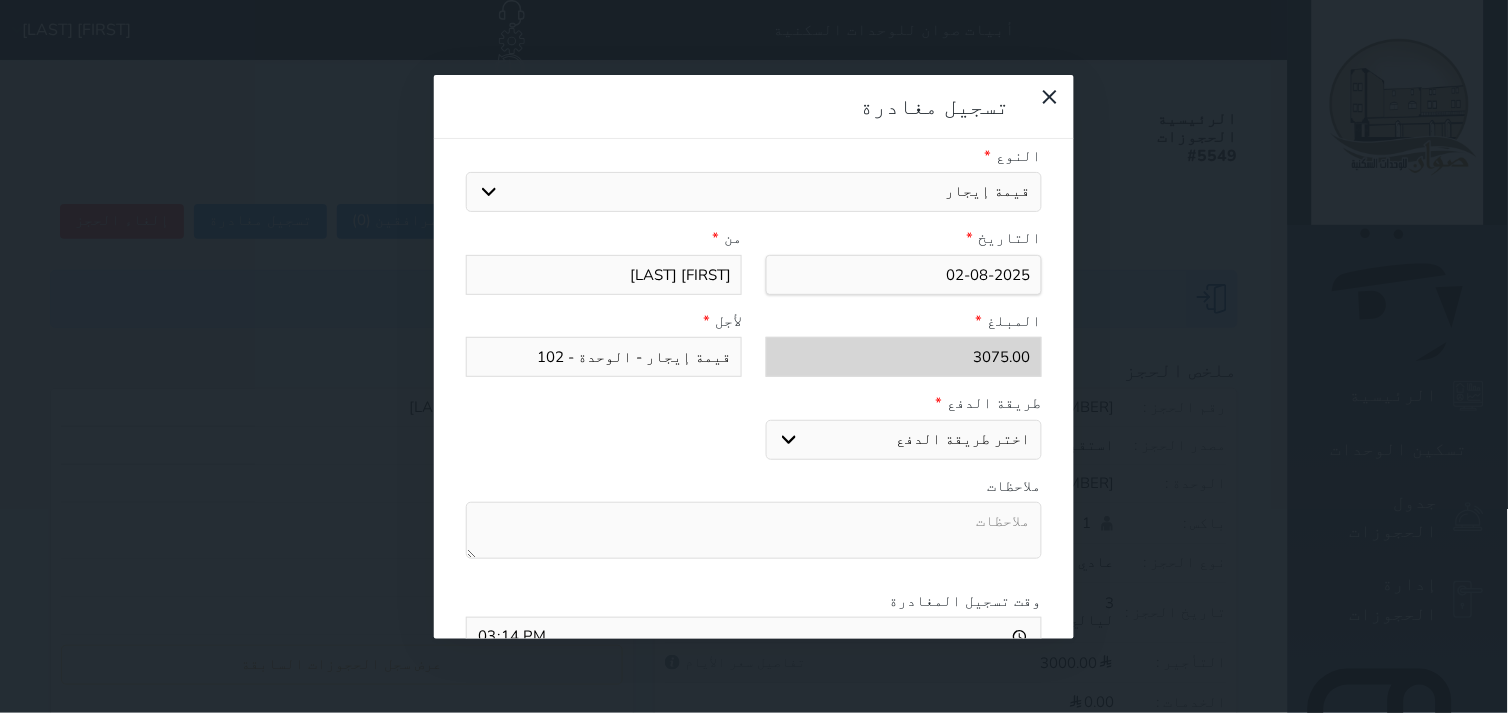 click on "اختر طريقة الدفع   دفع نقدى   تحويل بنكى   مدى   بطاقة ائتمان" at bounding box center (904, 440) 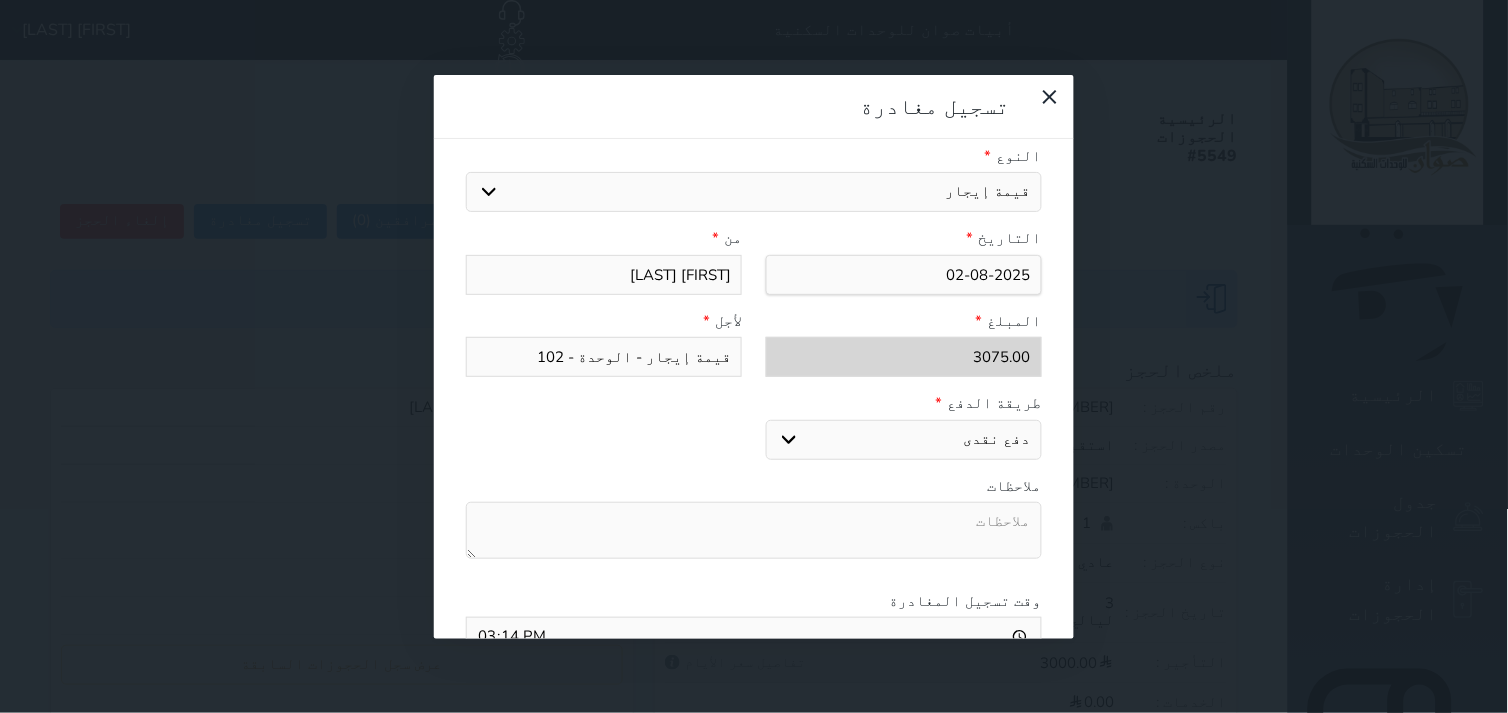 click on "اختر طريقة الدفع   دفع نقدى   تحويل بنكى   مدى   بطاقة ائتمان" at bounding box center (904, 440) 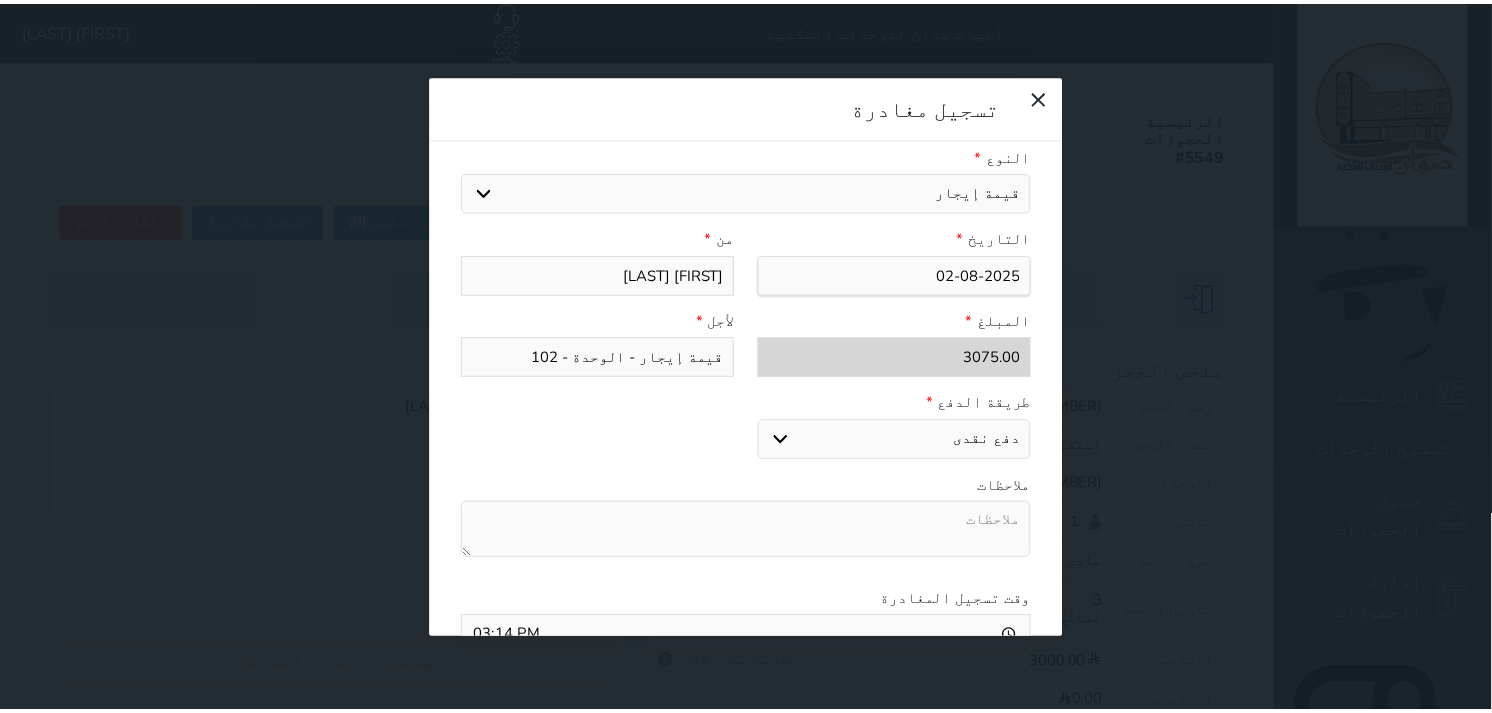 scroll, scrollTop: 311, scrollLeft: 0, axis: vertical 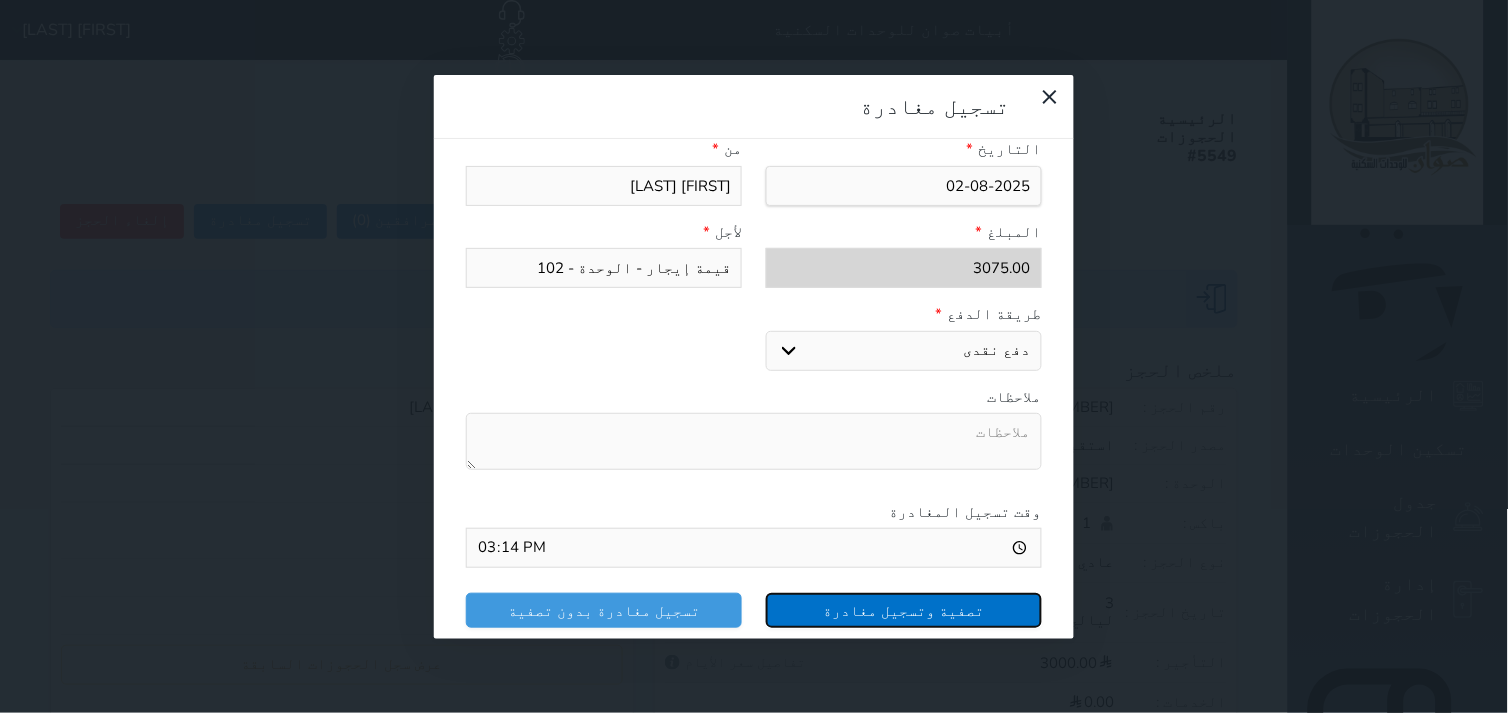 click on "تصفية وتسجيل مغادرة" at bounding box center (904, 610) 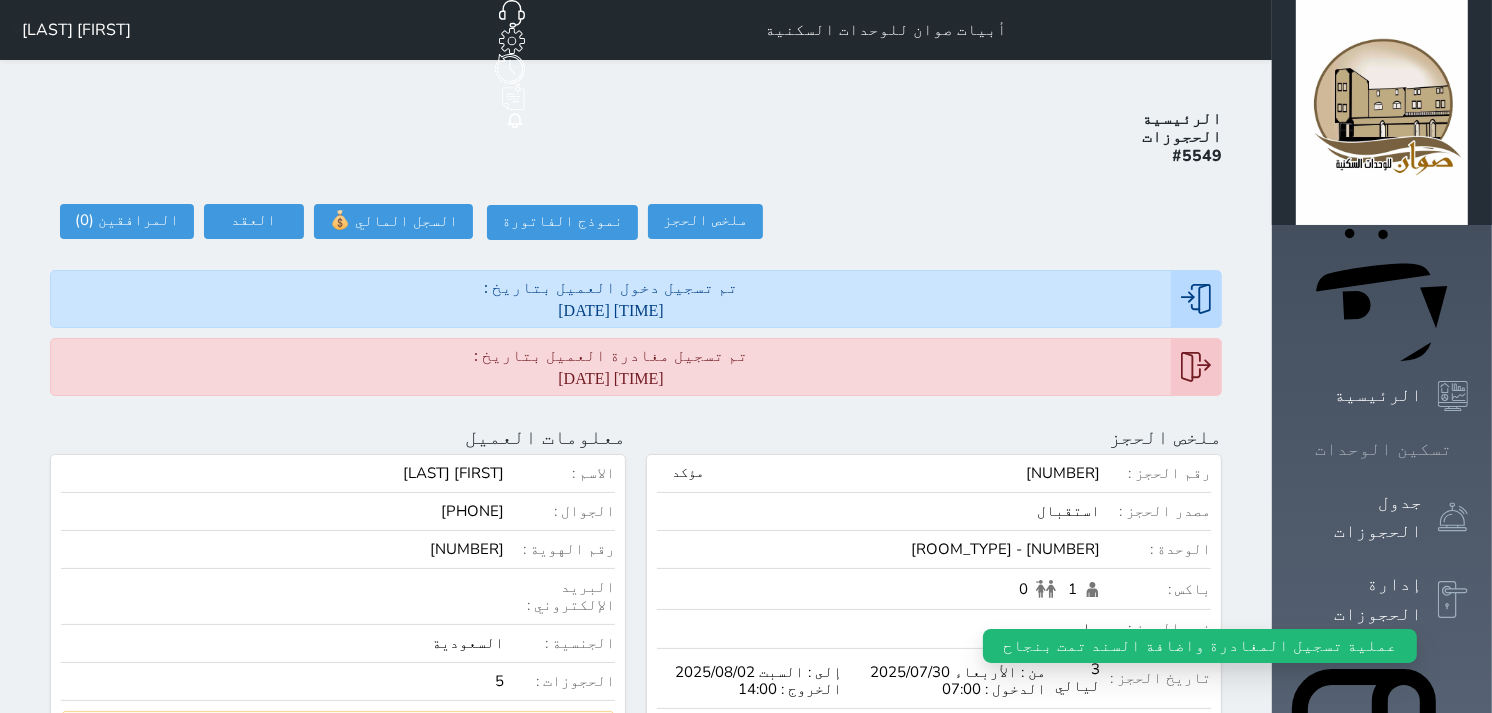 click on "تسكين الوحدات" at bounding box center (1383, 449) 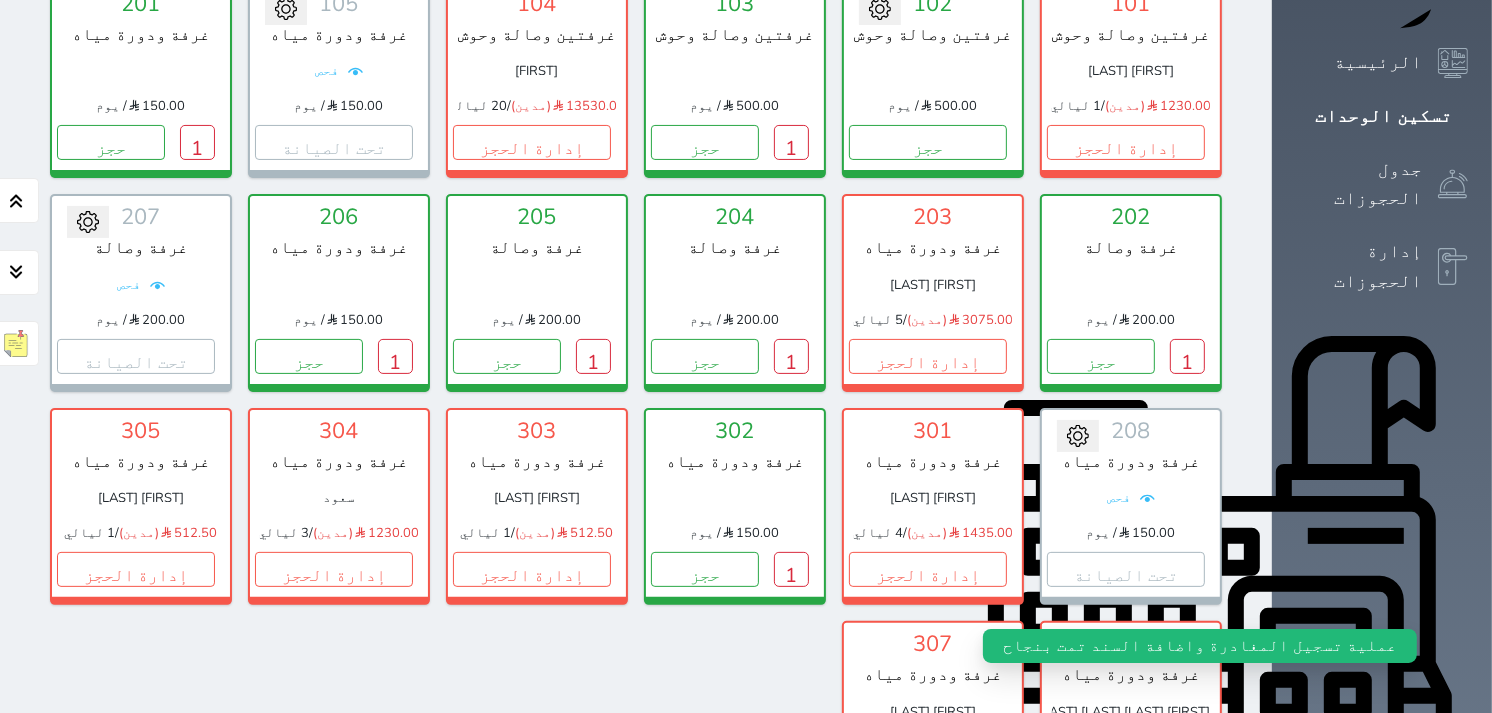 scroll, scrollTop: 77, scrollLeft: 0, axis: vertical 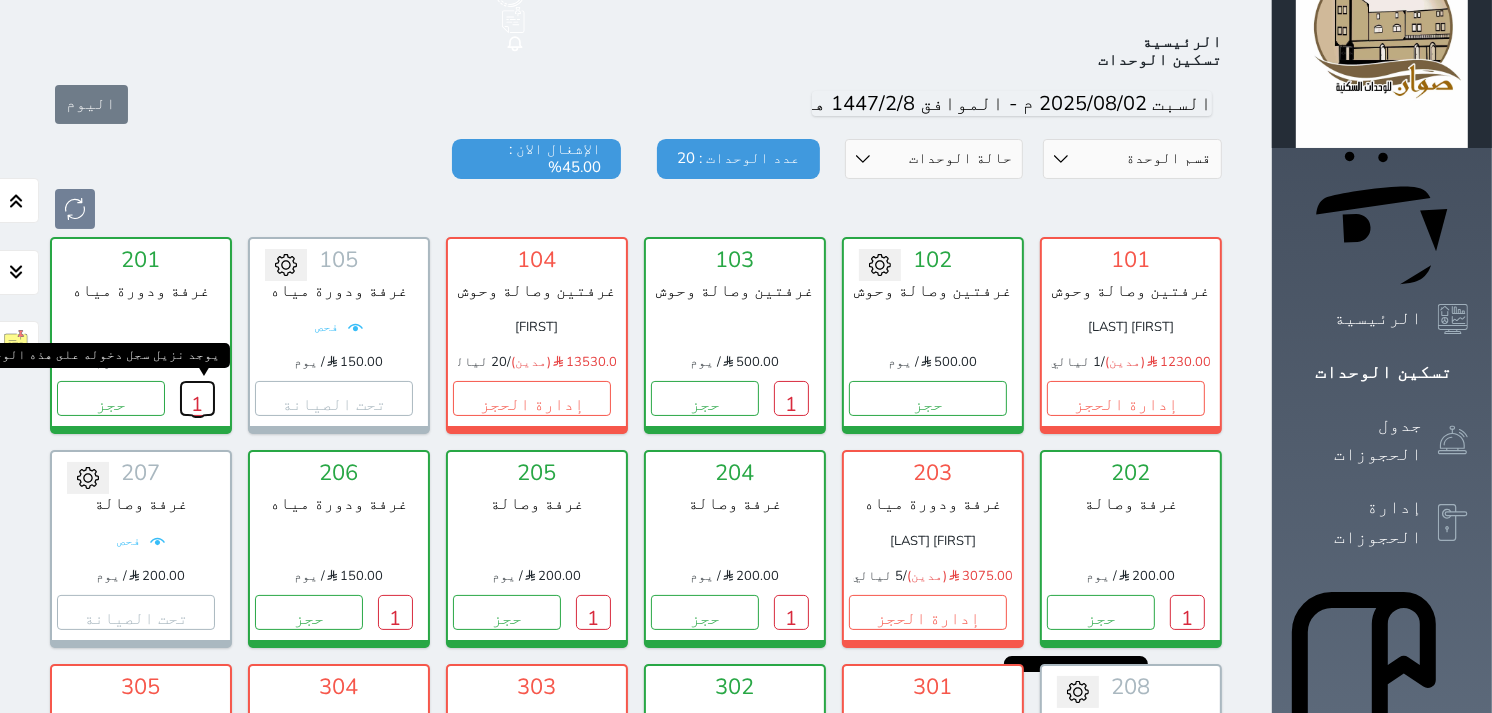 click on "1" at bounding box center (197, 398) 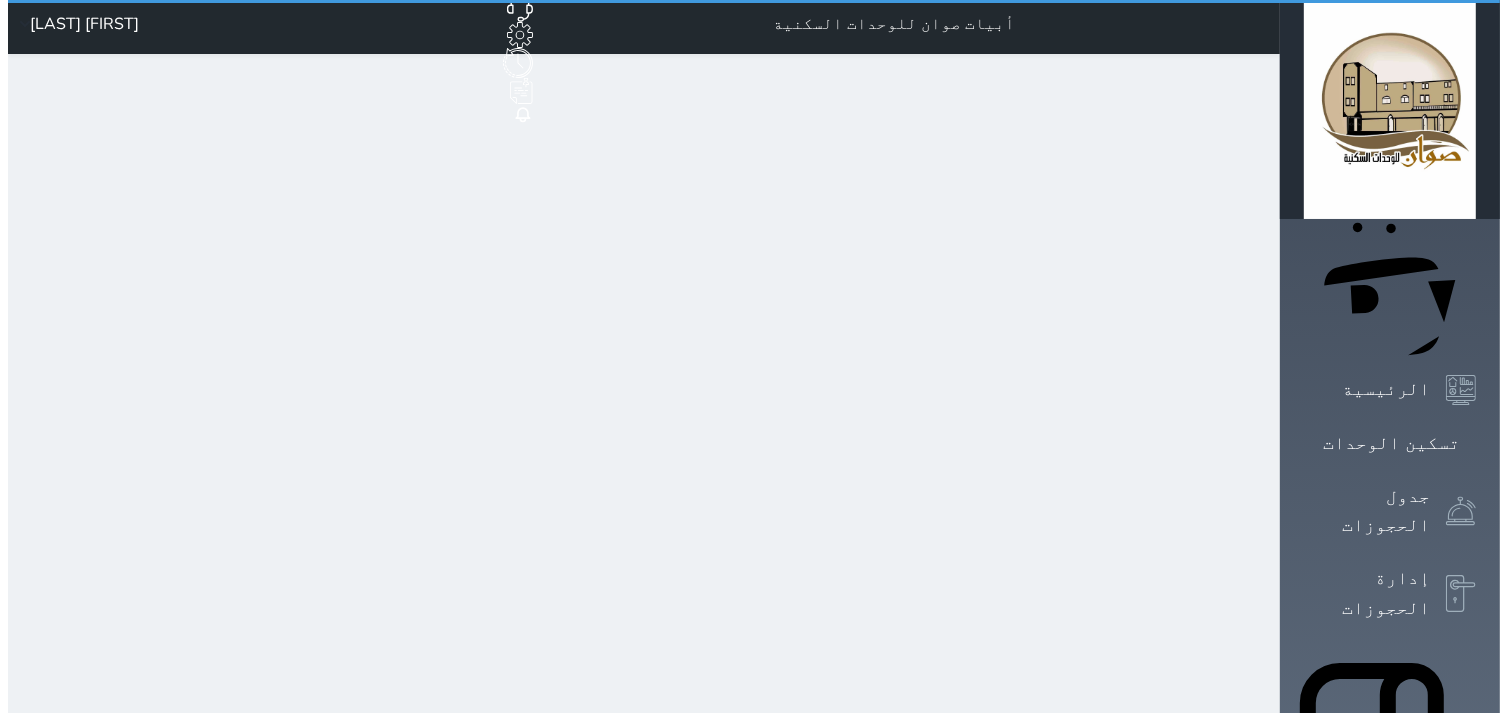scroll, scrollTop: 0, scrollLeft: 0, axis: both 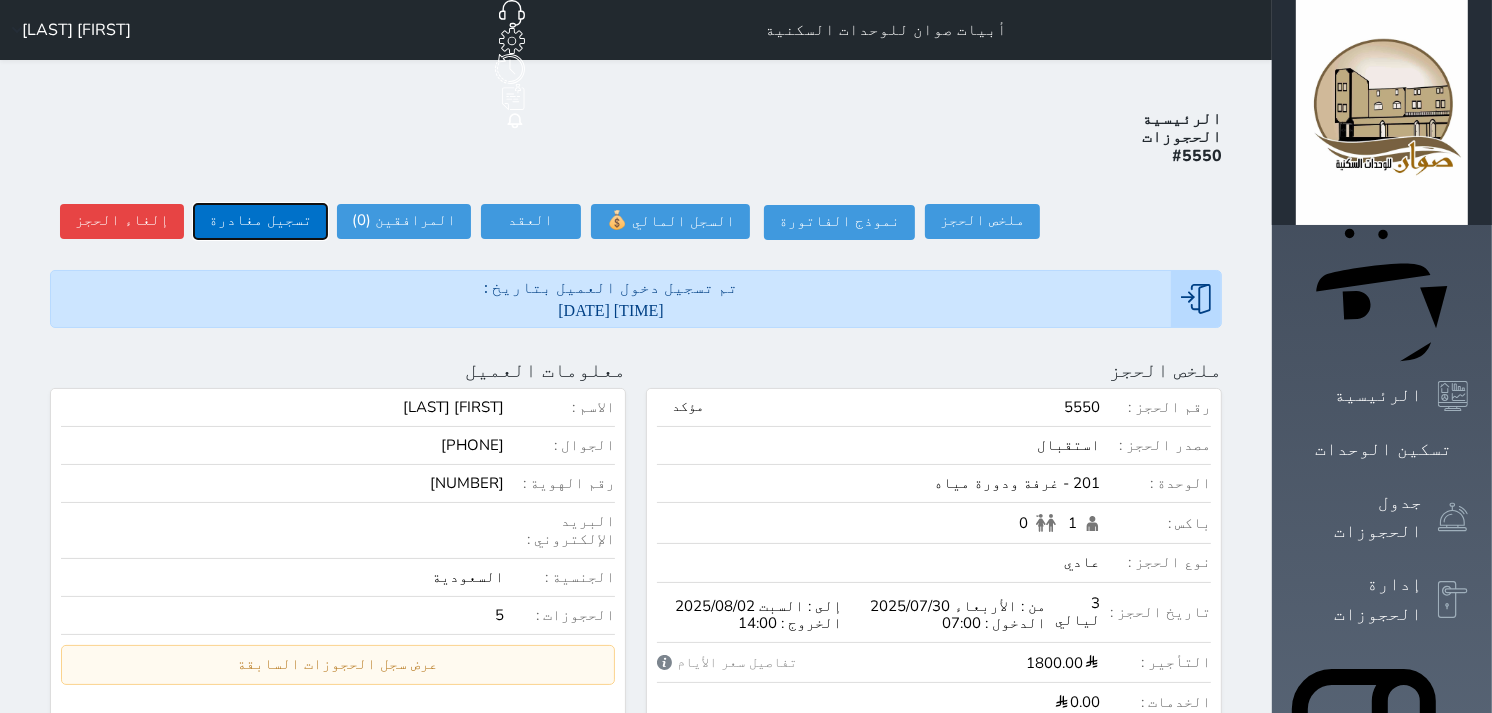click on "تسجيل مغادرة" at bounding box center (260, 221) 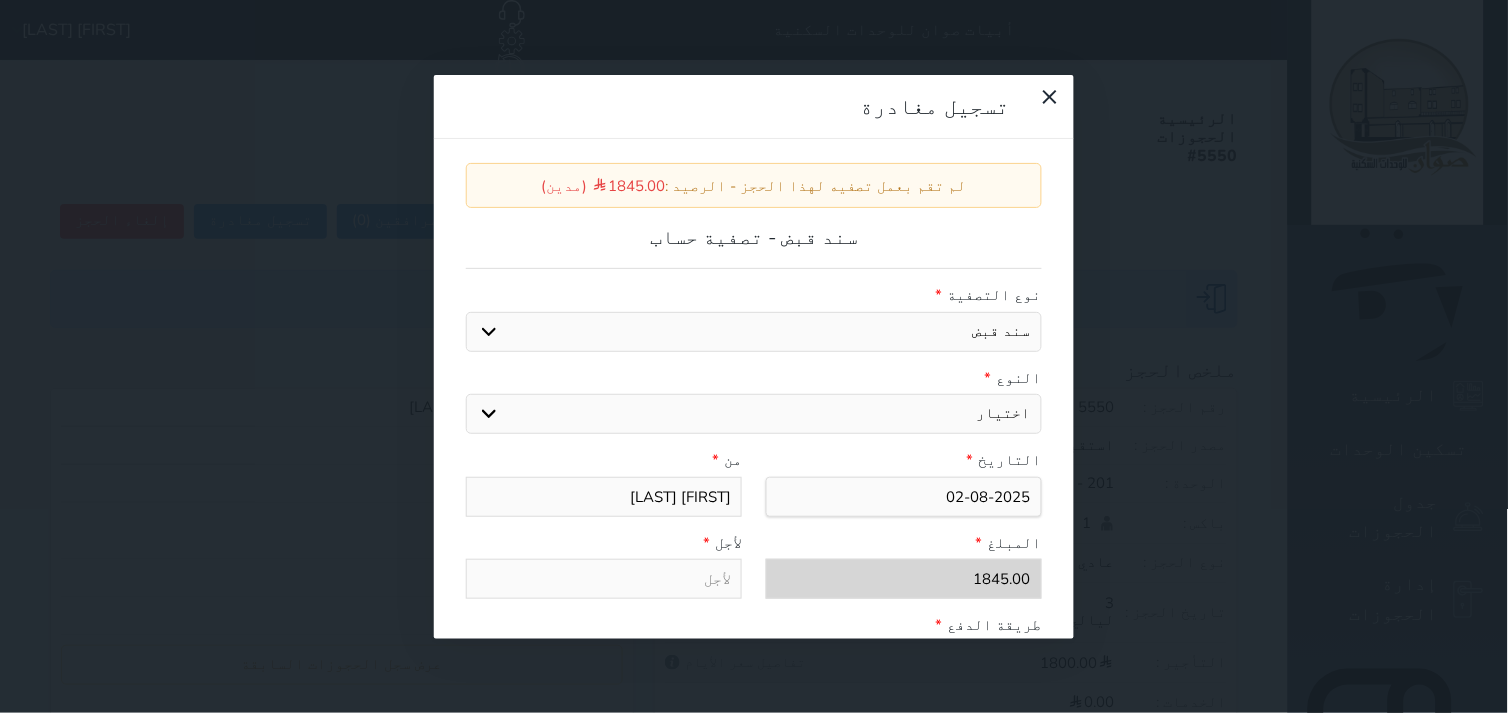 click on "اختيار   مقبوضات عامة
قيمة إيجار
فواتير
عربون
لا ينطبق
آخر
مغسلة
واي فاي - الإنترنت
مواقف السيارات
طعام
الأغذية والمشروبات
مشروبات
المشروبات الباردة
المشروبات الساخنة
الإفطار
غداء
عشاء
مخبز و كعك
حمام سباحة
الصالة الرياضية
سبا و خدمات الجمال
اختيار وإسقاط (خدمات النقل)
ميني بار
كابل - تلفزيون
سرير إضافي
تصفيف الشعر
التسوق" at bounding box center [754, 414] 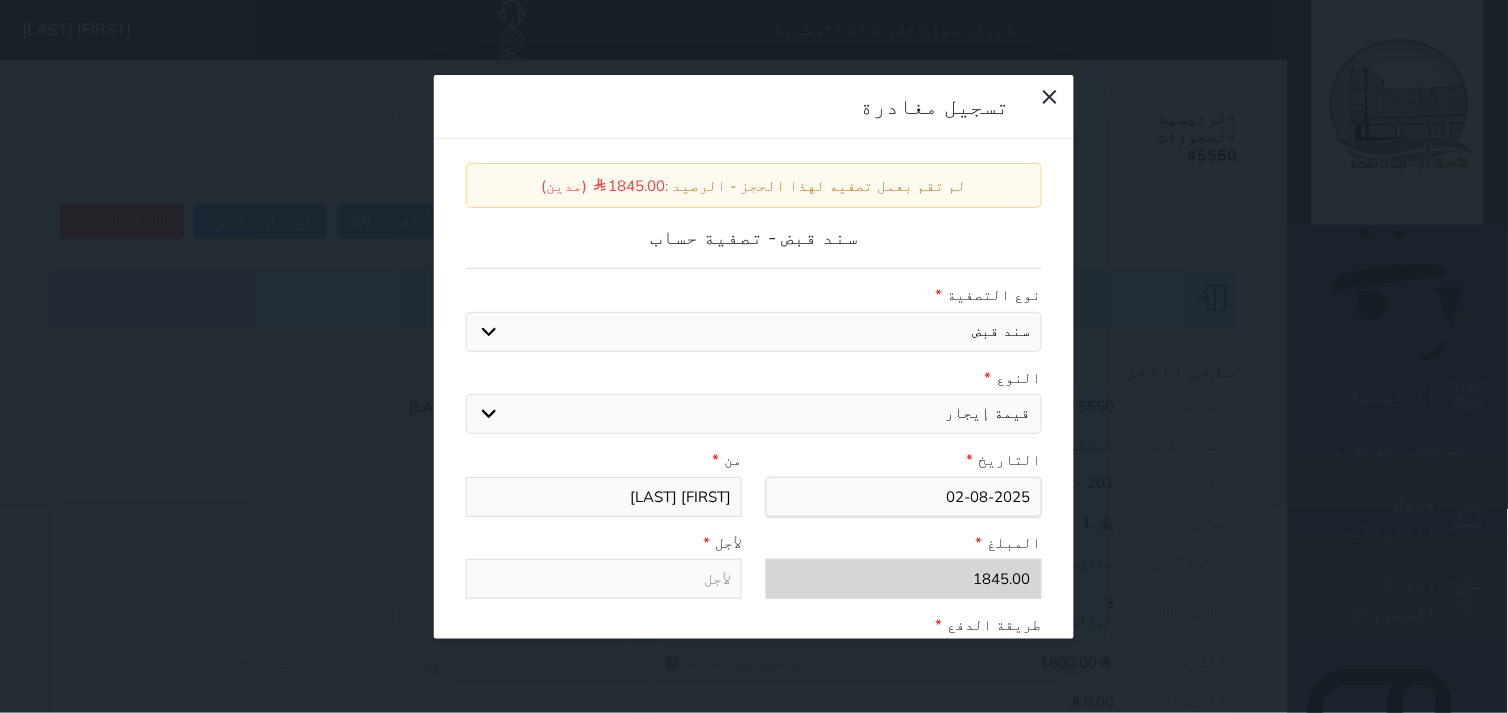 click on "اختيار   مقبوضات عامة
قيمة إيجار
فواتير
عربون
لا ينطبق
آخر
مغسلة
واي فاي - الإنترنت
مواقف السيارات
طعام
الأغذية والمشروبات
مشروبات
المشروبات الباردة
المشروبات الساخنة
الإفطار
غداء
عشاء
مخبز و كعك
حمام سباحة
الصالة الرياضية
سبا و خدمات الجمال
اختيار وإسقاط (خدمات النقل)
ميني بار
كابل - تلفزيون
سرير إضافي
تصفيف الشعر
التسوق" at bounding box center [754, 414] 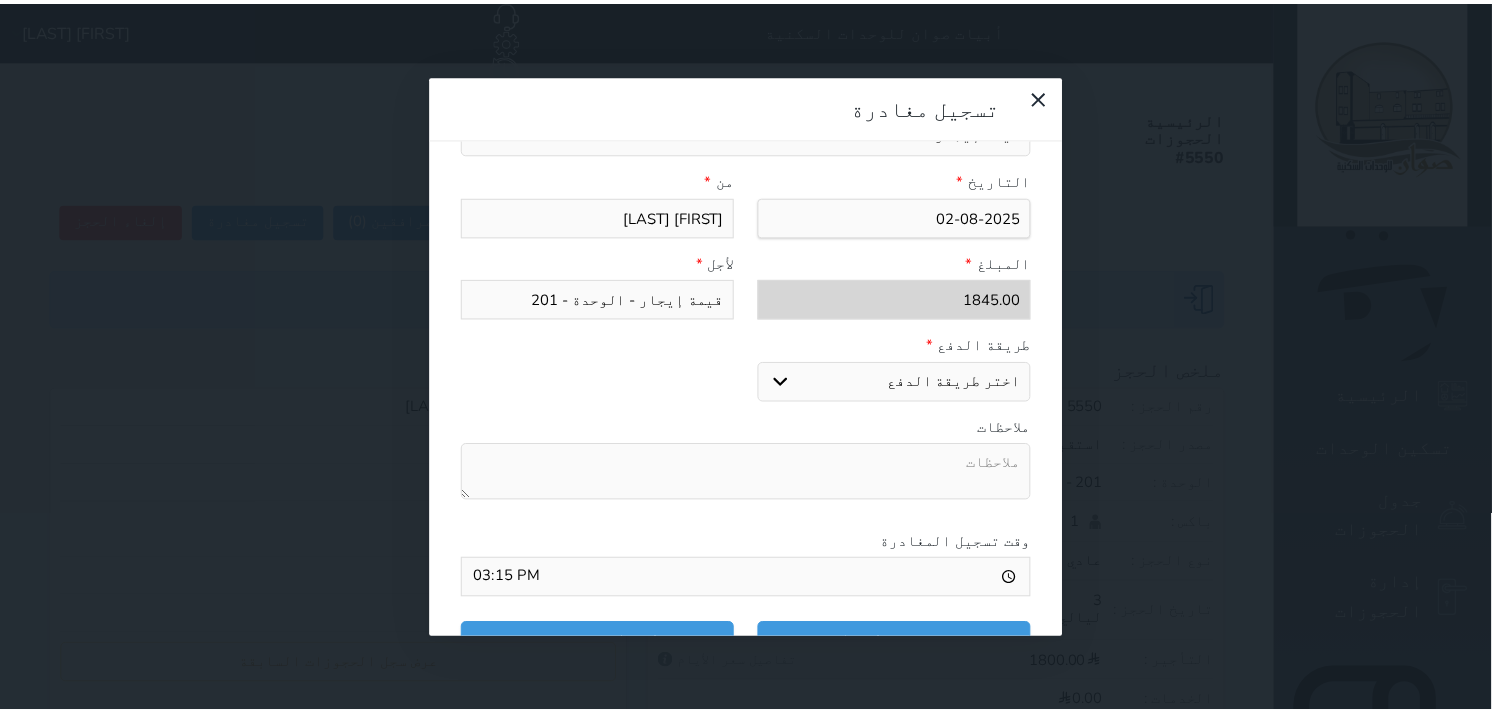 scroll, scrollTop: 311, scrollLeft: 0, axis: vertical 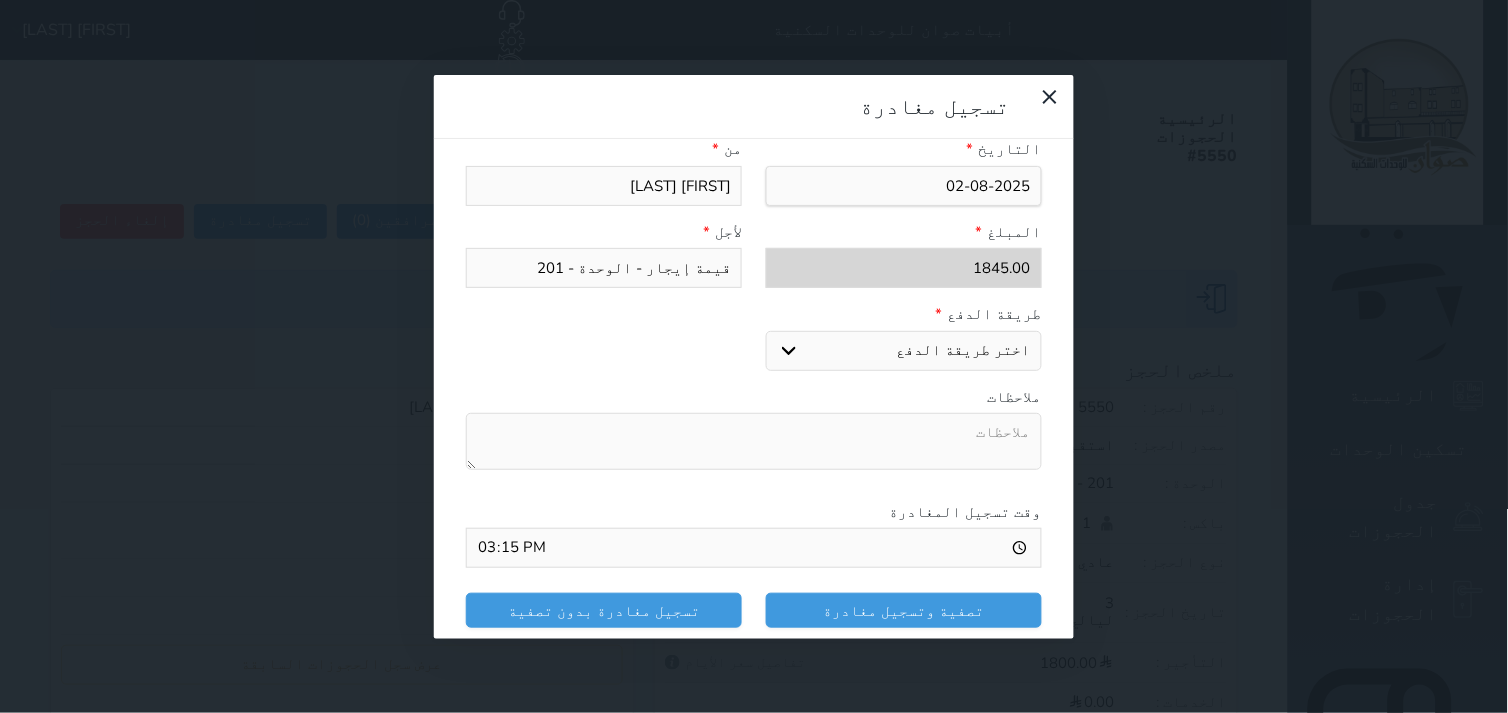click on "اختر طريقة الدفع   دفع نقدى   تحويل بنكى   مدى   بطاقة ائتمان" at bounding box center (904, 351) 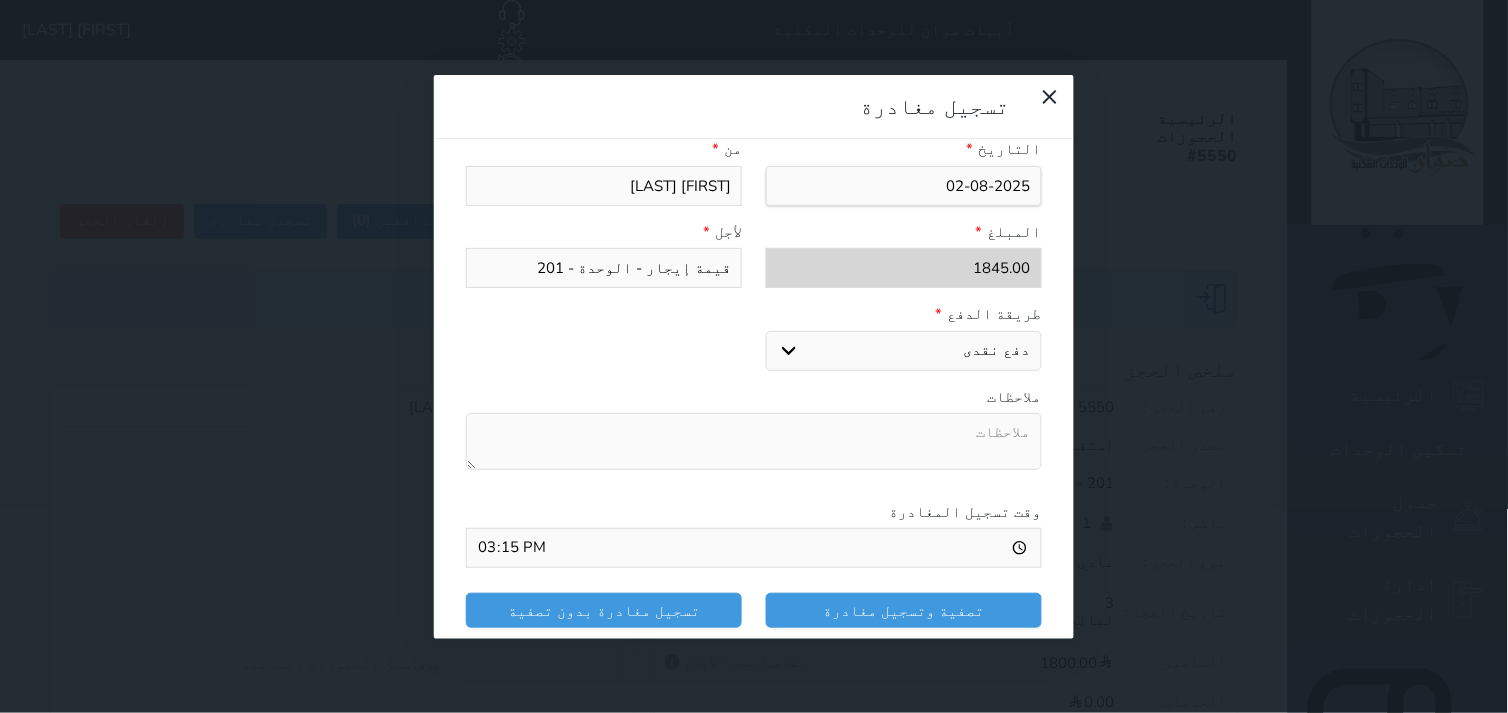 click on "اختر طريقة الدفع   دفع نقدى   تحويل بنكى   مدى   بطاقة ائتمان" at bounding box center [904, 351] 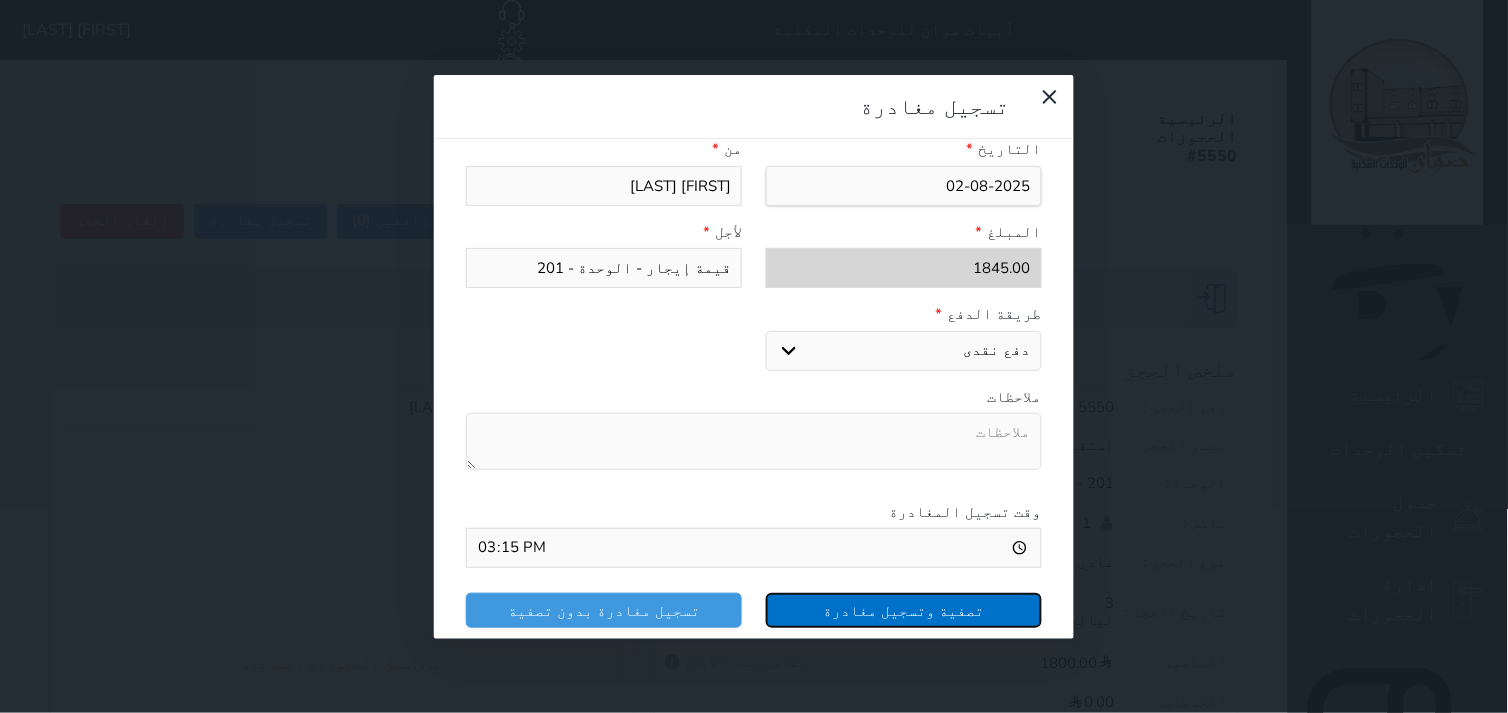 click on "تصفية وتسجيل مغادرة" at bounding box center [904, 610] 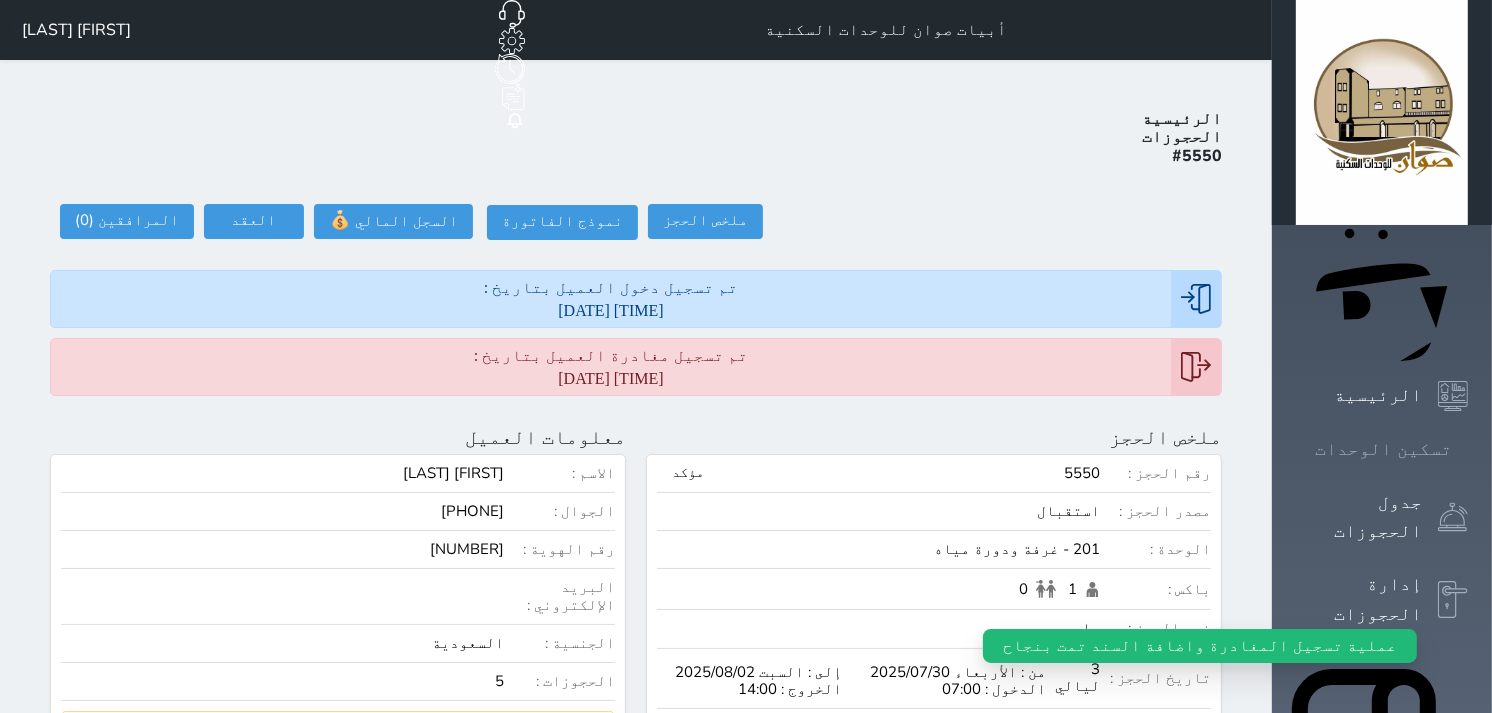 click at bounding box center (1468, 449) 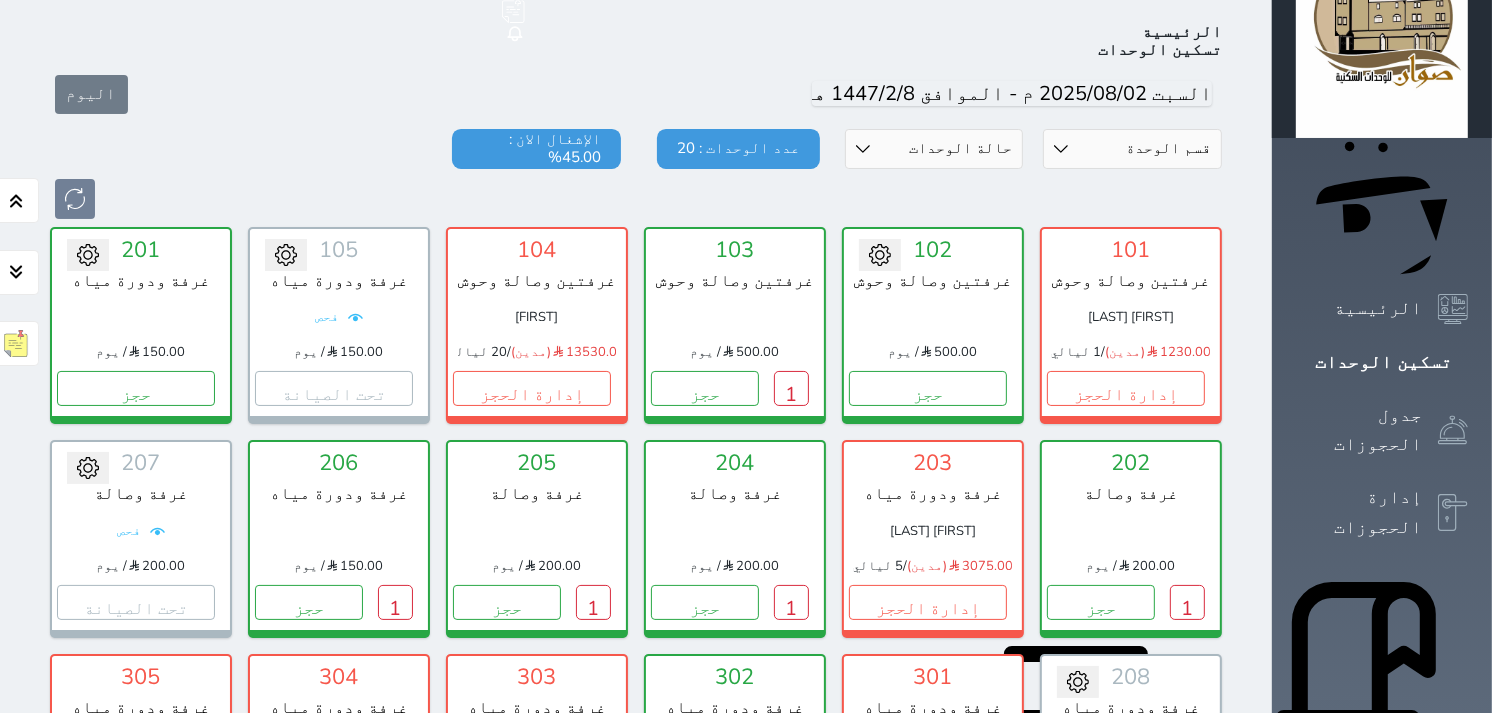 scroll, scrollTop: 77, scrollLeft: 0, axis: vertical 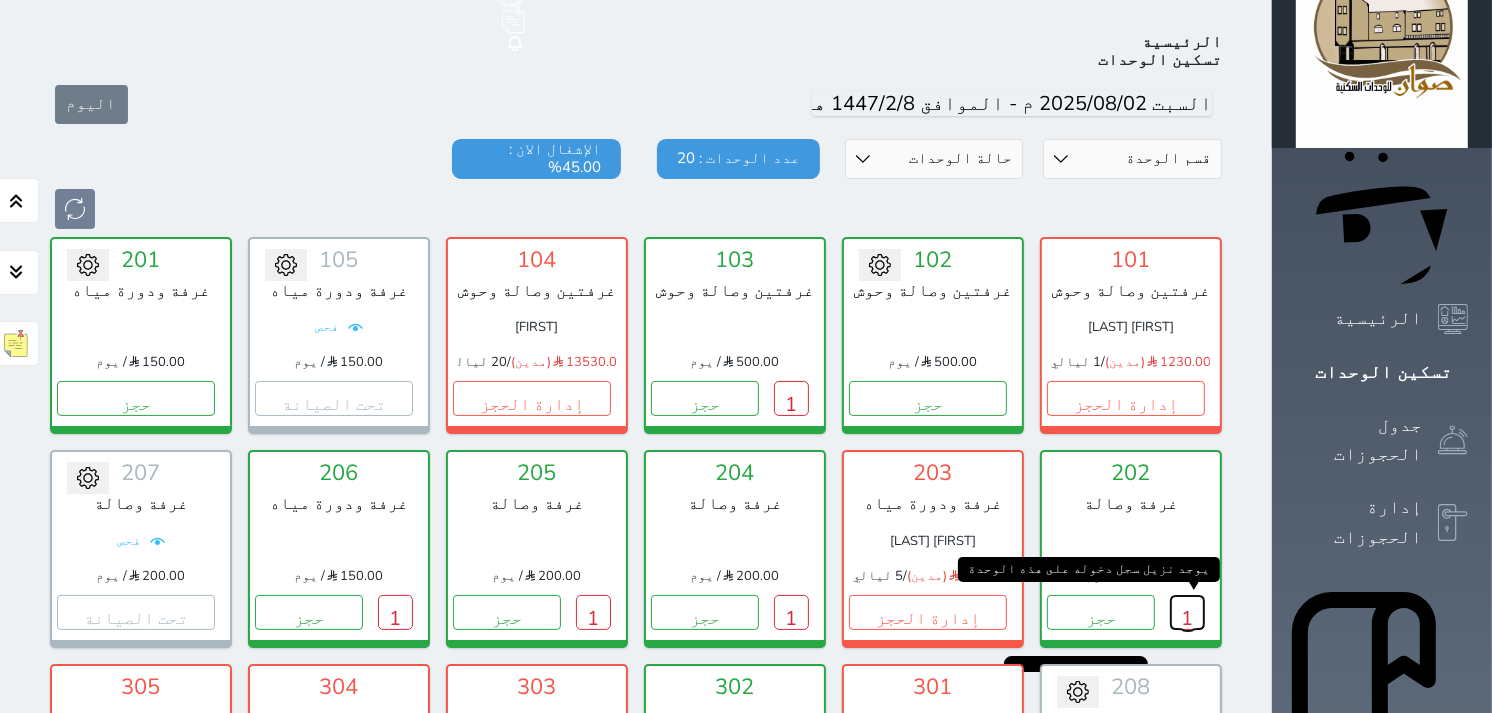 click on "1" at bounding box center (1187, 612) 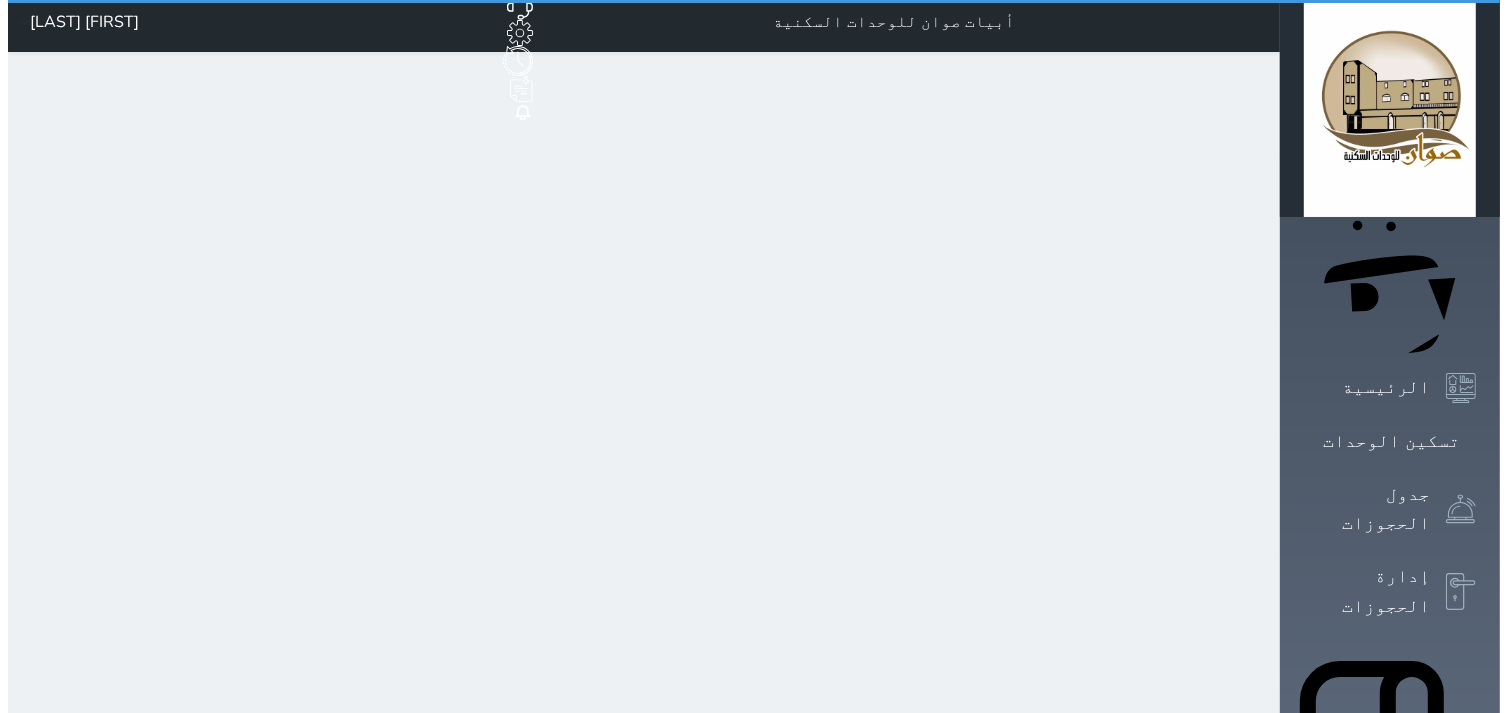 scroll, scrollTop: 0, scrollLeft: 0, axis: both 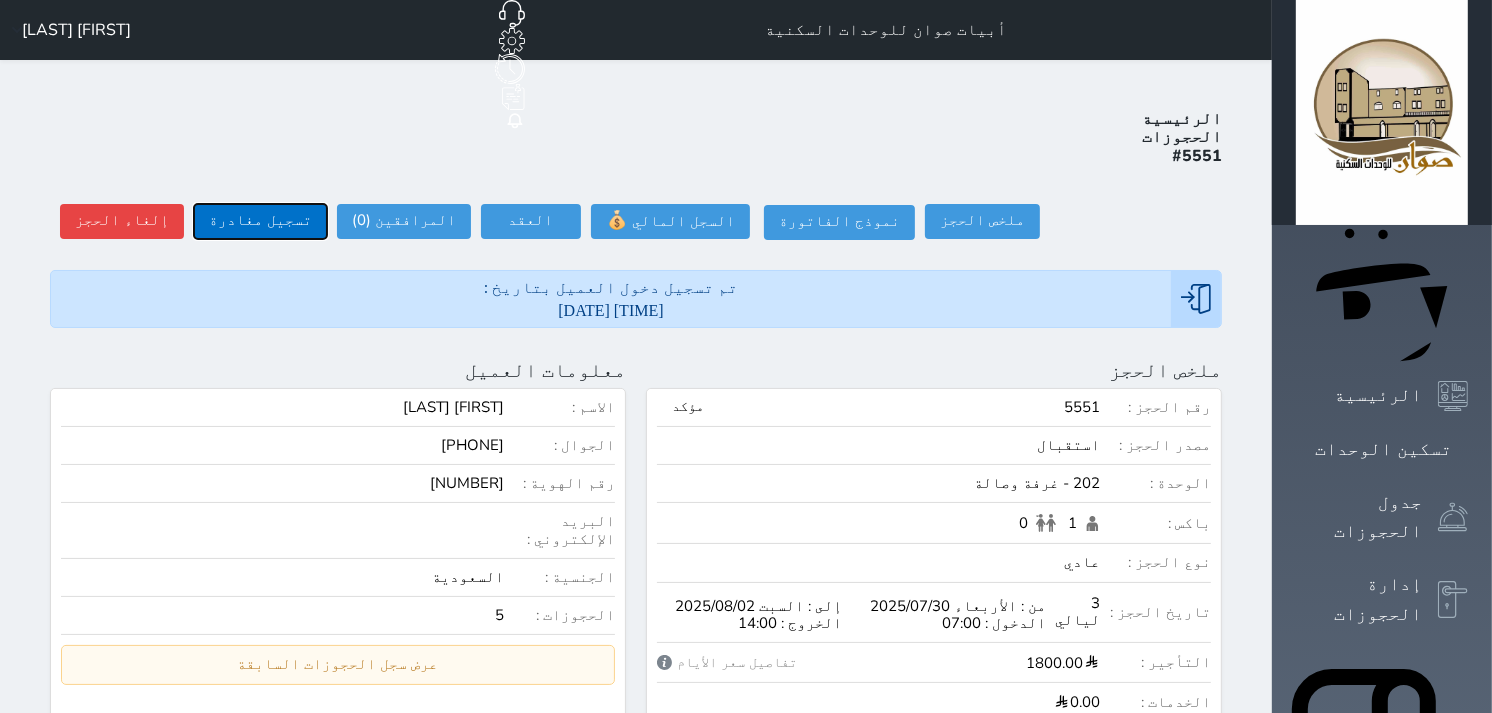 click on "تسجيل مغادرة" at bounding box center [260, 221] 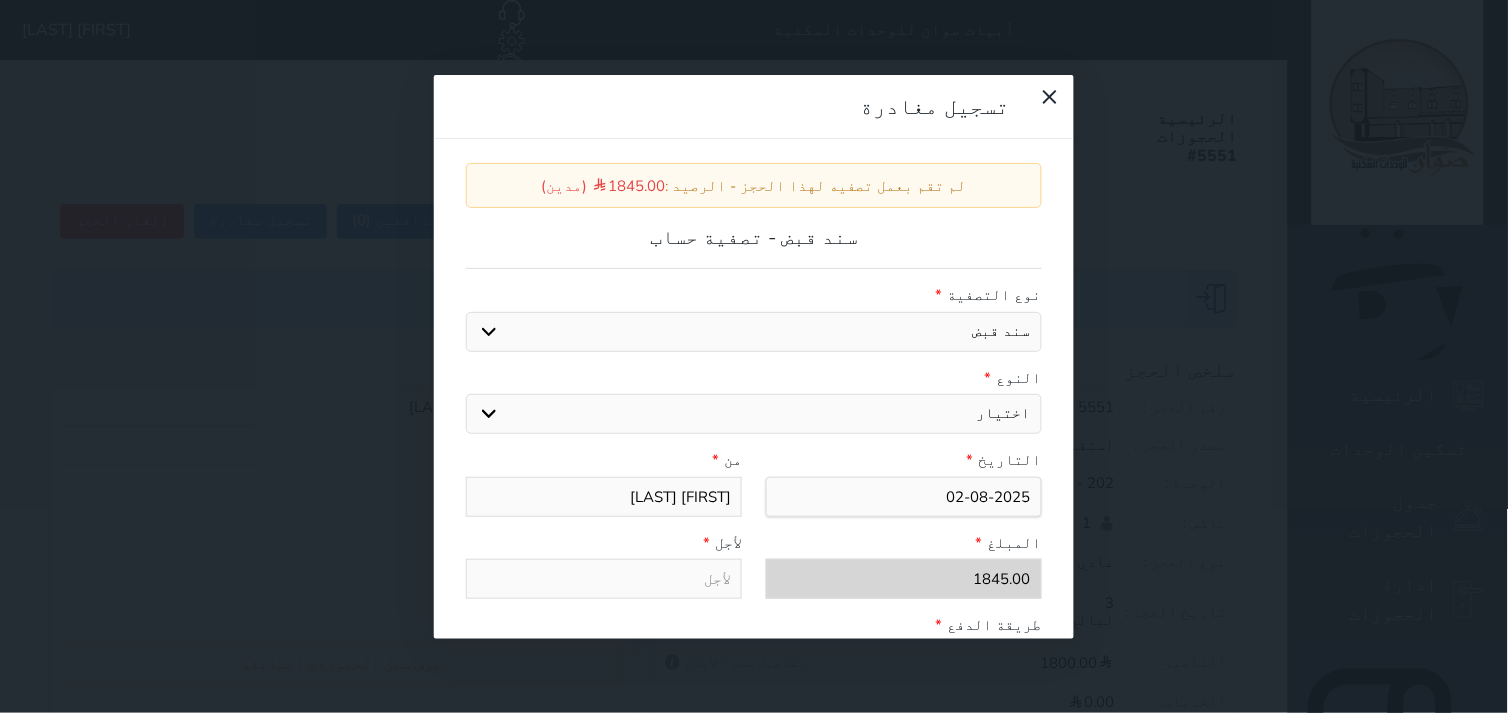 click on "اختيار   مقبوضات عامة
قيمة إيجار
فواتير
عربون
لا ينطبق
آخر
مغسلة
واي فاي - الإنترنت
مواقف السيارات
طعام
الأغذية والمشروبات
مشروبات
المشروبات الباردة
المشروبات الساخنة
الإفطار
غداء
عشاء
مخبز و كعك
حمام سباحة
الصالة الرياضية
سبا و خدمات الجمال
اختيار وإسقاط (خدمات النقل)
ميني بار
كابل - تلفزيون
سرير إضافي
تصفيف الشعر
التسوق" at bounding box center (754, 414) 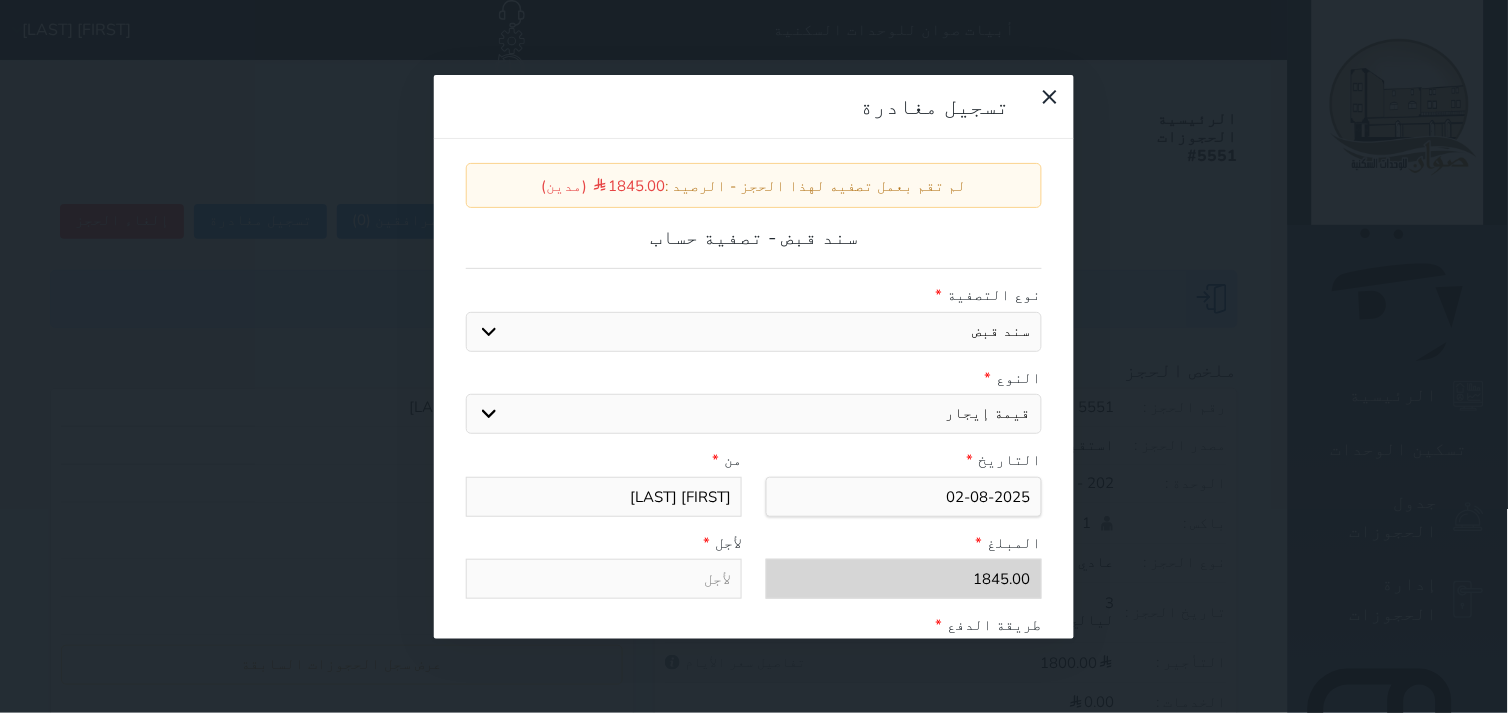 click on "اختيار   مقبوضات عامة
قيمة إيجار
فواتير
عربون
لا ينطبق
آخر
مغسلة
واي فاي - الإنترنت
مواقف السيارات
طعام
الأغذية والمشروبات
مشروبات
المشروبات الباردة
المشروبات الساخنة
الإفطار
غداء
عشاء
مخبز و كعك
حمام سباحة
الصالة الرياضية
سبا و خدمات الجمال
اختيار وإسقاط (خدمات النقل)
ميني بار
كابل - تلفزيون
سرير إضافي
تصفيف الشعر
التسوق" at bounding box center (754, 414) 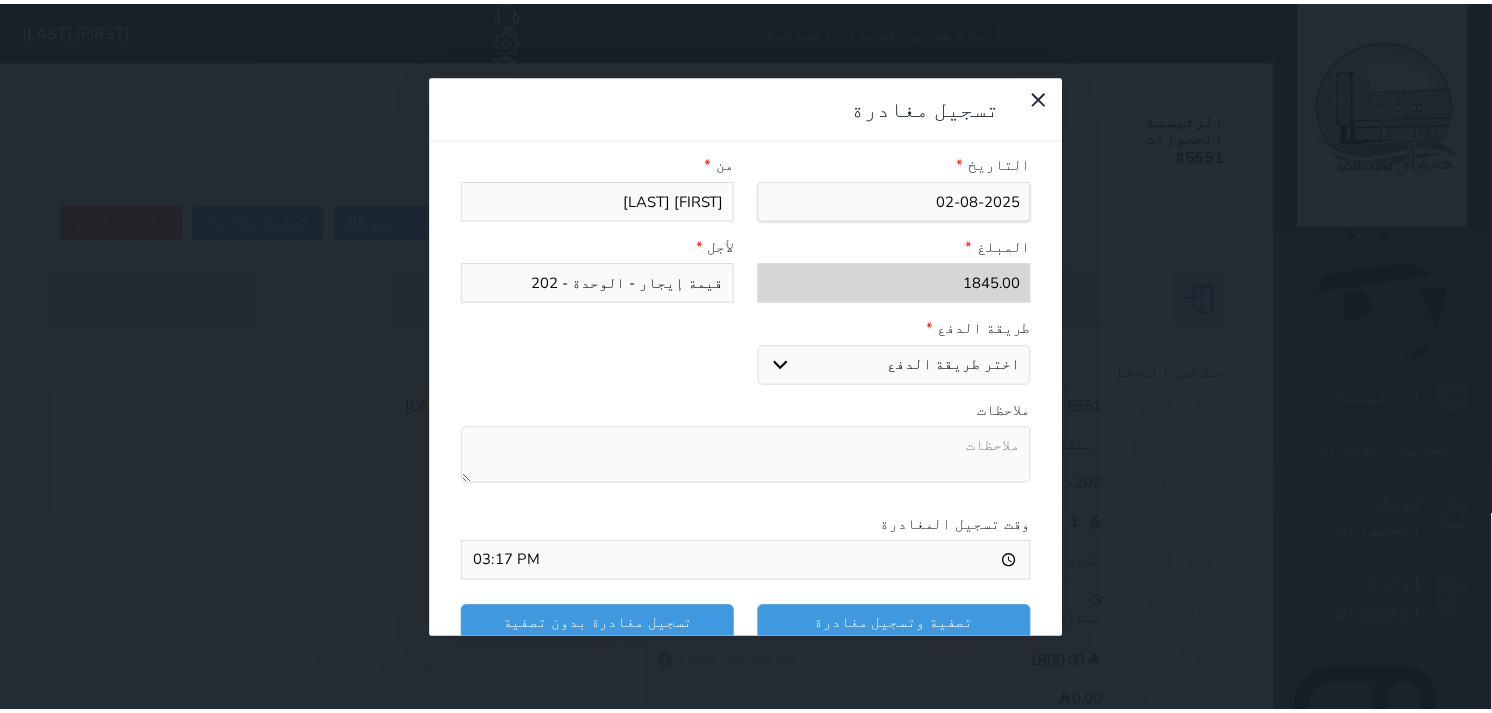 scroll, scrollTop: 311, scrollLeft: 0, axis: vertical 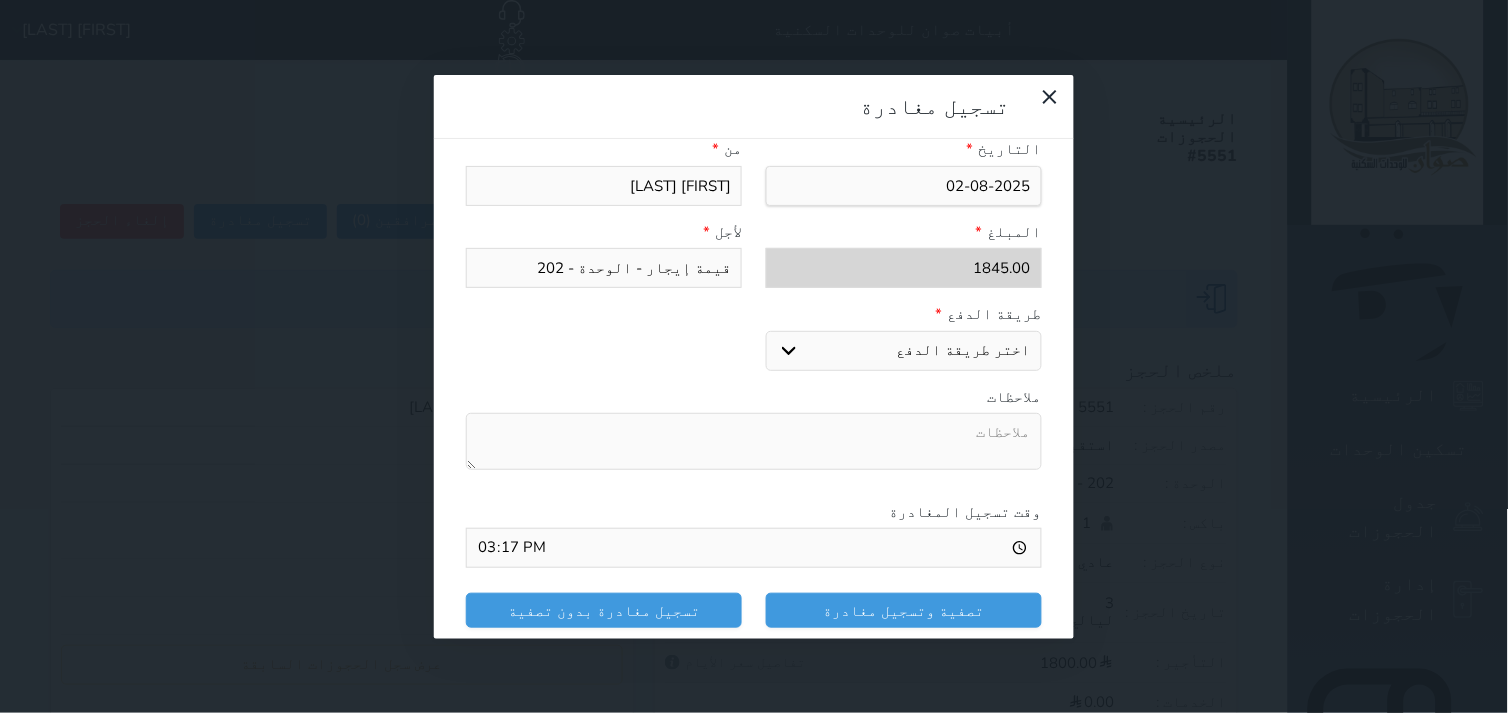 click on "اختر طريقة الدفع   دفع نقدى   تحويل بنكى   مدى   بطاقة ائتمان" at bounding box center (904, 351) 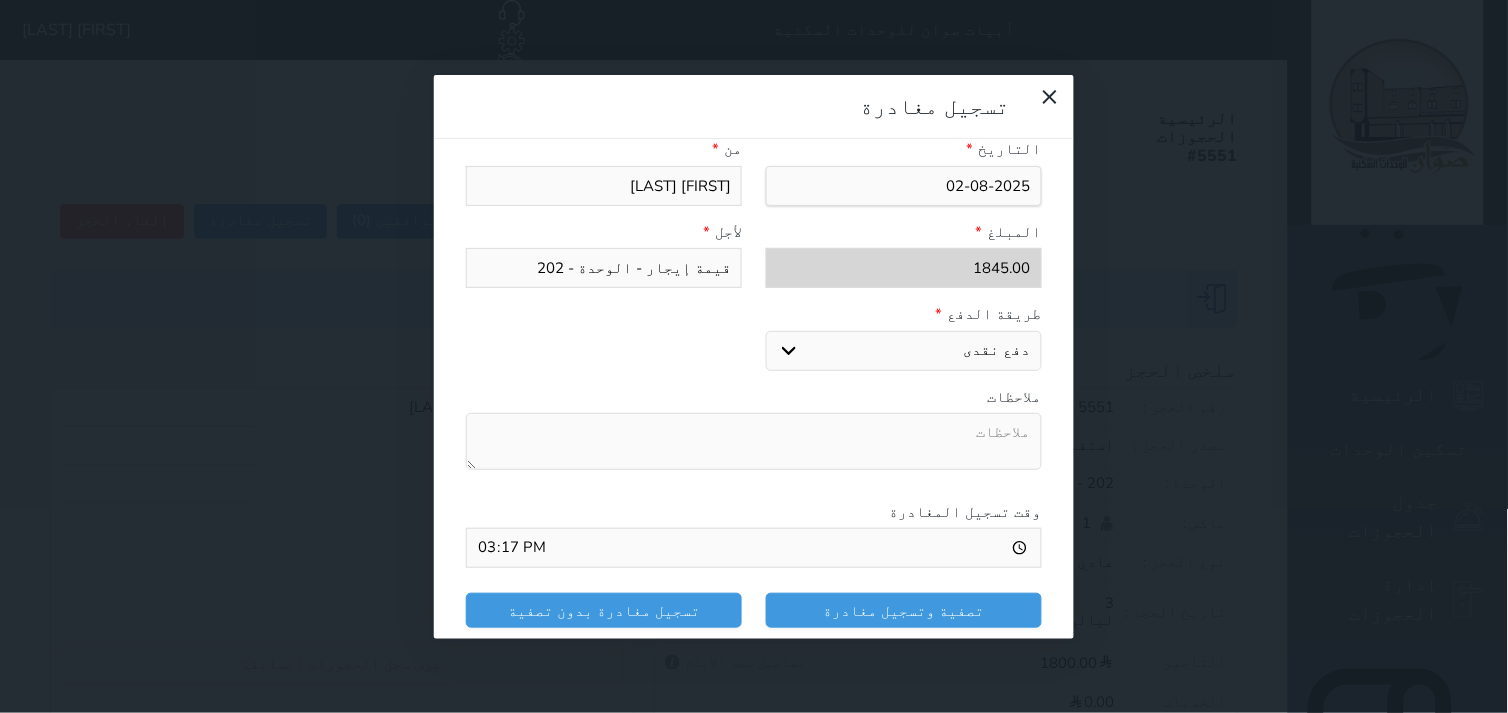 click on "اختر طريقة الدفع   دفع نقدى   تحويل بنكى   مدى   بطاقة ائتمان" at bounding box center (904, 351) 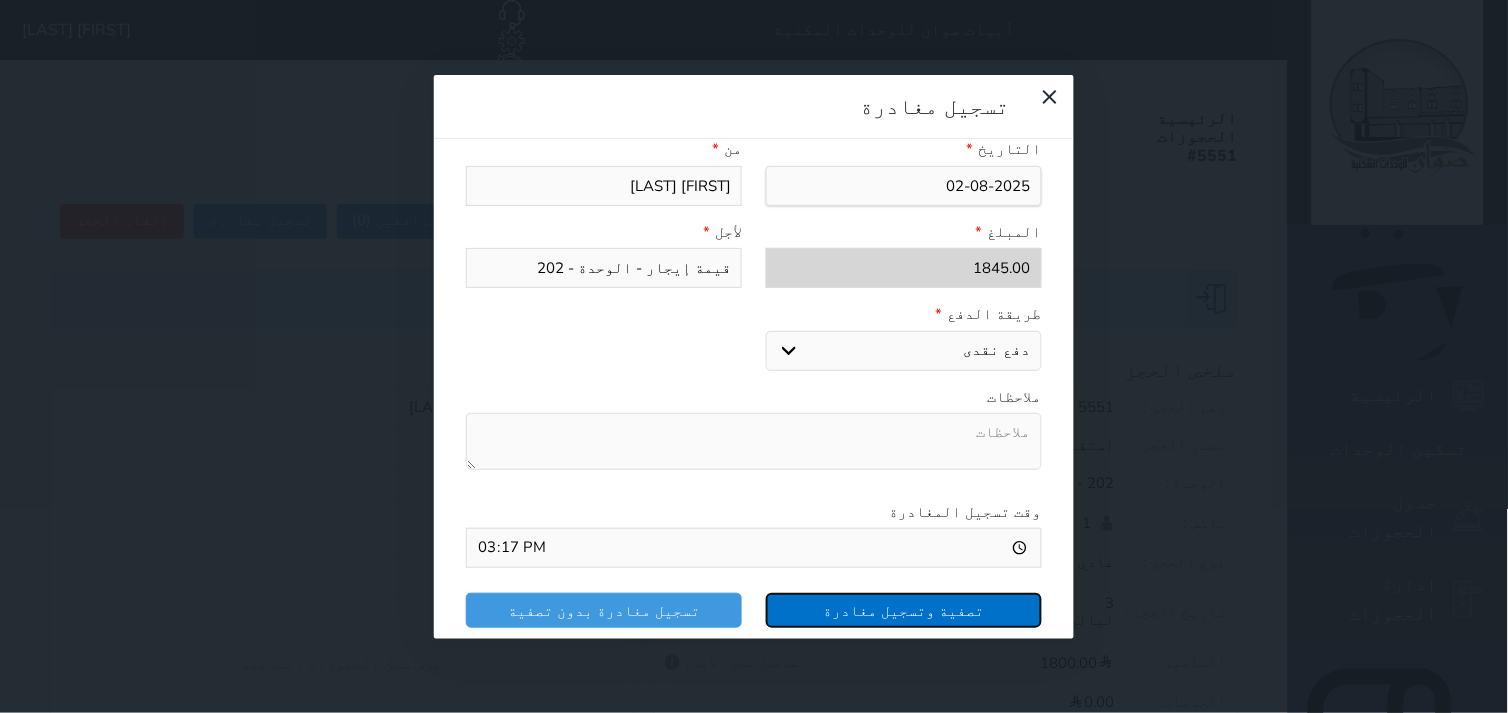 click on "تصفية وتسجيل مغادرة" at bounding box center (904, 610) 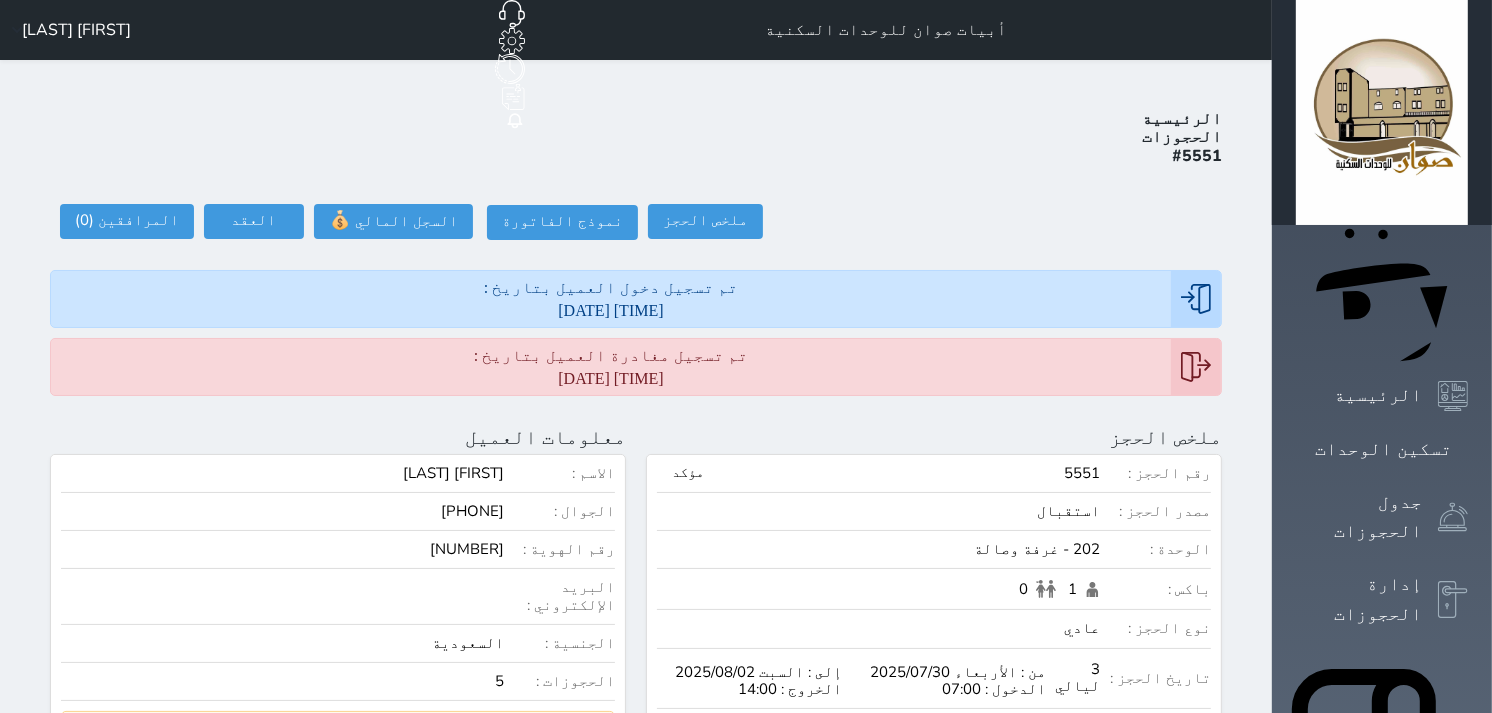 click on "حجز جماعي جديد   حجز جديد             الرئيسية     تسكين الوحدات     جدول الحجوزات     إدارة الحجوزات     POS     الإدارة المالية     العملاء     تقييمات العملاء     الوحدات     الخدمات     التقارير     الإعدادات     الدعم الفني" at bounding box center (1382, 929) 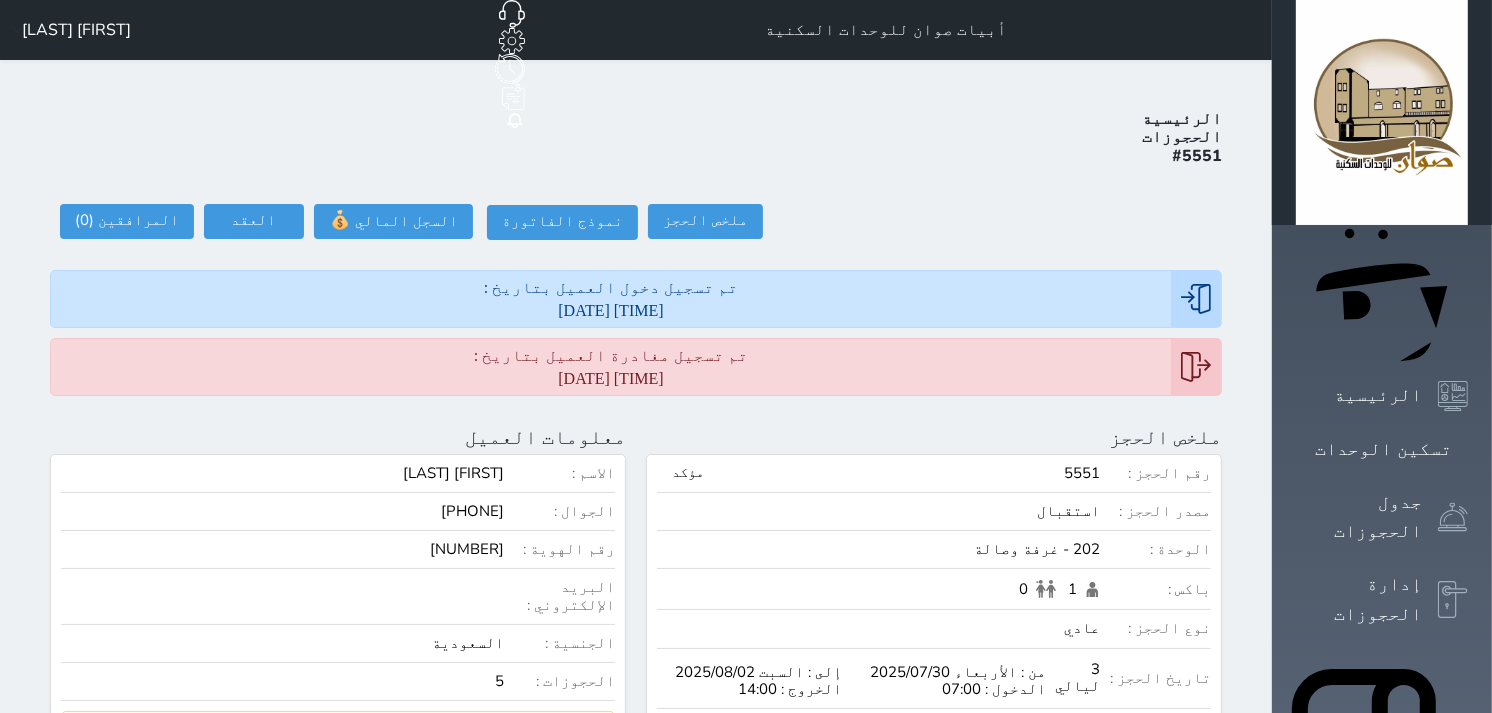 click on "حجز جماعي جديد   حجز جديد             الرئيسية     تسكين الوحدات     جدول الحجوزات     إدارة الحجوزات     POS     الإدارة المالية     العملاء     تقييمات العملاء     الوحدات     الخدمات     التقارير     الإعدادات     الدعم الفني" at bounding box center [1382, 929] 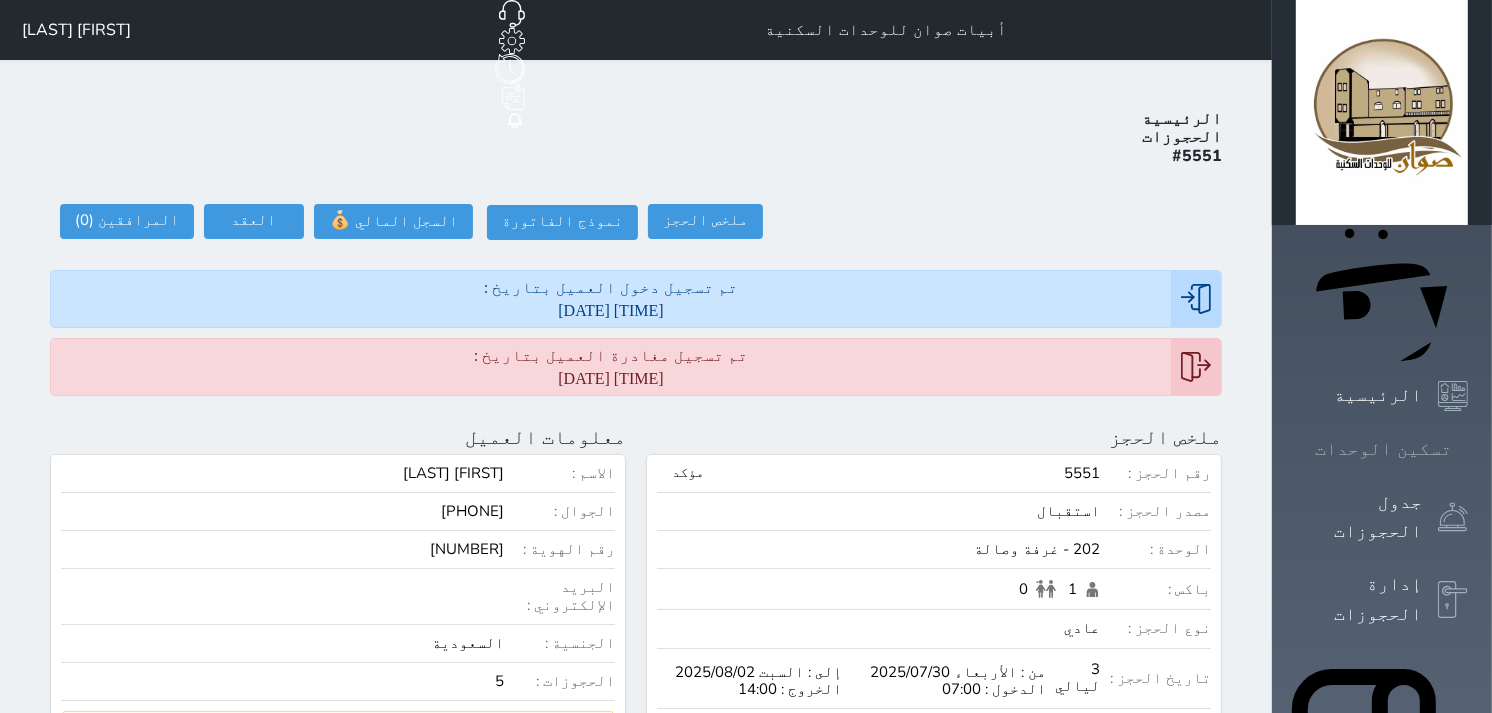click 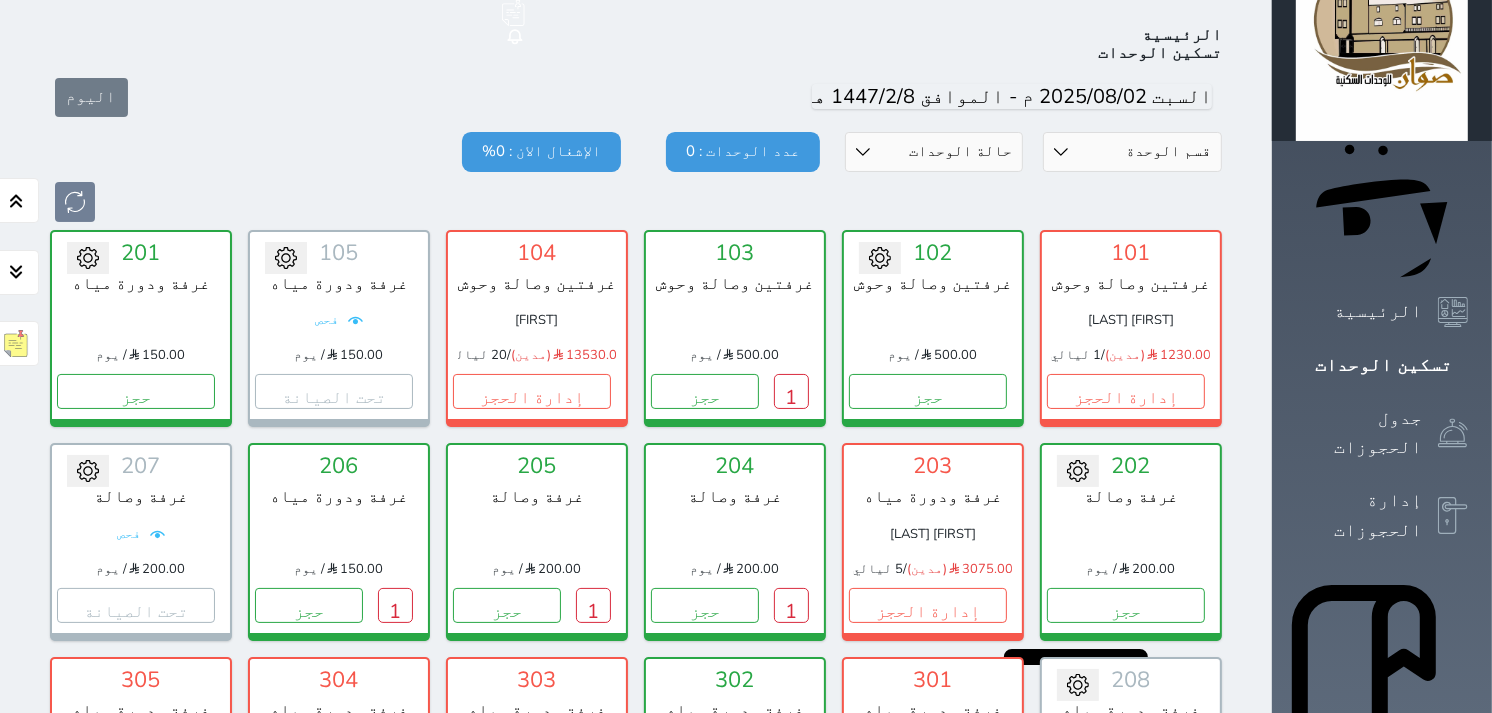 scroll, scrollTop: 77, scrollLeft: 0, axis: vertical 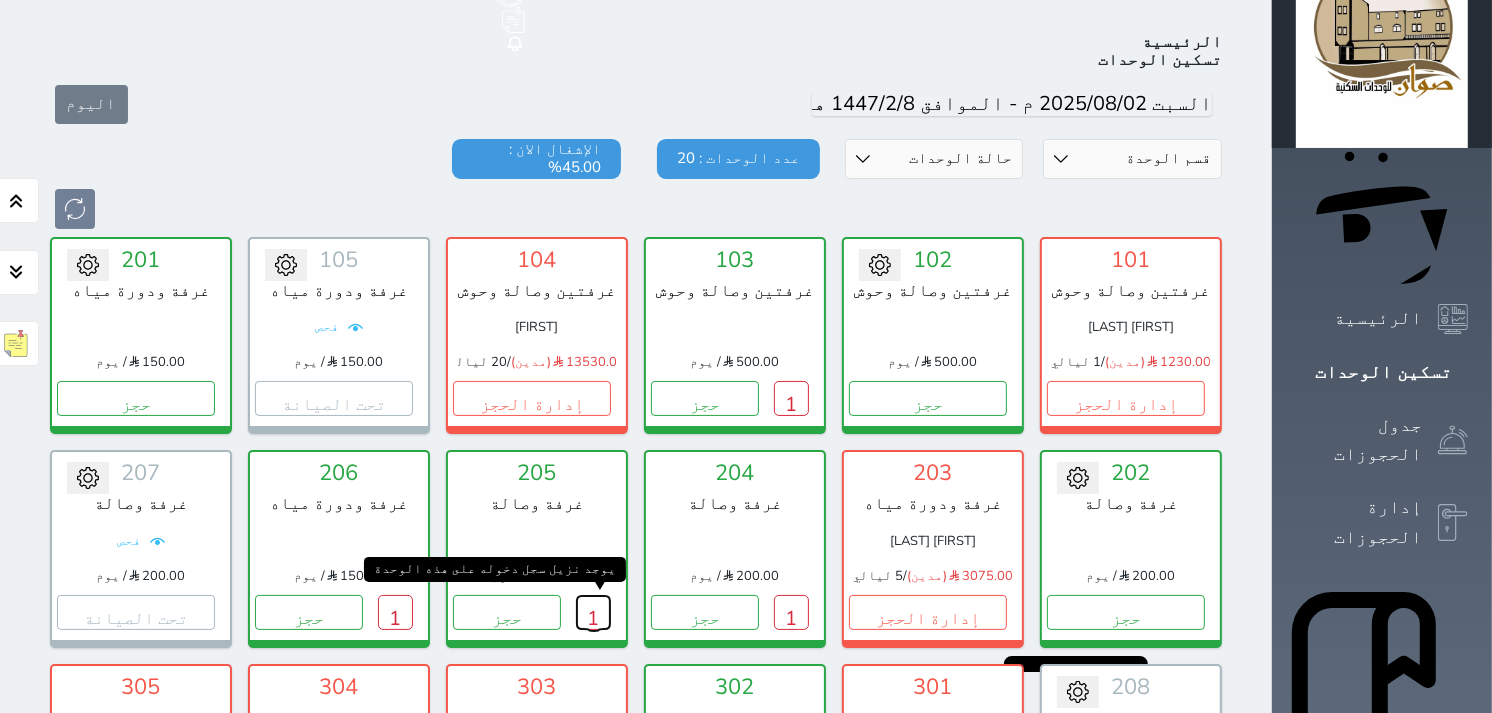 click on "1" at bounding box center (593, 612) 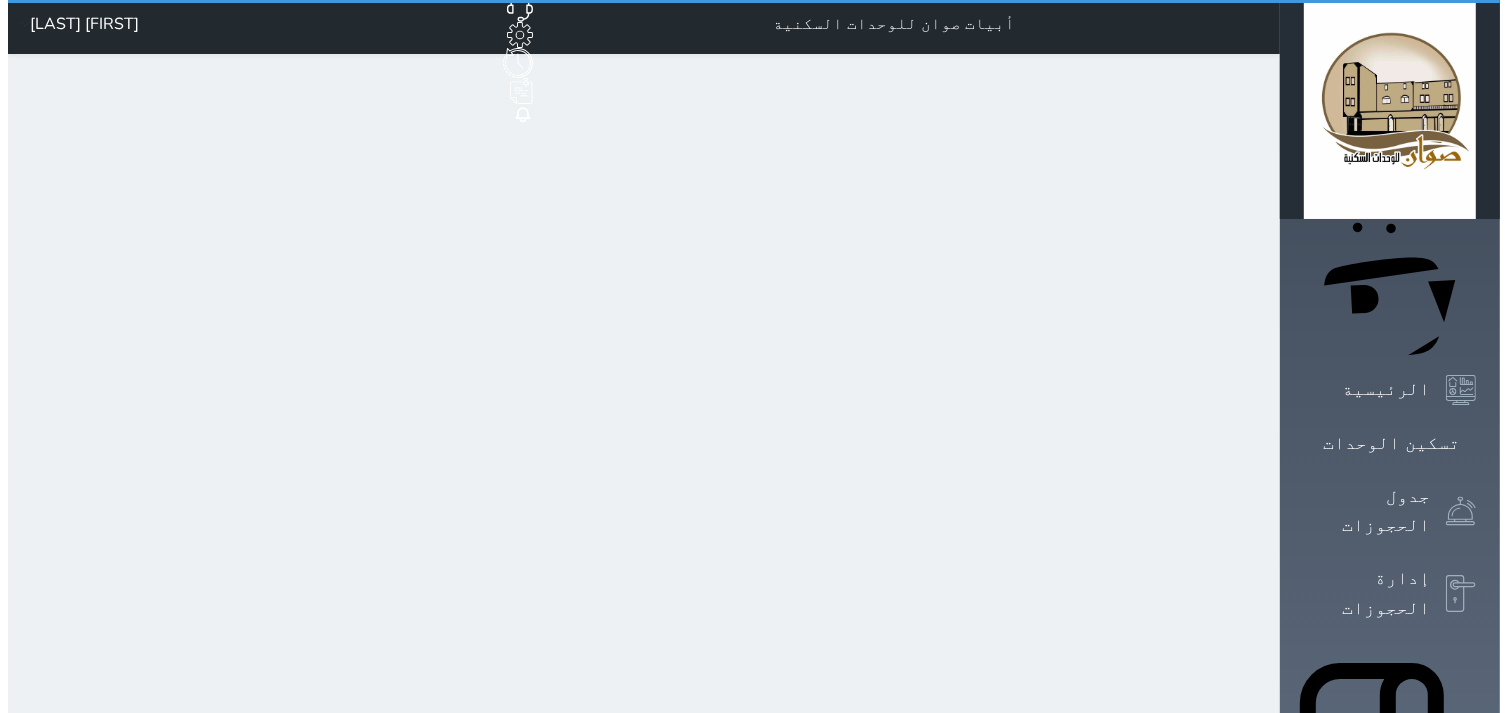 scroll, scrollTop: 0, scrollLeft: 0, axis: both 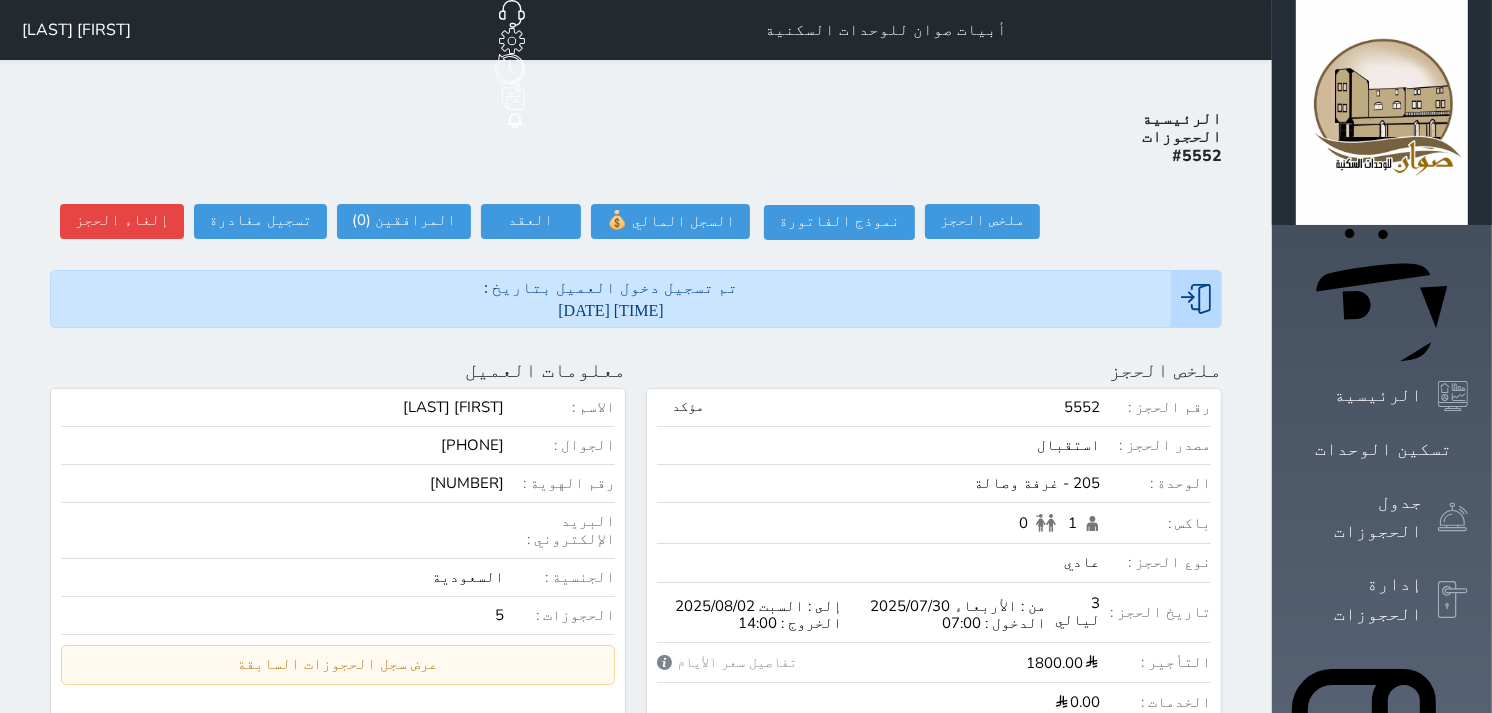 click on "الرئيسية   الحجوزات   #5552         ملخص الحجز         ملخص الحجز #5552                           نموذج الفاتورة   السجل المالي   💰         العقد         العقد #5552                                   العقود الموقعه #5552
العقود الموقعه (0)
#   تاريخ التوقيع   الاجرائات       المرافقين (0)         المرافقين                 البحث عن المرافقين :        الاسم       رقم الهوية       البريد الإلكتروني       الجوال           تغيير العميل              الاسم *     الجنس    اختر الجنس   ذكر انثى   تاريخ الميلاد         تاريخ الميلاد الهجرى         صلة القرابة
اختر صلة القرابة   ابن ابنه زوجة اخ اخت اب ام زوج أخرى   نوع العميل   اختر نوع   مواطن" at bounding box center (636, 933) 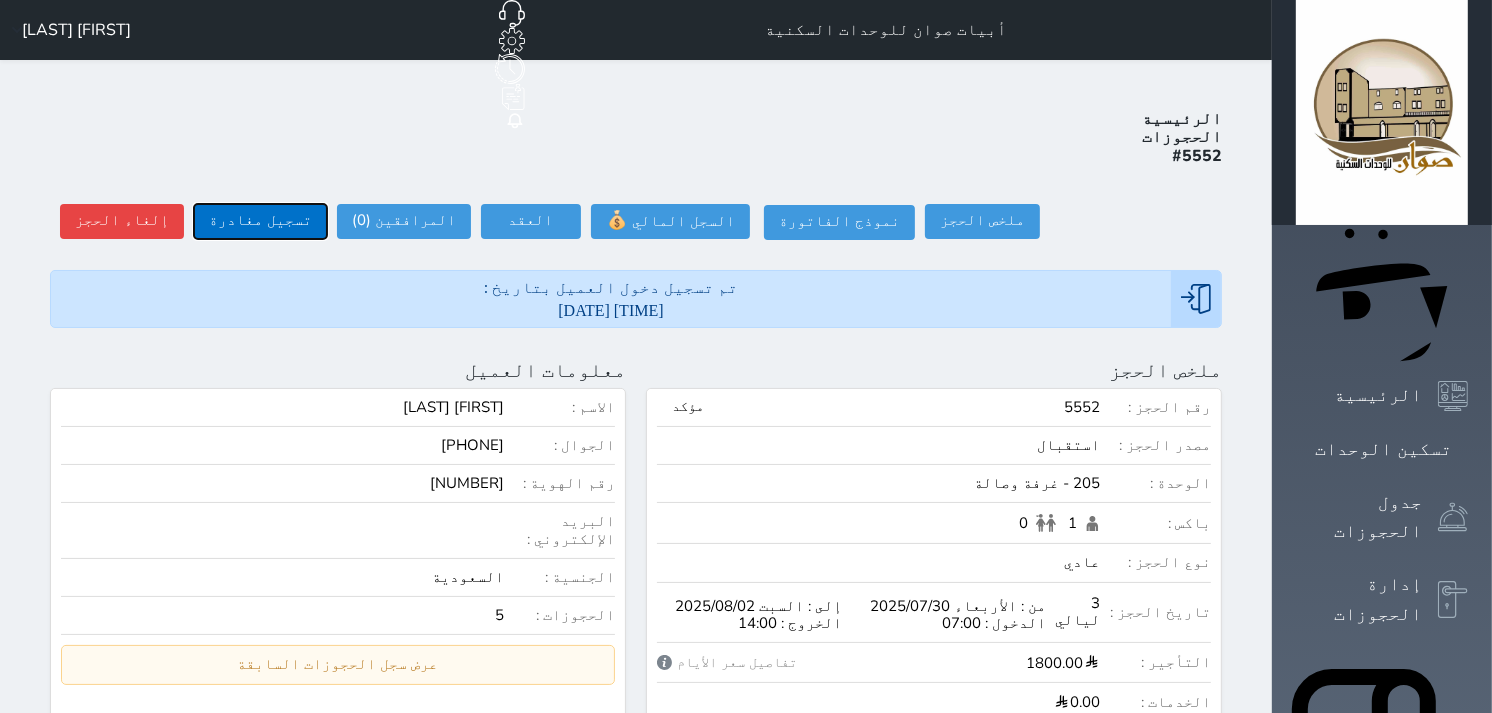click on "تسجيل مغادرة" at bounding box center (260, 221) 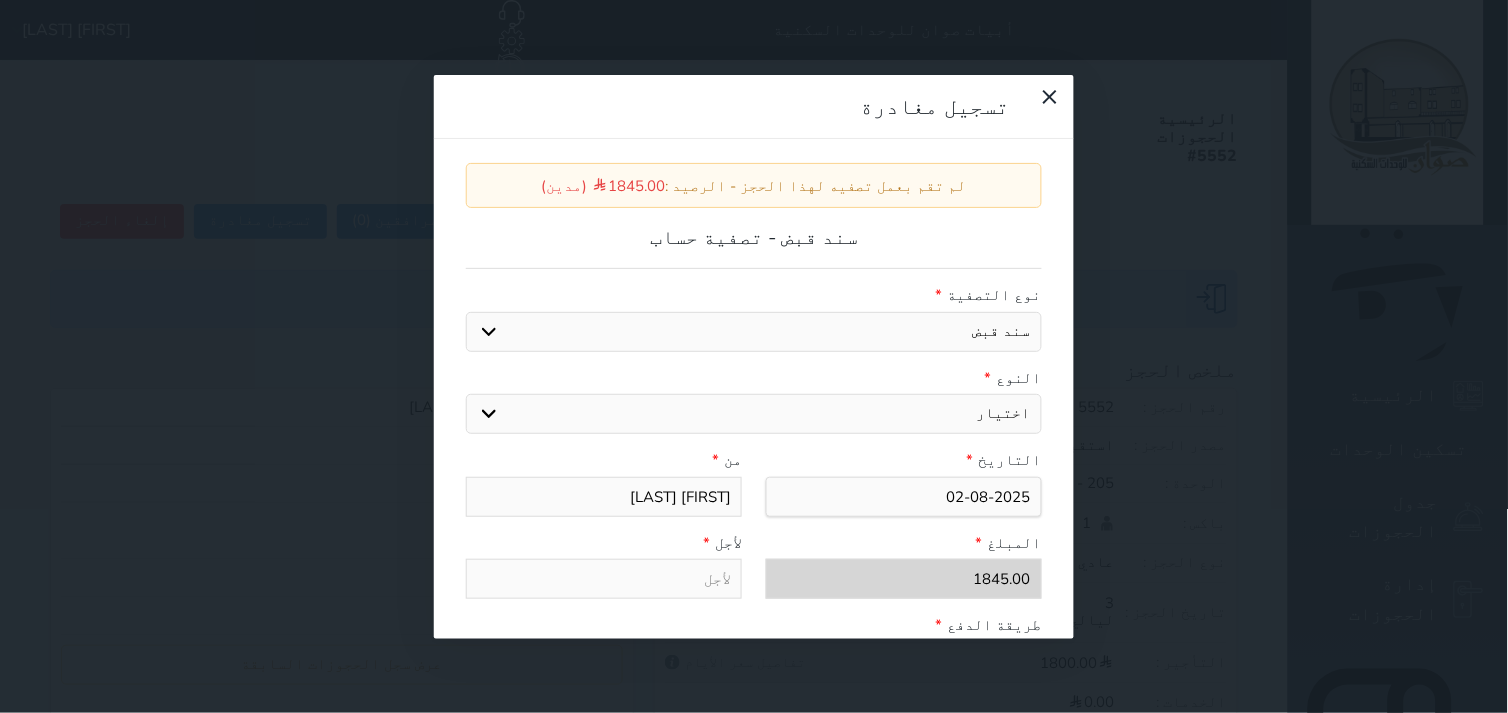 click on "اختيار   مقبوضات عامة
قيمة إيجار
فواتير
عربون
لا ينطبق
آخر
مغسلة
واي فاي - الإنترنت
مواقف السيارات
طعام
الأغذية والمشروبات
مشروبات
المشروبات الباردة
المشروبات الساخنة
الإفطار
غداء
عشاء
مخبز و كعك
حمام سباحة
الصالة الرياضية
سبا و خدمات الجمال
اختيار وإسقاط (خدمات النقل)
ميني بار
كابل - تلفزيون
سرير إضافي
تصفيف الشعر
التسوق" at bounding box center [754, 414] 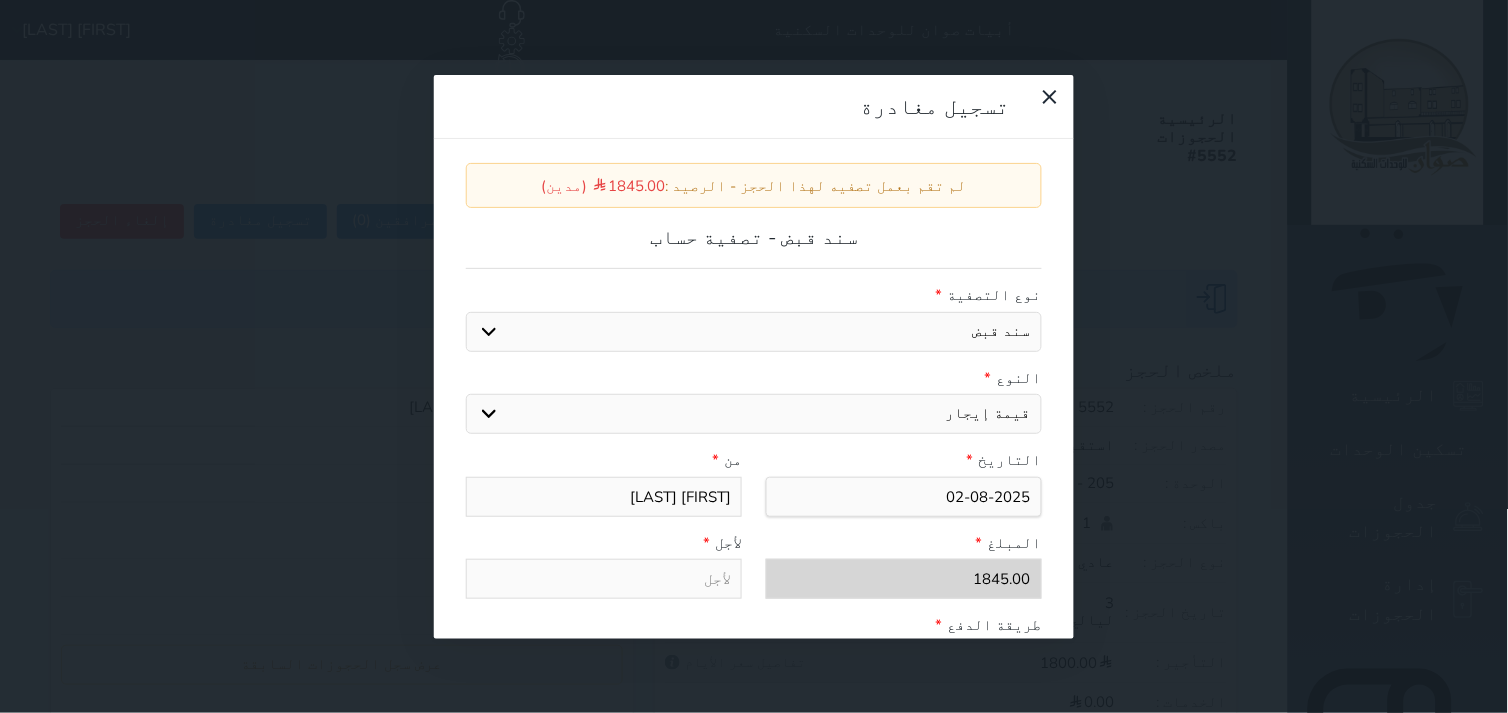 click on "اختيار   مقبوضات عامة
قيمة إيجار
فواتير
عربون
لا ينطبق
آخر
مغسلة
واي فاي - الإنترنت
مواقف السيارات
طعام
الأغذية والمشروبات
مشروبات
المشروبات الباردة
المشروبات الساخنة
الإفطار
غداء
عشاء
مخبز و كعك
حمام سباحة
الصالة الرياضية
سبا و خدمات الجمال
اختيار وإسقاط (خدمات النقل)
ميني بار
كابل - تلفزيون
سرير إضافي
تصفيف الشعر
التسوق" at bounding box center (754, 414) 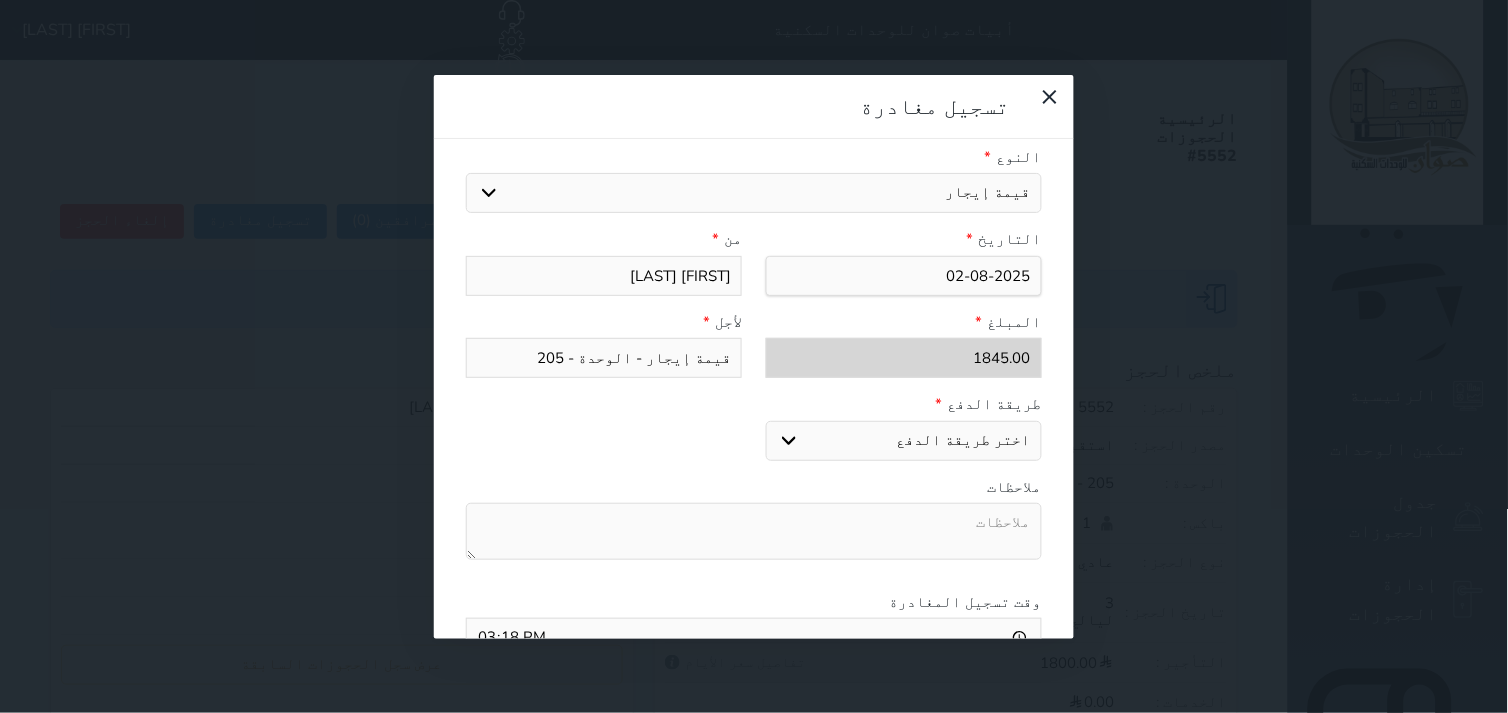 scroll, scrollTop: 222, scrollLeft: 0, axis: vertical 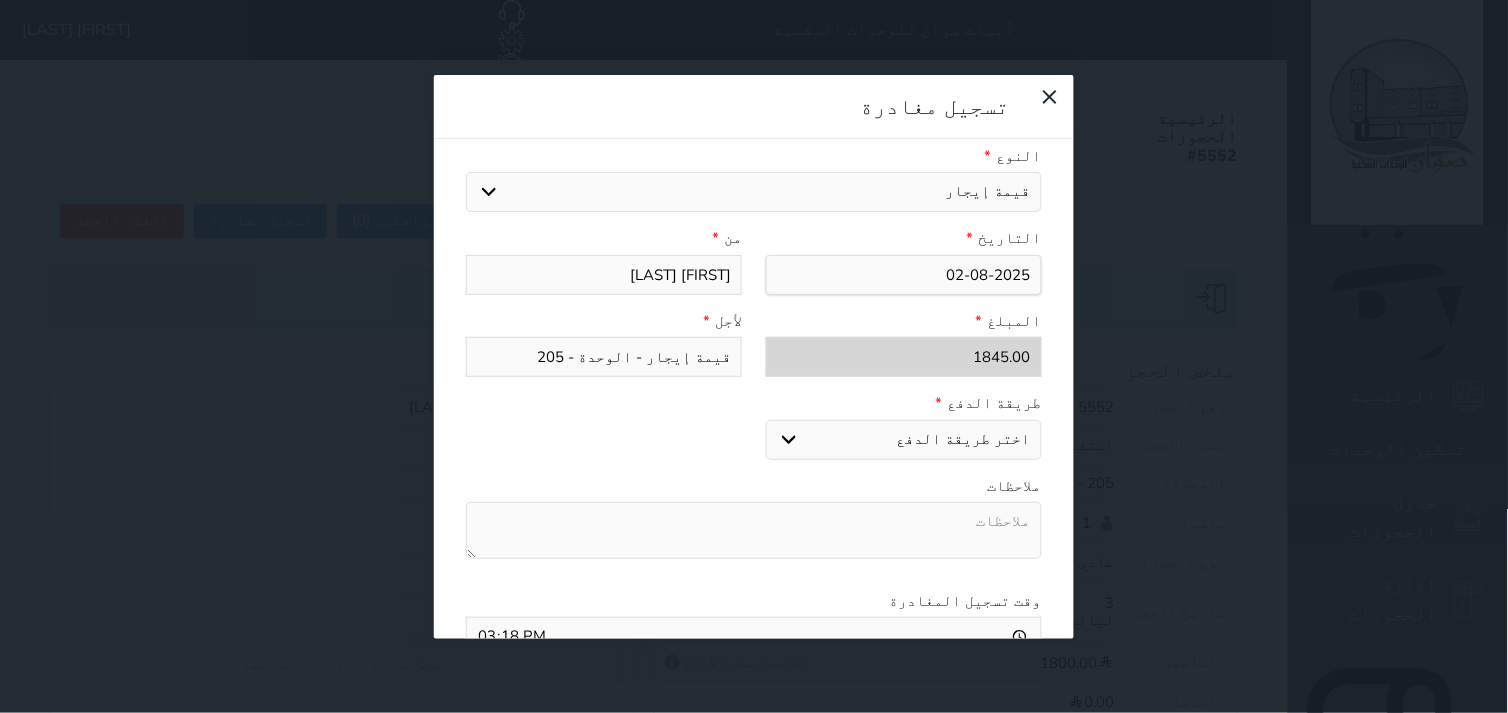 click on "اختر طريقة الدفع   دفع نقدى   تحويل بنكى   مدى   بطاقة ائتمان" at bounding box center (904, 440) 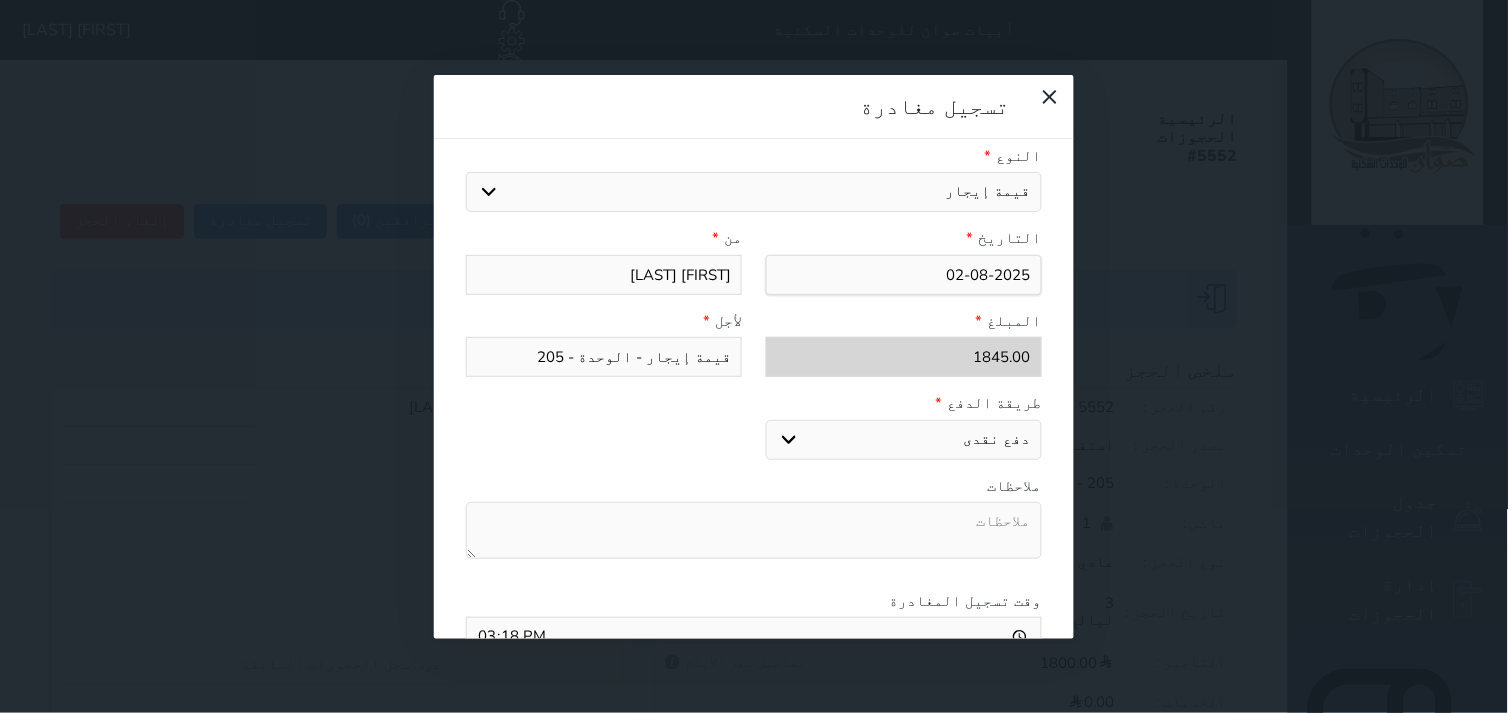 click on "اختر طريقة الدفع   دفع نقدى   تحويل بنكى   مدى   بطاقة ائتمان" at bounding box center [904, 440] 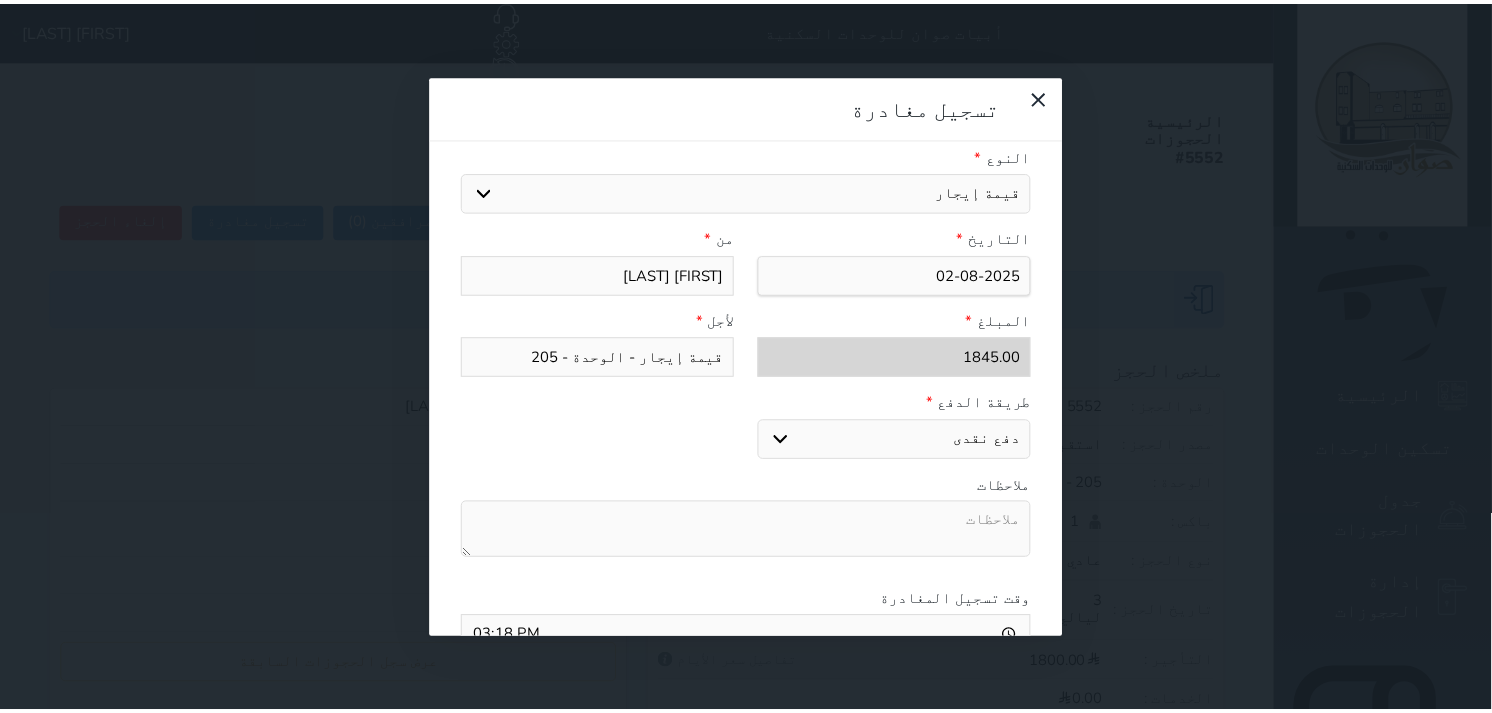 scroll, scrollTop: 311, scrollLeft: 0, axis: vertical 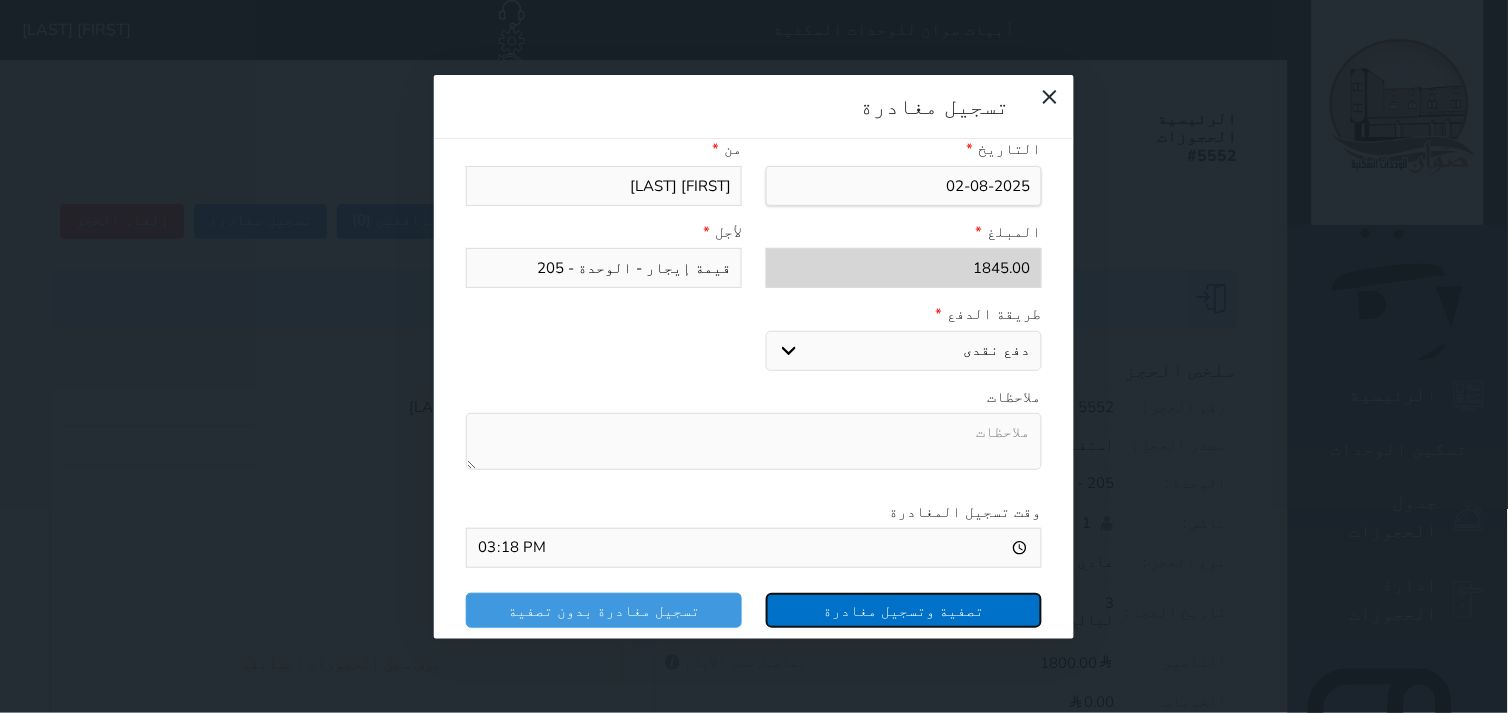 click on "تصفية وتسجيل مغادرة" at bounding box center [904, 610] 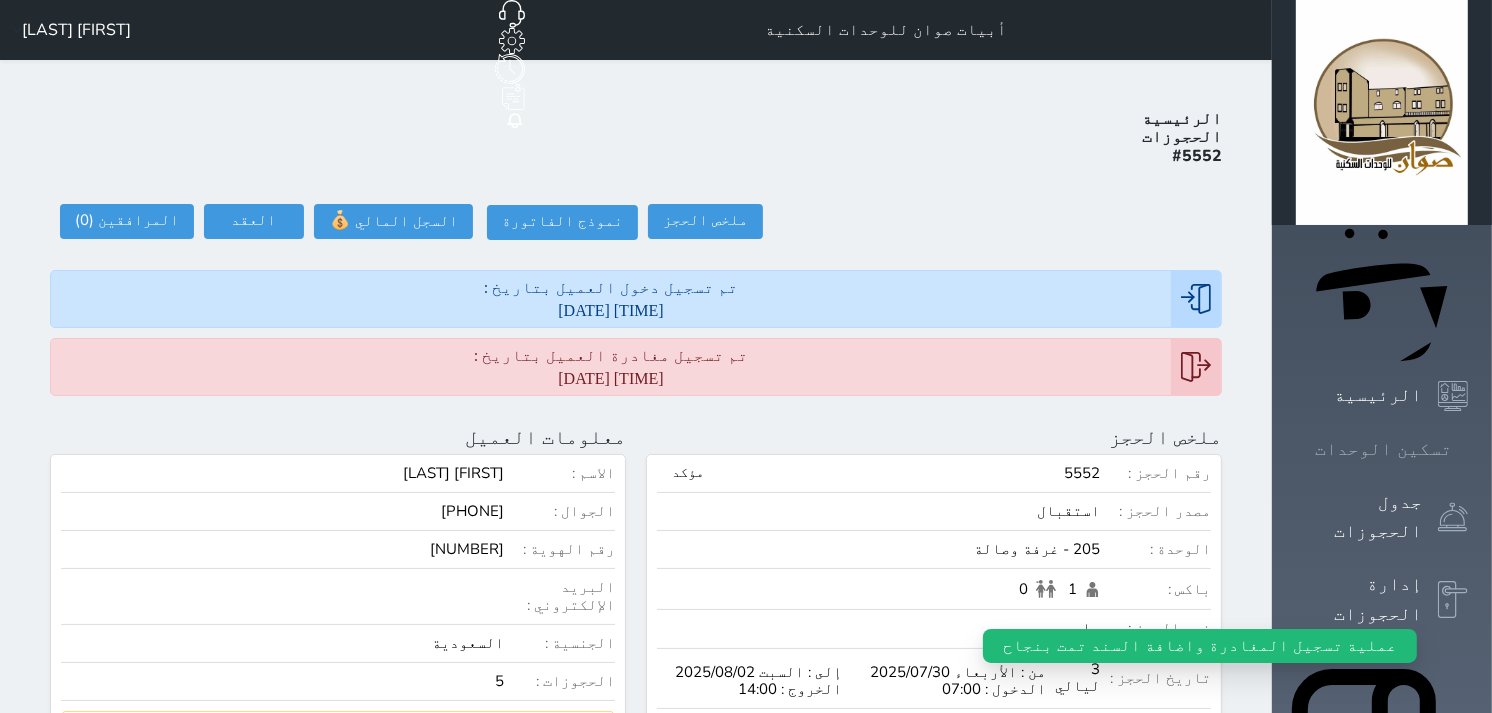 click at bounding box center (1468, 449) 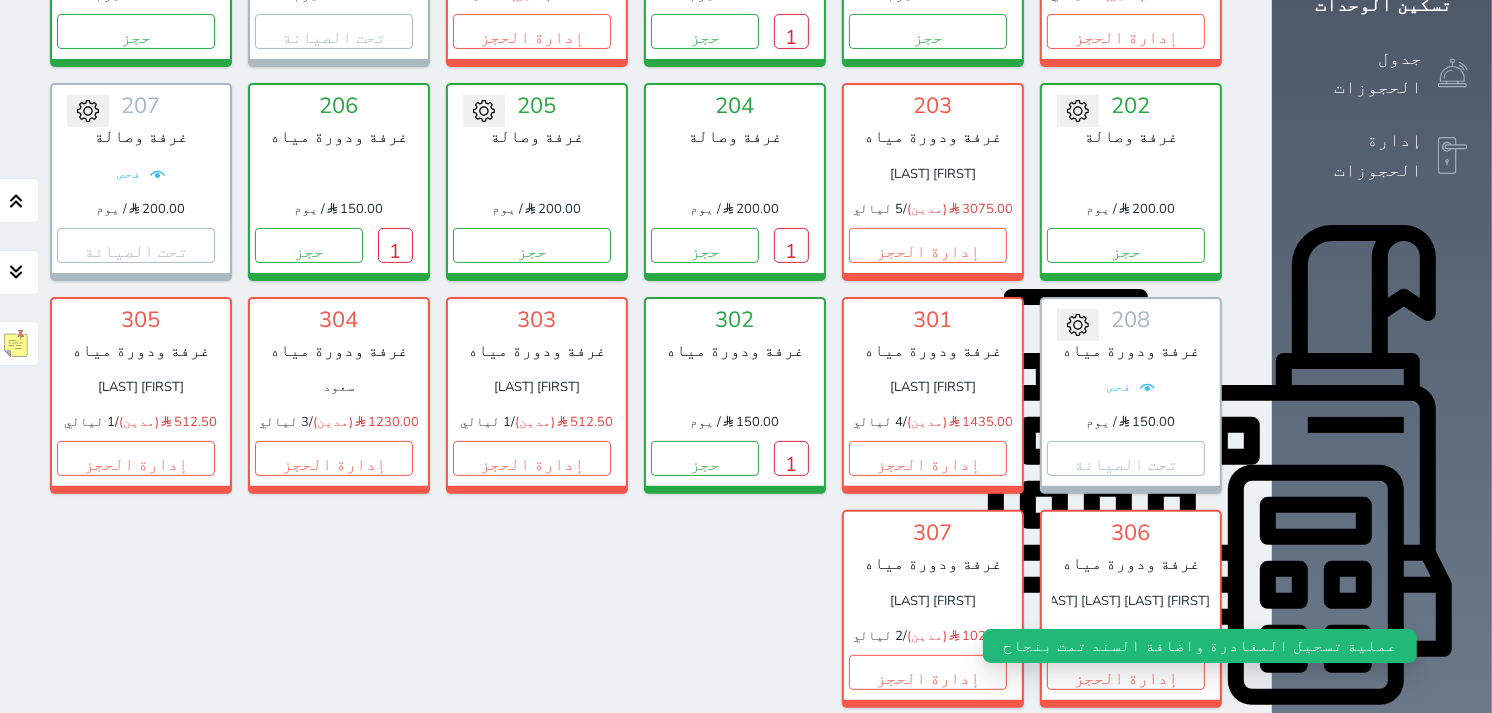 scroll, scrollTop: 77, scrollLeft: 0, axis: vertical 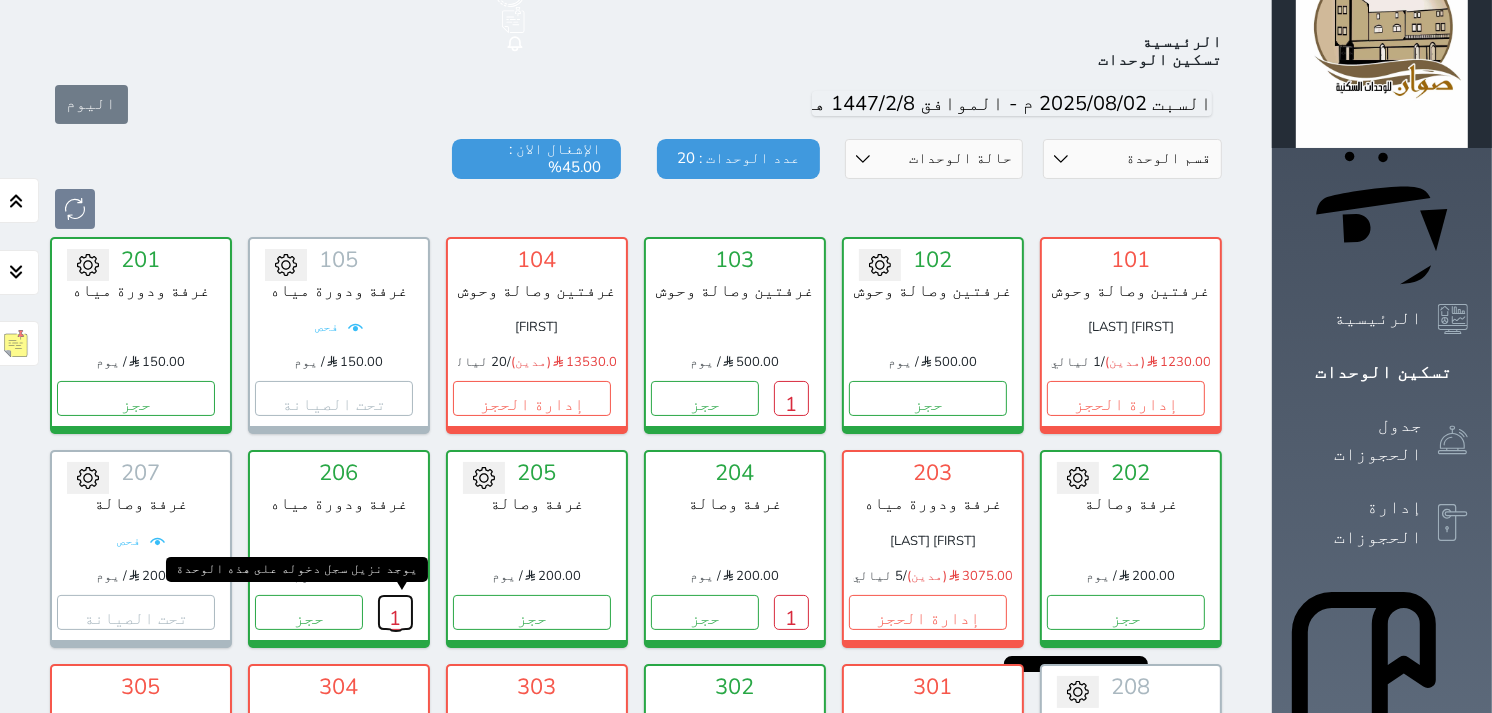 click on "1" at bounding box center (395, 612) 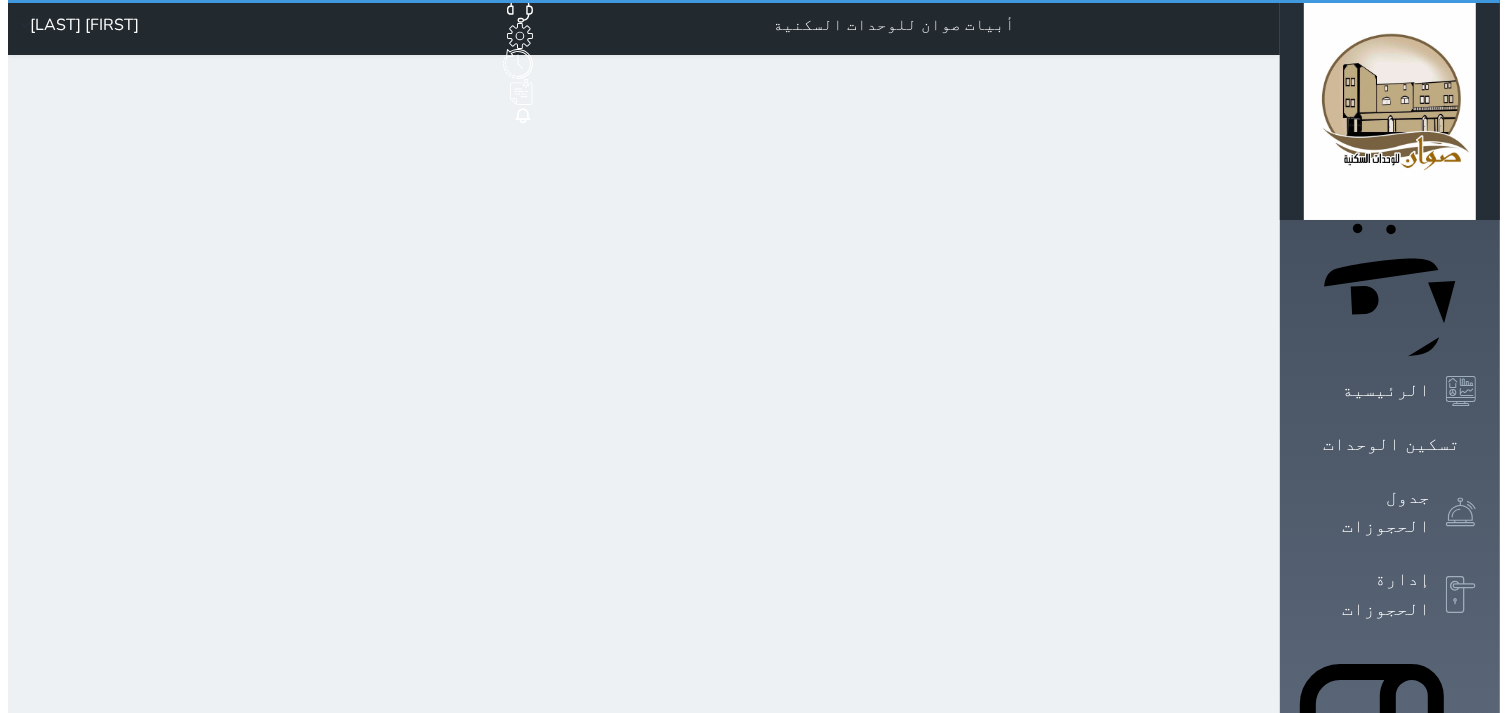 scroll, scrollTop: 0, scrollLeft: 0, axis: both 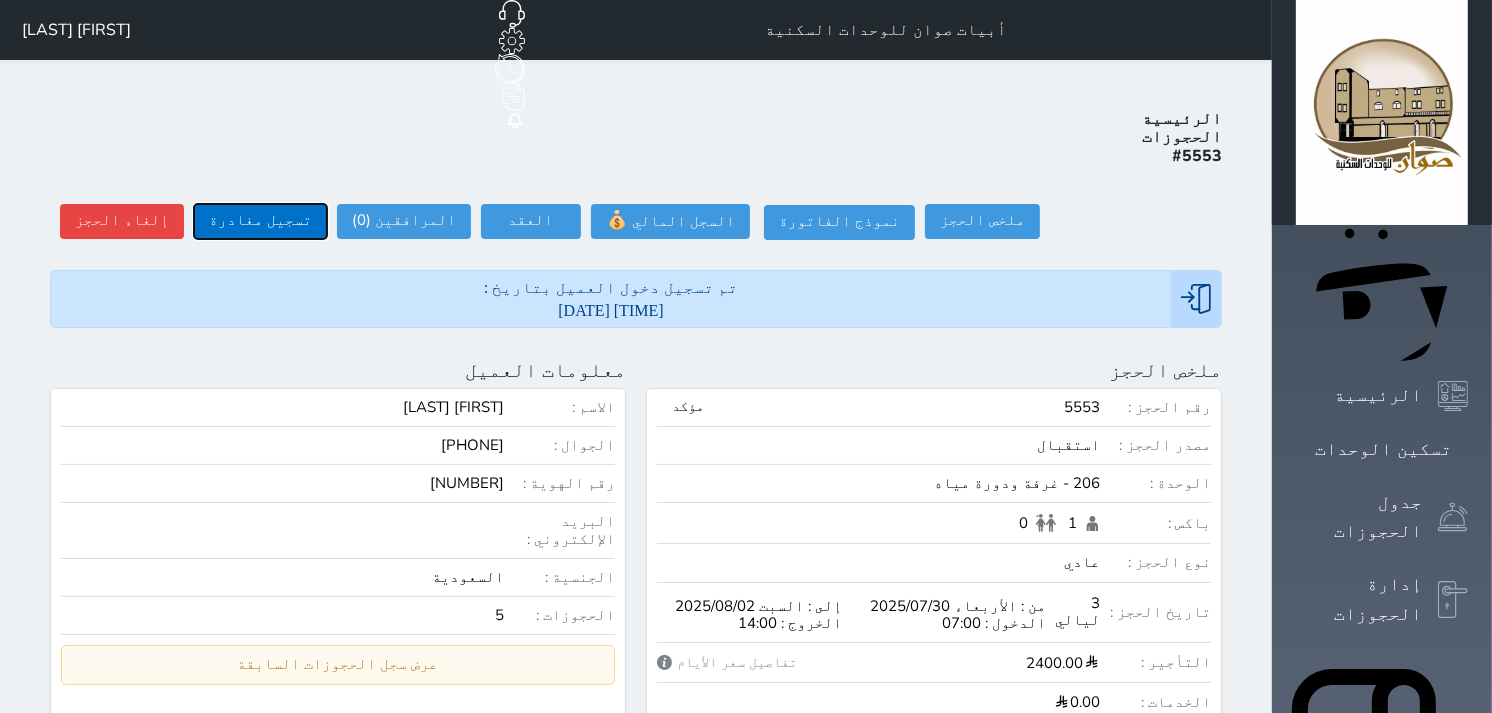 click on "تسجيل مغادرة" at bounding box center [260, 221] 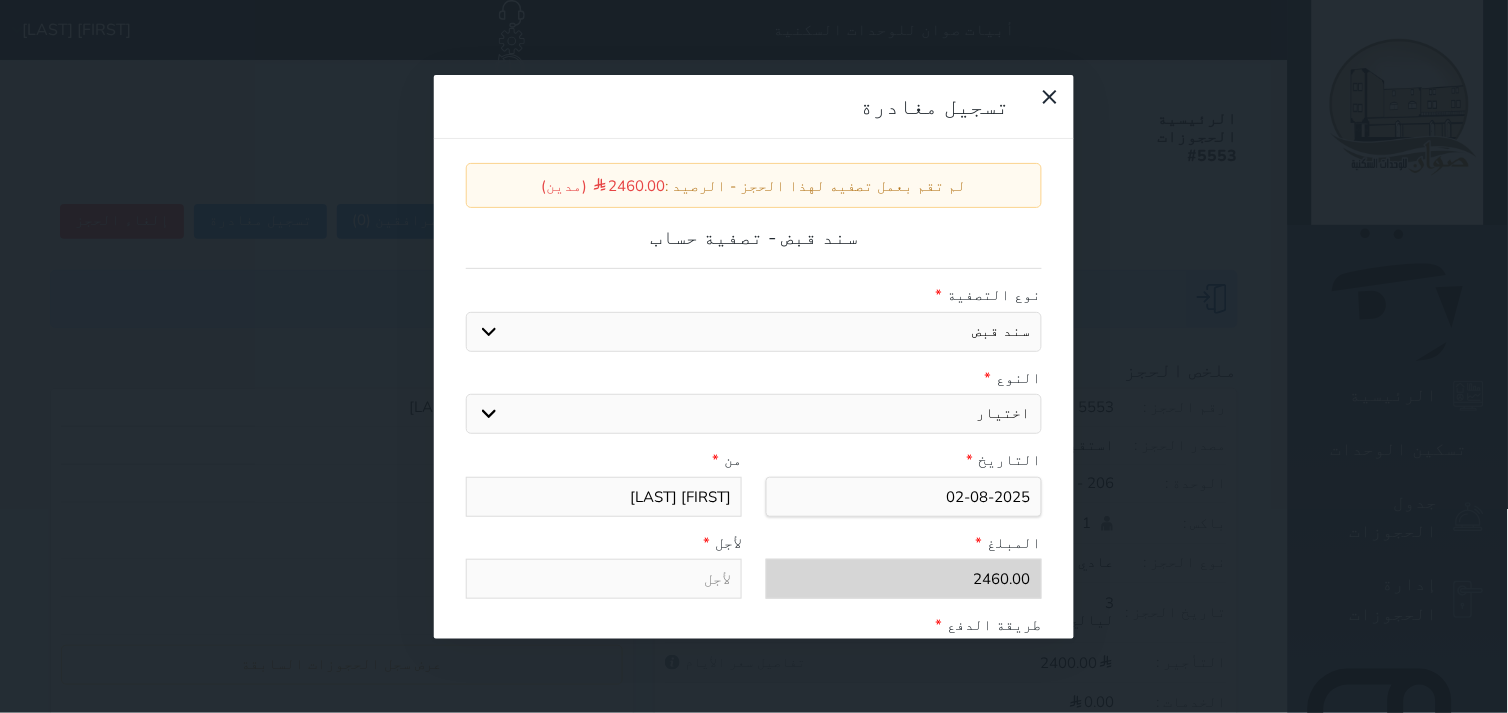 click on "اختيار   مقبوضات عامة
قيمة إيجار
فواتير
عربون
لا ينطبق
آخر
مغسلة
واي فاي - الإنترنت
مواقف السيارات
طعام
الأغذية والمشروبات
مشروبات
المشروبات الباردة
المشروبات الساخنة
الإفطار
غداء
عشاء
مخبز و كعك
حمام سباحة
الصالة الرياضية
سبا و خدمات الجمال
اختيار وإسقاط (خدمات النقل)
ميني بار
كابل - تلفزيون
سرير إضافي
تصفيف الشعر
التسوق" at bounding box center [754, 414] 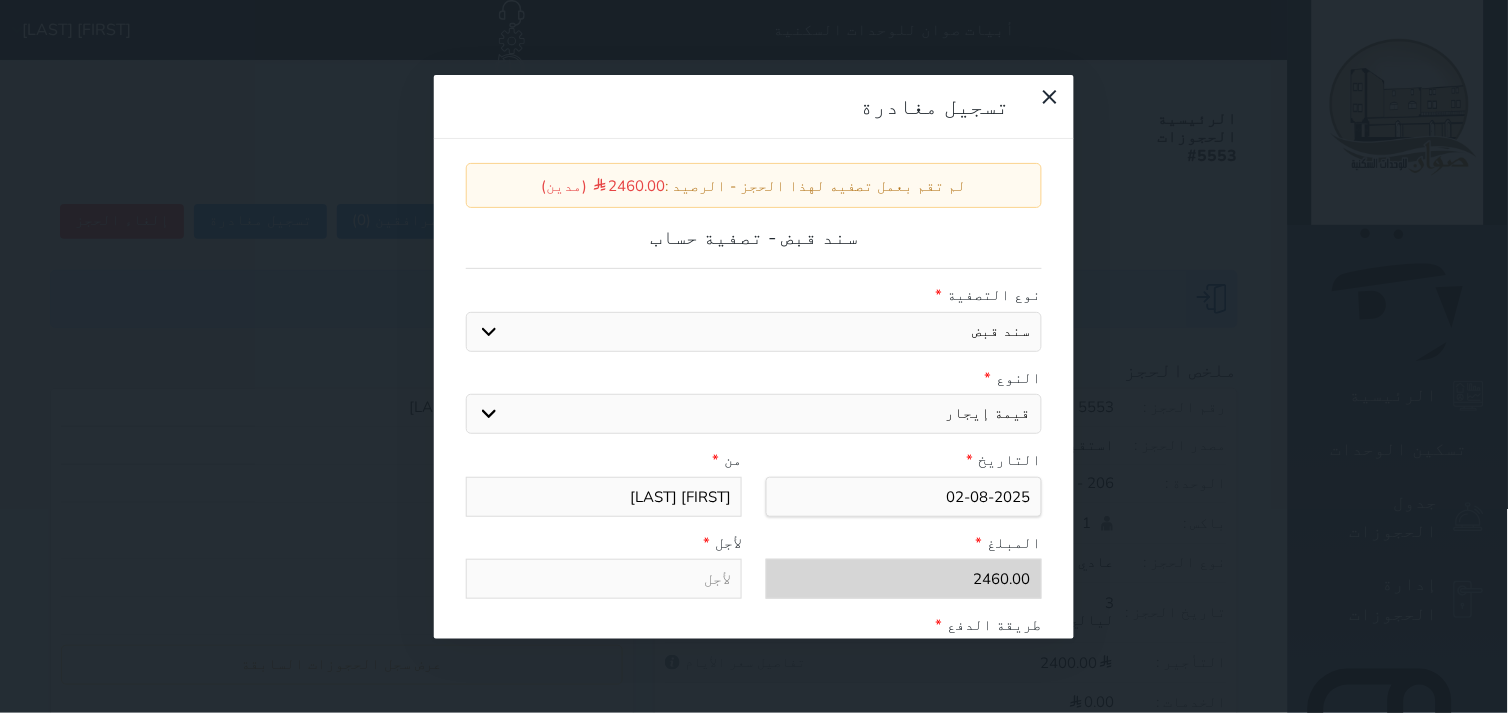 click on "اختيار   مقبوضات عامة
قيمة إيجار
فواتير
عربون
لا ينطبق
آخر
مغسلة
واي فاي - الإنترنت
مواقف السيارات
طعام
الأغذية والمشروبات
مشروبات
المشروبات الباردة
المشروبات الساخنة
الإفطار
غداء
عشاء
مخبز و كعك
حمام سباحة
الصالة الرياضية
سبا و خدمات الجمال
اختيار وإسقاط (خدمات النقل)
ميني بار
كابل - تلفزيون
سرير إضافي
تصفيف الشعر
التسوق" at bounding box center [754, 414] 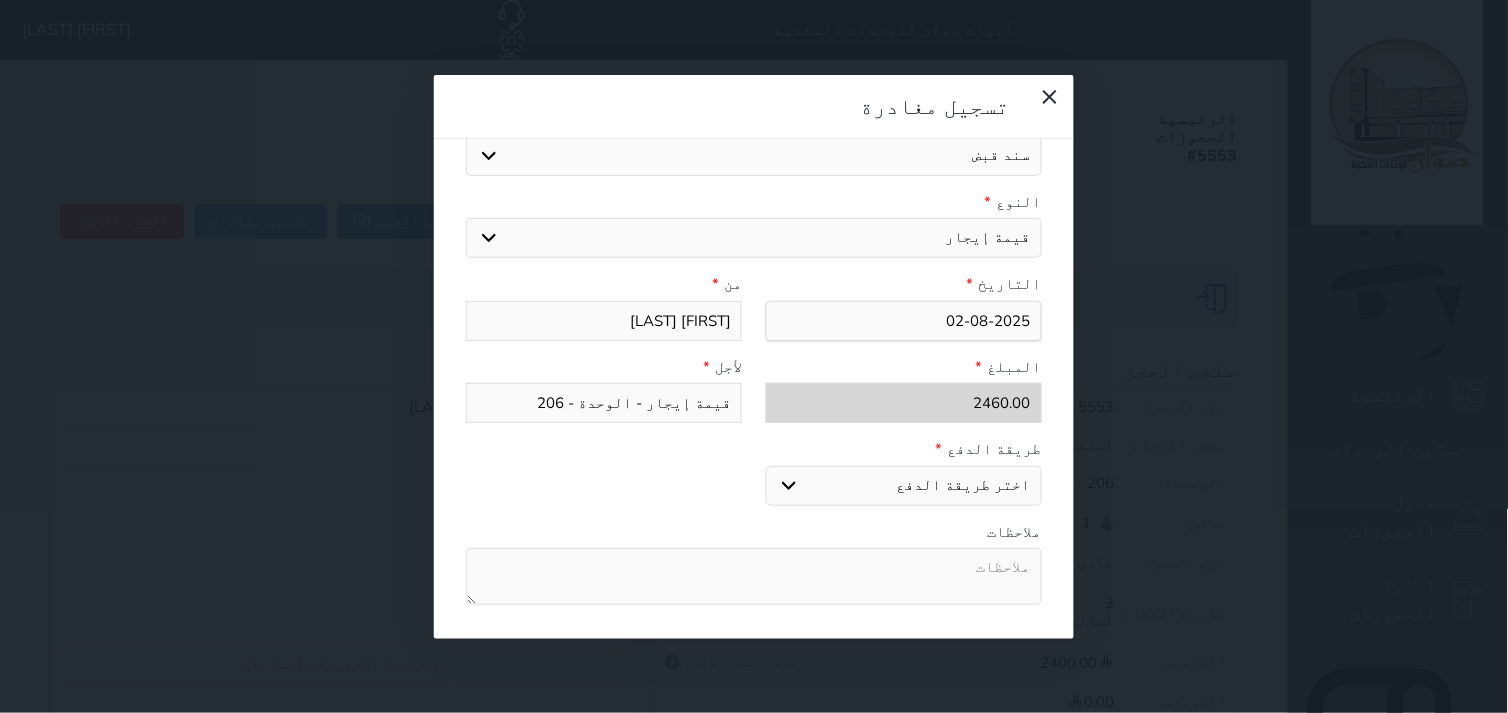 scroll, scrollTop: 222, scrollLeft: 0, axis: vertical 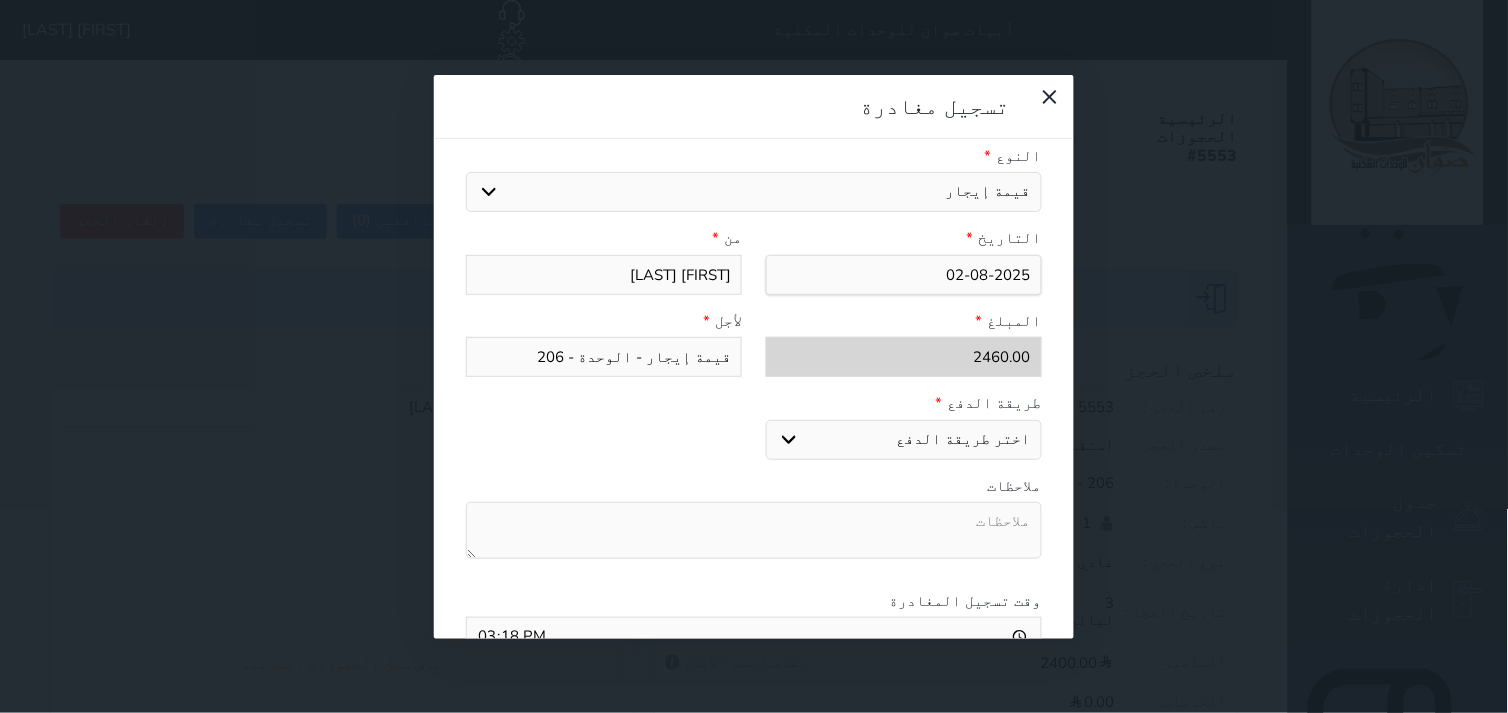 click on "اختر طريقة الدفع   دفع نقدى   تحويل بنكى   مدى   بطاقة ائتمان" at bounding box center [904, 440] 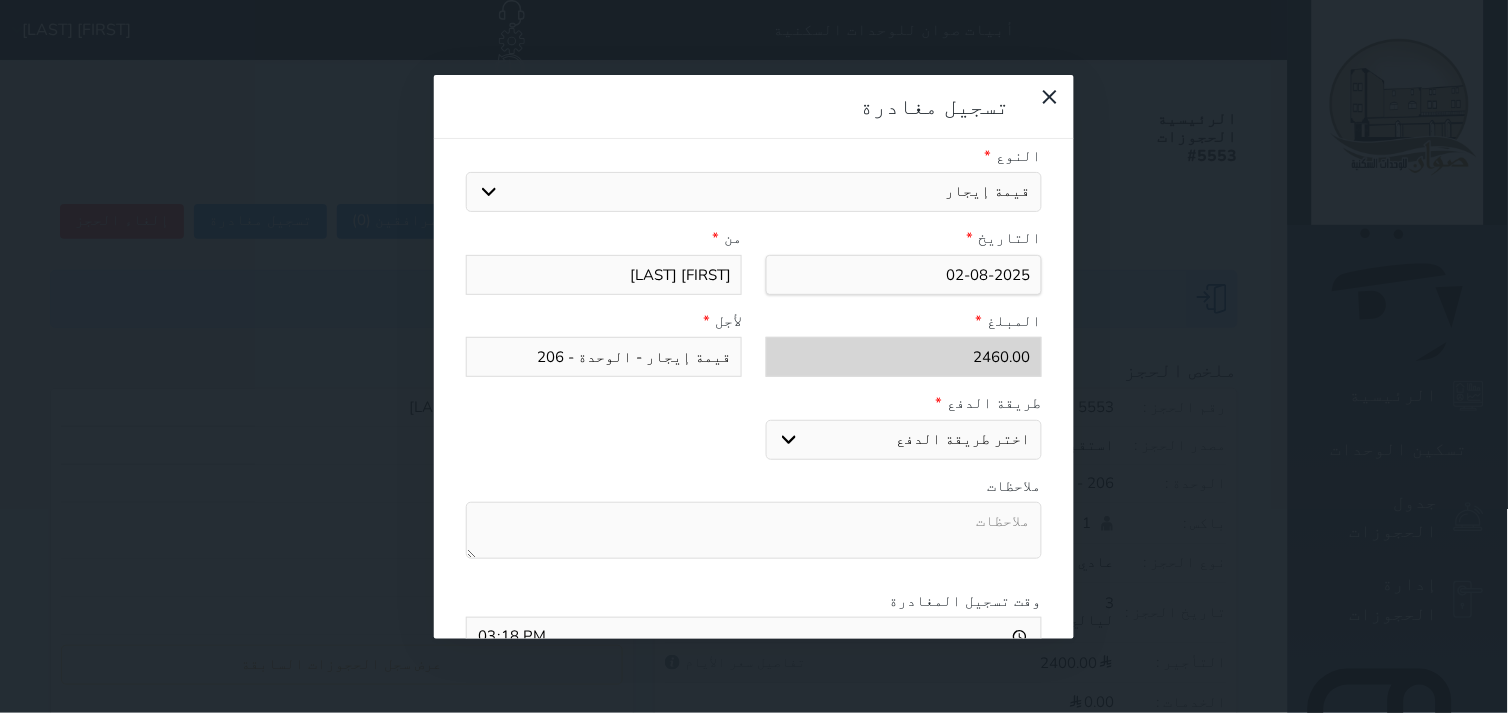 select on "cash" 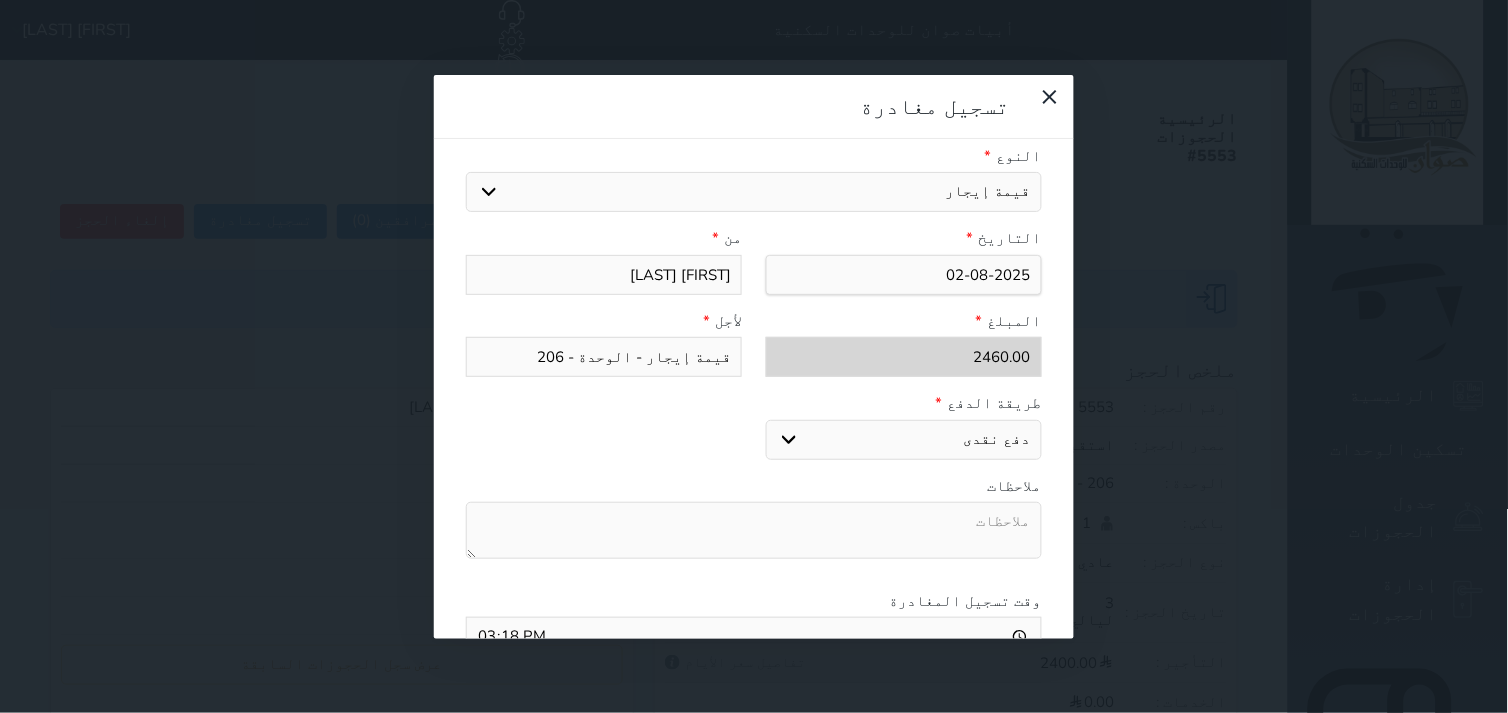 click on "اختر طريقة الدفع   دفع نقدى   تحويل بنكى   مدى   بطاقة ائتمان" at bounding box center [904, 440] 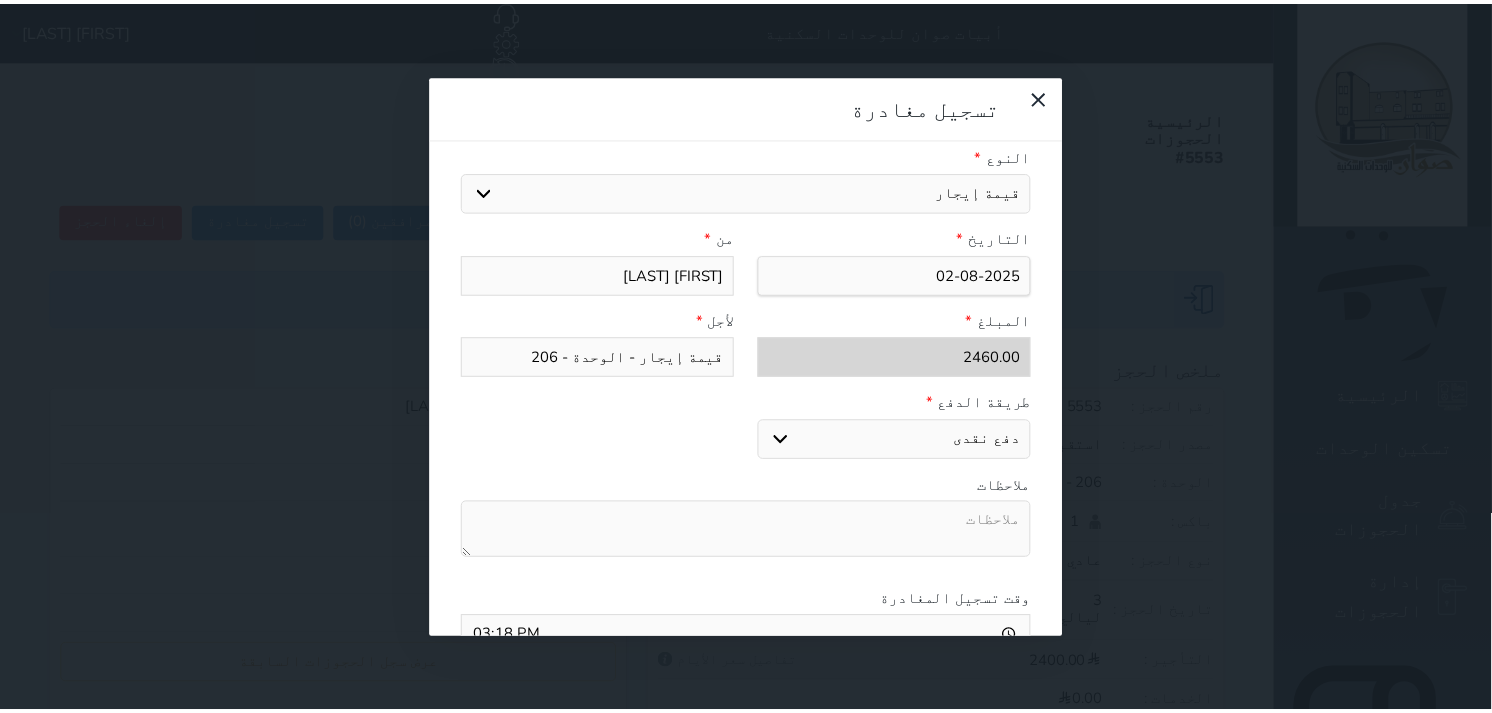 scroll, scrollTop: 311, scrollLeft: 0, axis: vertical 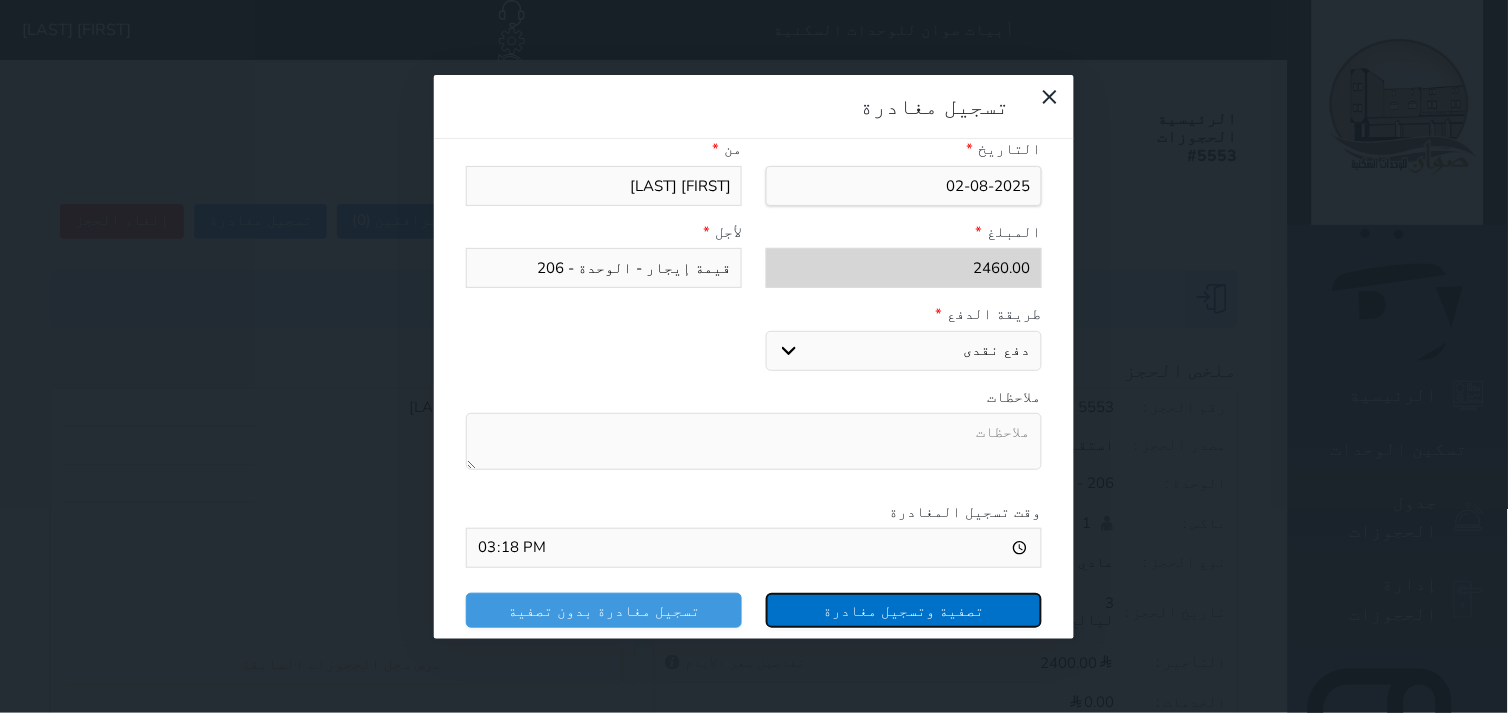 click on "تصفية وتسجيل مغادرة" at bounding box center [904, 610] 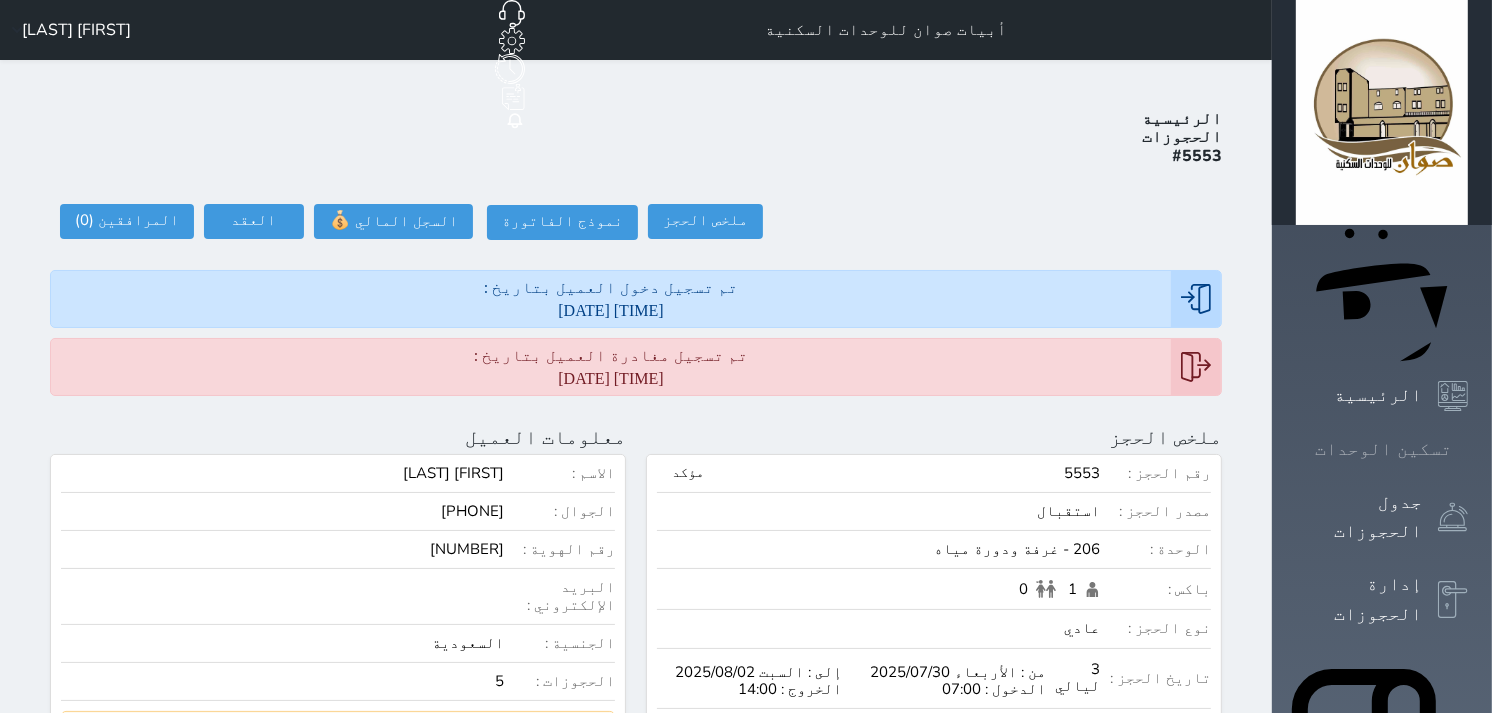click 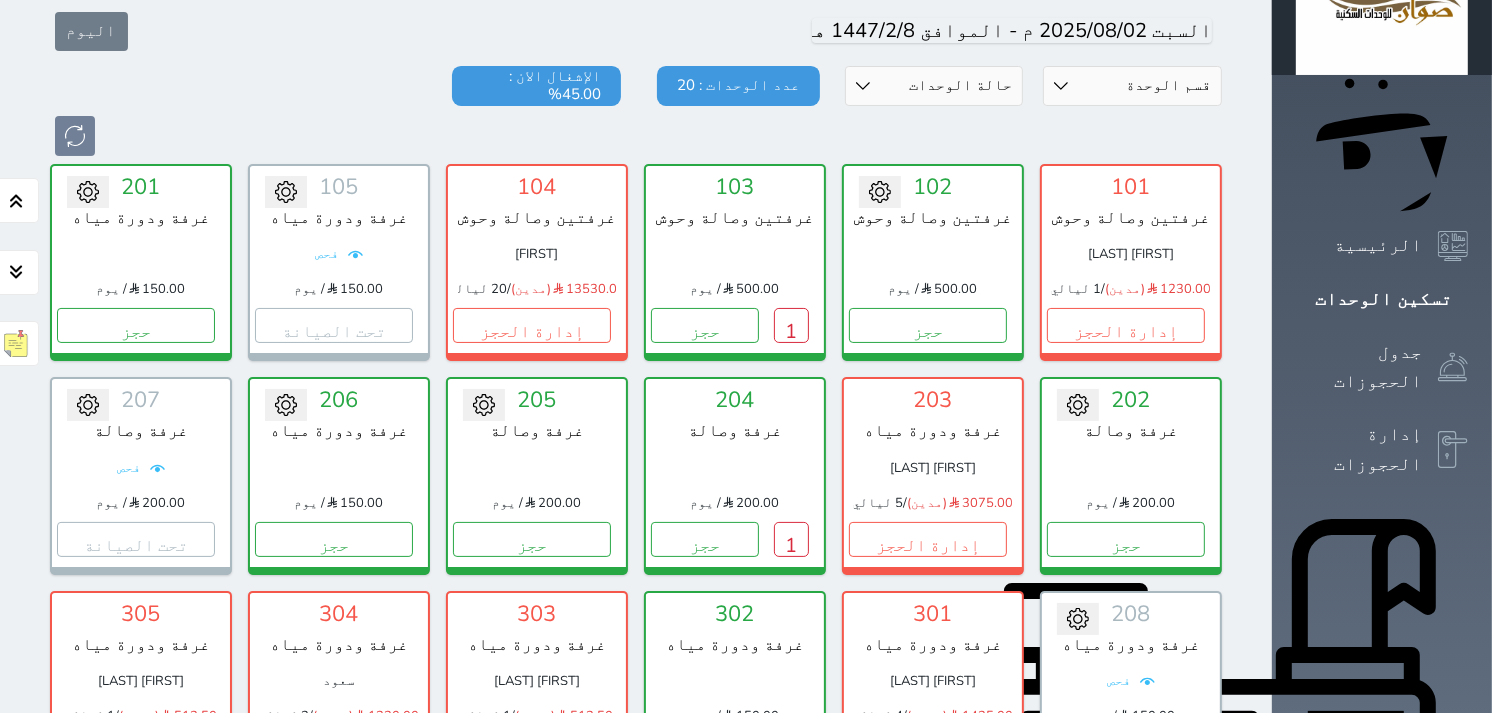 scroll, scrollTop: 188, scrollLeft: 0, axis: vertical 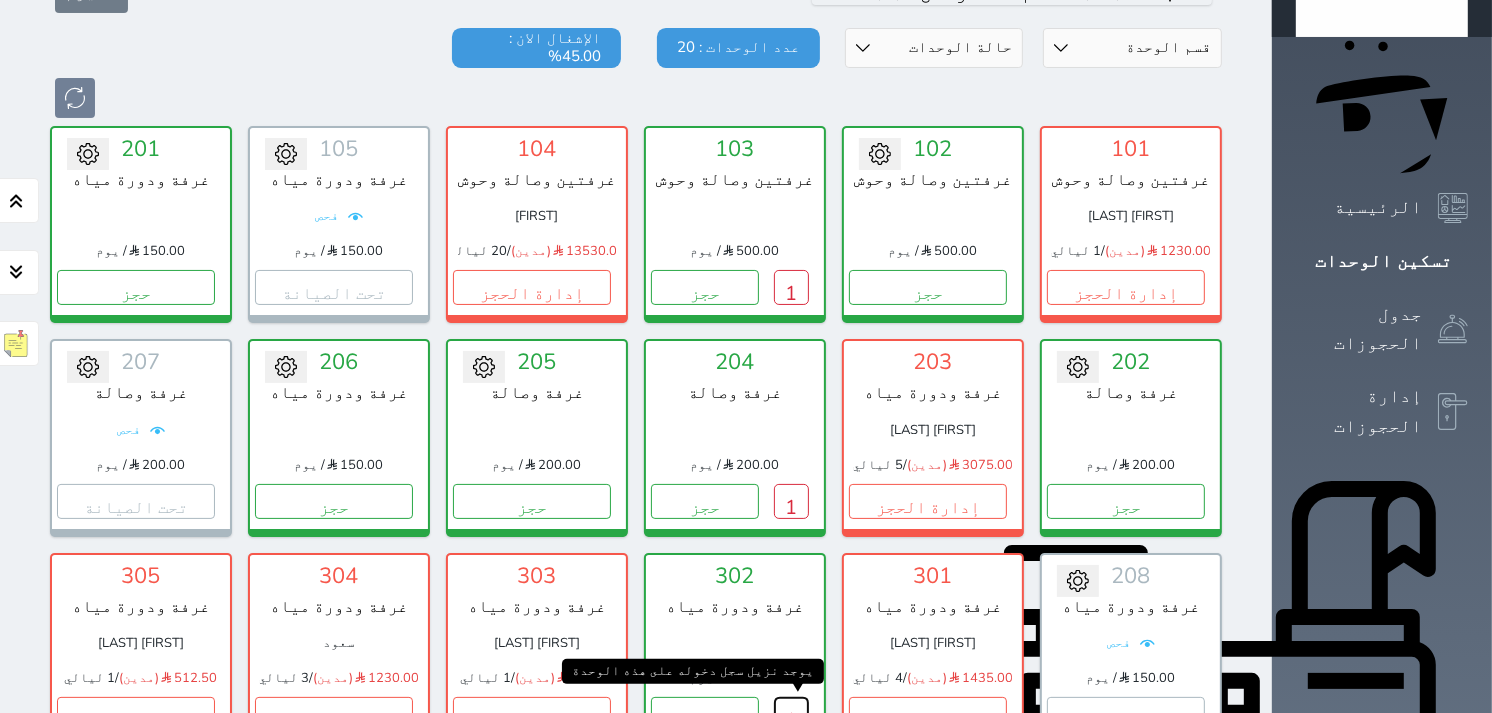 click on "1" at bounding box center [791, 714] 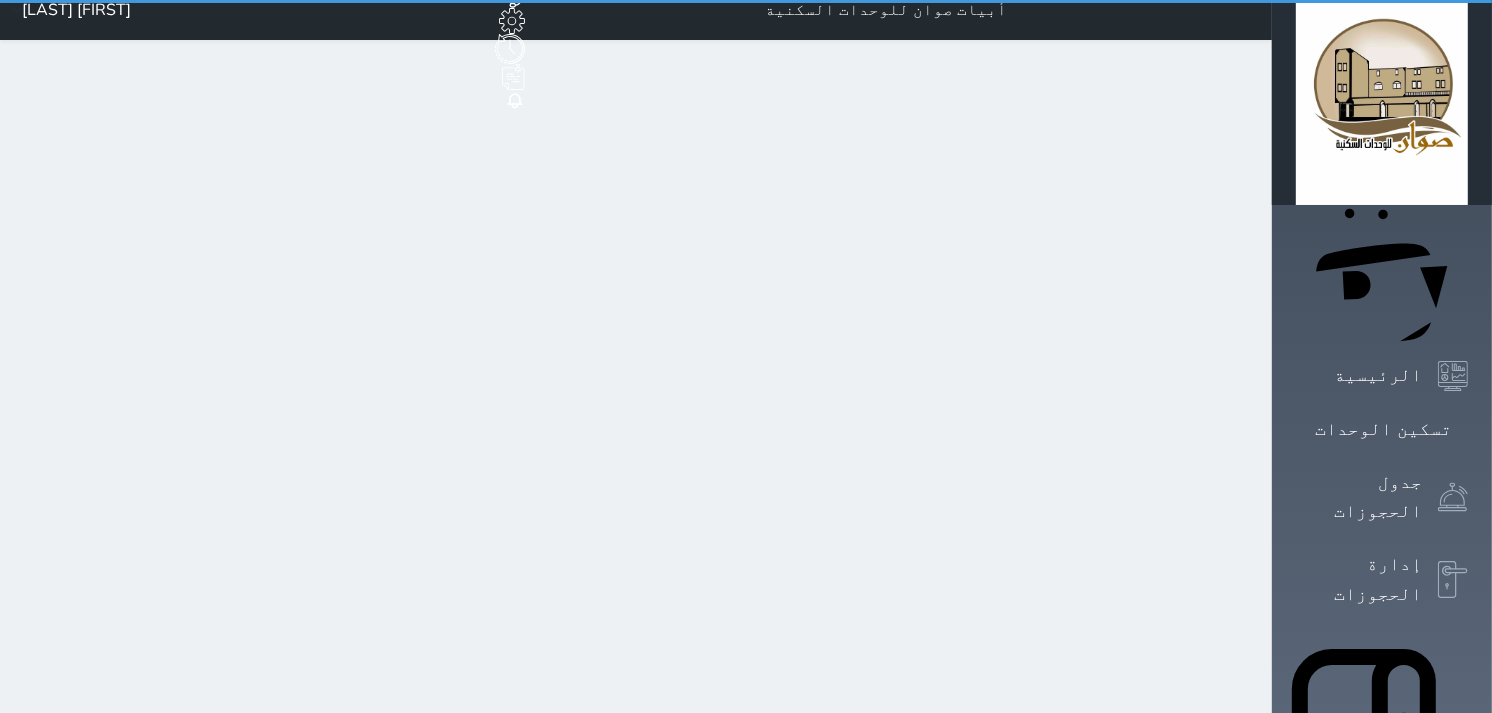scroll, scrollTop: 0, scrollLeft: 0, axis: both 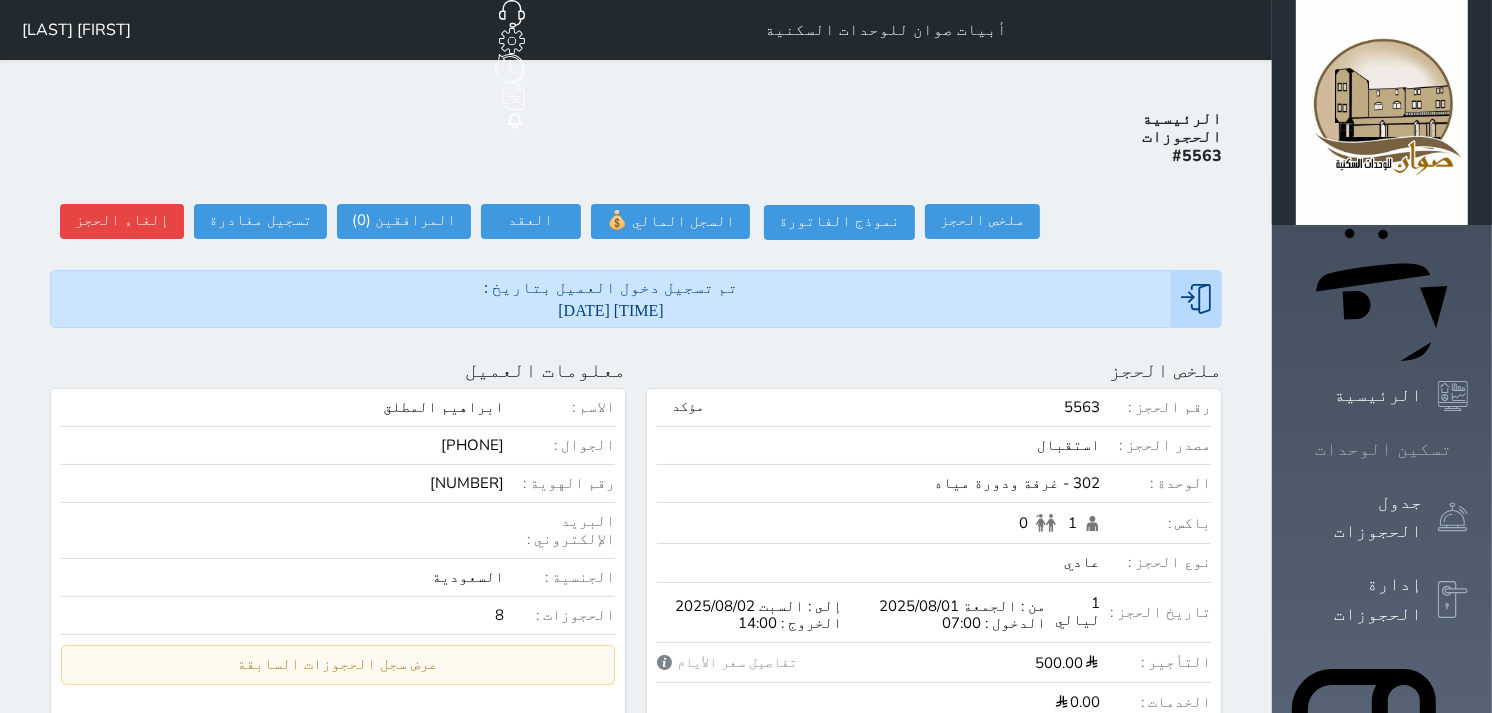 click at bounding box center [1468, 449] 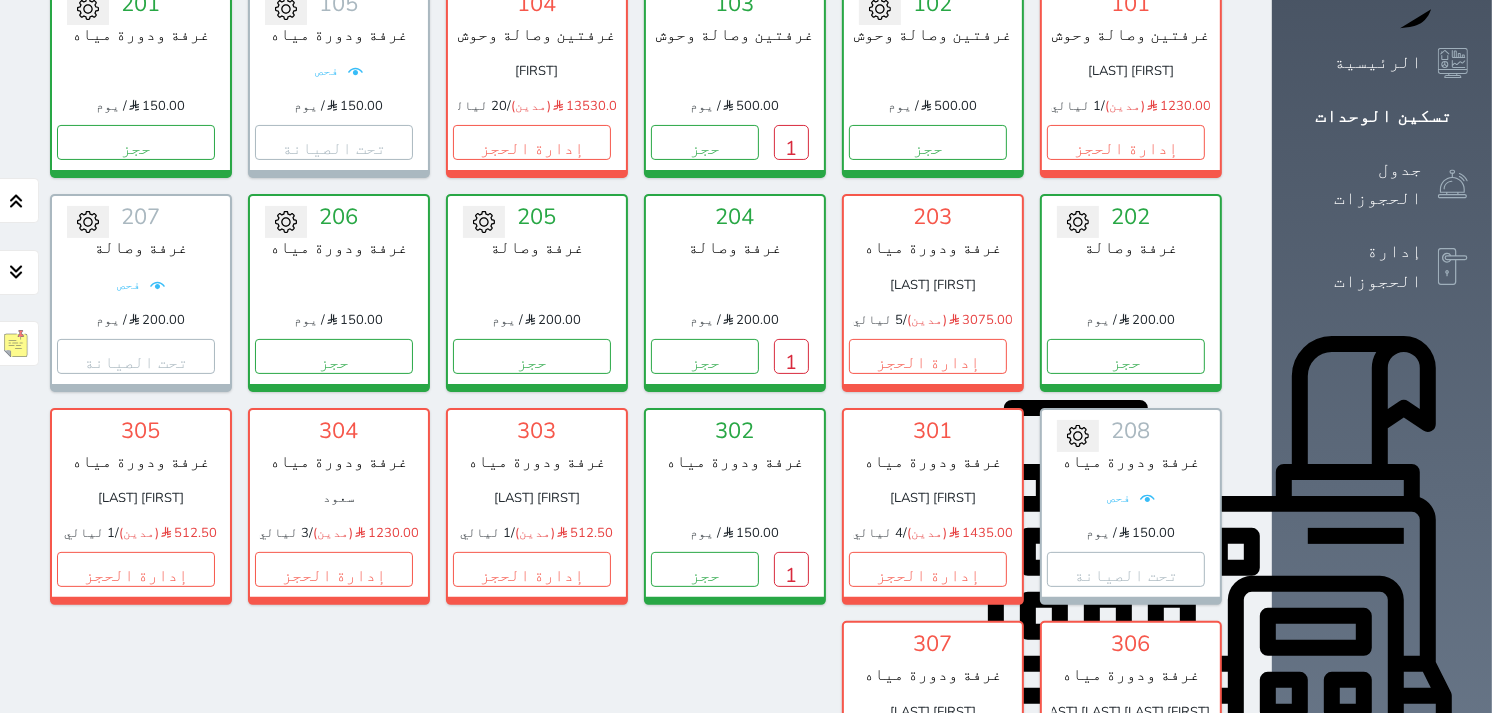 scroll, scrollTop: 77, scrollLeft: 0, axis: vertical 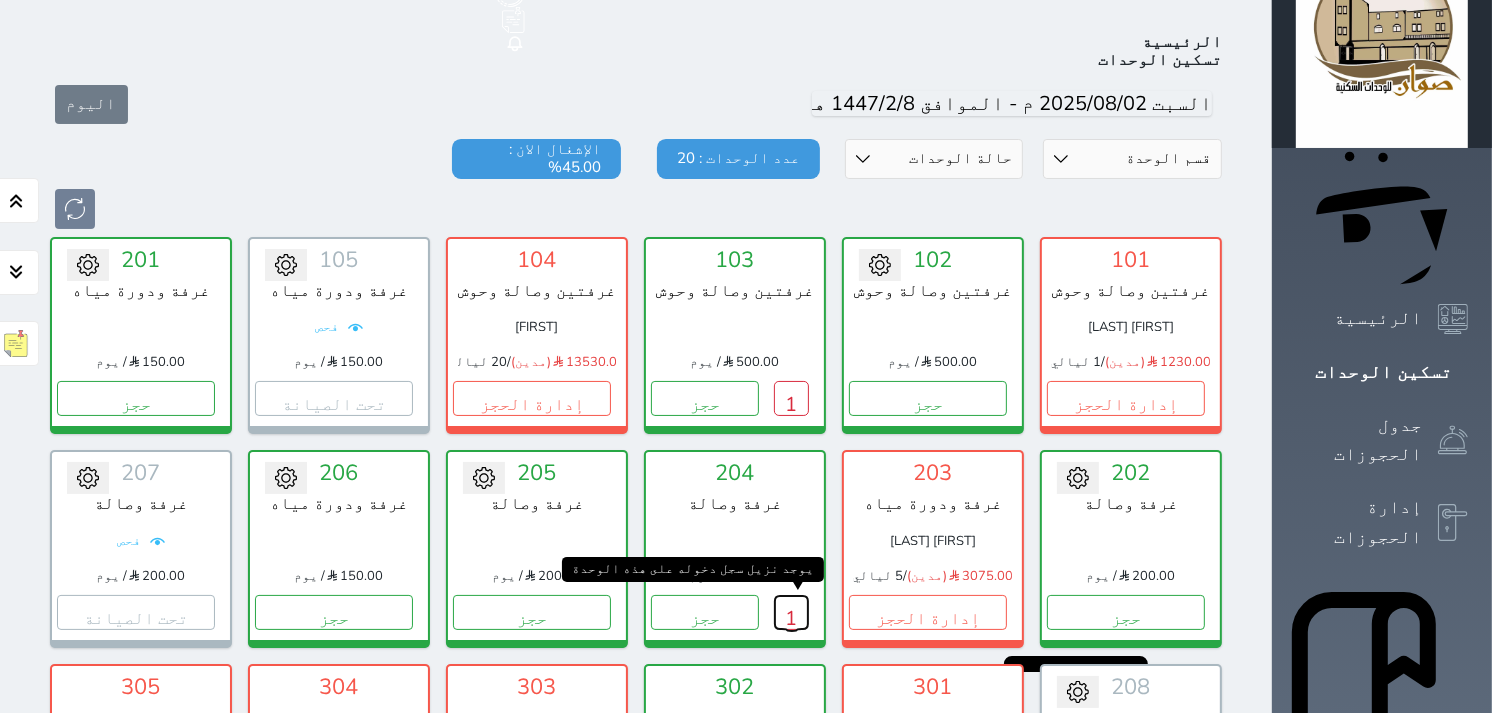click on "1" at bounding box center (791, 612) 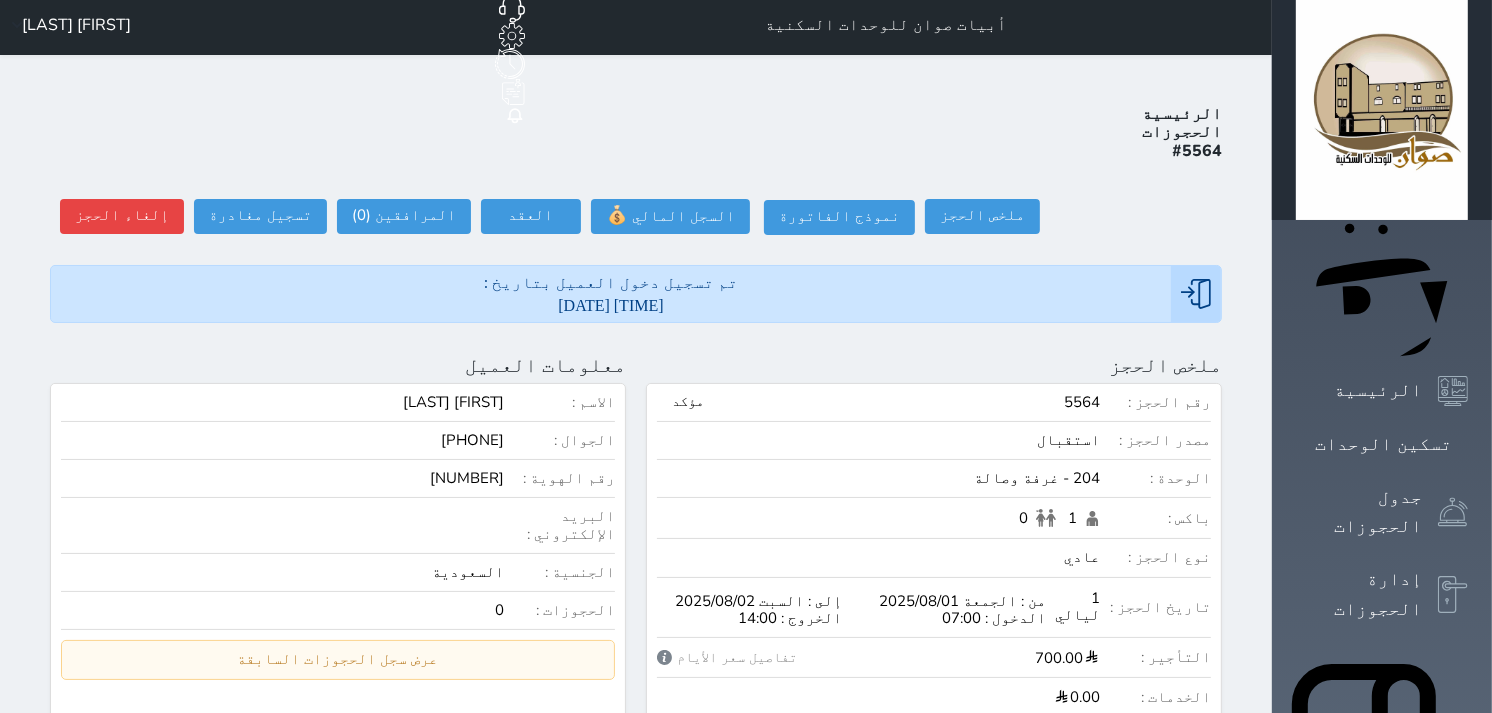 scroll, scrollTop: 0, scrollLeft: 0, axis: both 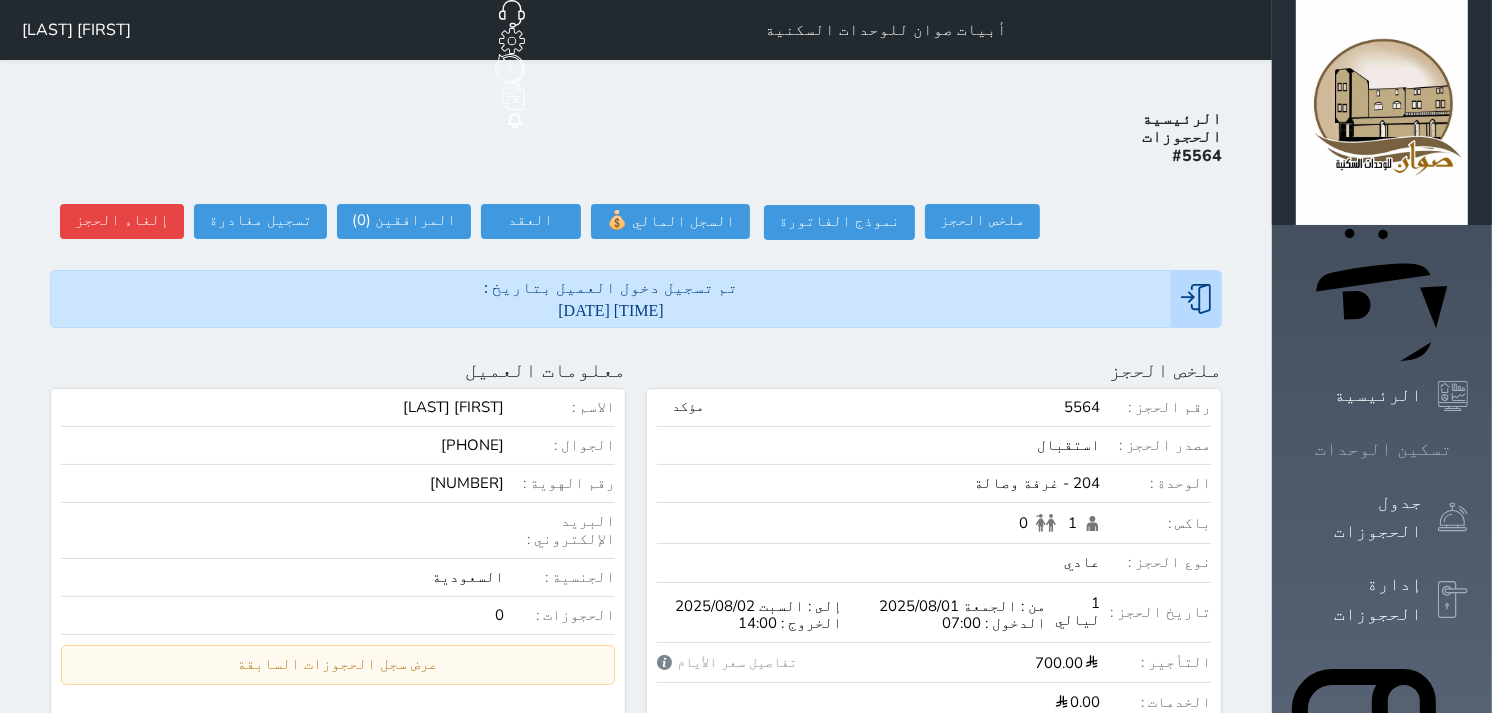 click on "تسكين الوحدات" at bounding box center (1383, 449) 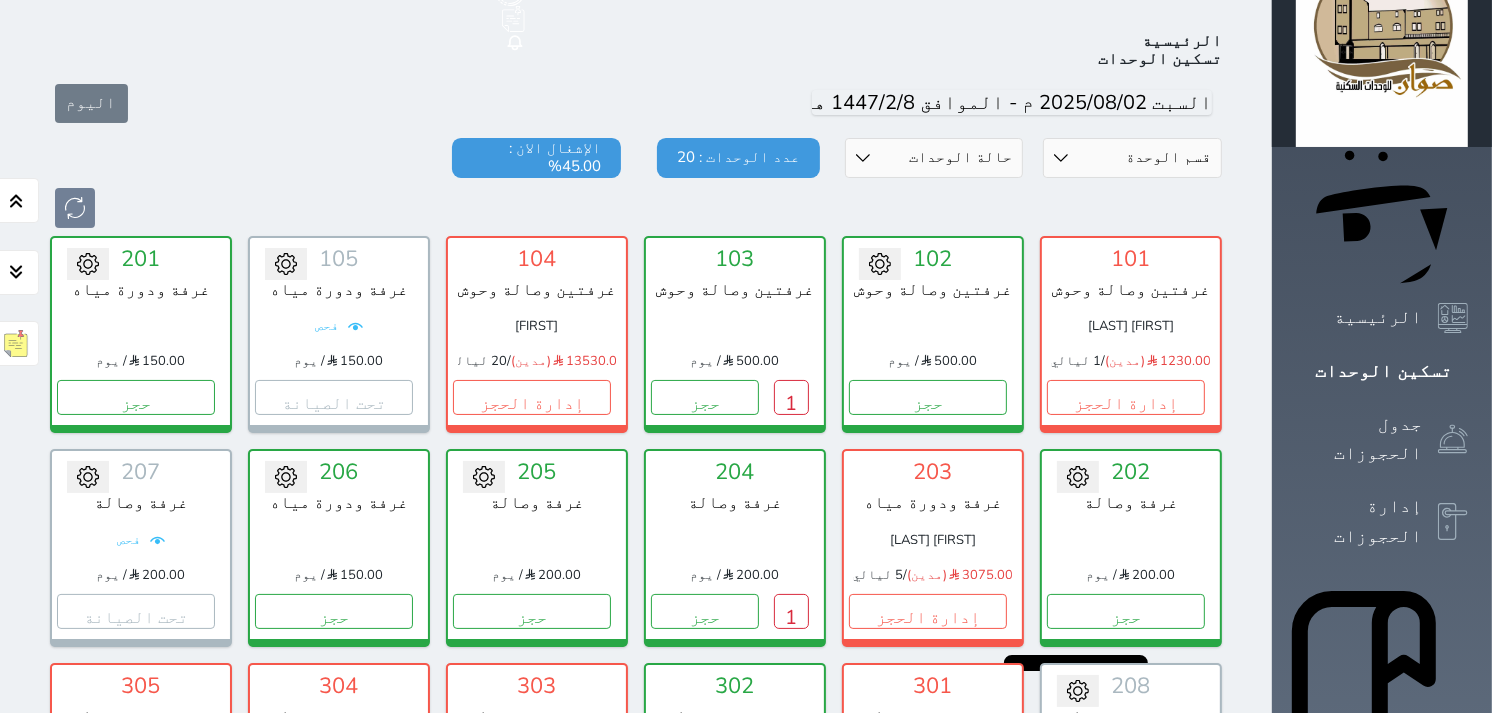 scroll, scrollTop: 65, scrollLeft: 0, axis: vertical 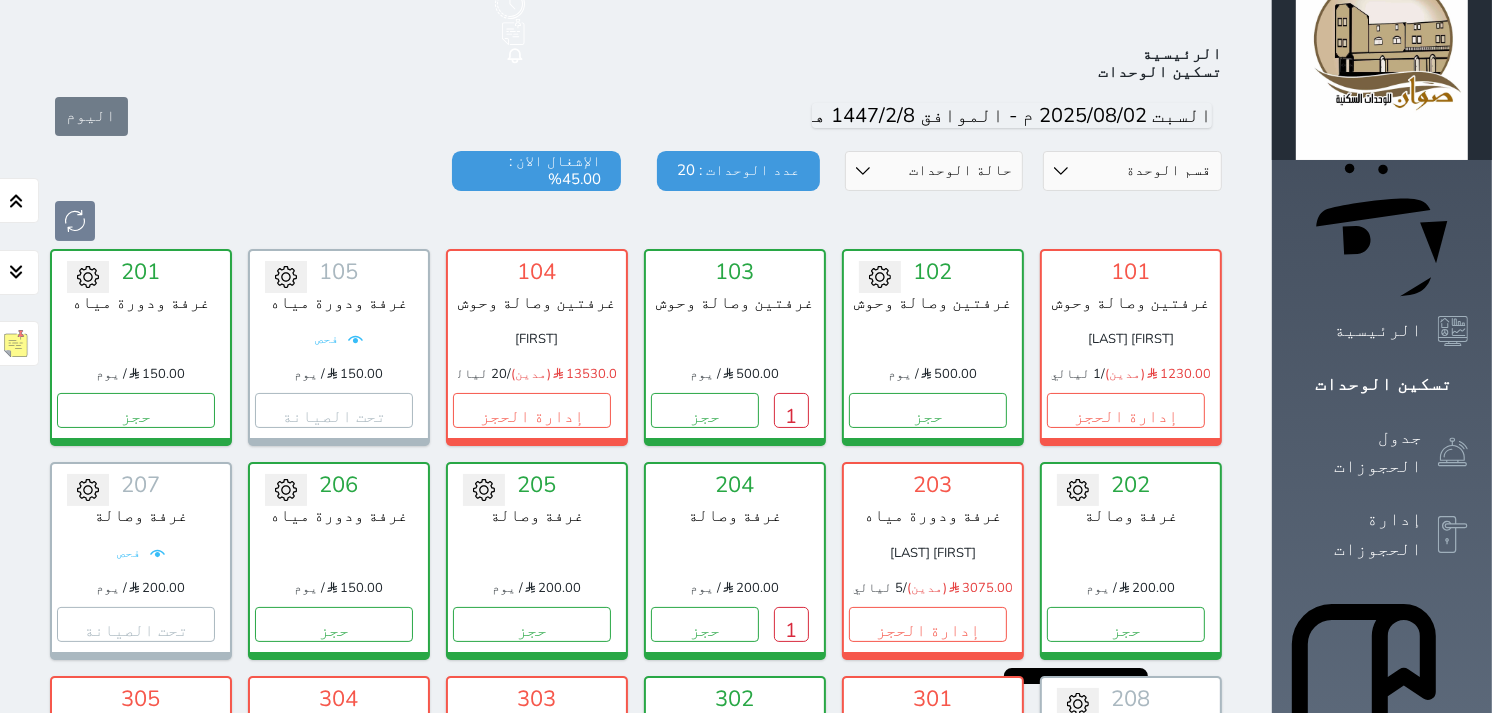 click on "Your browser does not support the audio element.
حجز جماعي جديد   حجز جديد             الرئيسية     تسكين الوحدات     جدول الحجوزات     إدارة الحجوزات     POS     الإدارة المالية     العملاء     تقييمات العملاء     الوحدات     الخدمات     التقارير     الإعدادات     الدعم الفني
أبيات صوان للوحدات السكنية
حجز جماعي جديد   حجز جديد   غير مرتبط مع منصة زاتكا المرحلة الثانية   غير مرتبط مع شموس   غير مرتبط مع المنصة الوطنية للرصد السياحي             إشعار   الغرفة   النزيل   المصدر
[FIRST] [LAST]
الرئيسية   تسكين الوحدات       اليوم   قسم الوحدة   غرفة ودورة مياه غرفة وصالة   متاح" at bounding box center [746, 291] 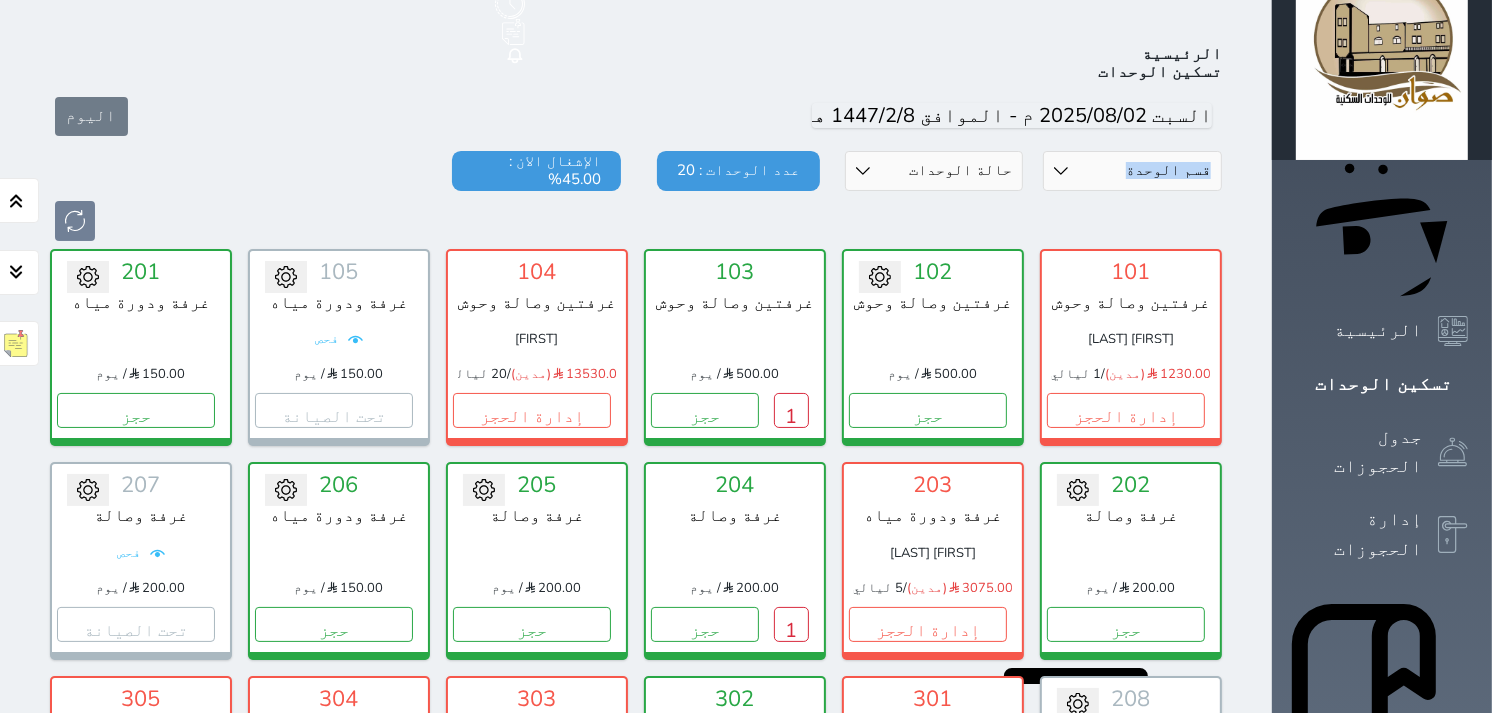 drag, startPoint x: -5, startPoint y: 85, endPoint x: 23, endPoint y: 134, distance: 56.435802 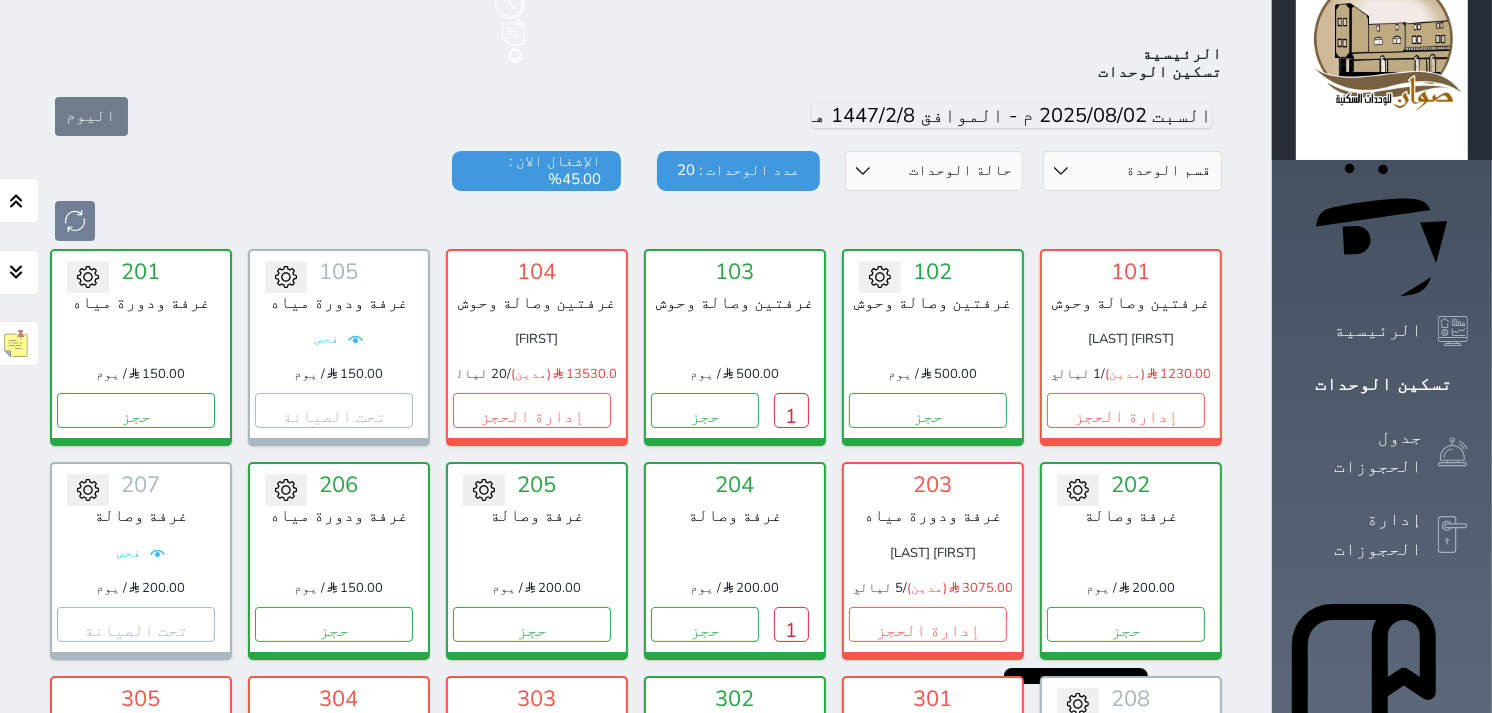 click on "قسم الوحدة   غرفة ودورة مياه غرفة وصالة غرفتين وصالة وحوش   حالة الوحدات متاح تحت التنظيف تحت الصيانة سجل دخول  لم يتم تسجيل الدخول   عدد الوحدات : 20   الإشغال الان : 45.00%" at bounding box center (636, 196) 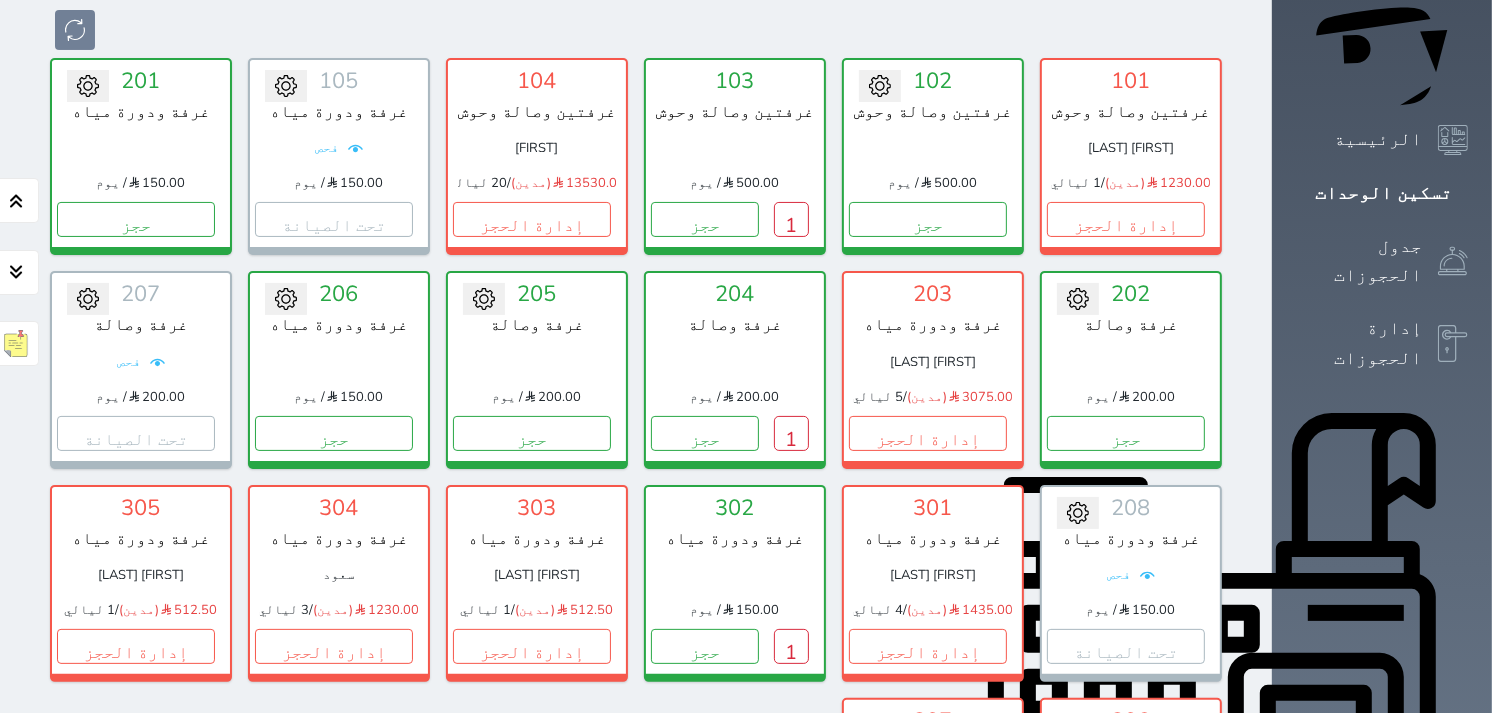 scroll, scrollTop: 111, scrollLeft: 0, axis: vertical 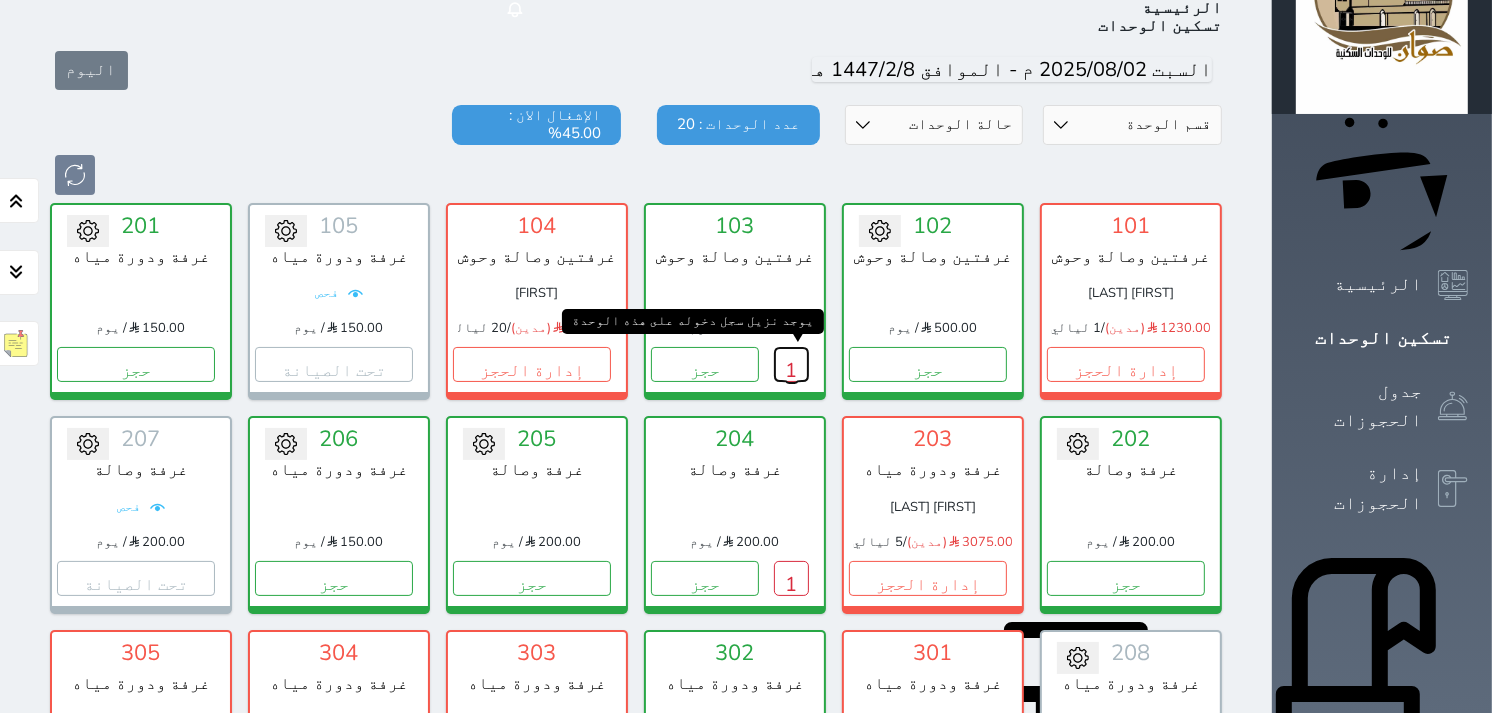 click on "1" at bounding box center (791, 364) 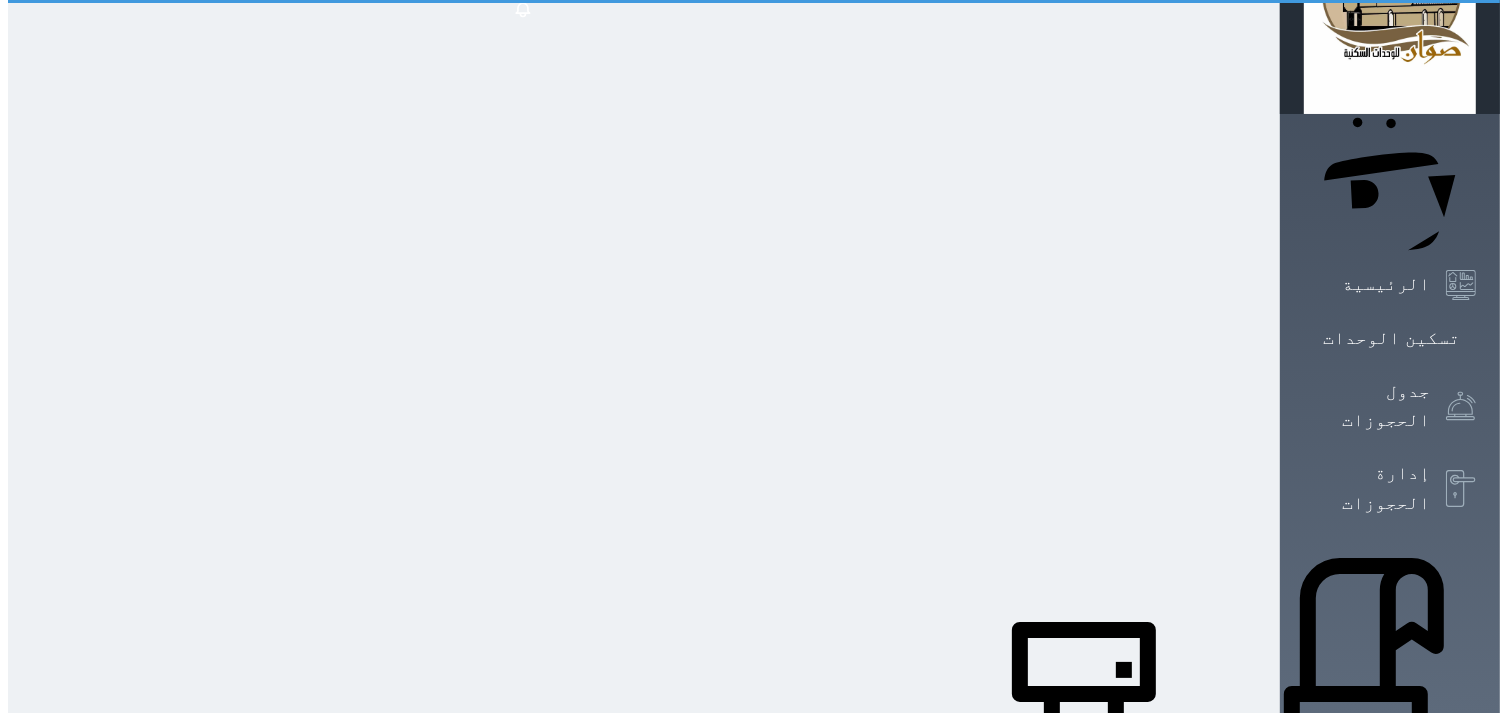 scroll, scrollTop: 0, scrollLeft: 0, axis: both 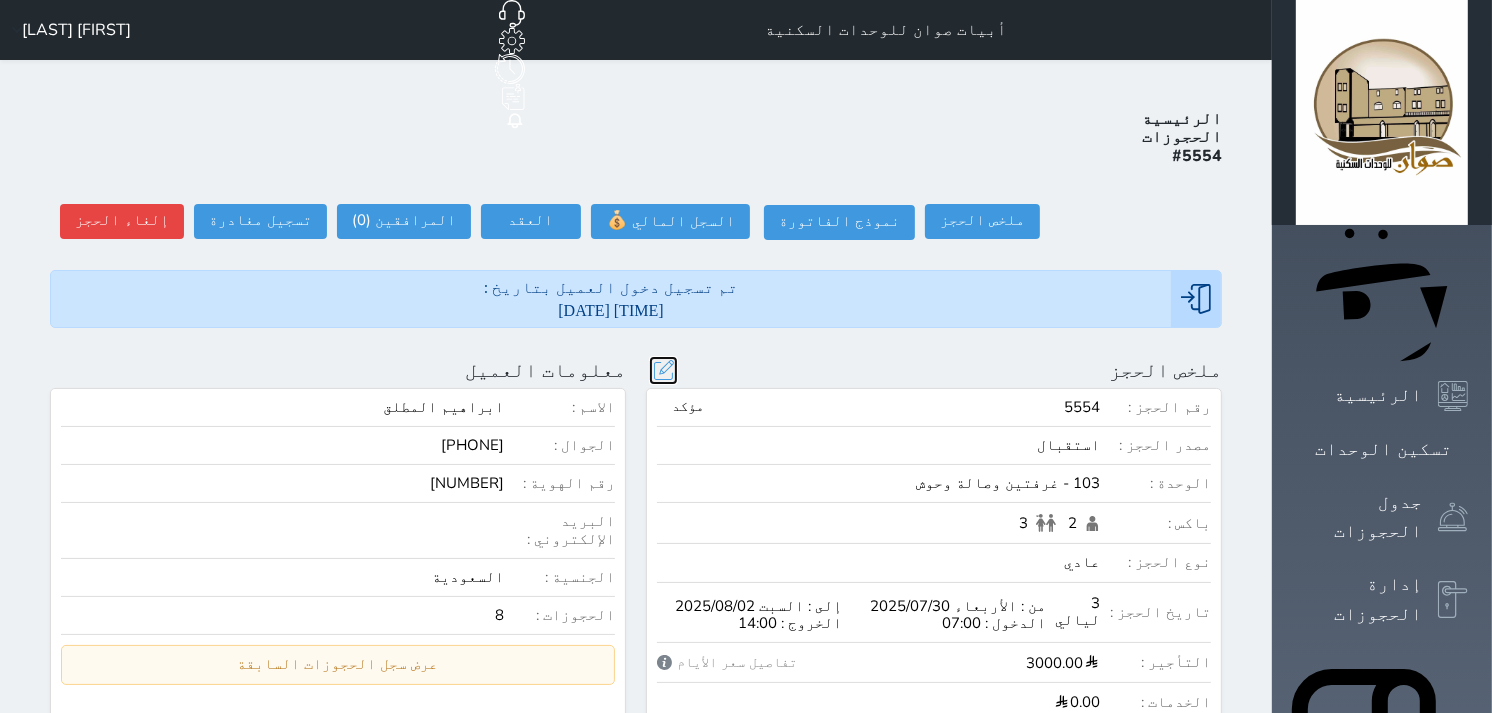 drag, startPoint x: 702, startPoint y: 301, endPoint x: 693, endPoint y: 285, distance: 18.35756 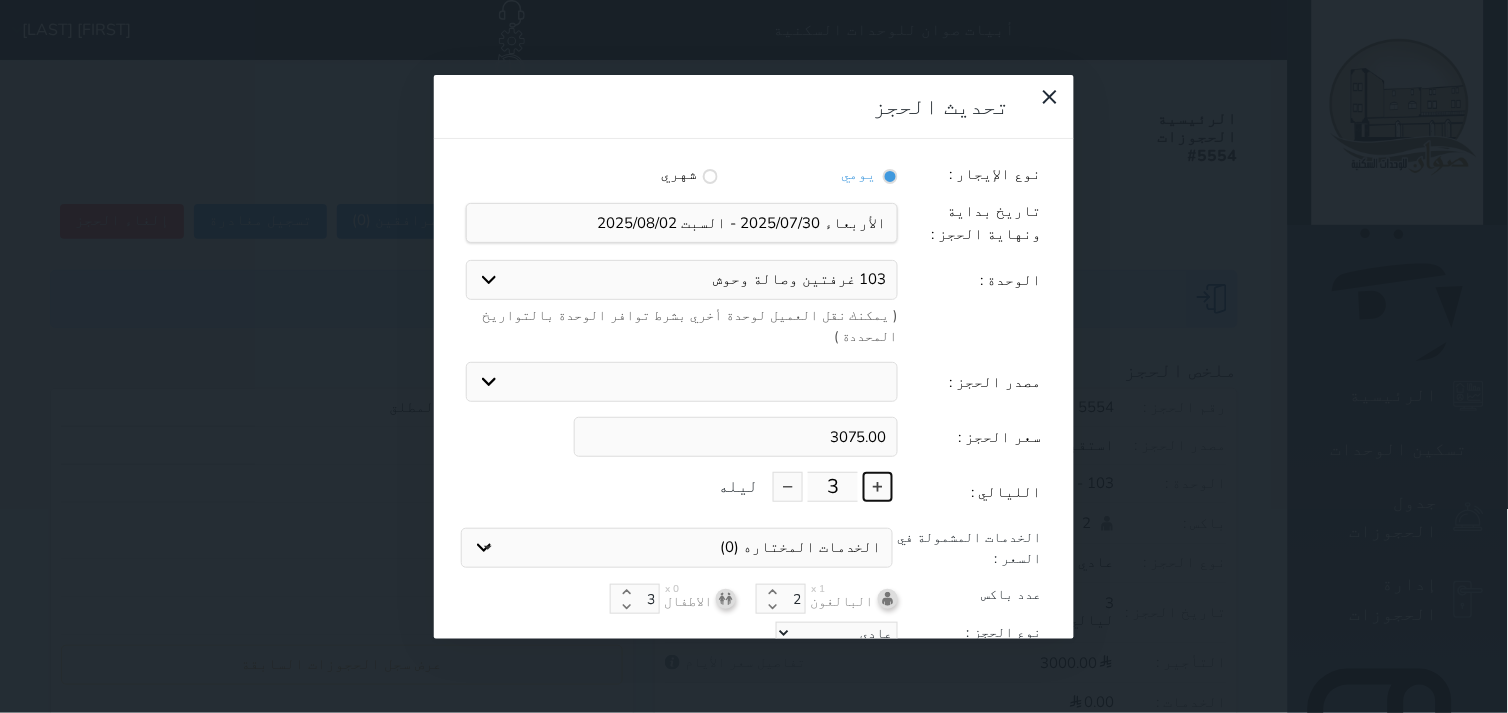 click at bounding box center (878, 487) 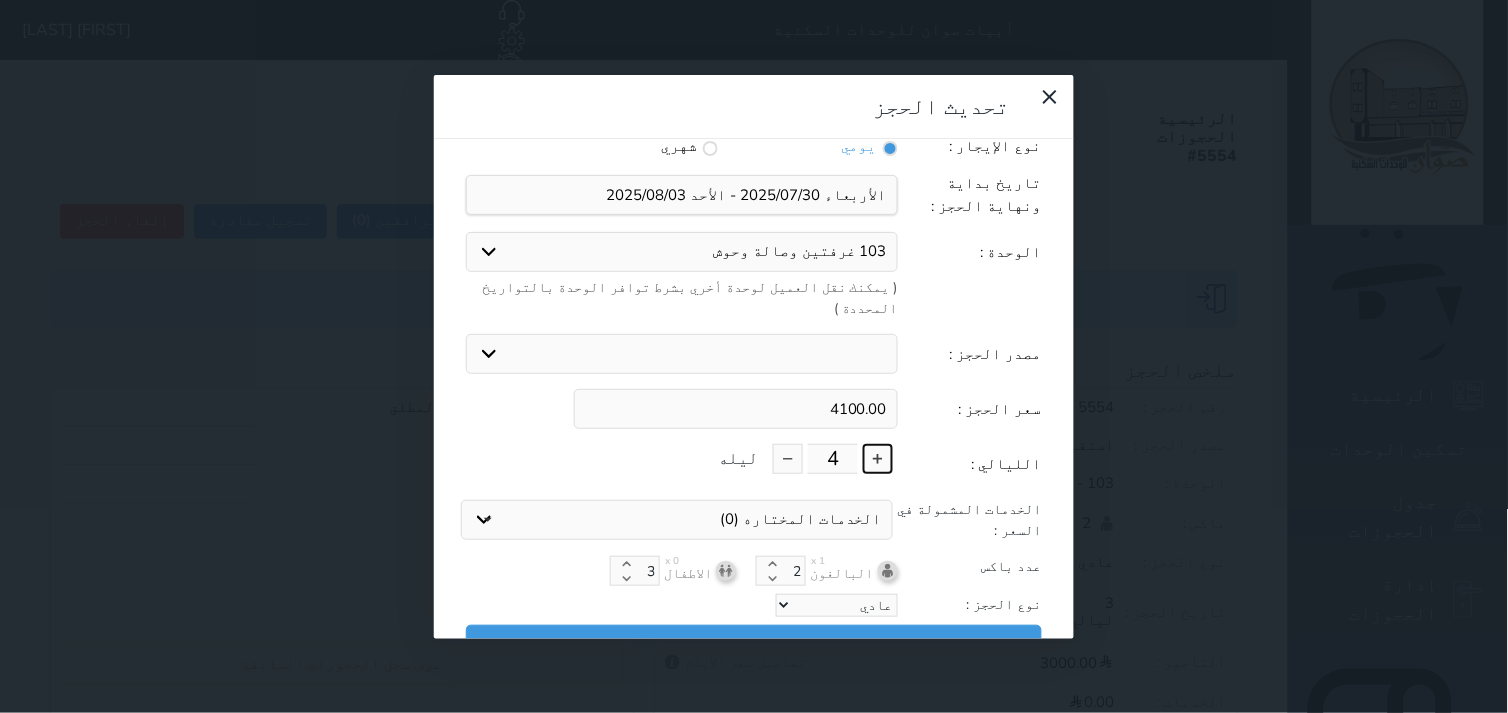 scroll, scrollTop: 44, scrollLeft: 0, axis: vertical 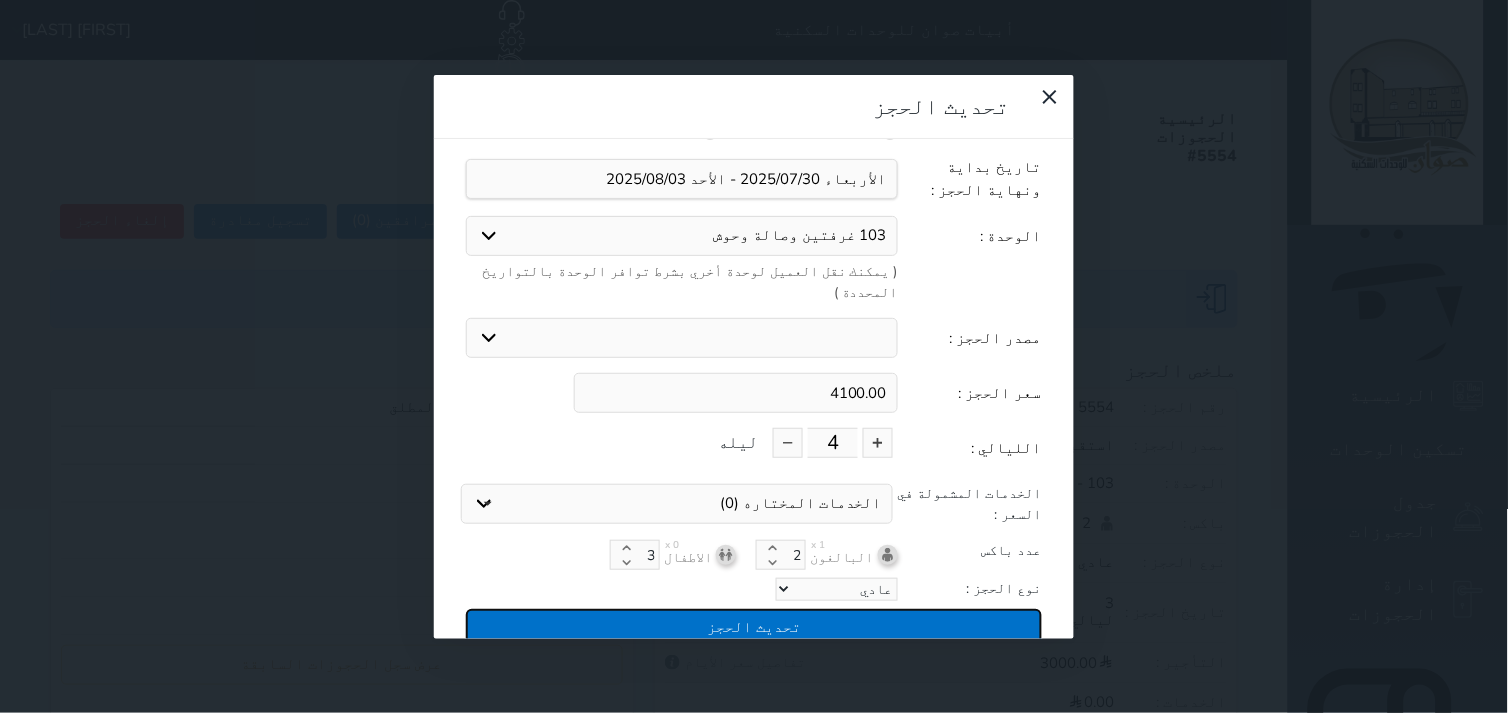click on "تحديث الحجز" at bounding box center [754, 626] 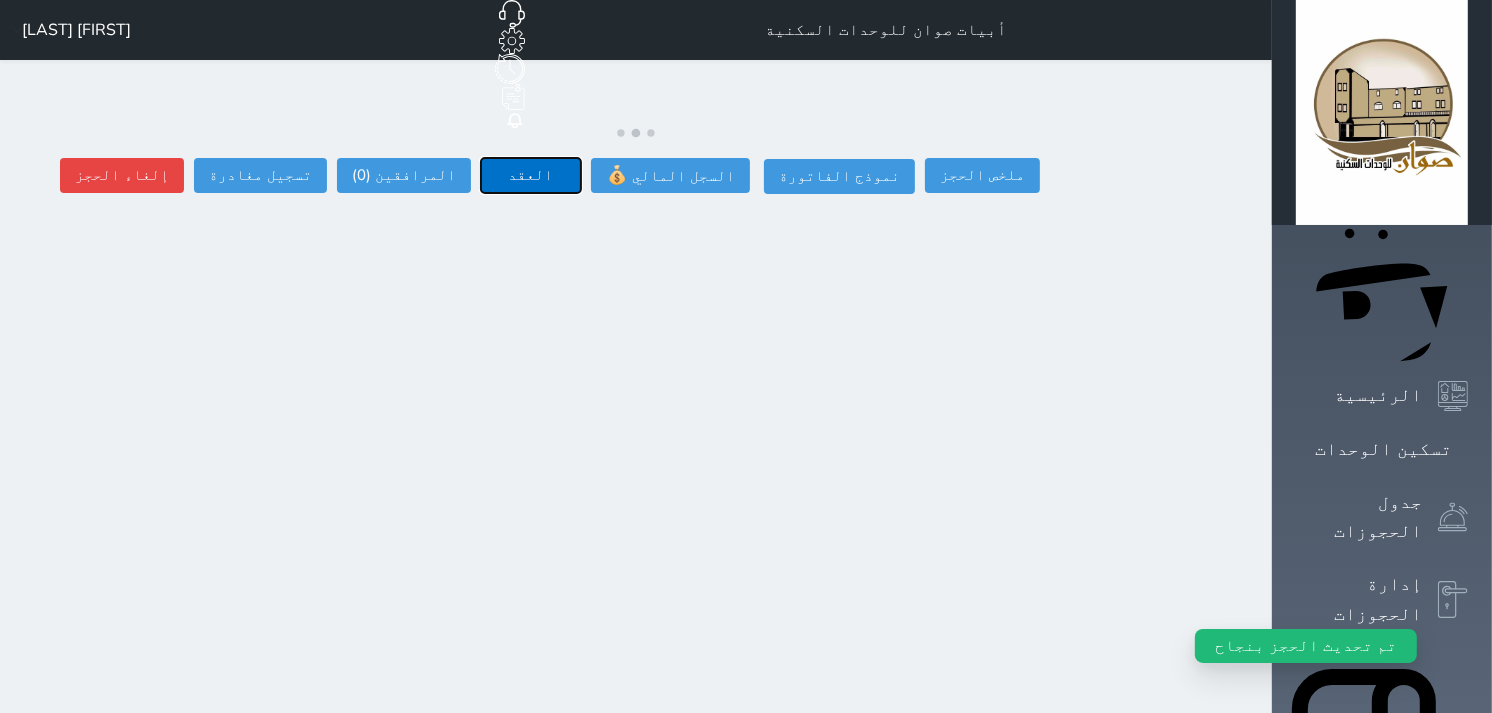 click on "العقد" at bounding box center [531, 175] 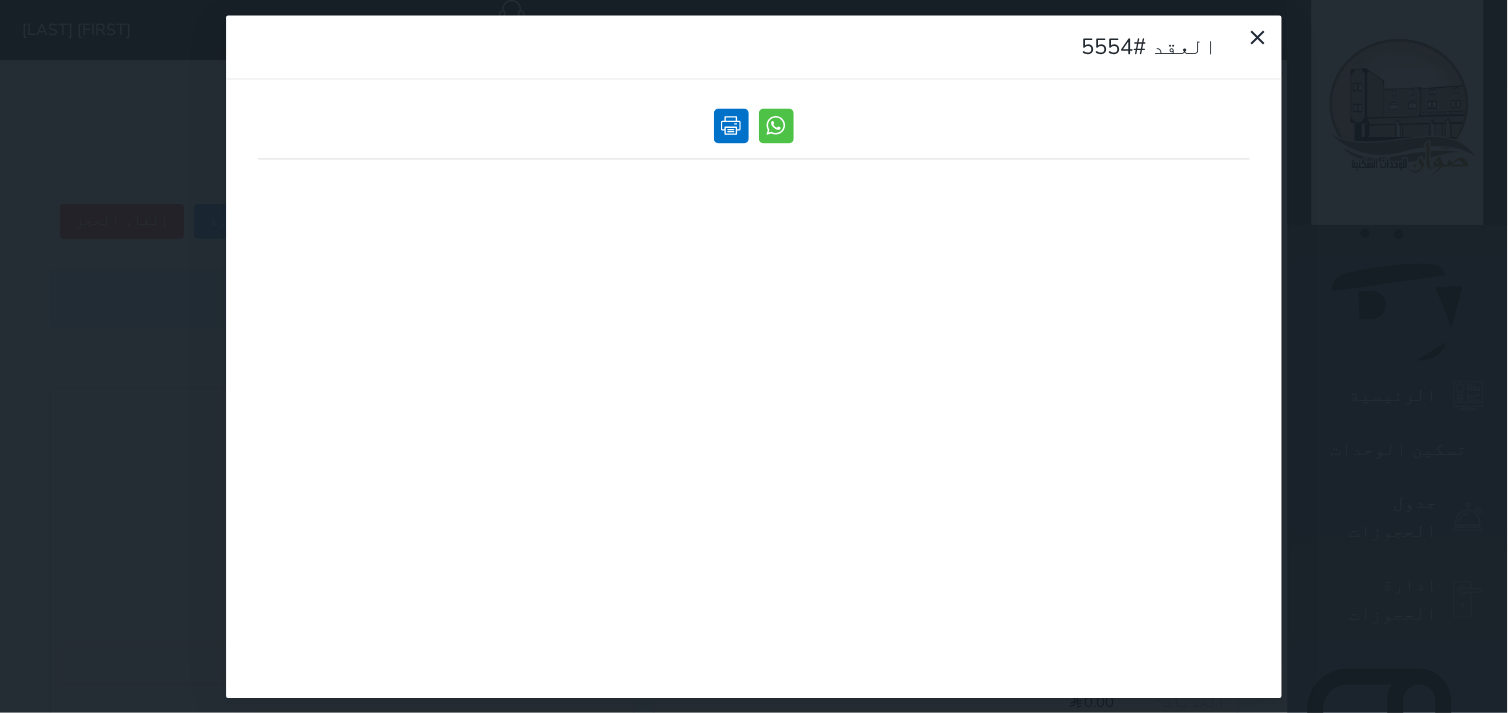 click at bounding box center (731, 125) 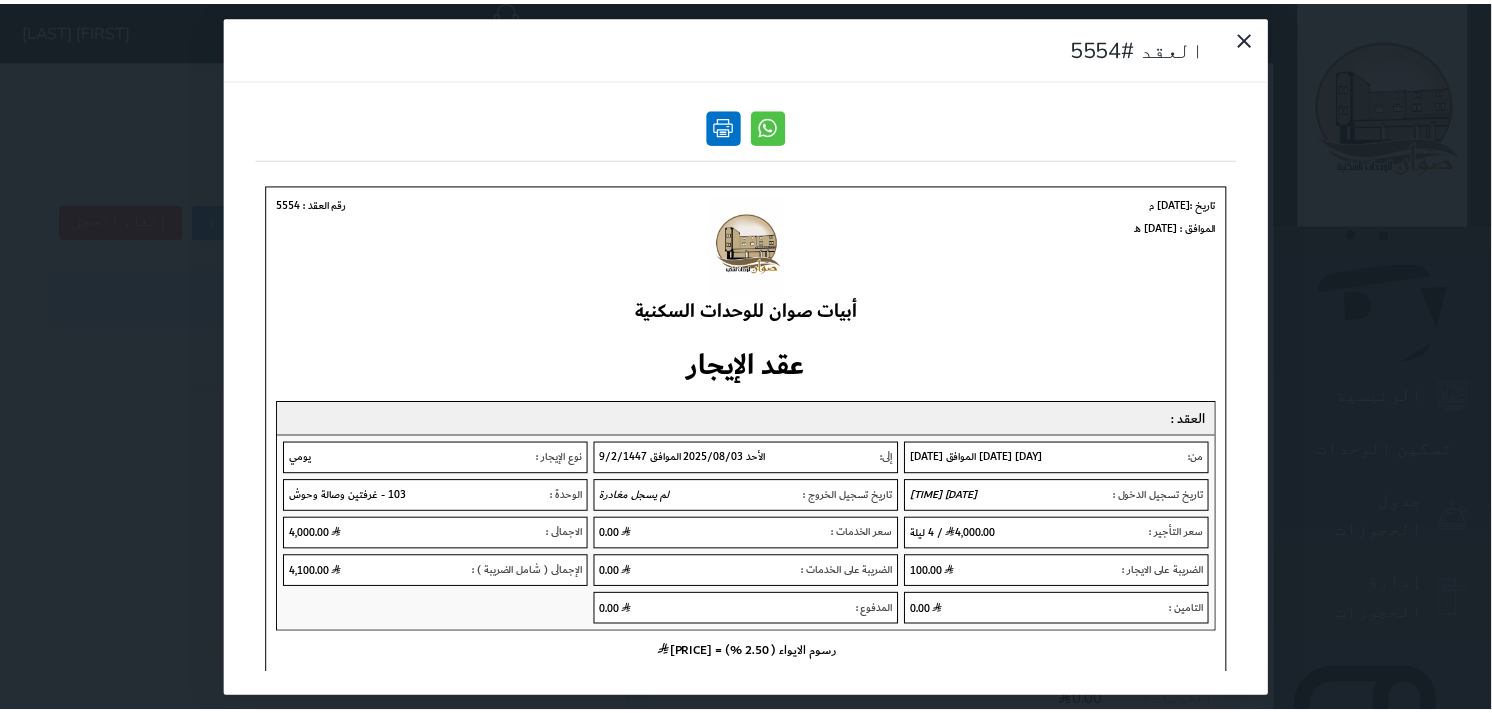 scroll, scrollTop: 0, scrollLeft: 0, axis: both 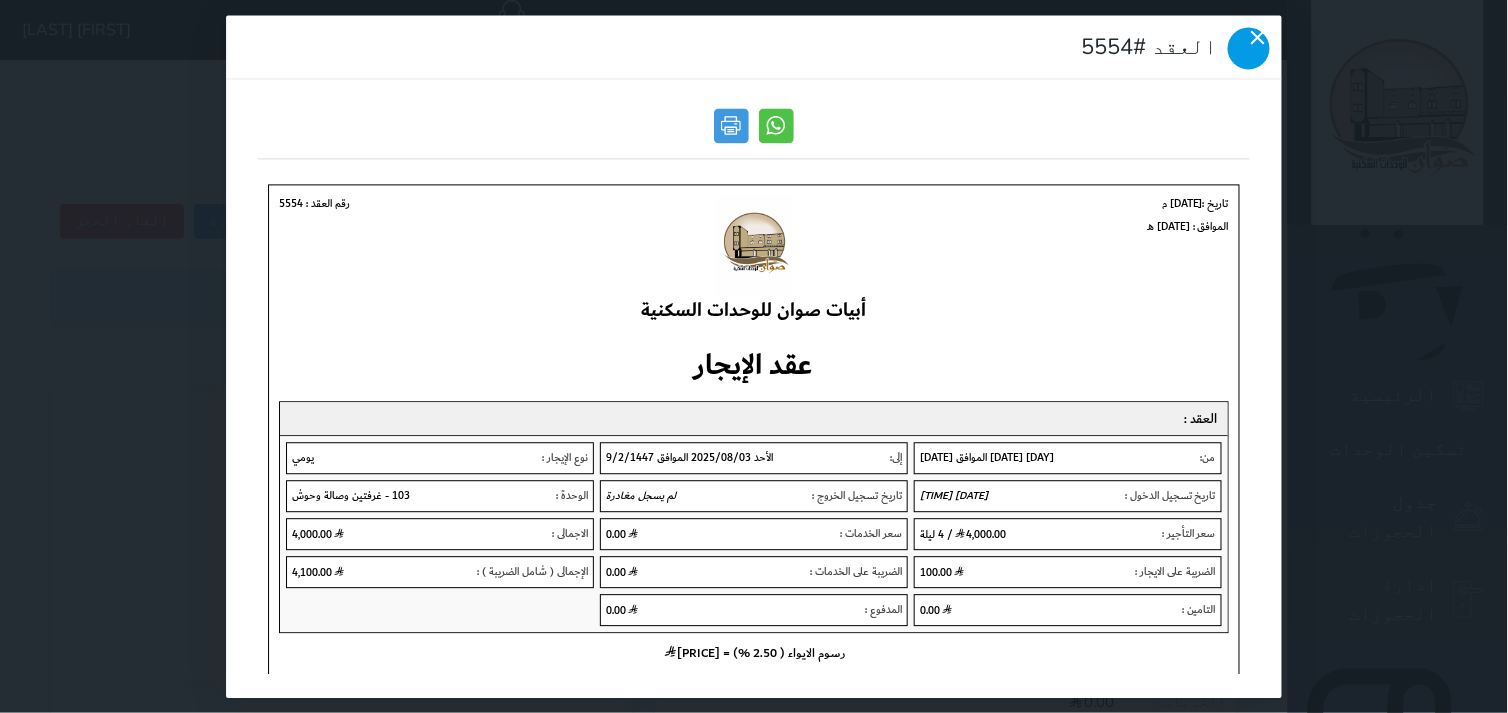 click 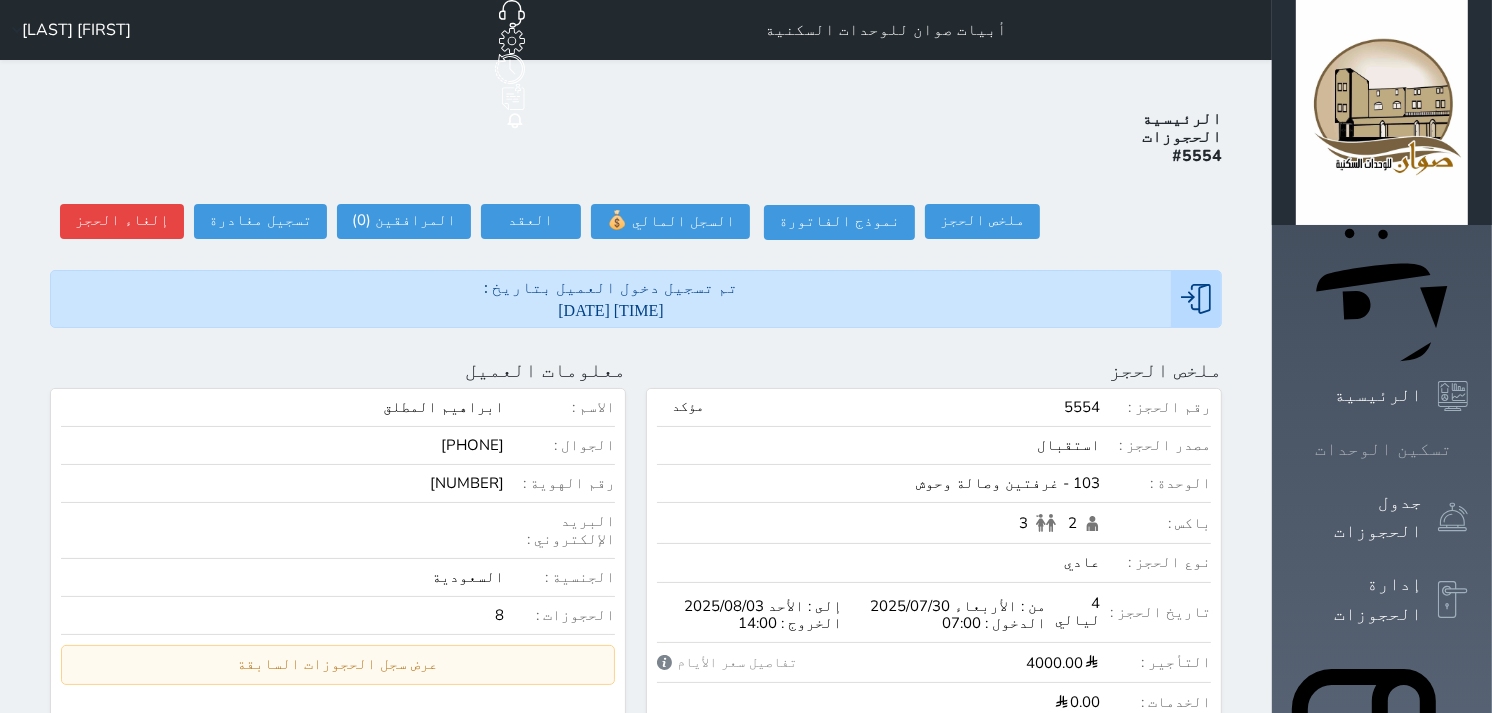 click on "تسكين الوحدات" at bounding box center (1383, 449) 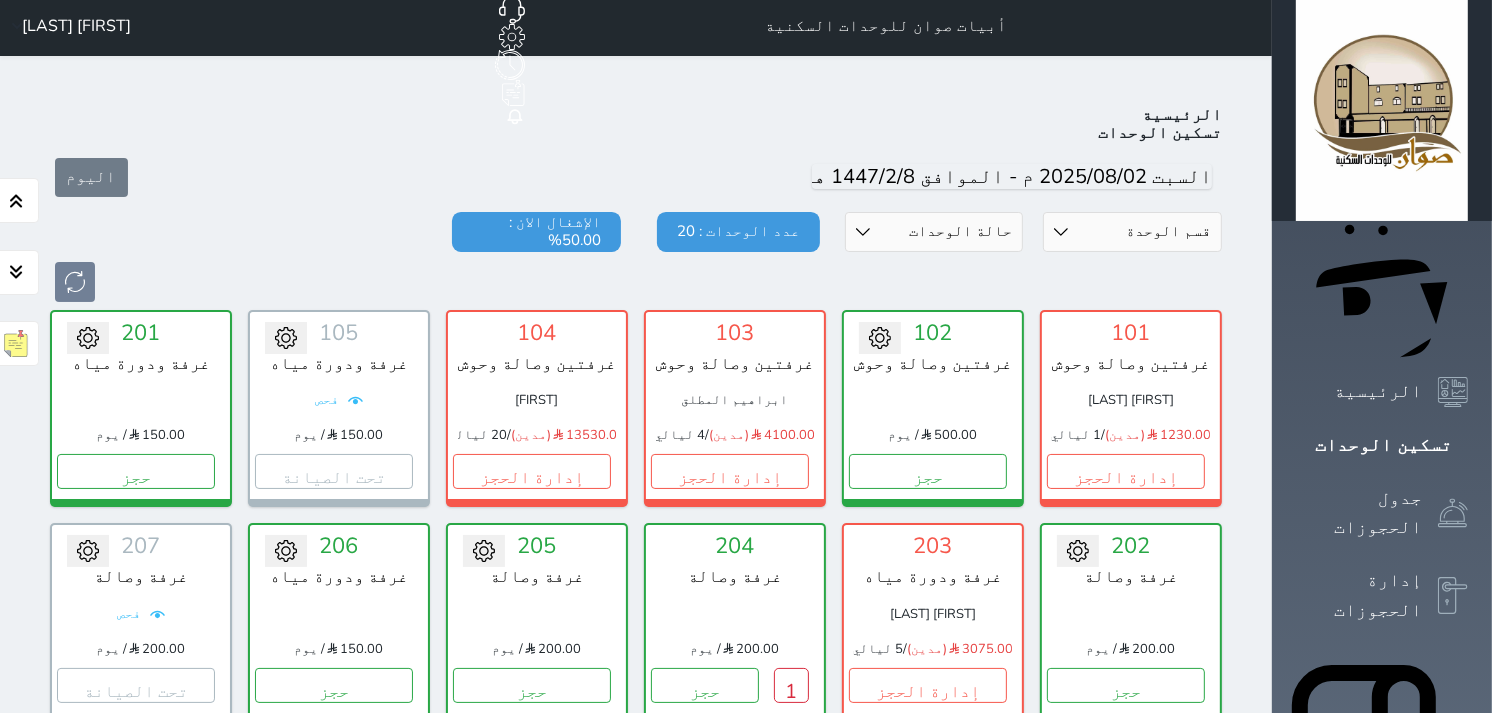 scroll, scrollTop: 0, scrollLeft: 0, axis: both 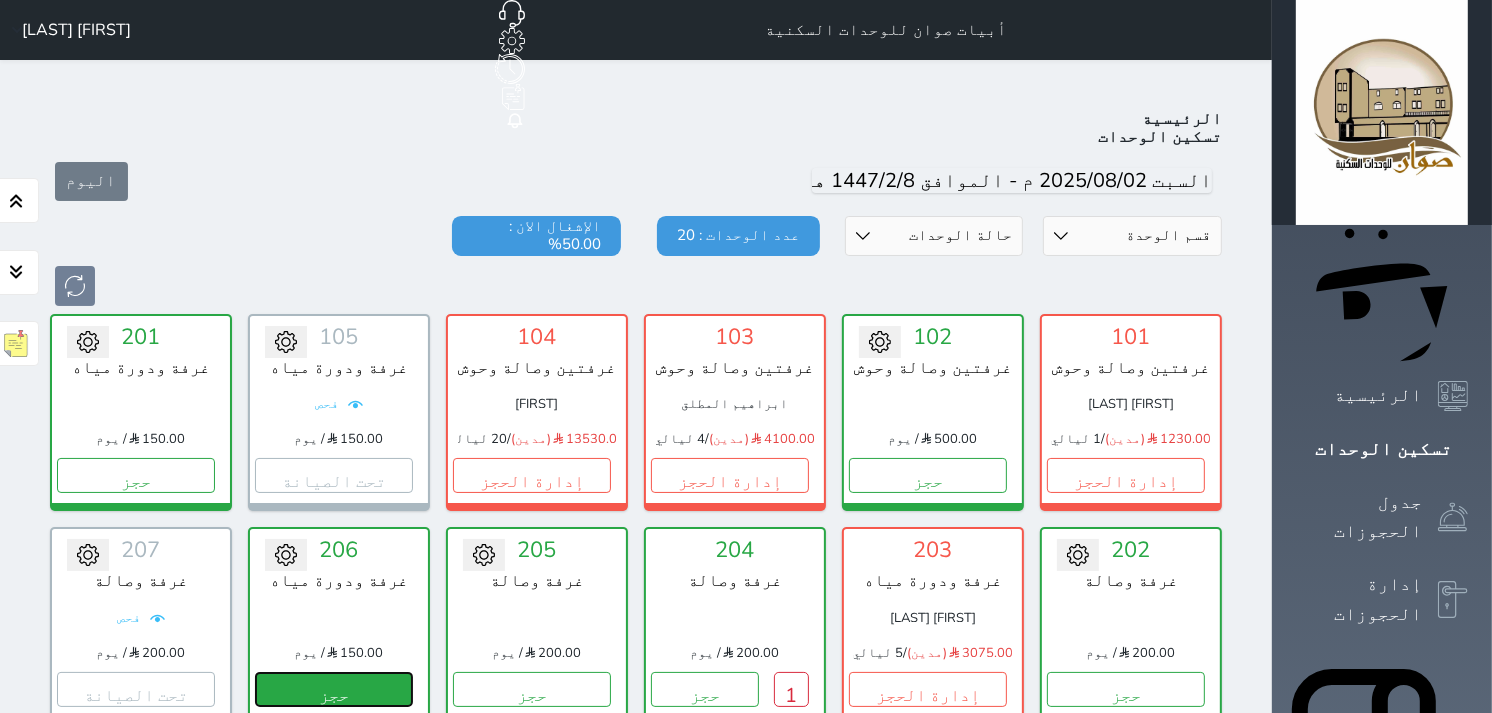click on "حجز" at bounding box center [334, 689] 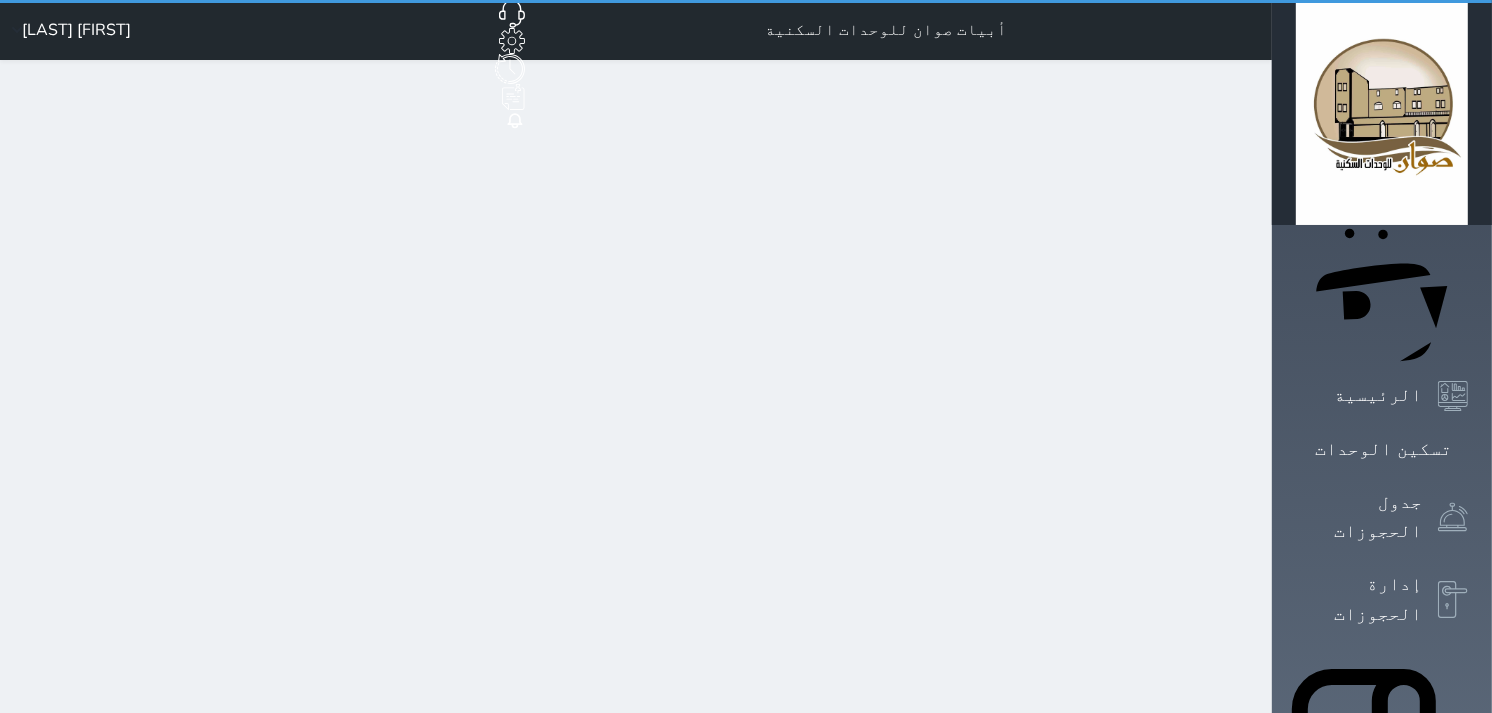 select on "1" 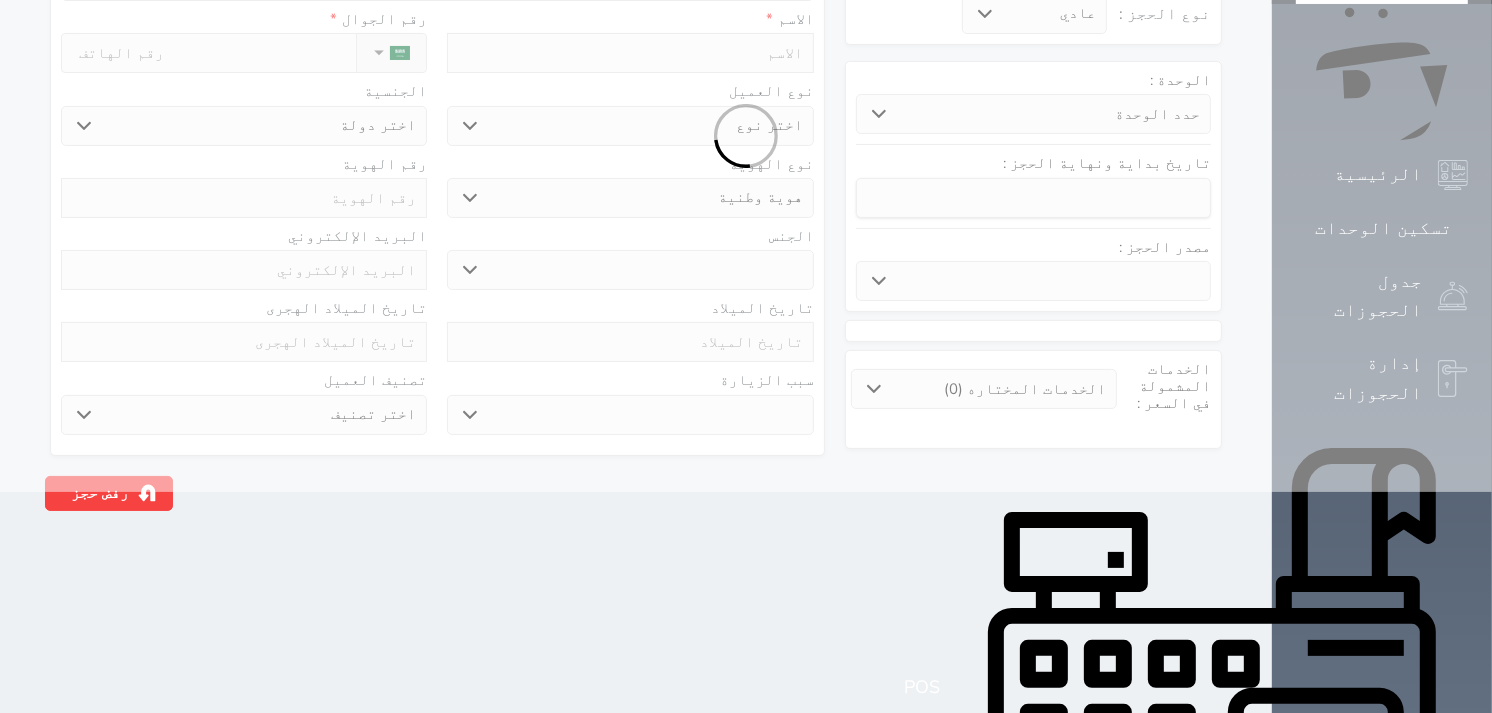 scroll, scrollTop: 222, scrollLeft: 0, axis: vertical 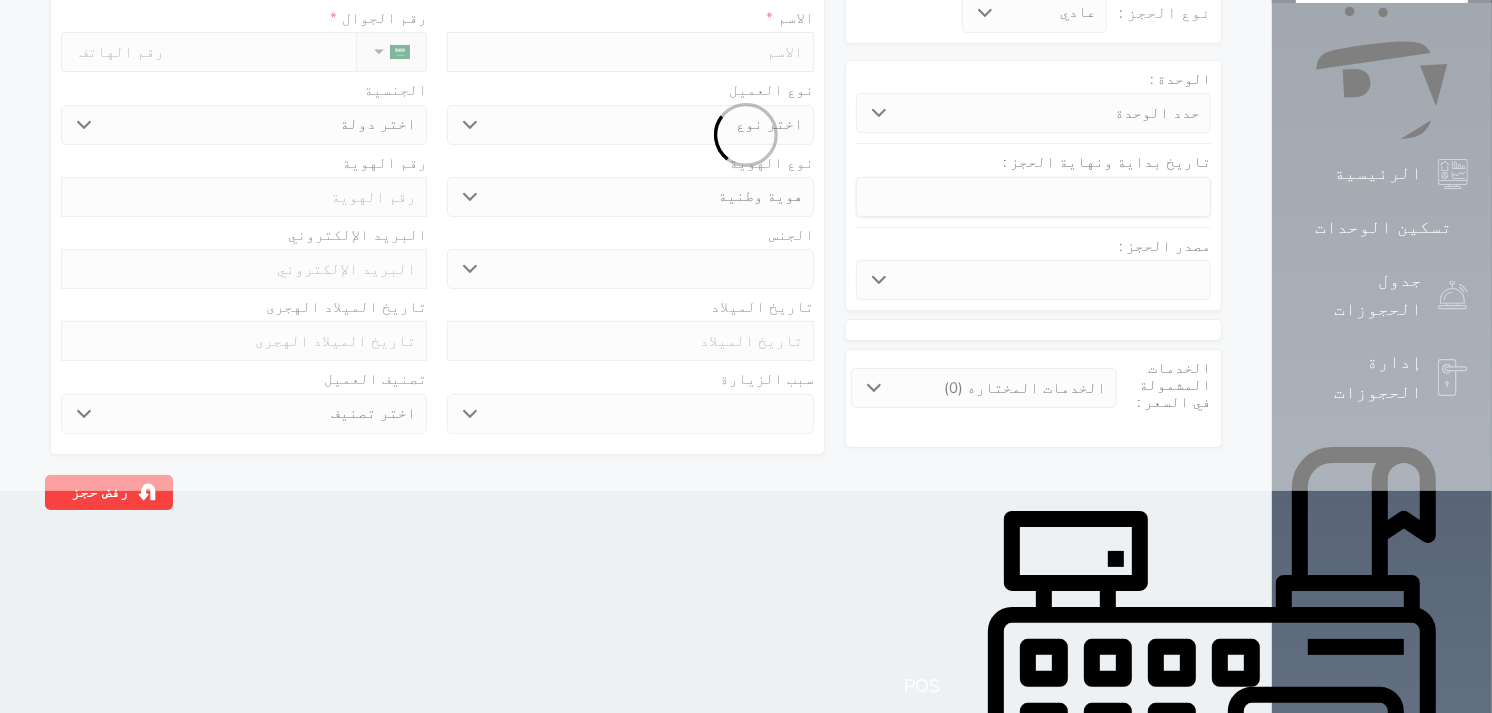 select 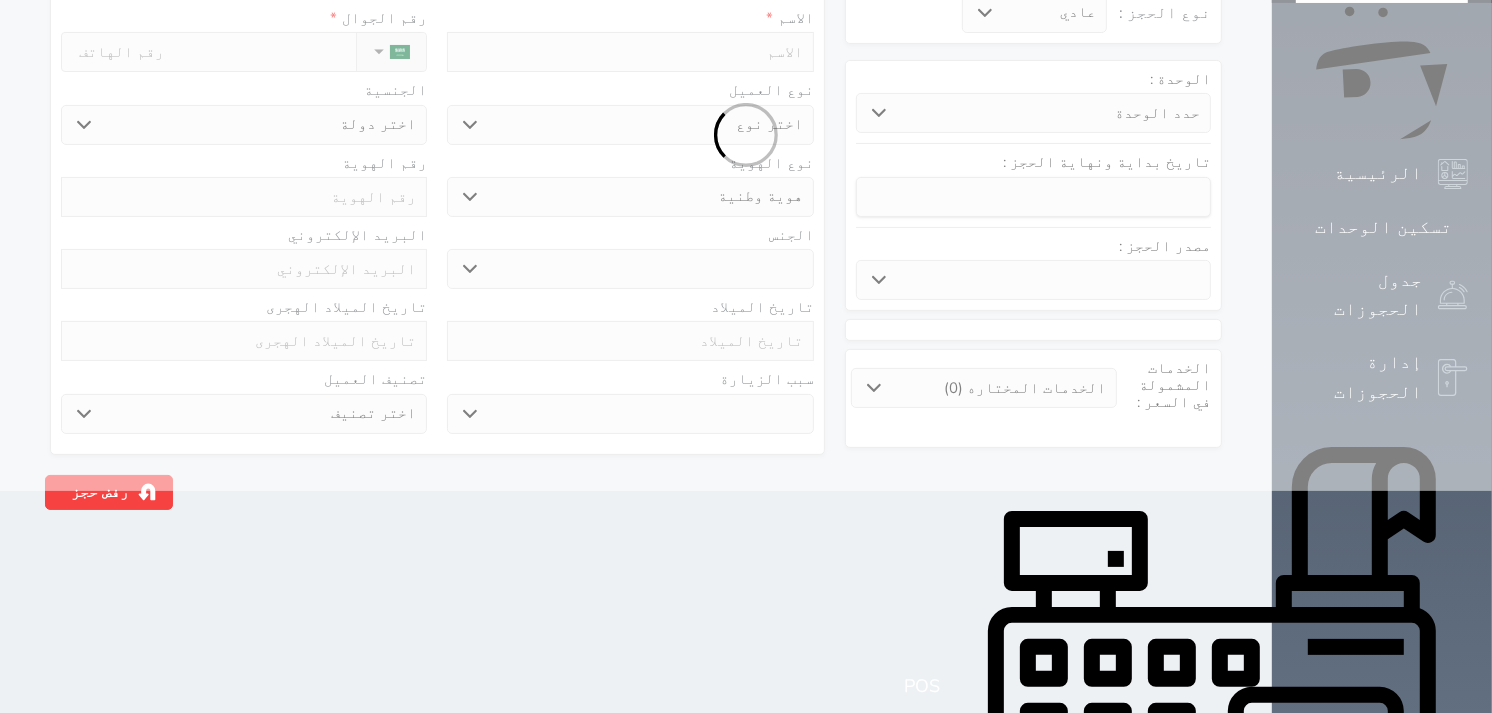 select 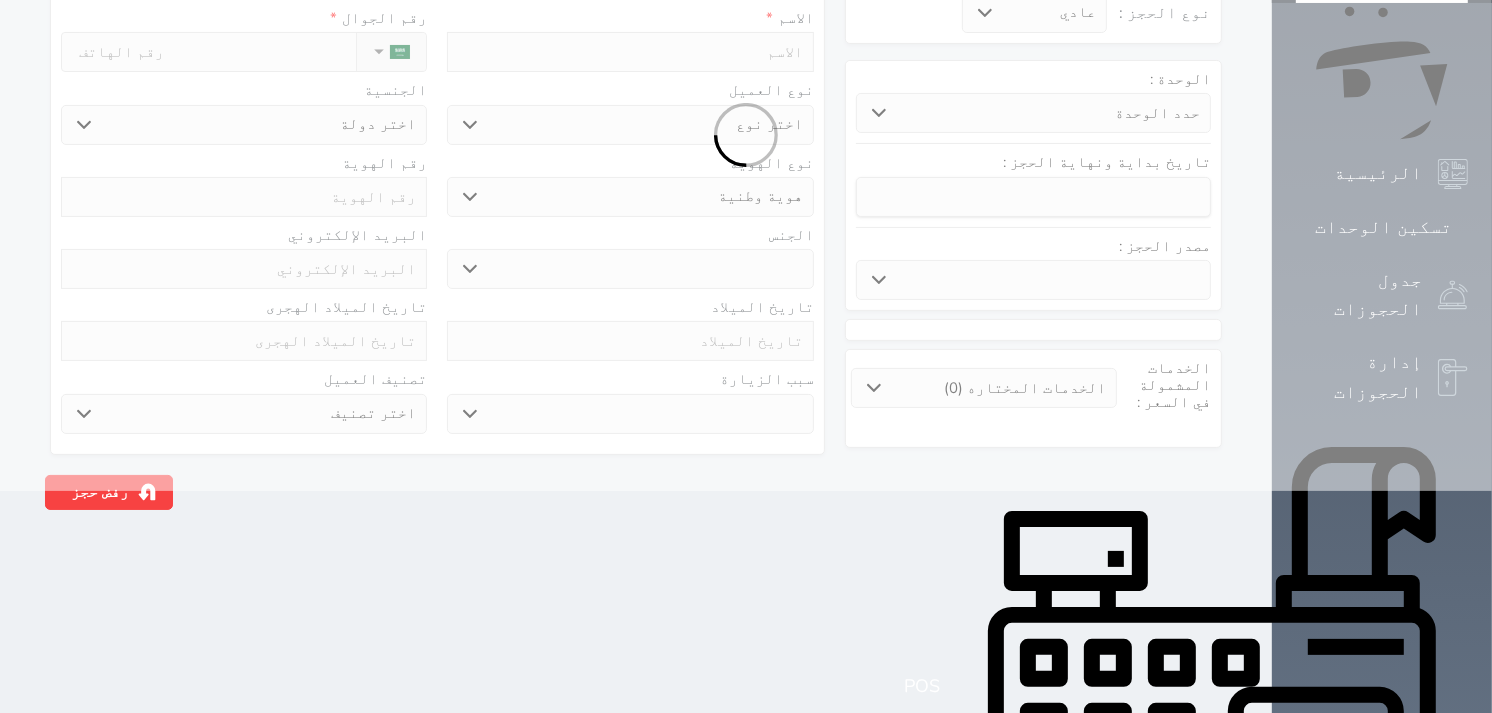 select 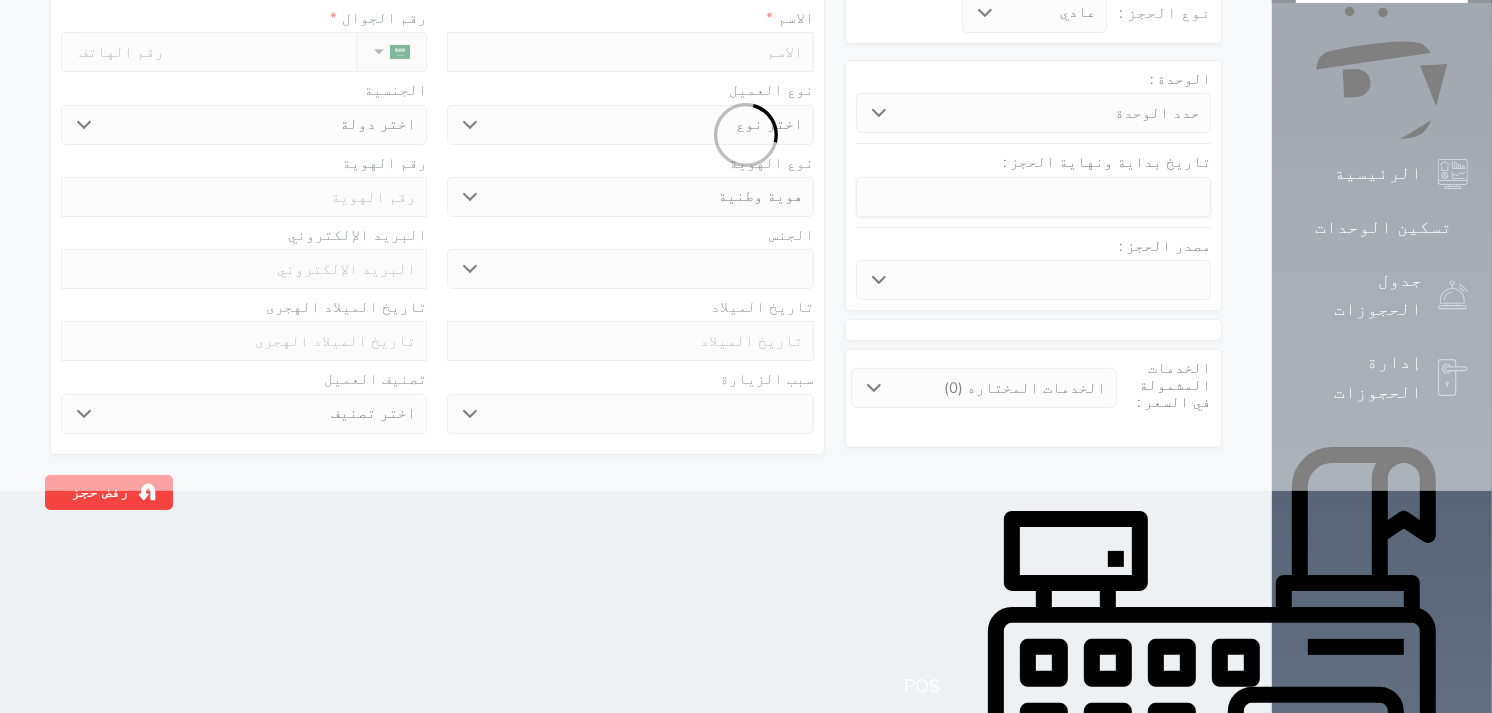 select 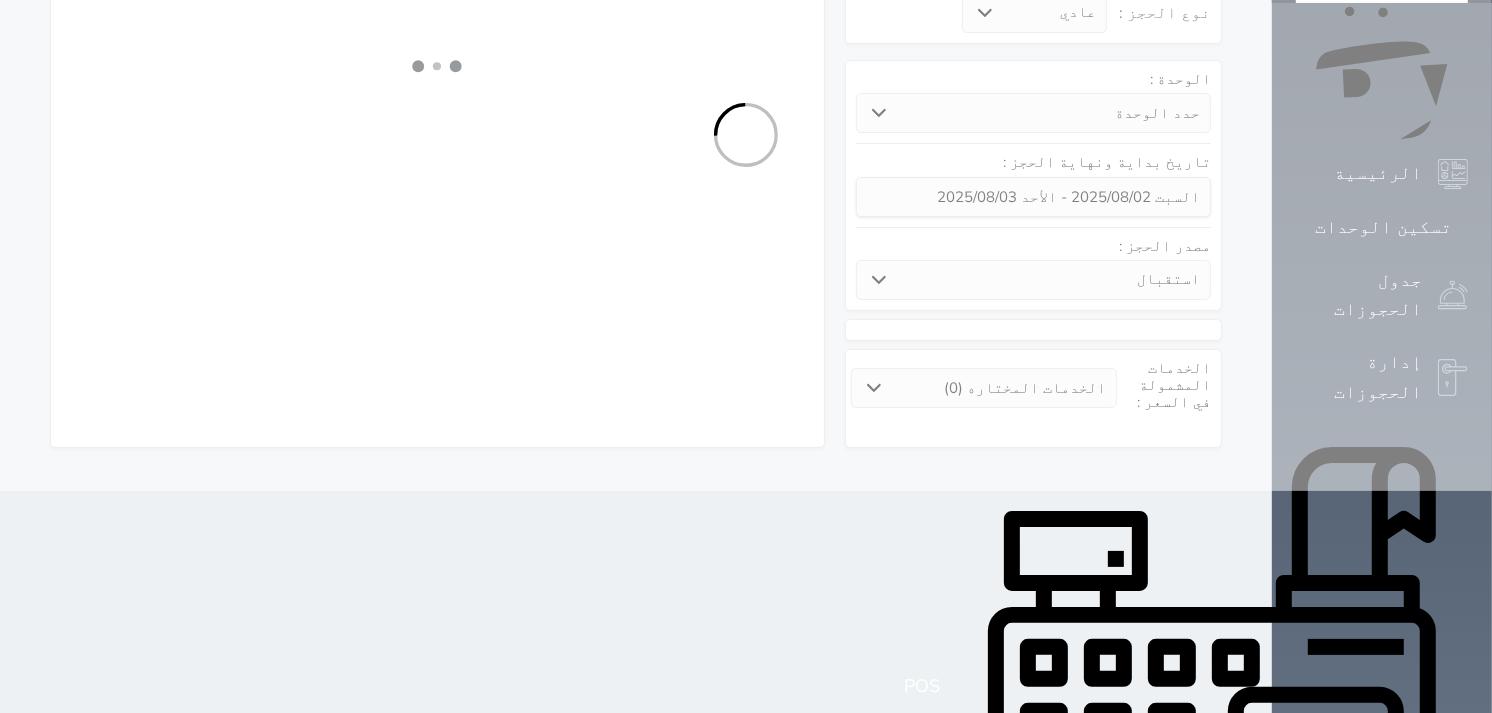 select 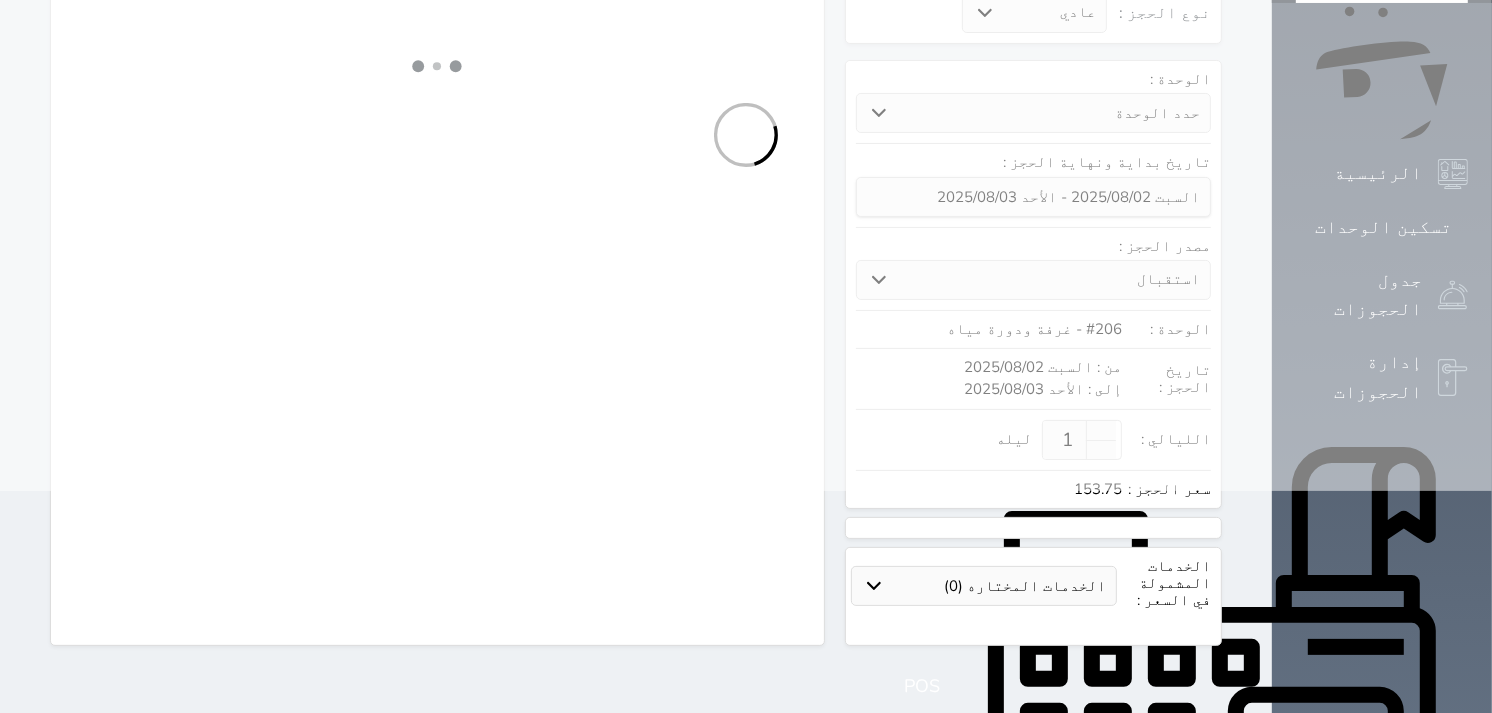 select on "1" 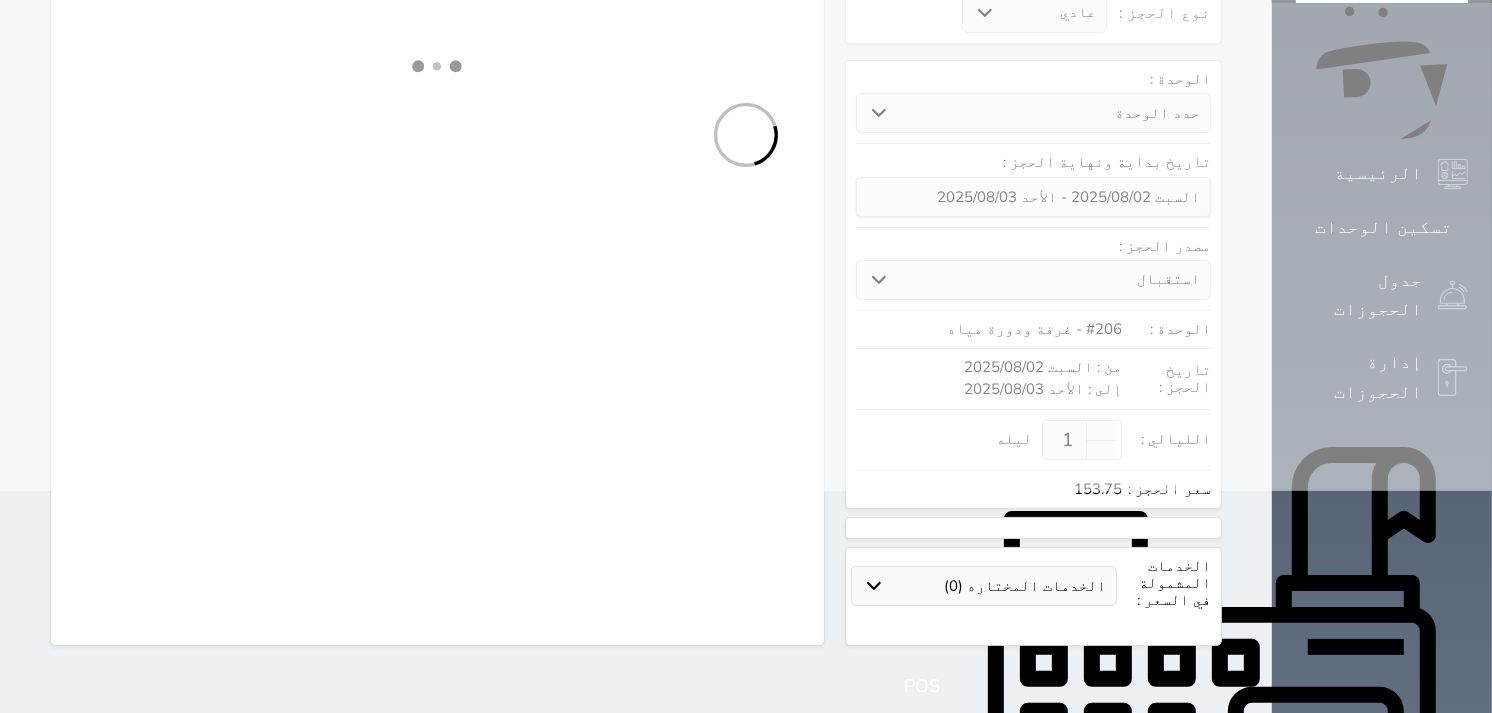 select on "113" 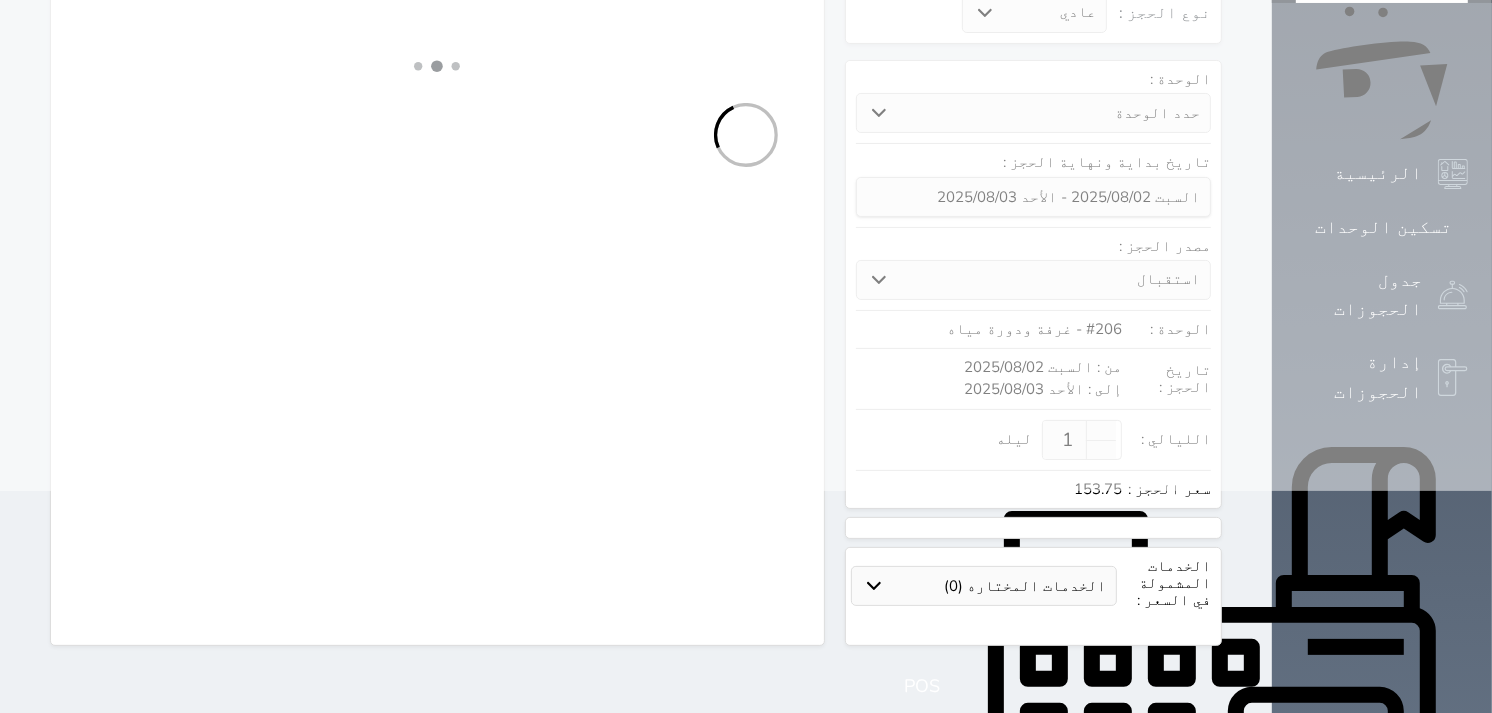 select on "1" 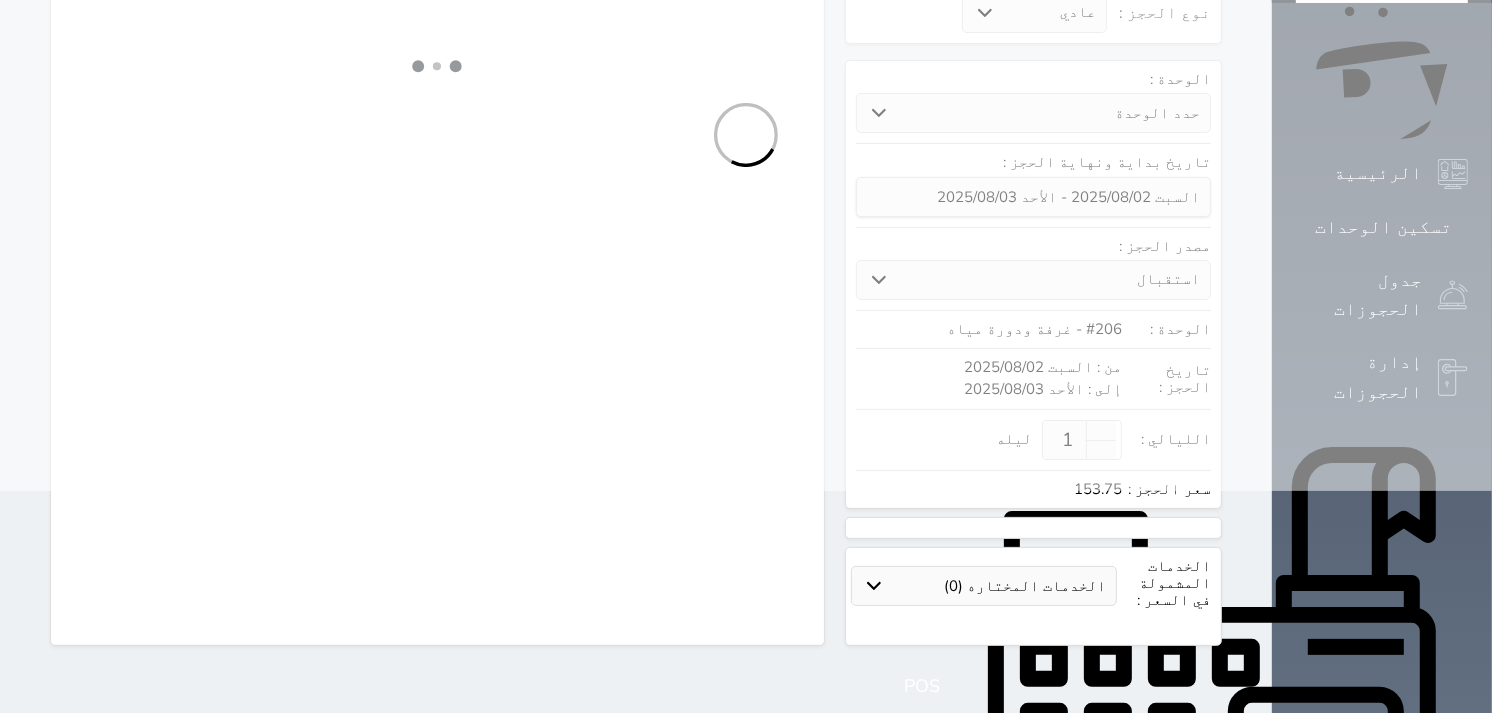select 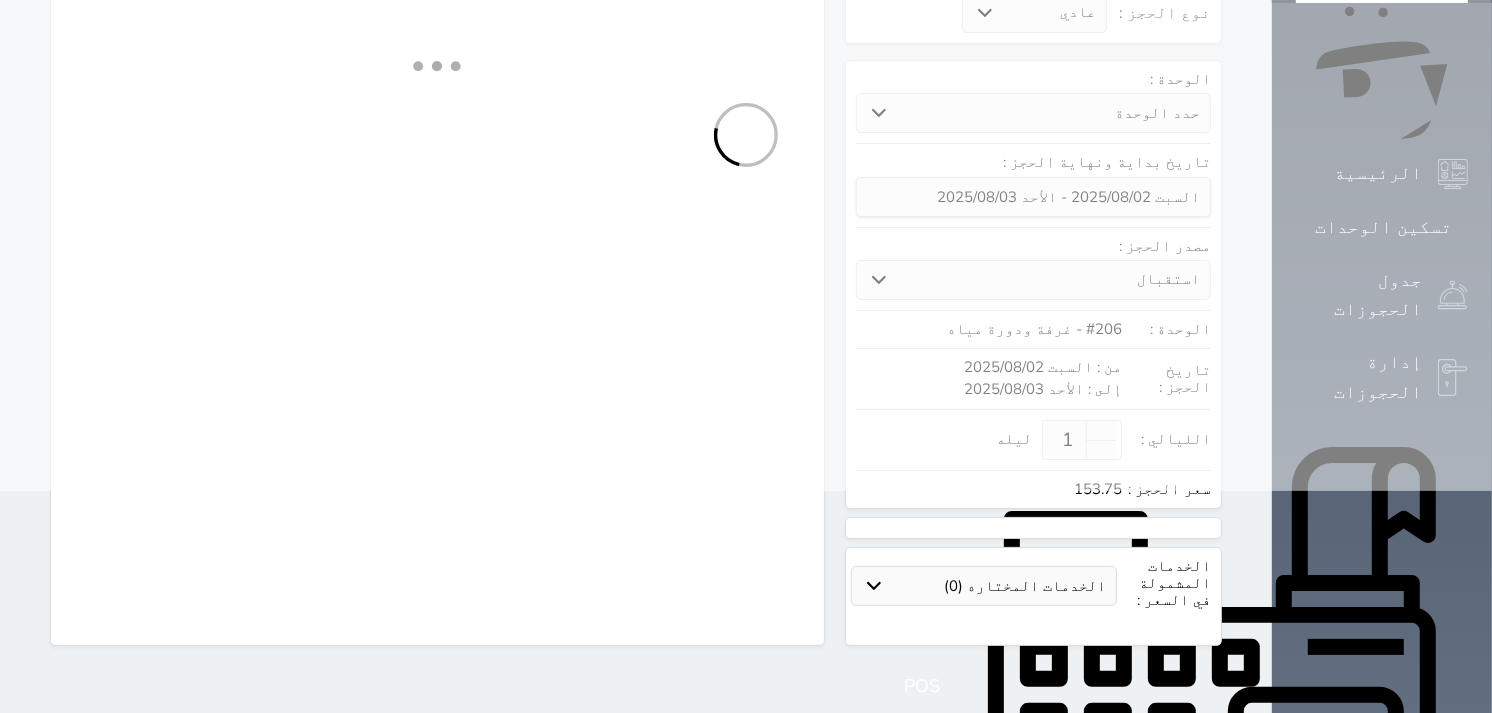select on "7" 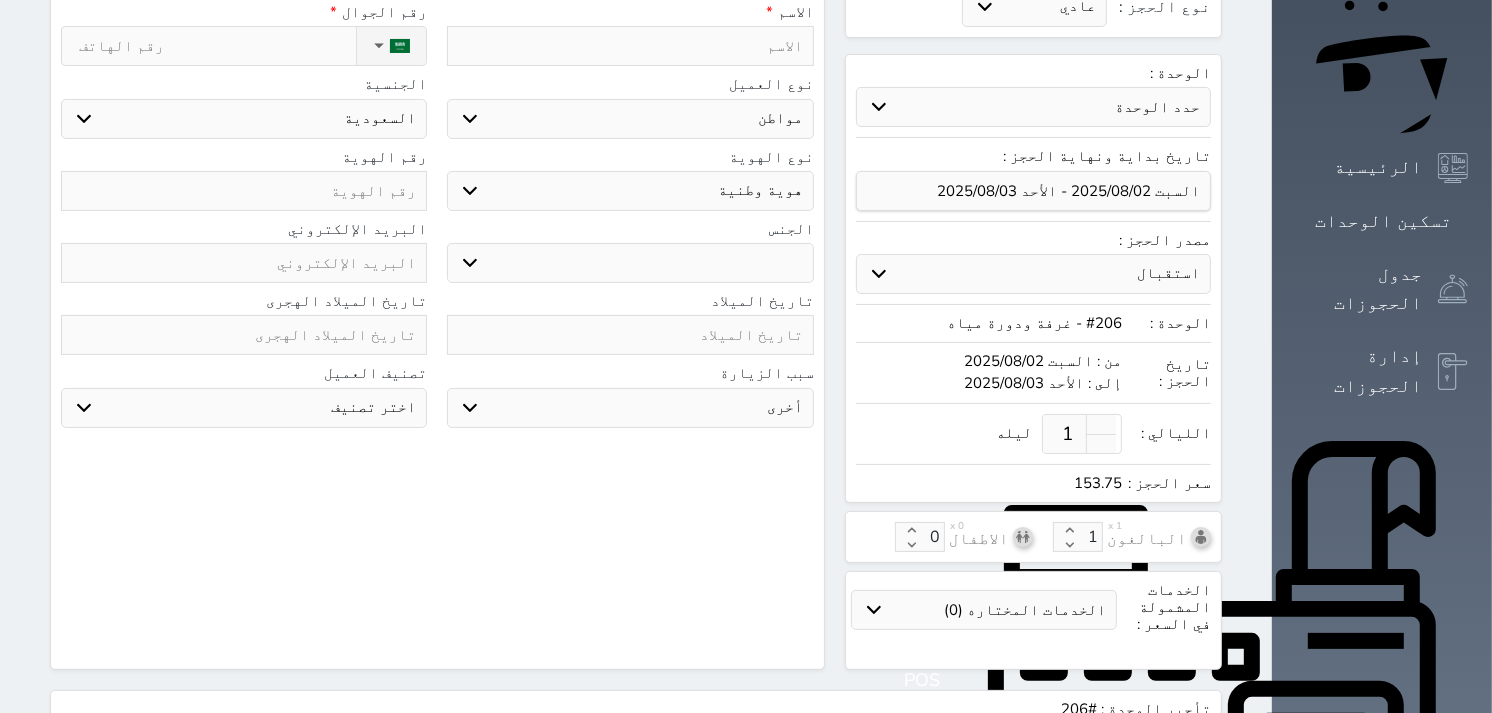 scroll, scrollTop: 444, scrollLeft: 0, axis: vertical 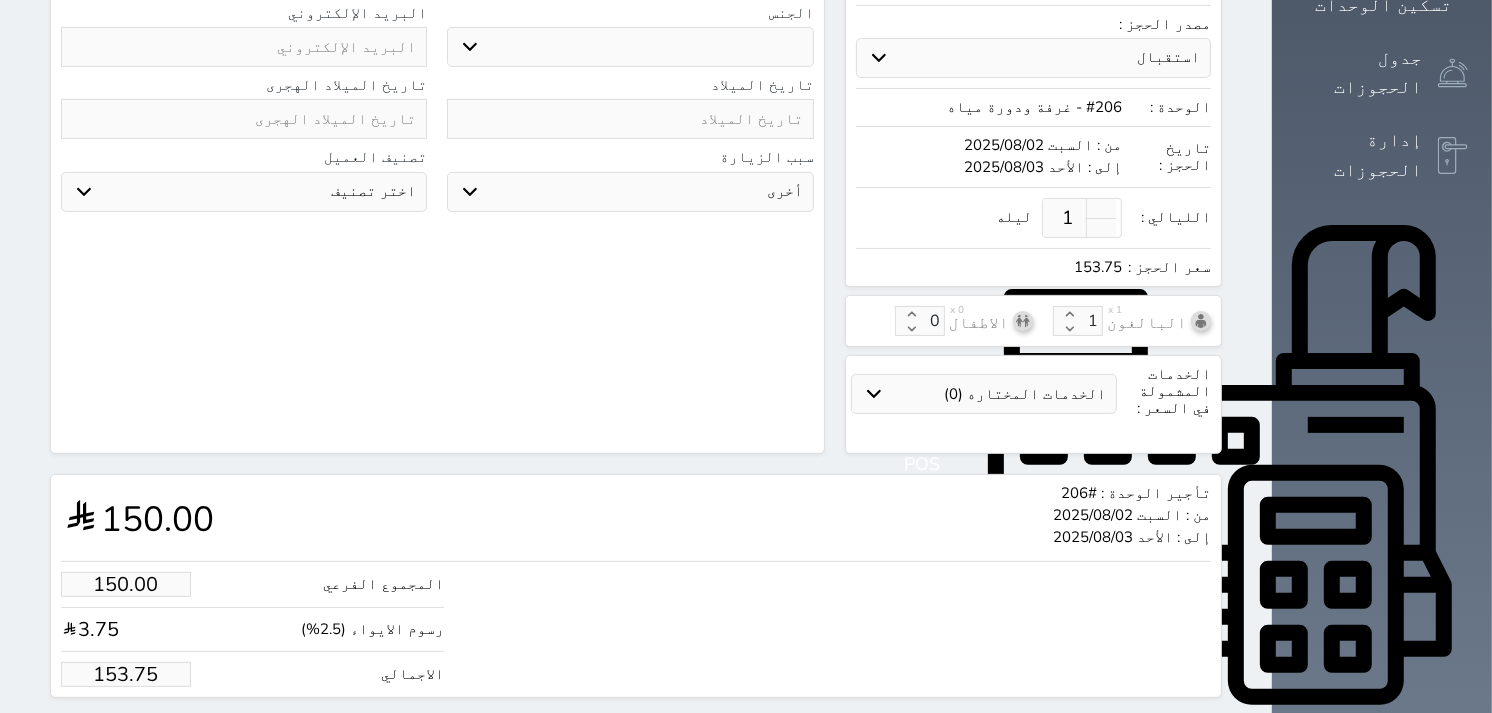 select 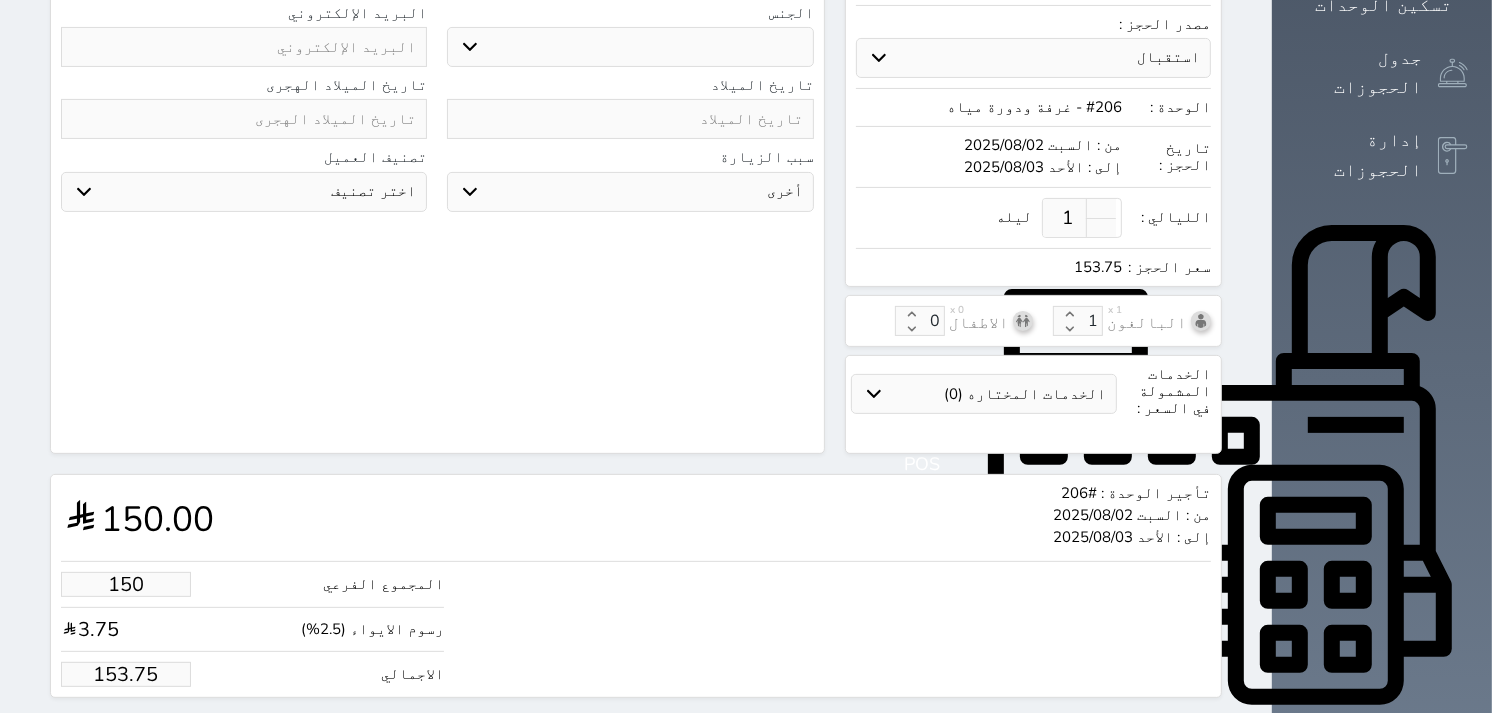click on "150" at bounding box center (126, 584) 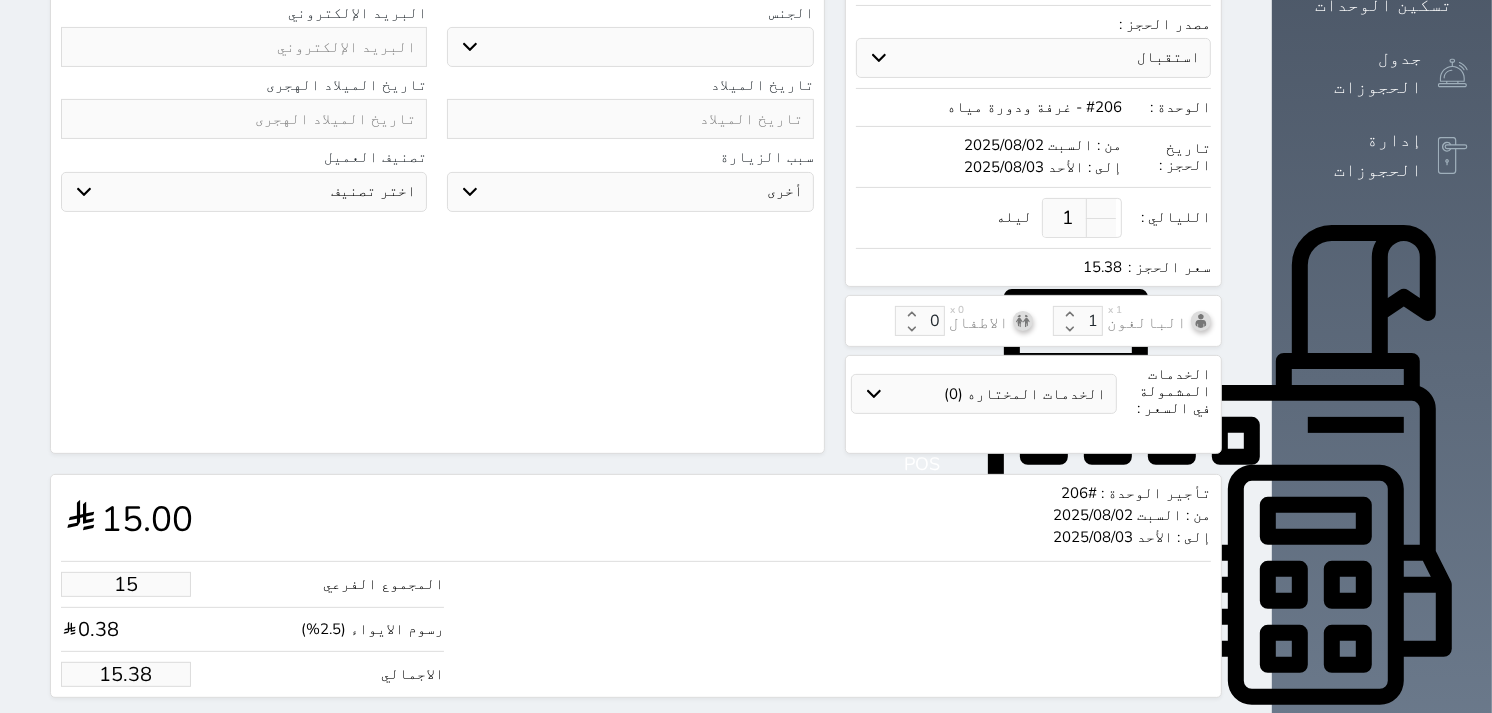 type on "1" 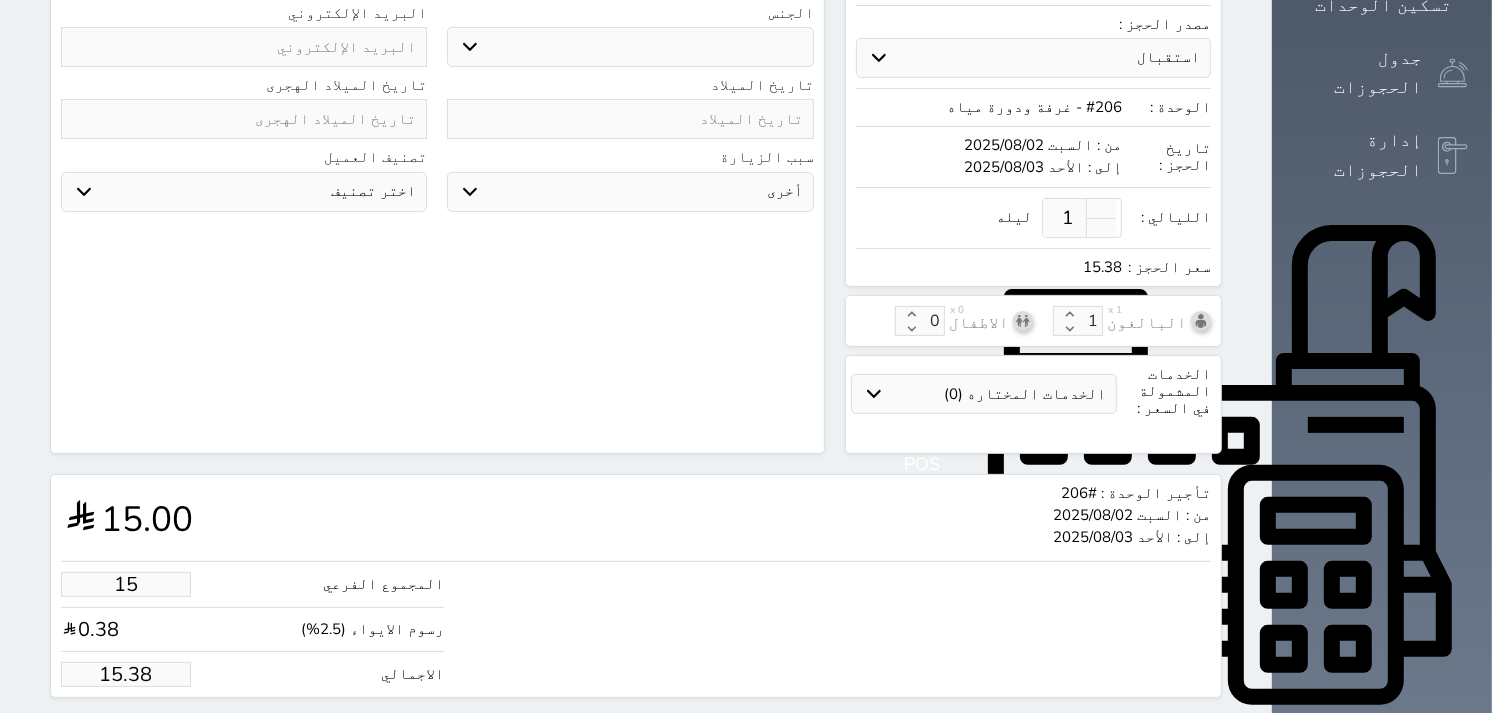 type on "1.02" 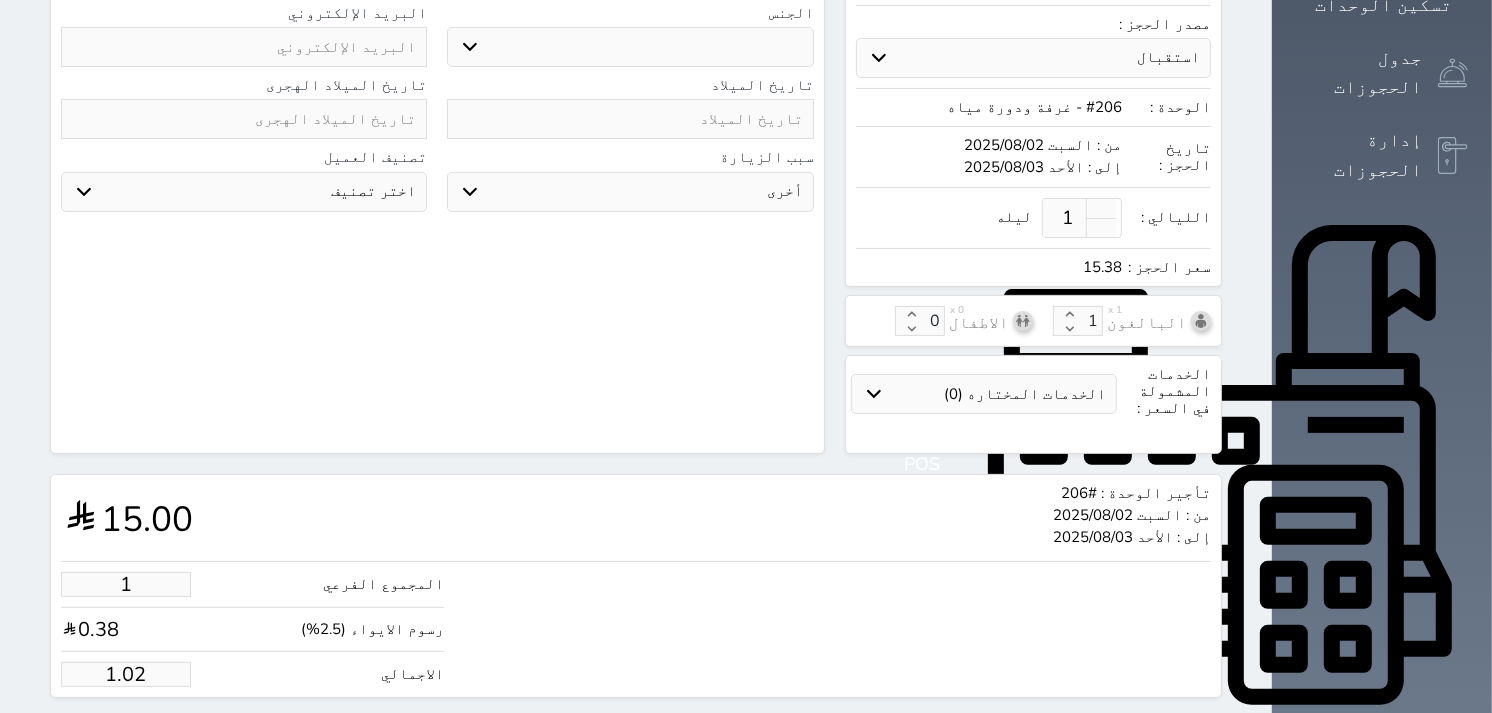 select 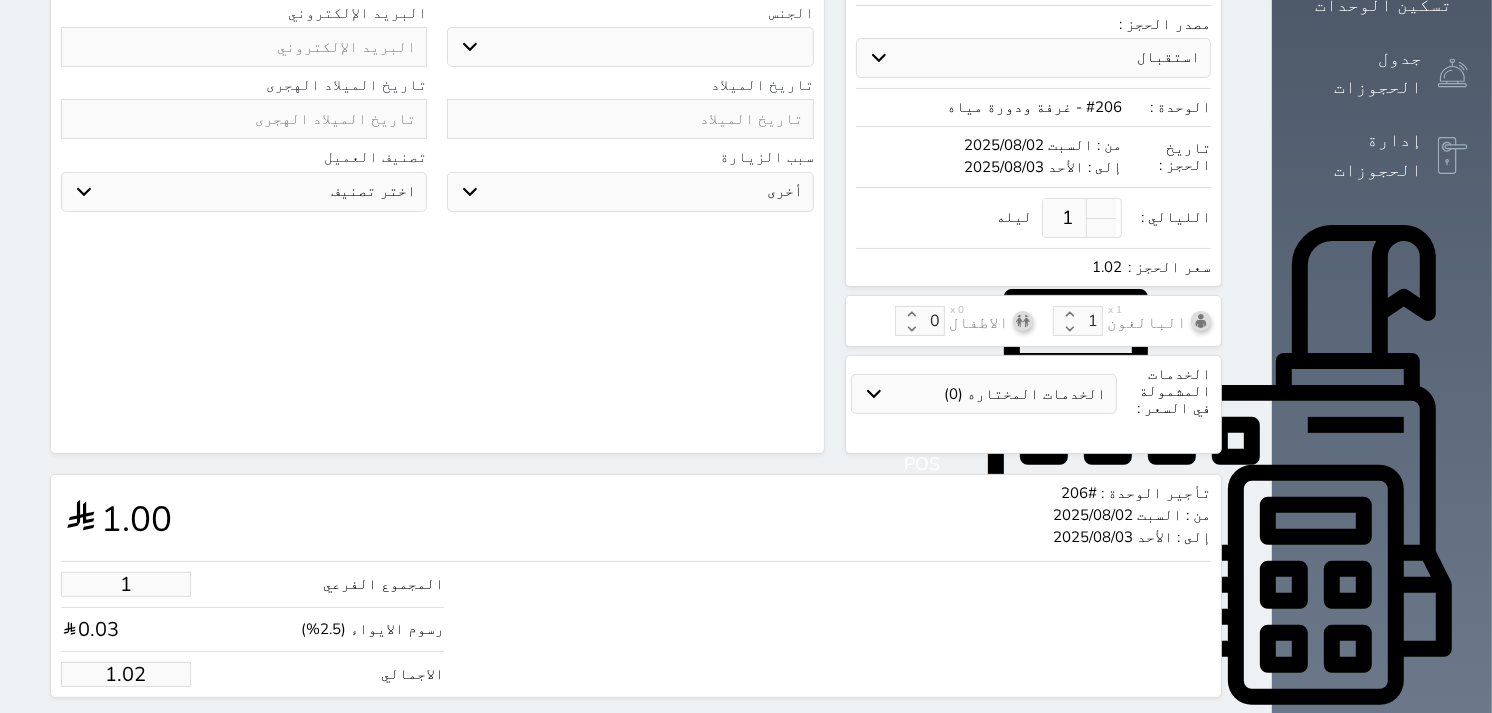 type 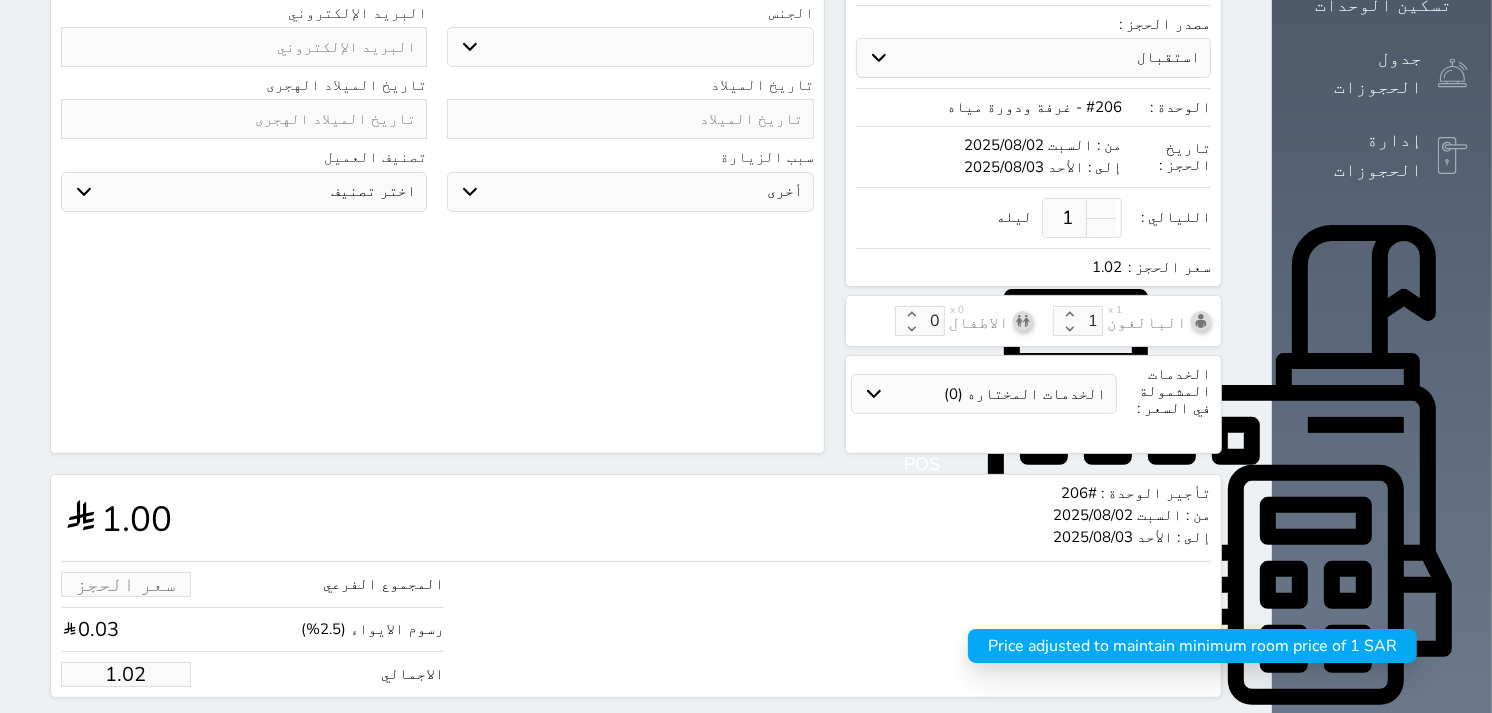 select 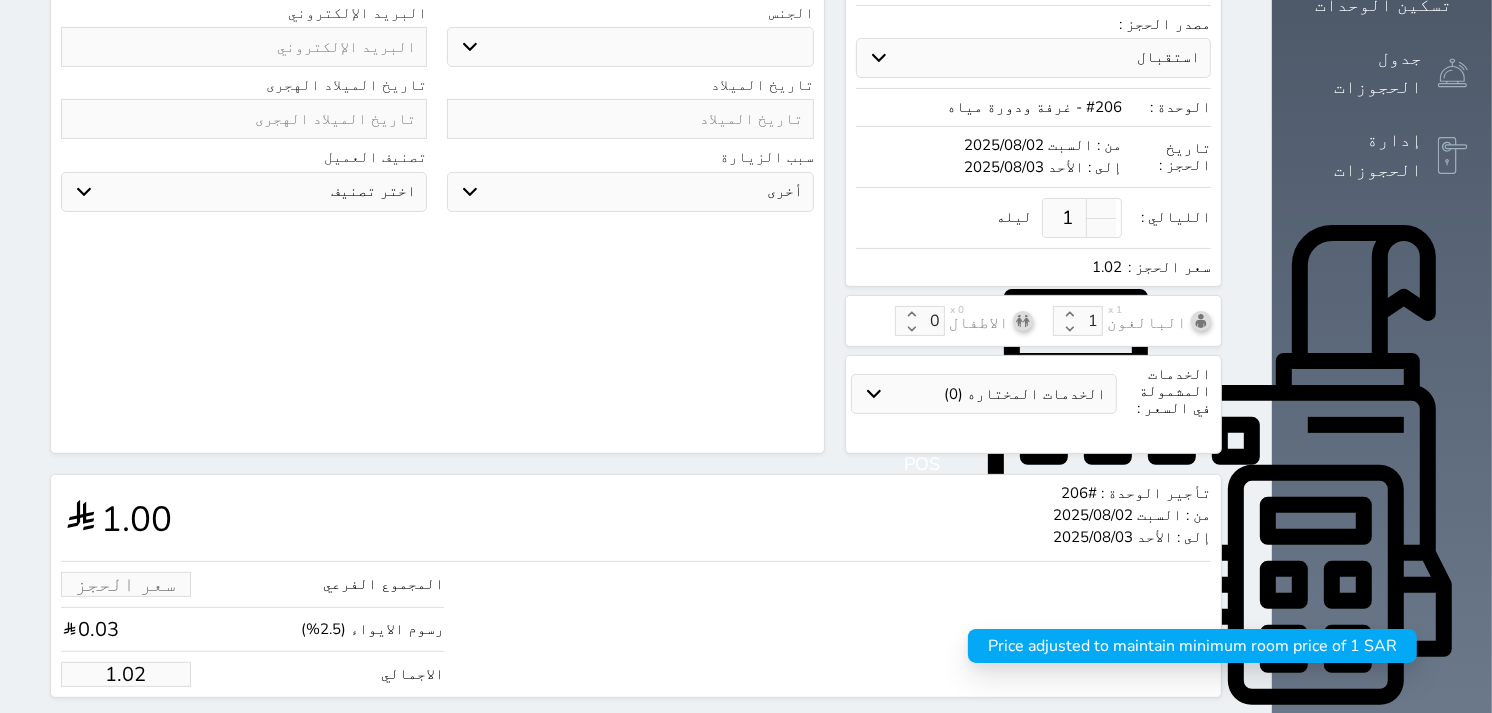 type on "1" 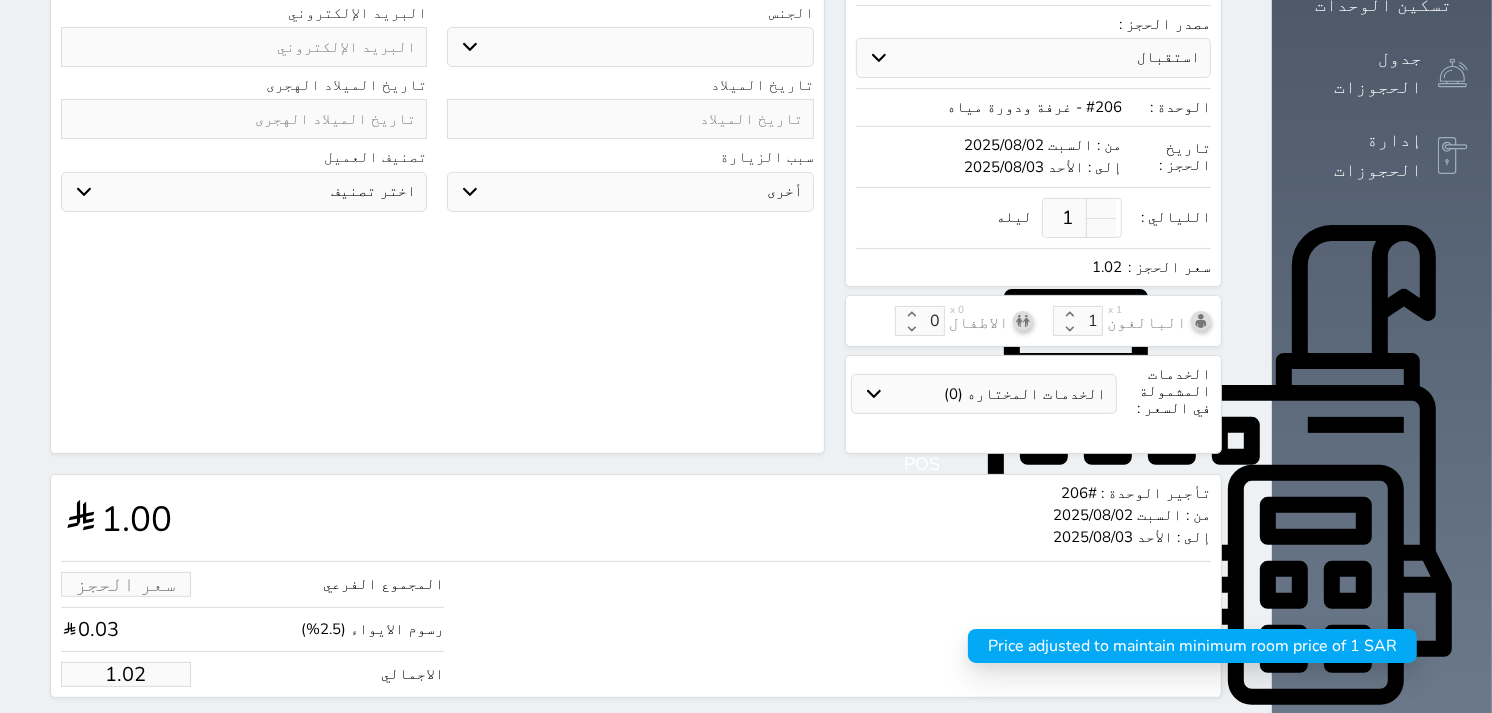 select 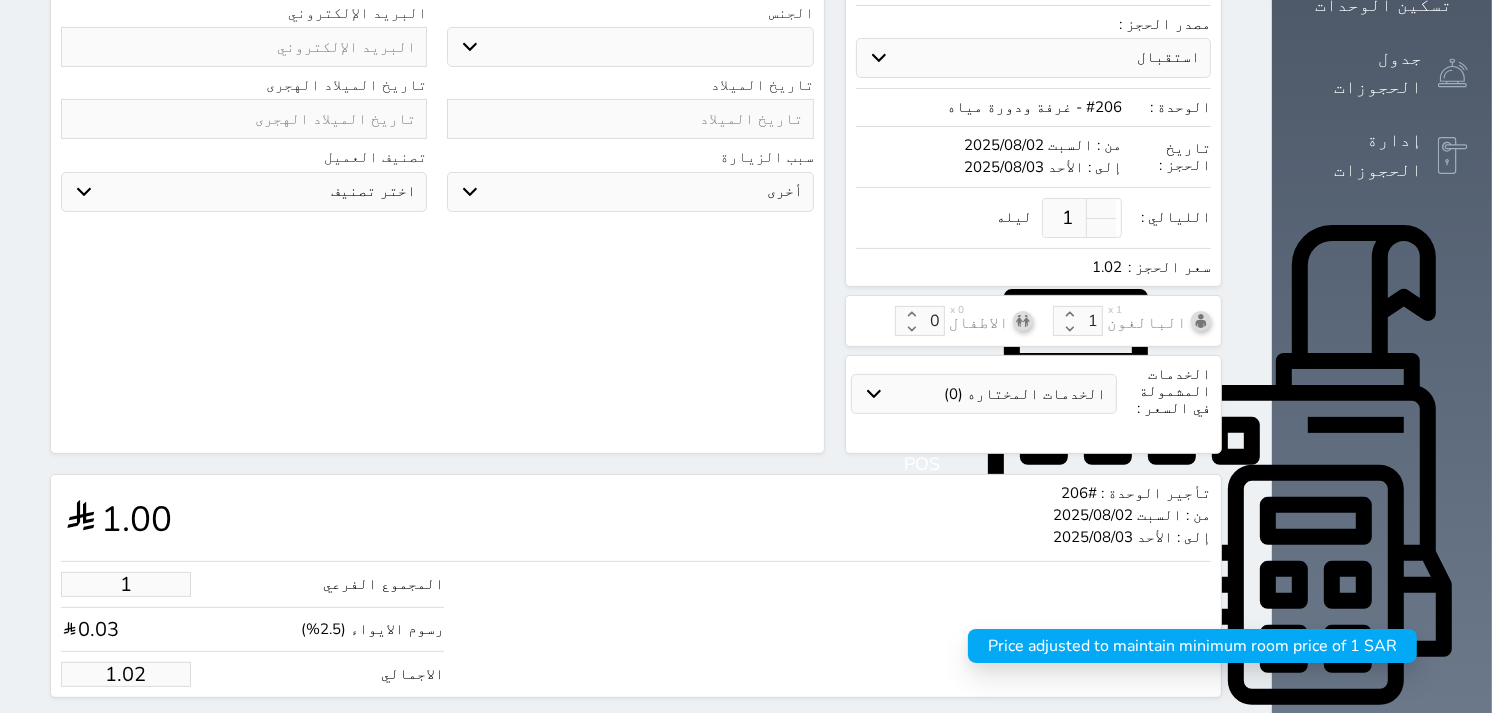 type on "10" 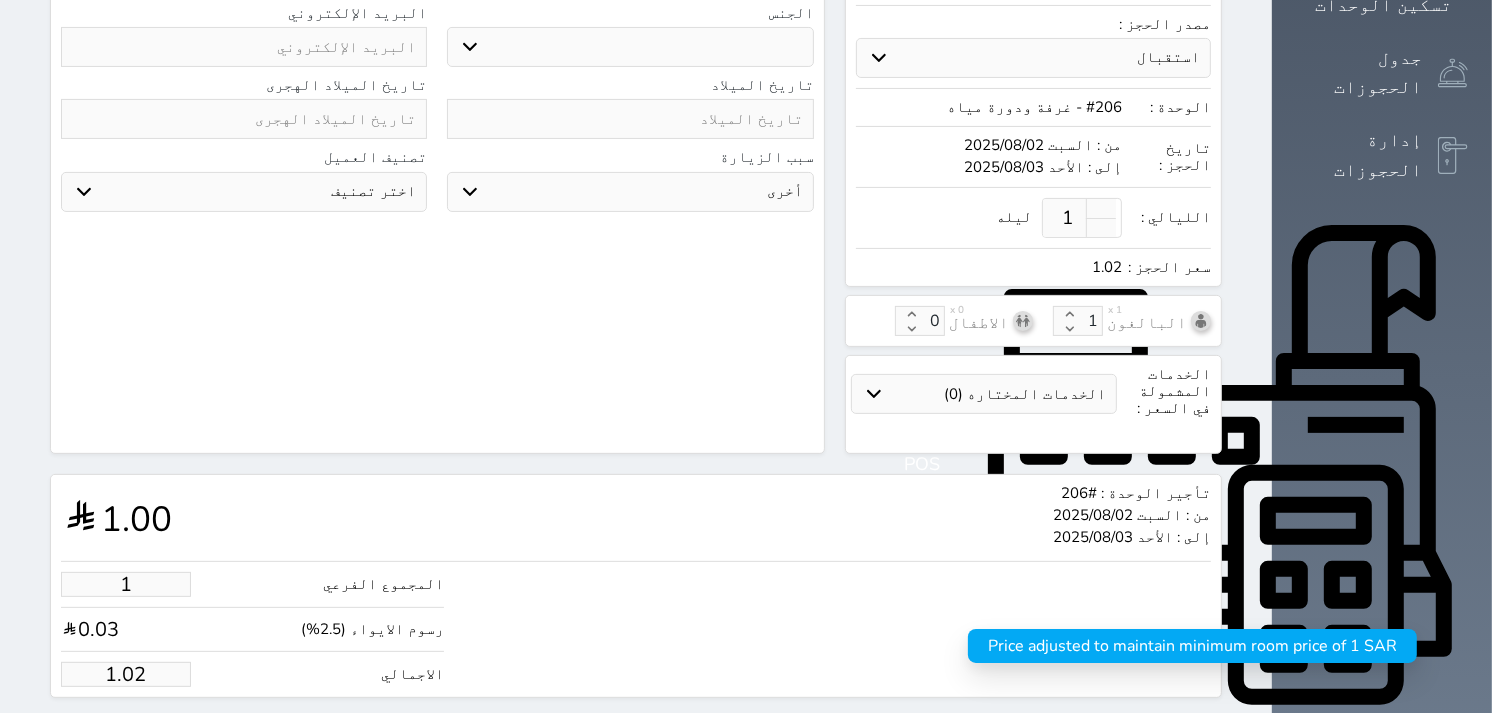 type on "10.25" 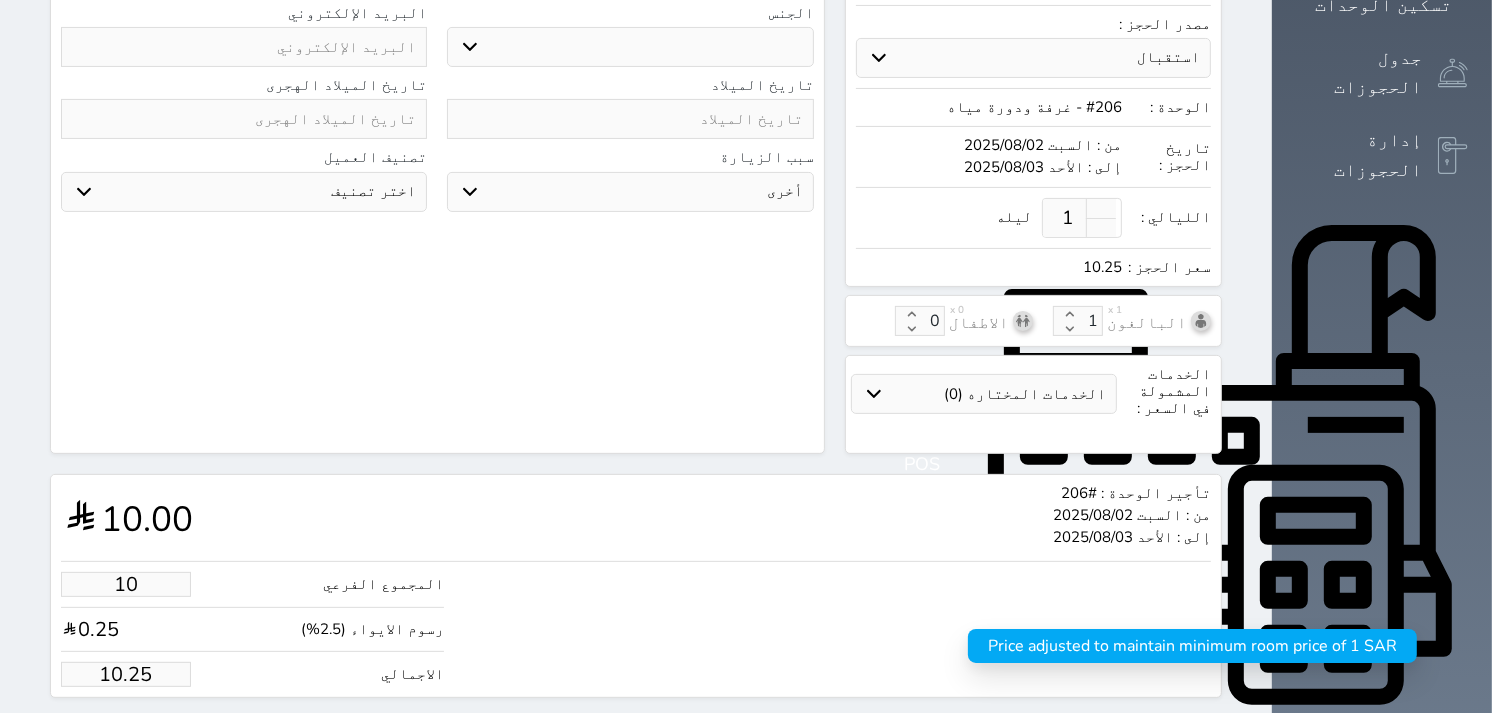 type on "100" 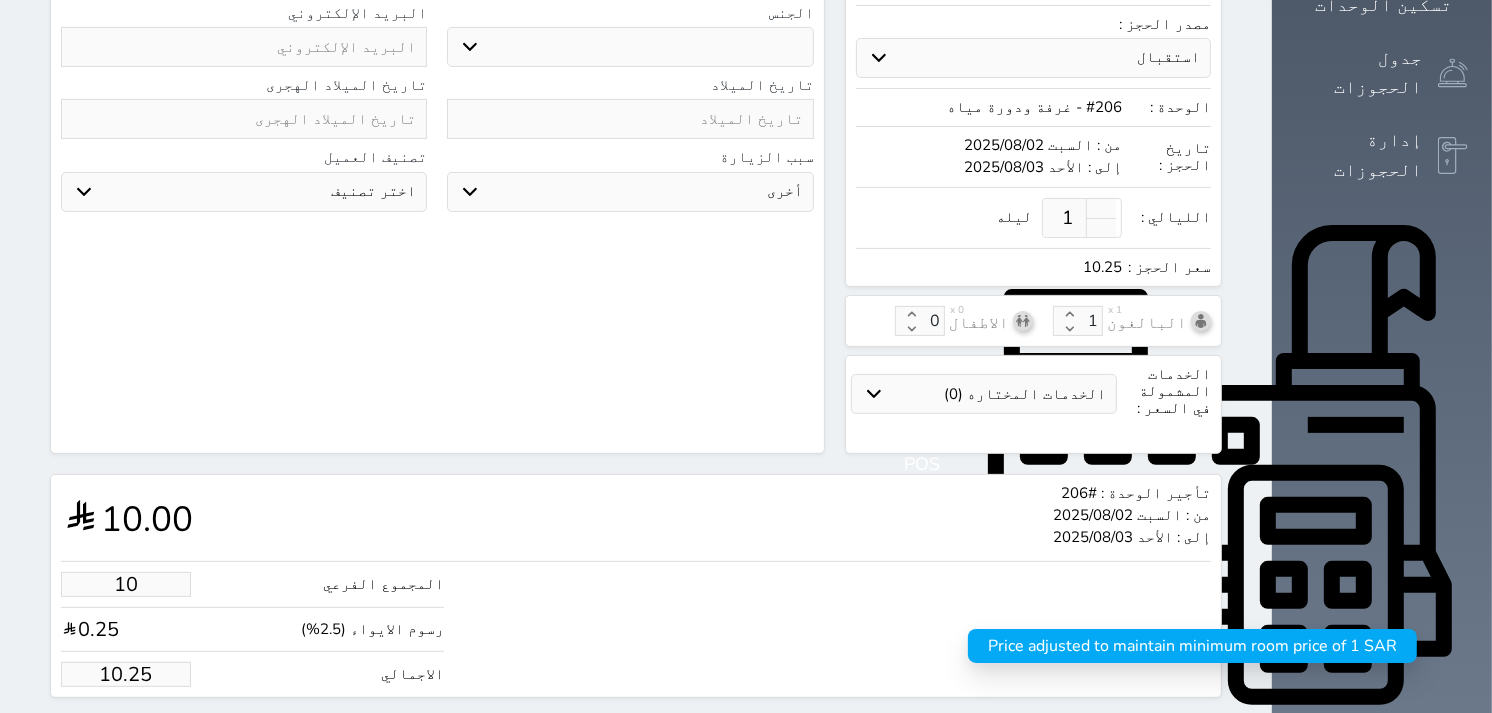 type on "102.50" 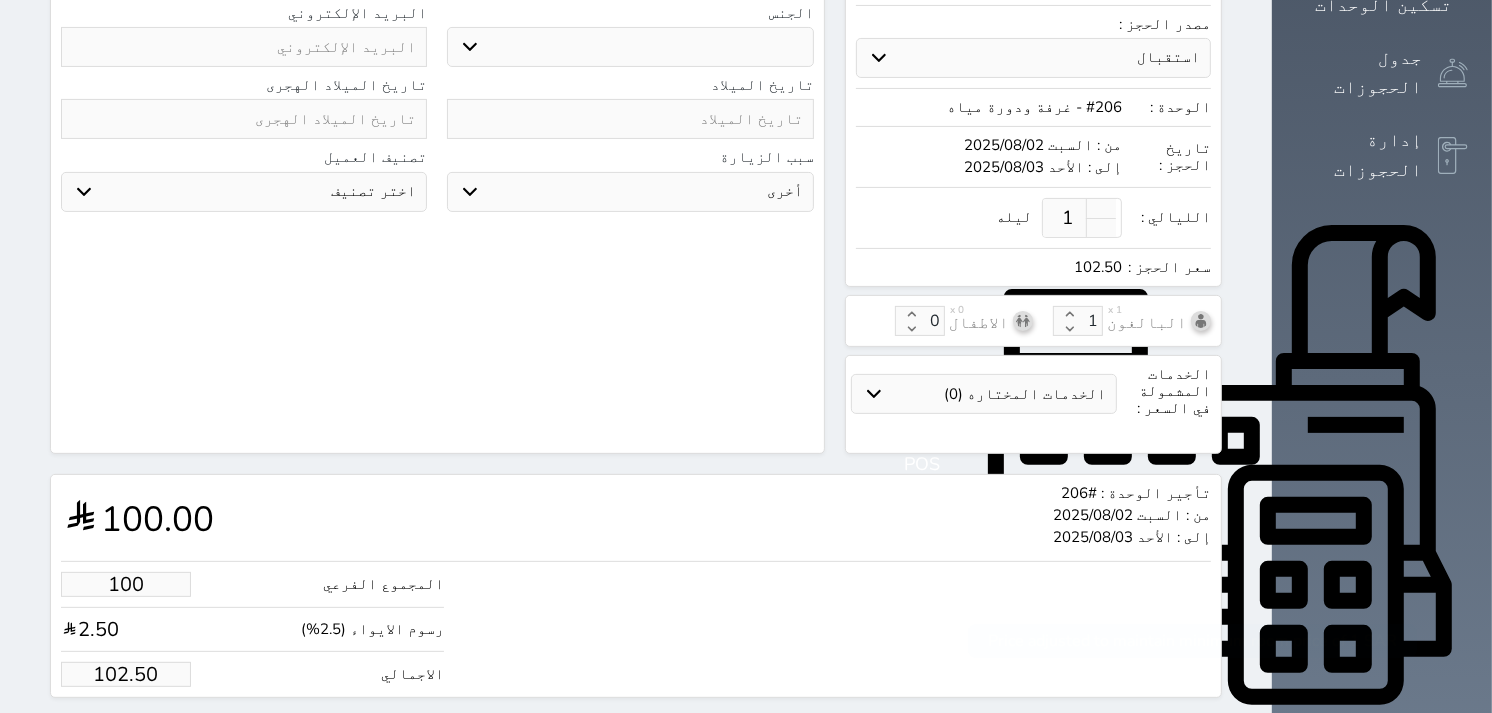 type on "1000" 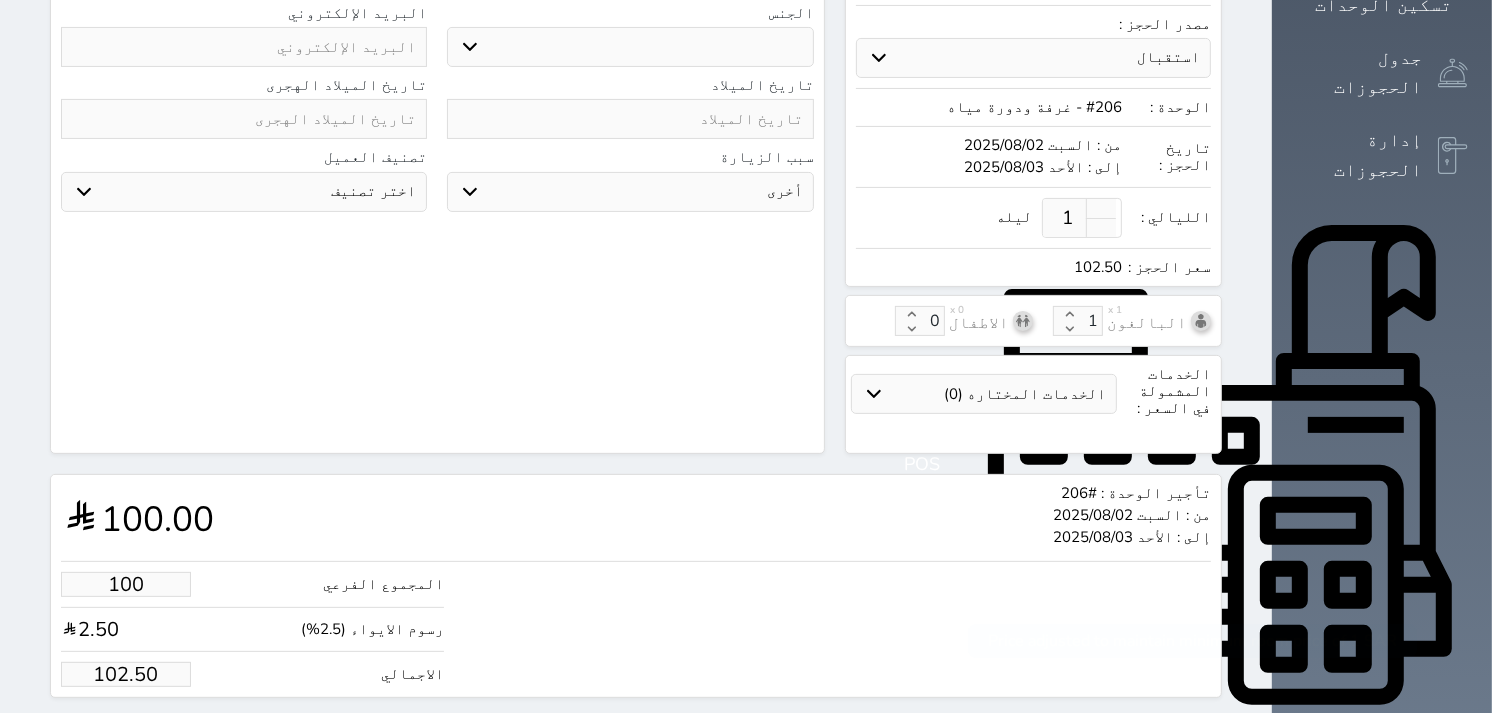 type on "1025.00" 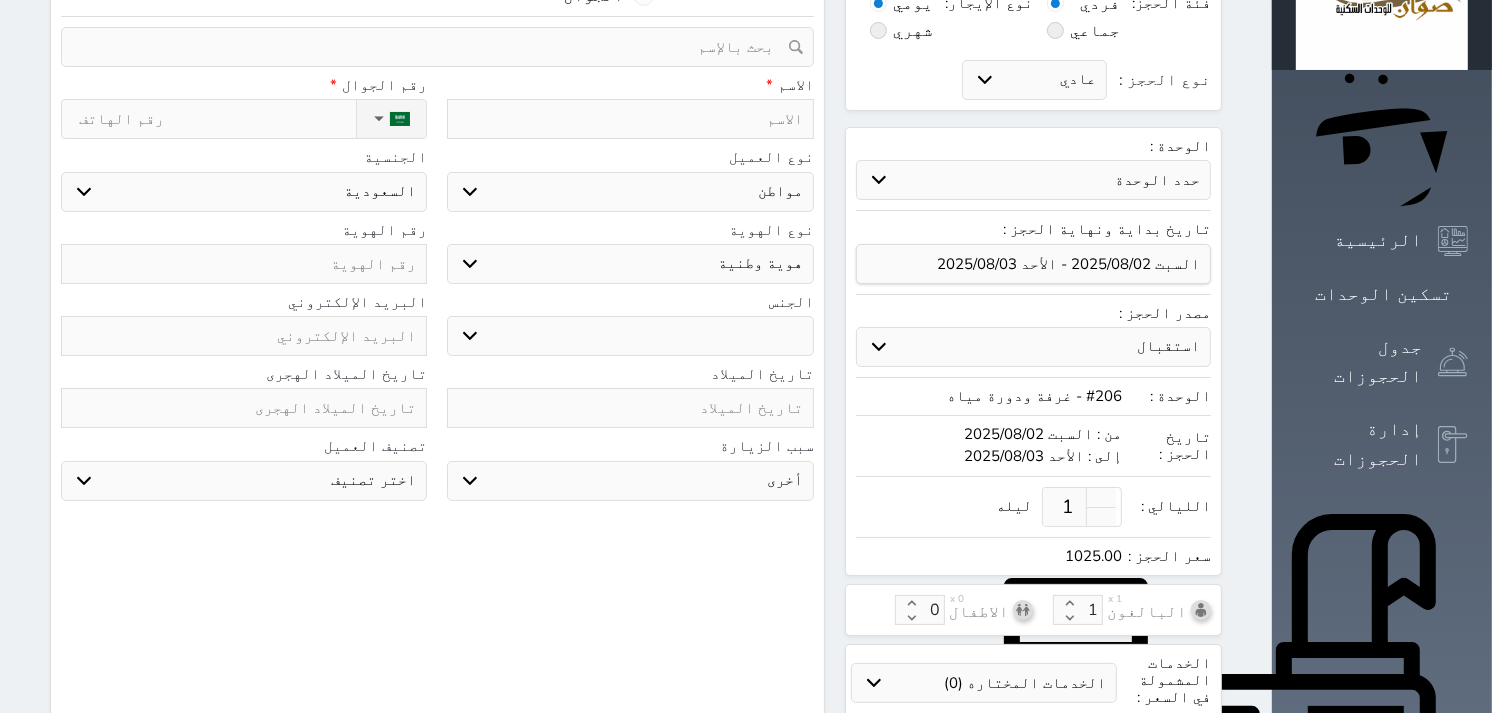 scroll, scrollTop: 222, scrollLeft: 0, axis: vertical 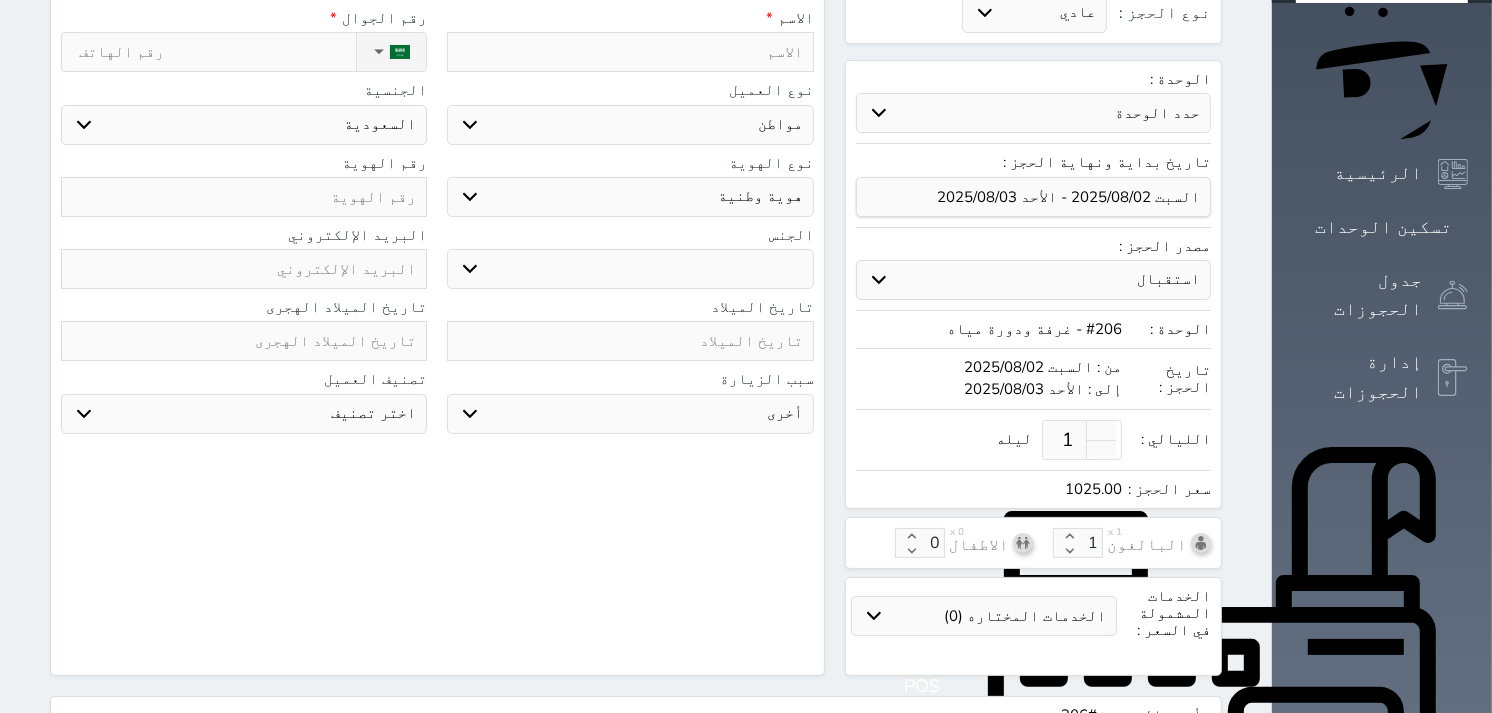 type on "1000.00" 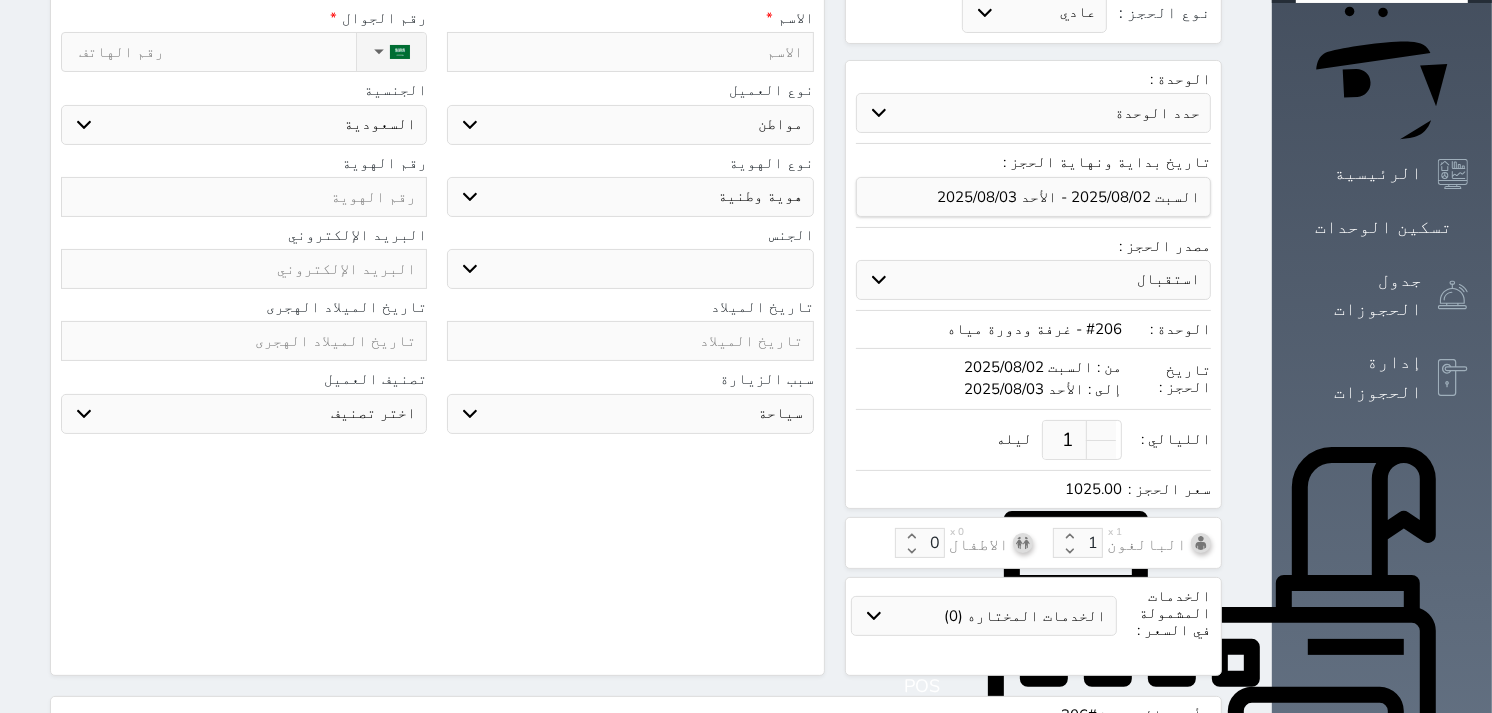 click on "سياحة زيارة الاهل والاصدقاء زيارة دينية زيارة عمل زيارة رياضية زيارة ترفيهية أخرى موظف ديوان عمل نزيل حجر موظف وزارة الصحة" at bounding box center (630, 414) 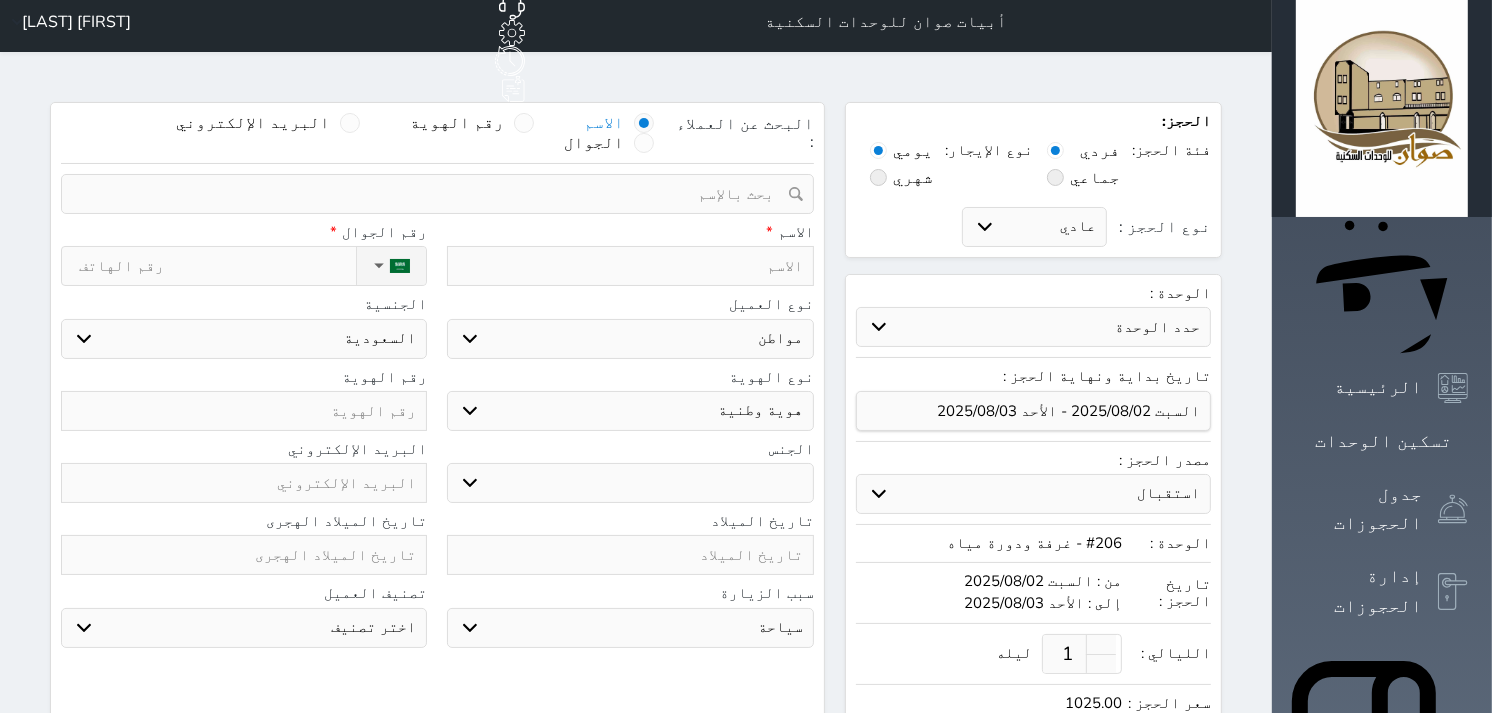 scroll, scrollTop: 0, scrollLeft: 0, axis: both 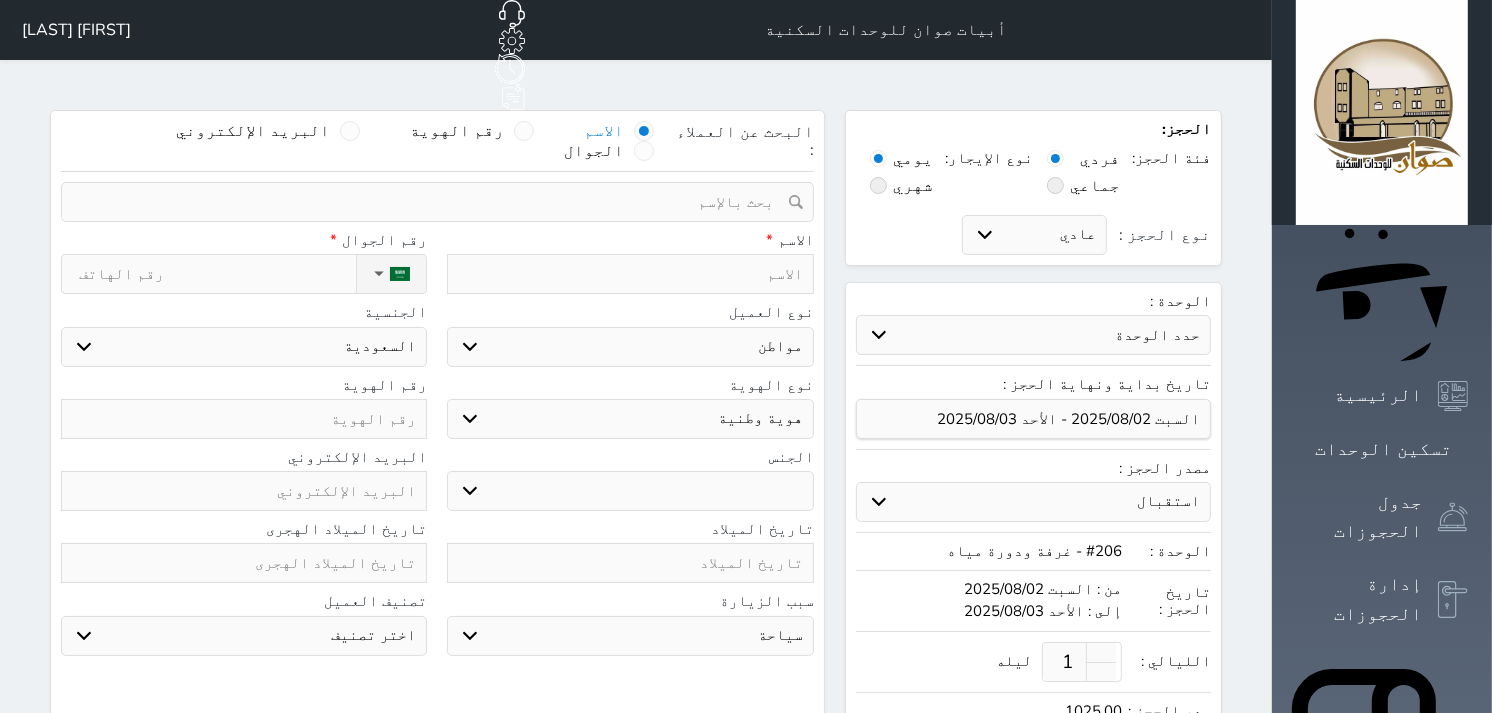 click at bounding box center [244, 419] 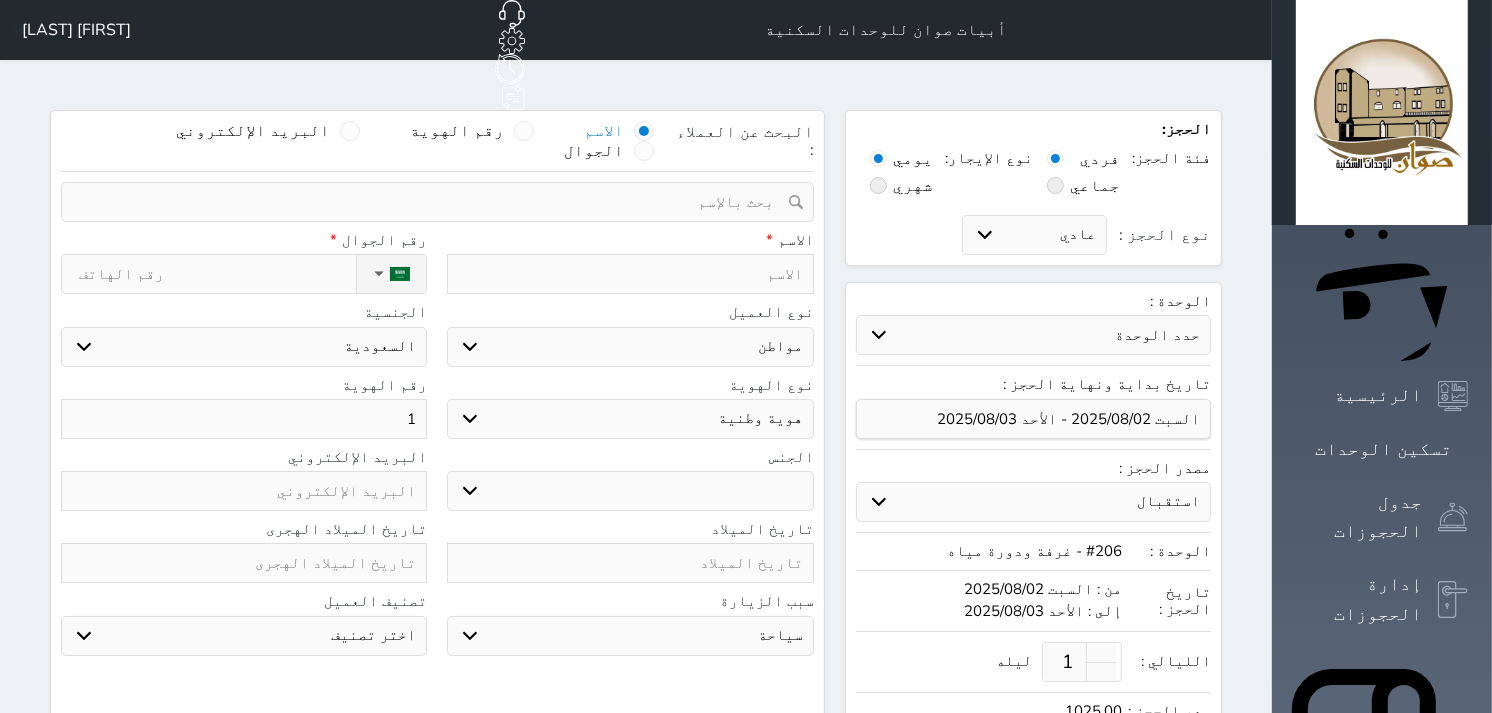 type on "10" 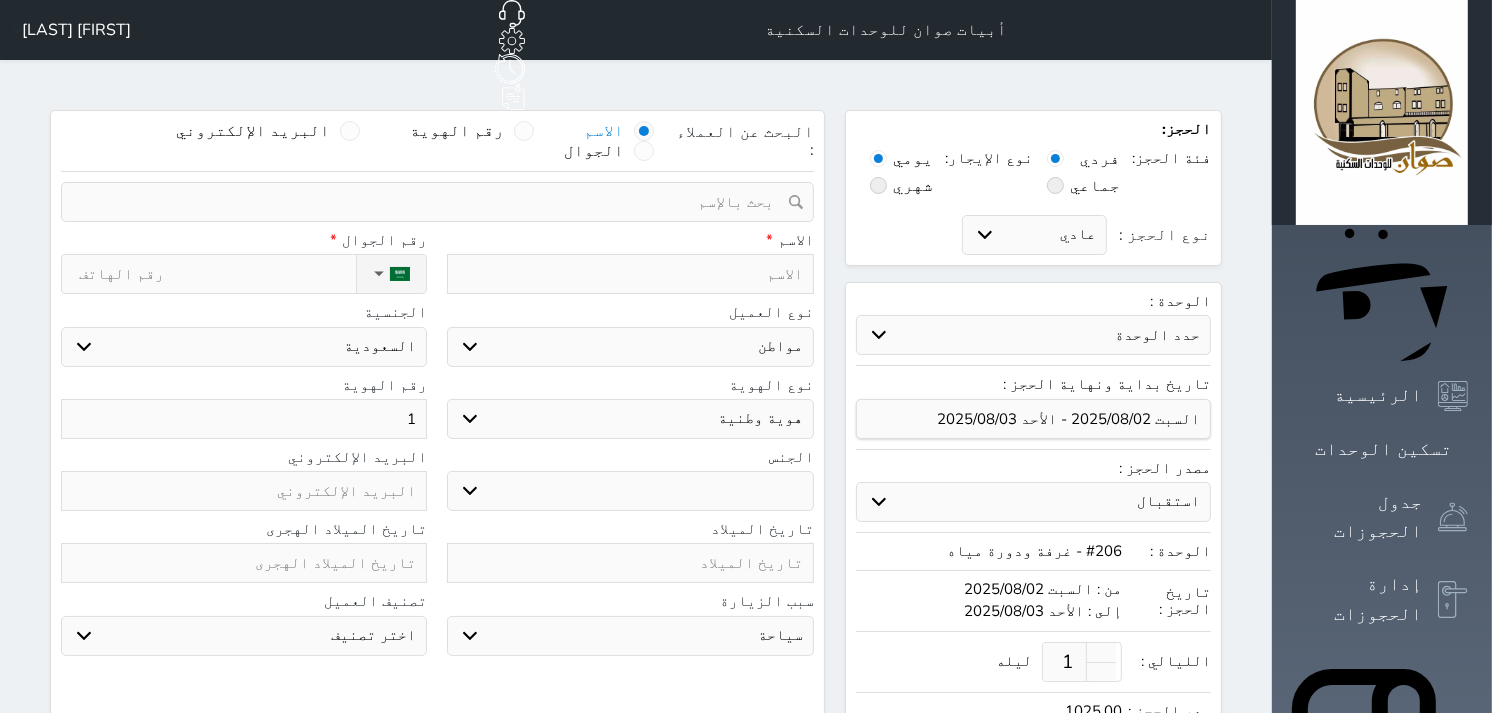 select 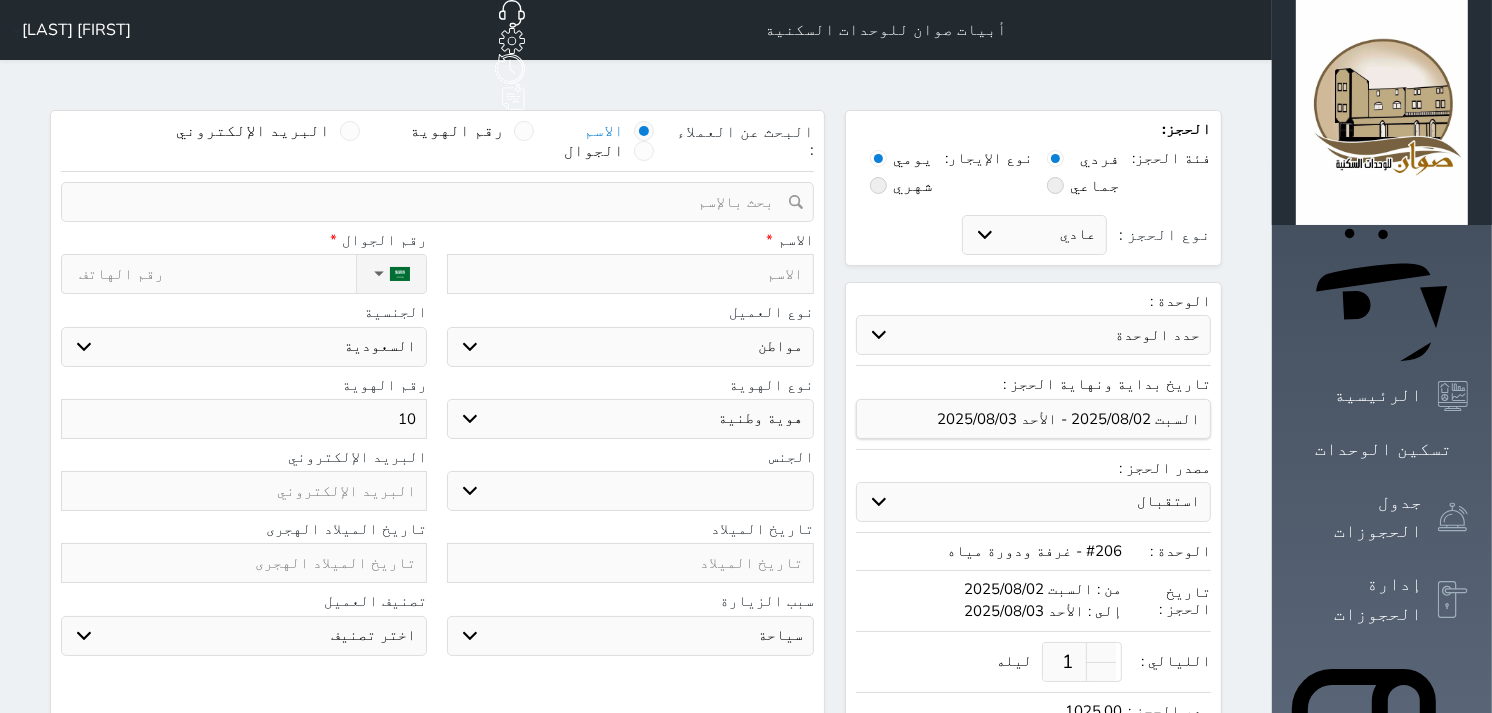 type on "107" 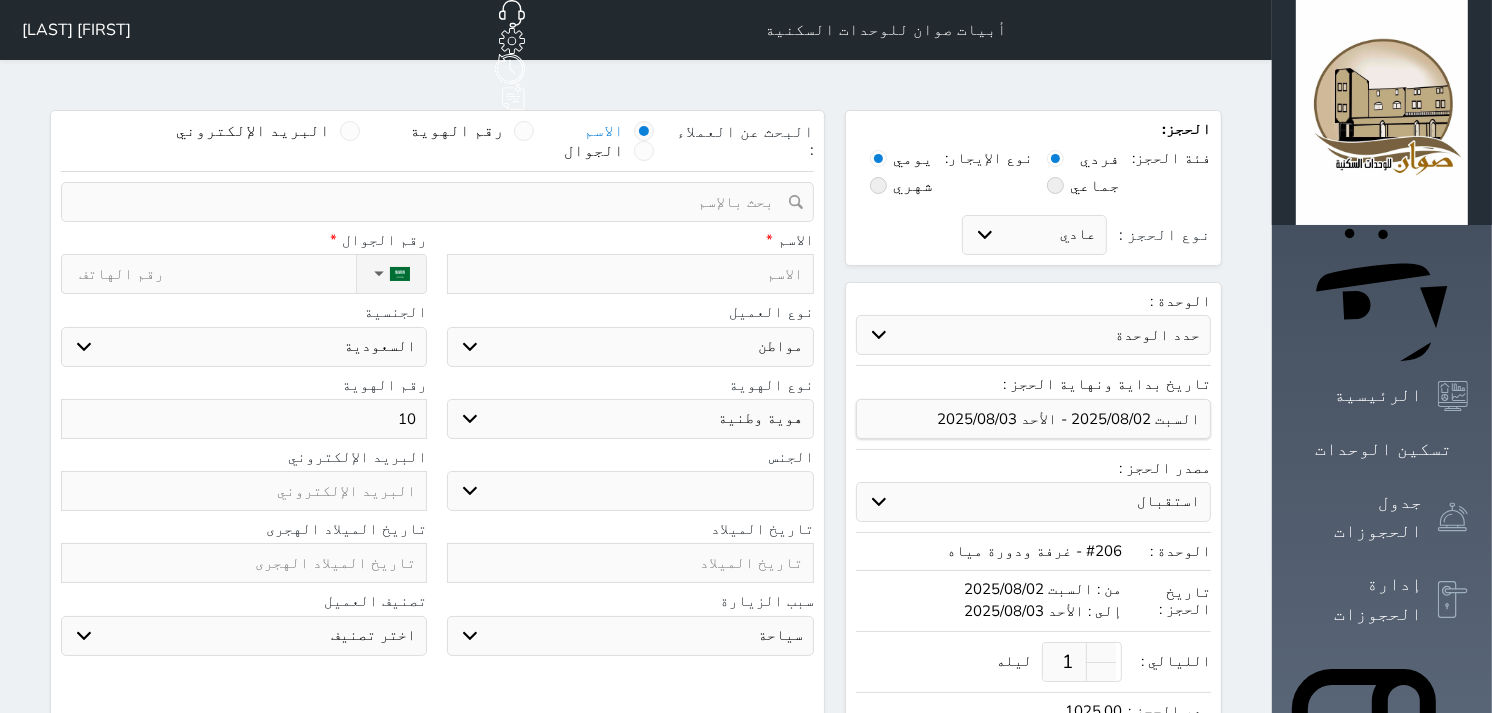 select 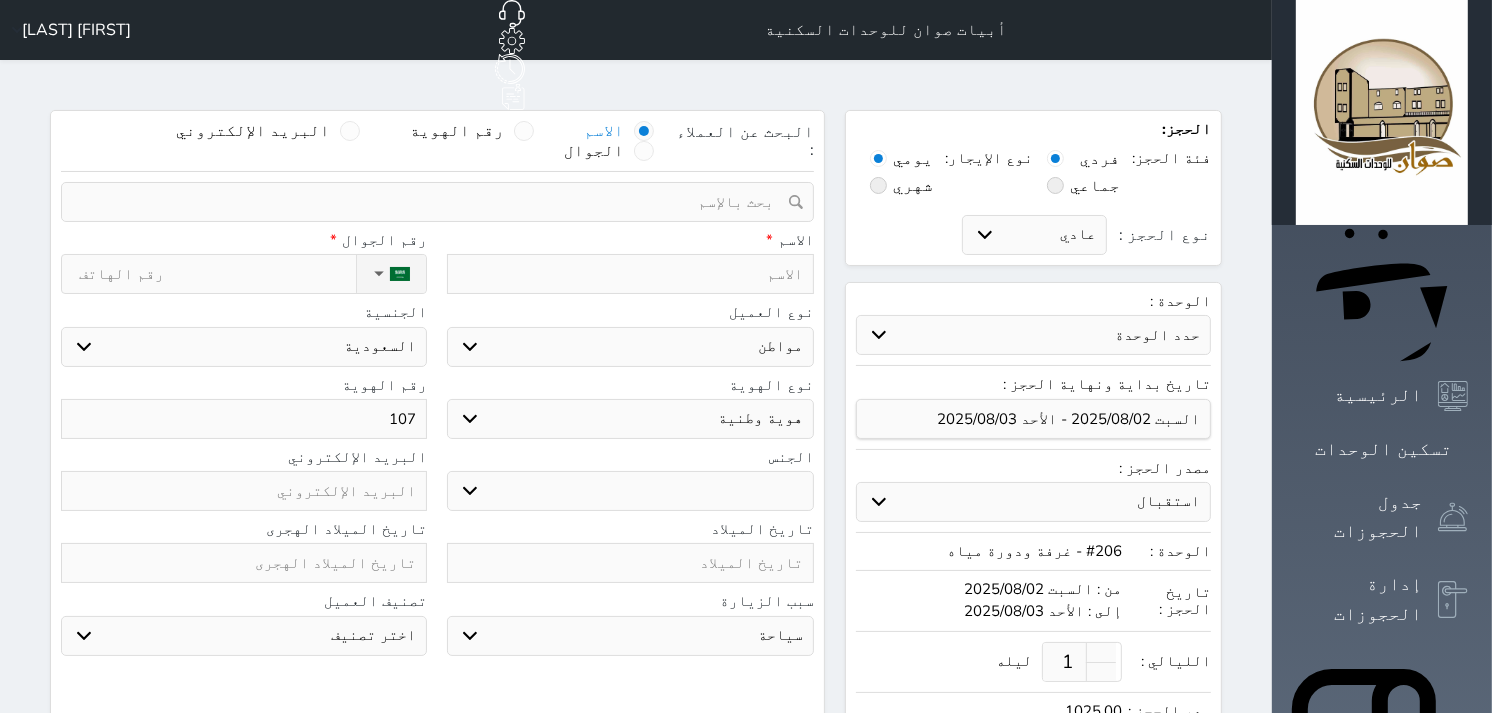 type on "10" 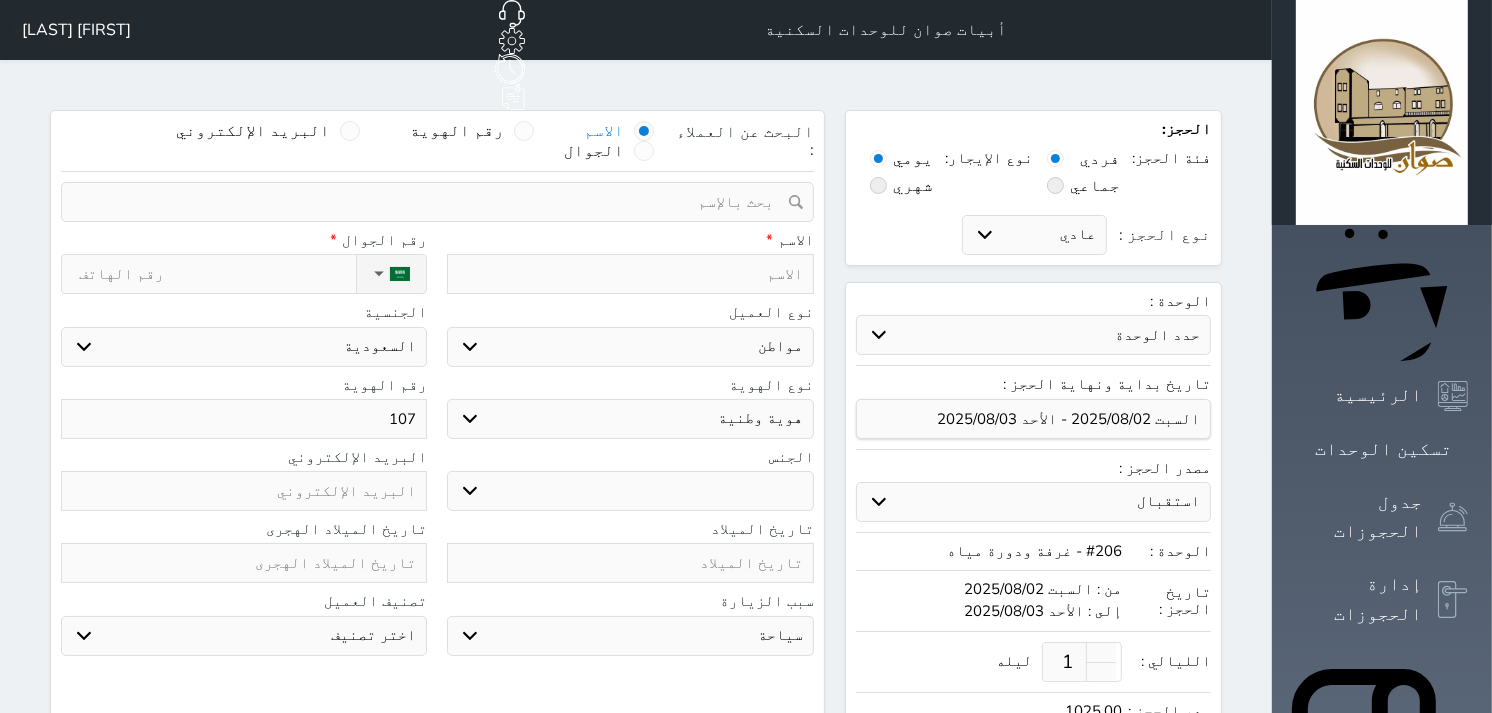 select 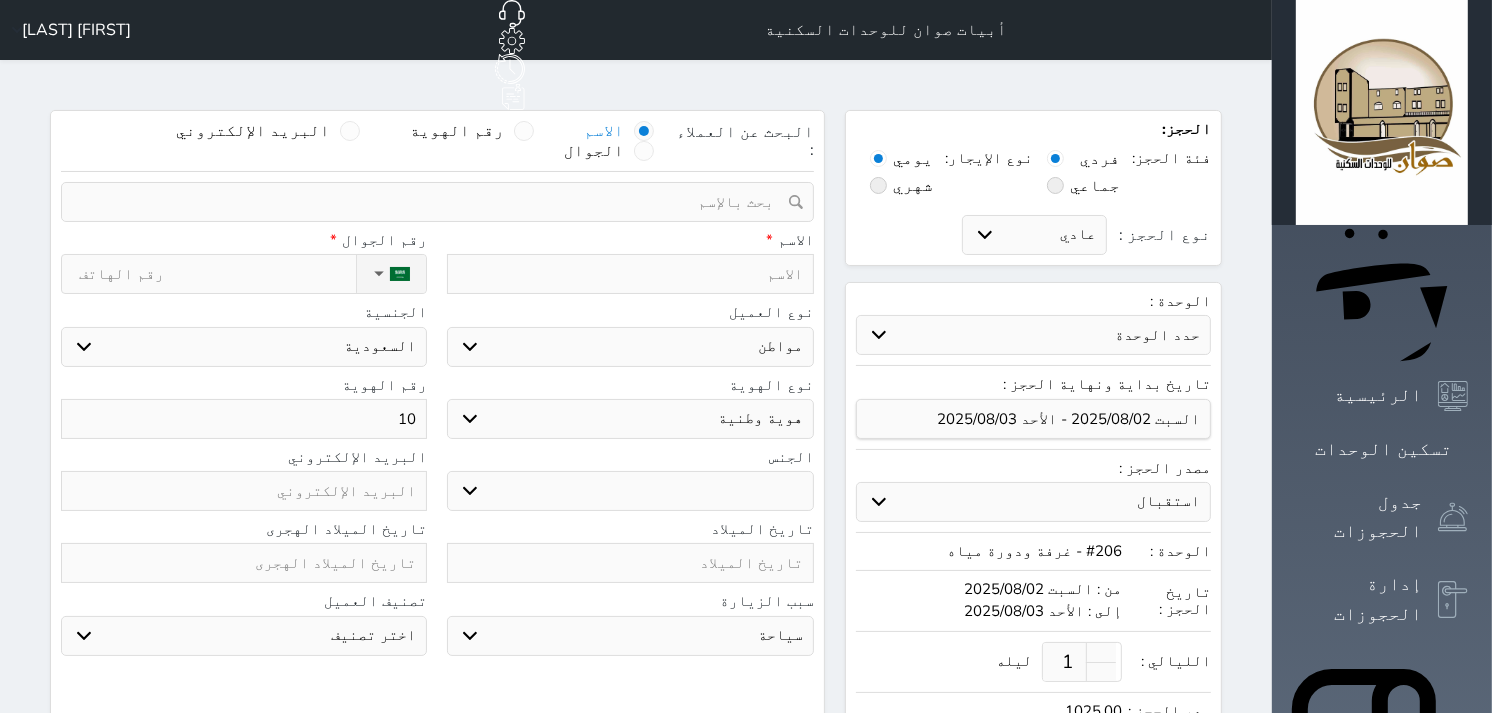 type on "104" 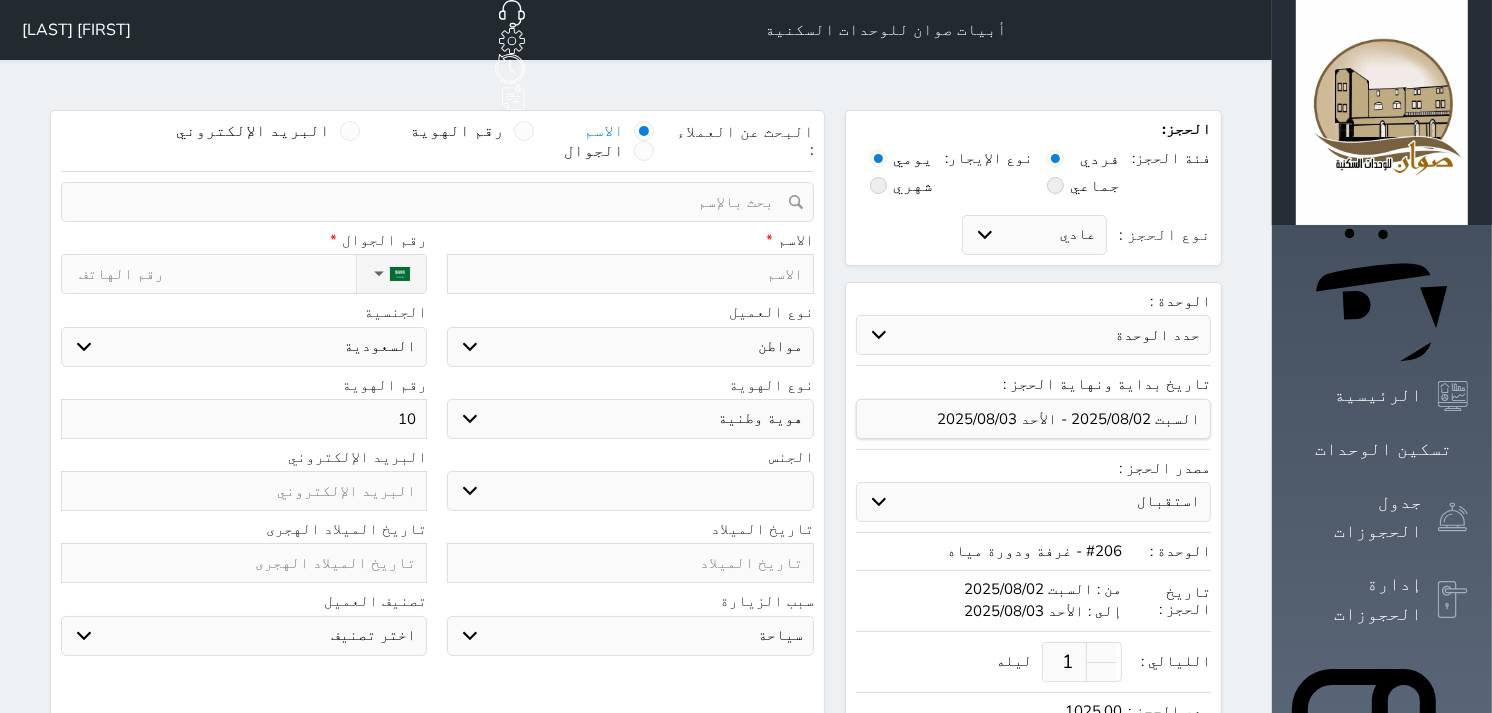 select 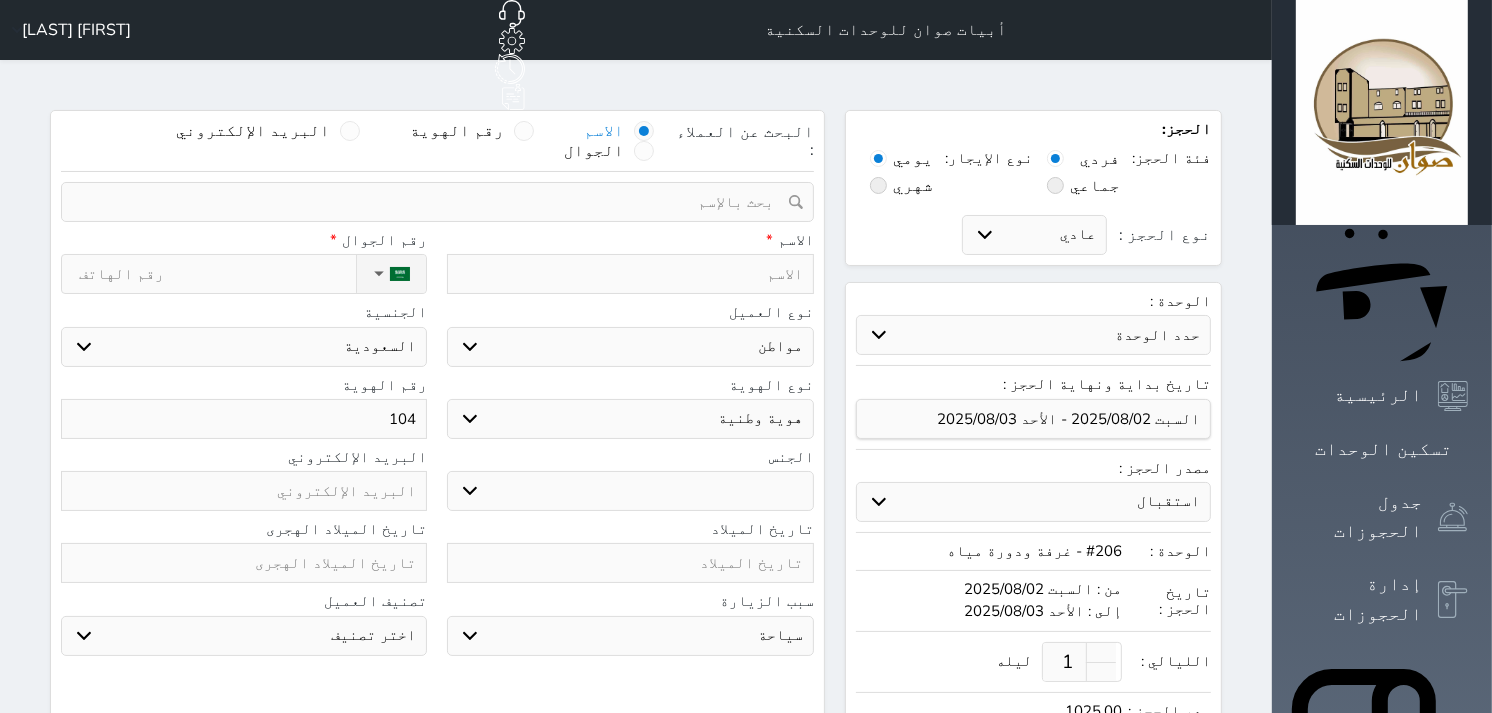 type on "1042" 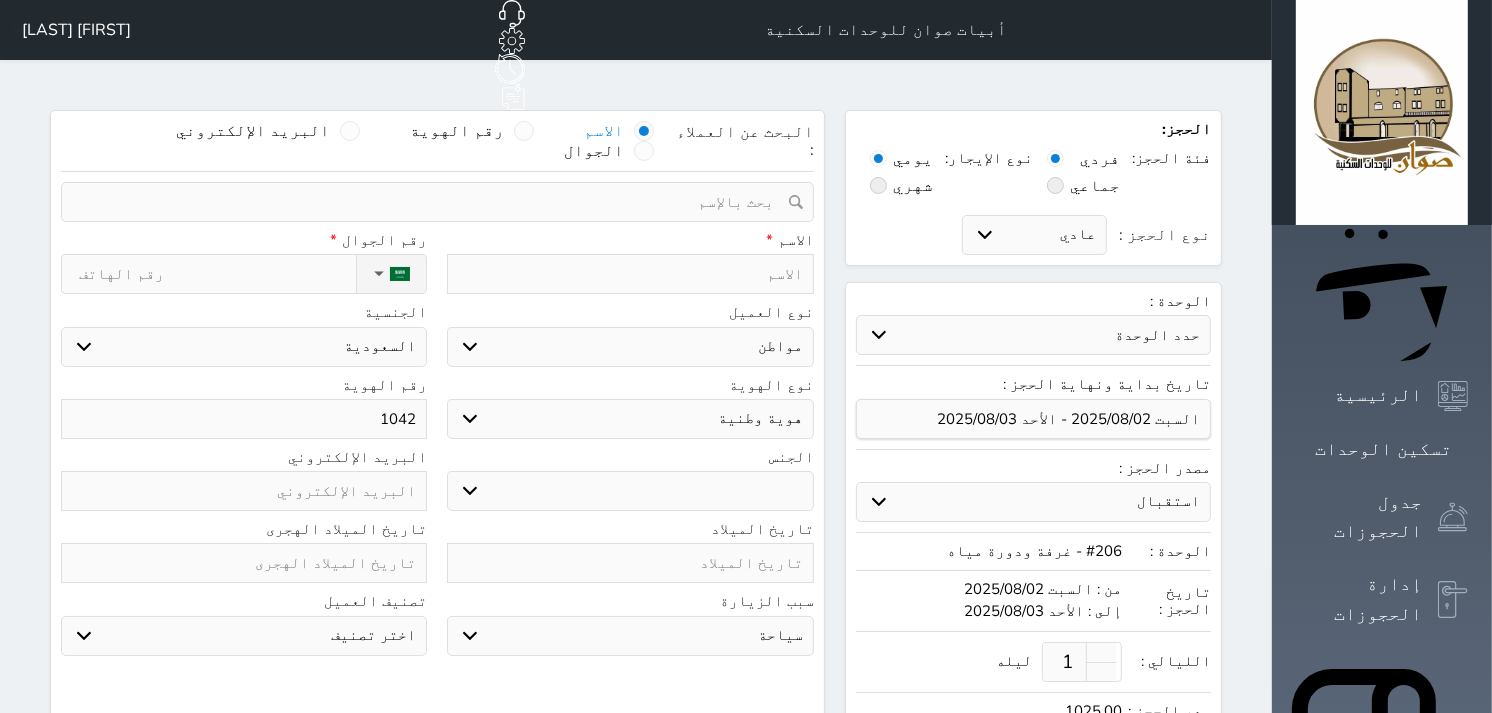 type on "[NUMBER]" 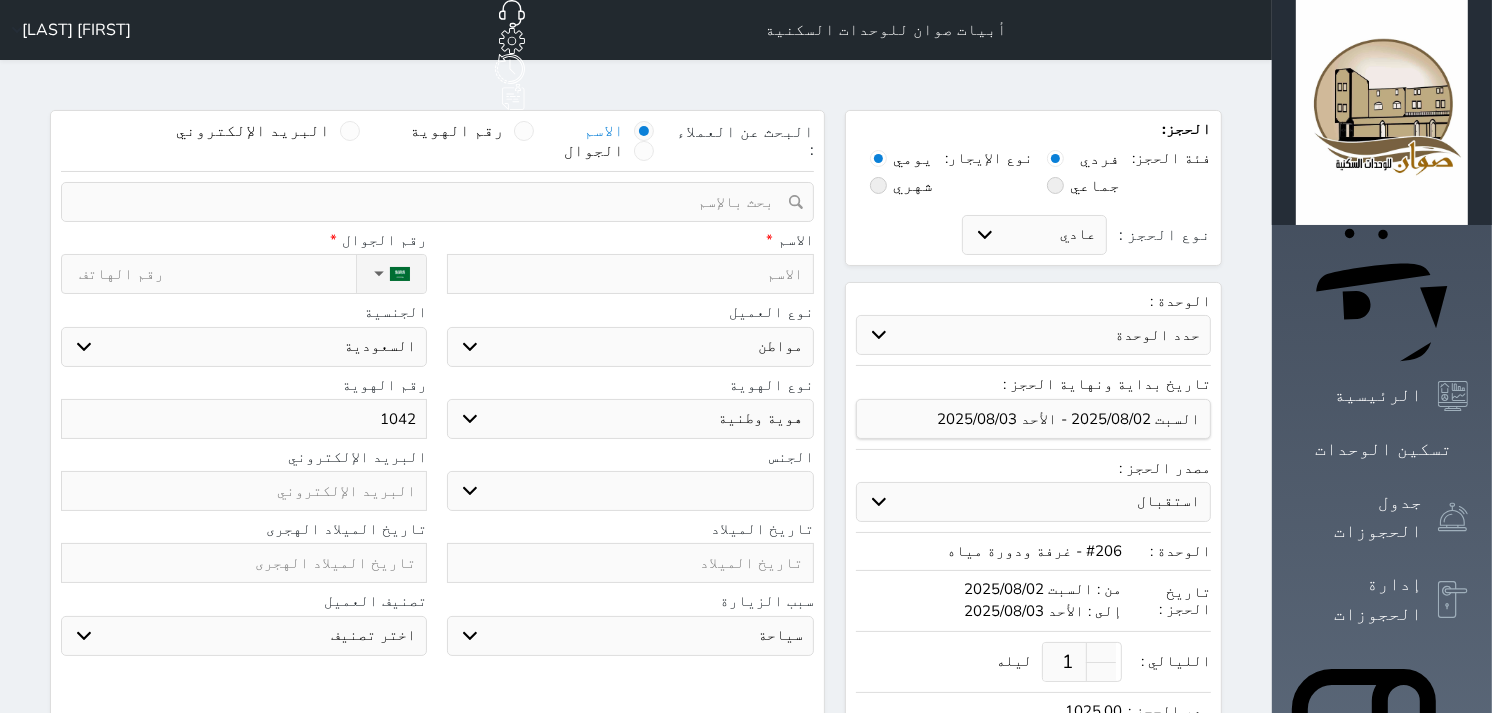 select 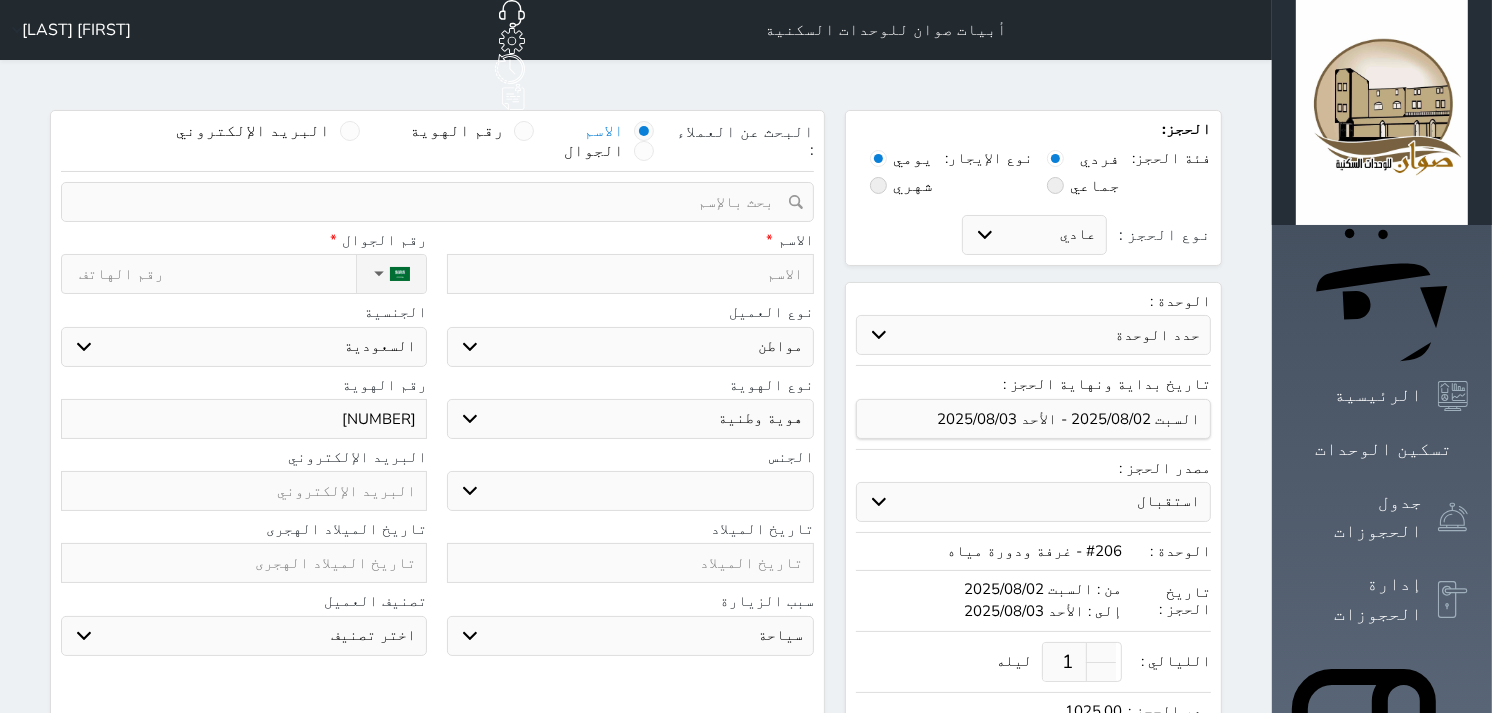 type on "104229" 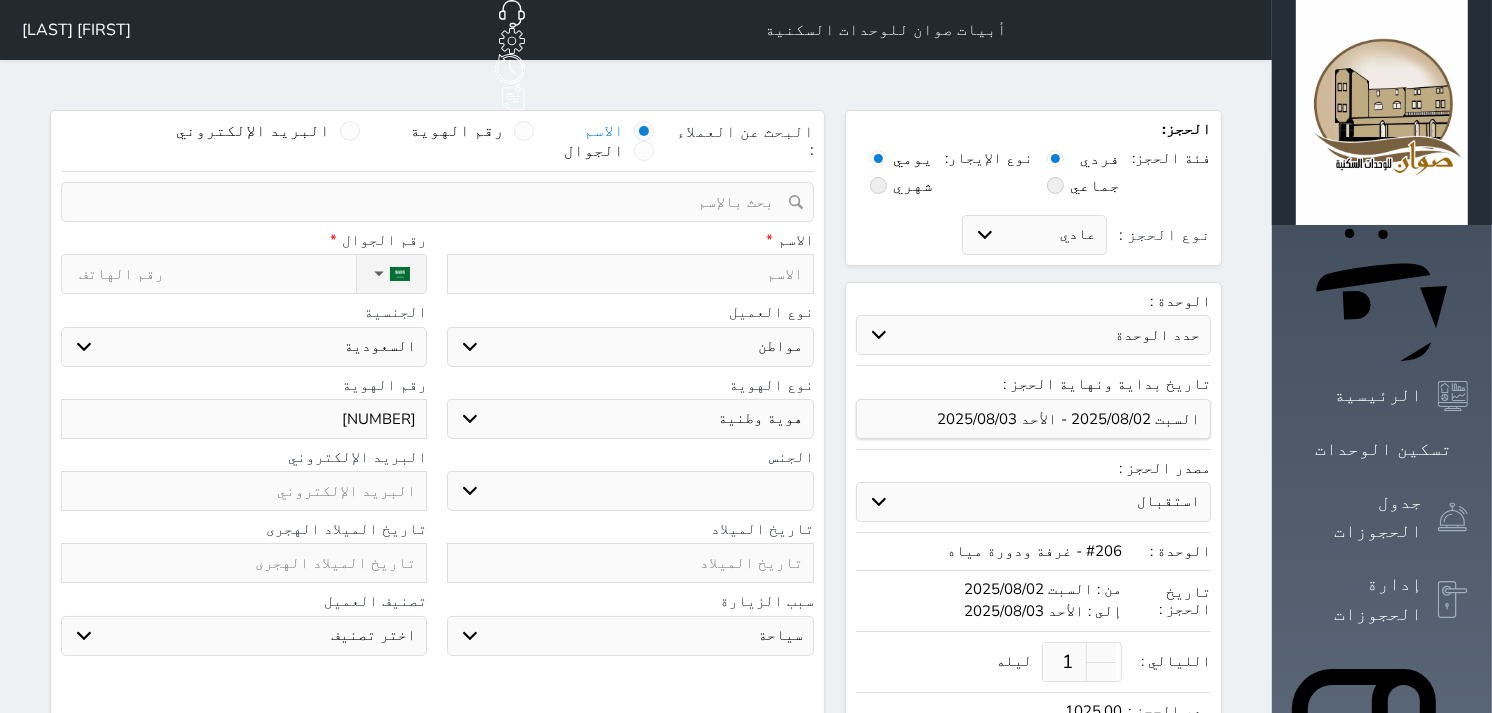 select 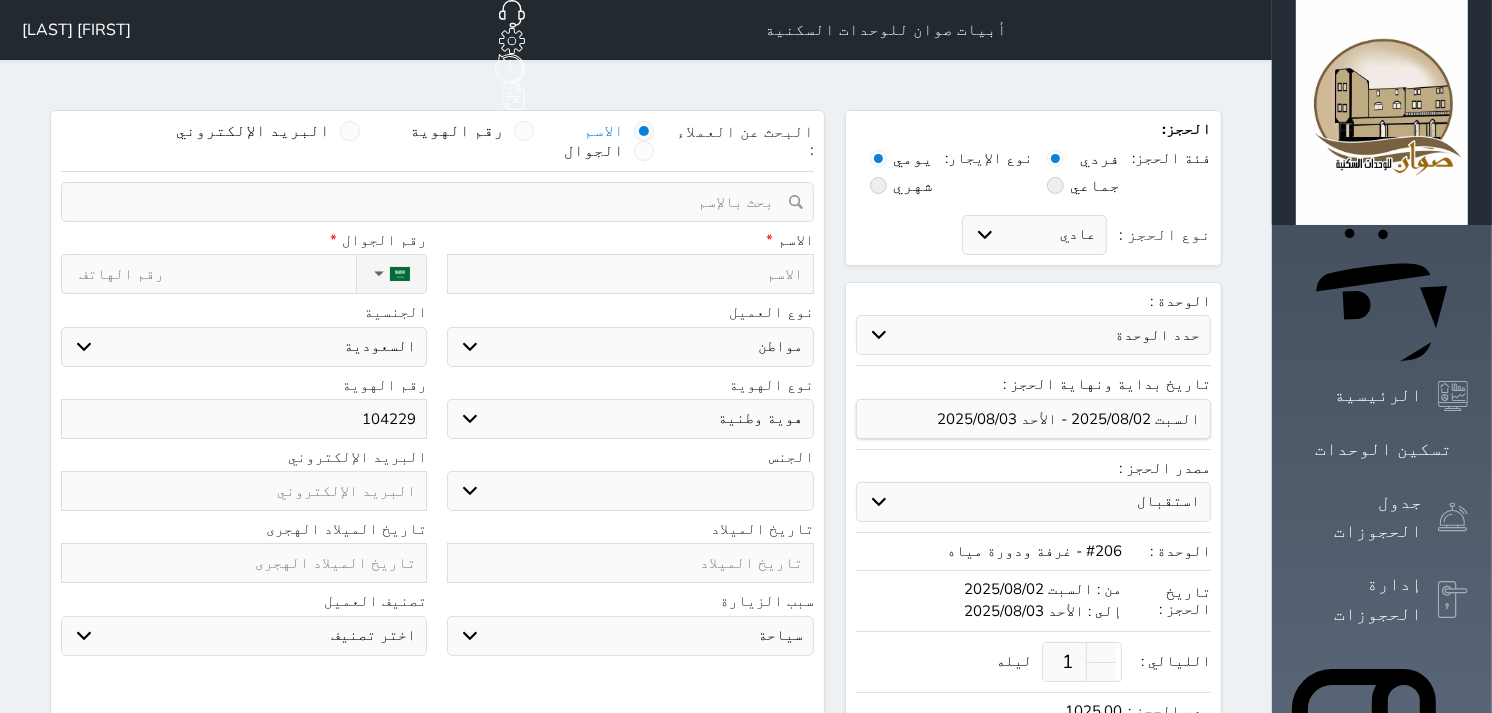 type on "[NUMBER]" 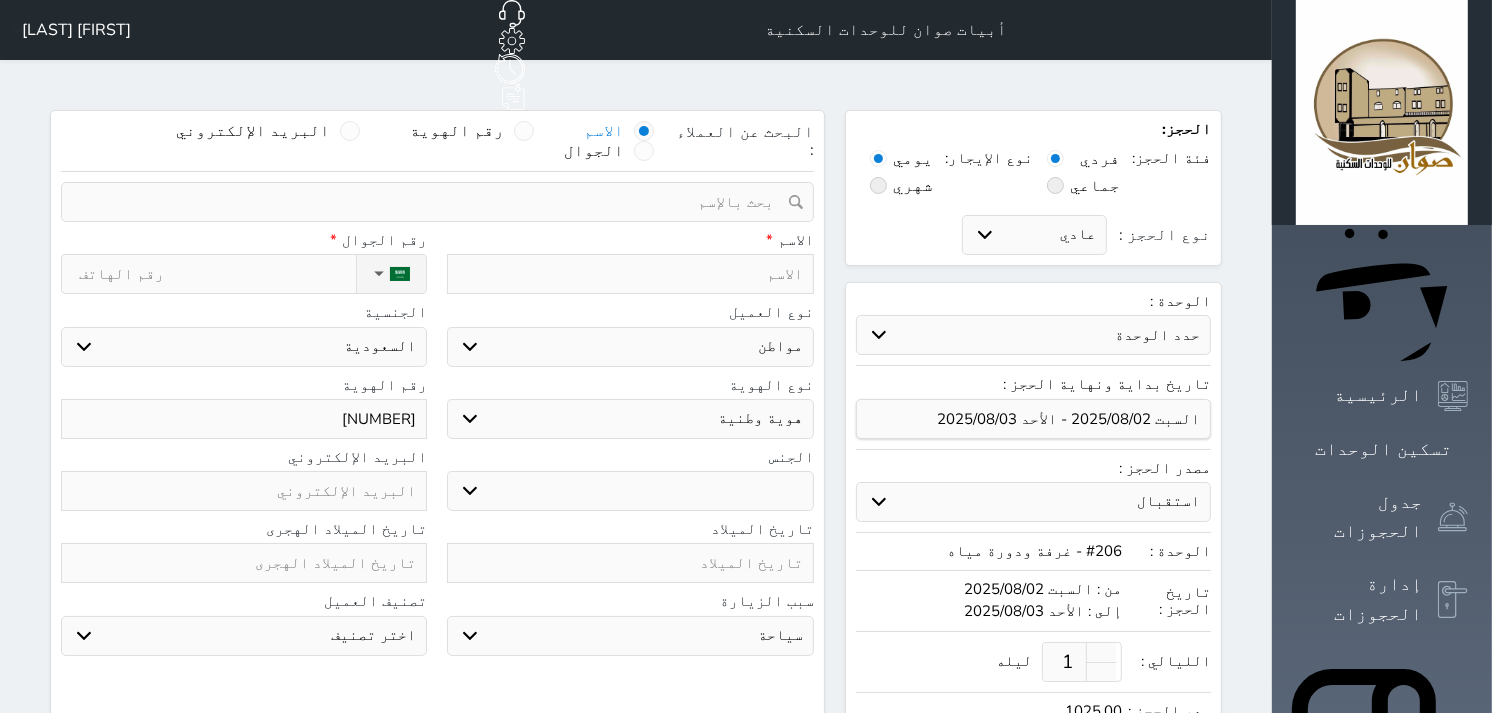 type on "[NUMBER]" 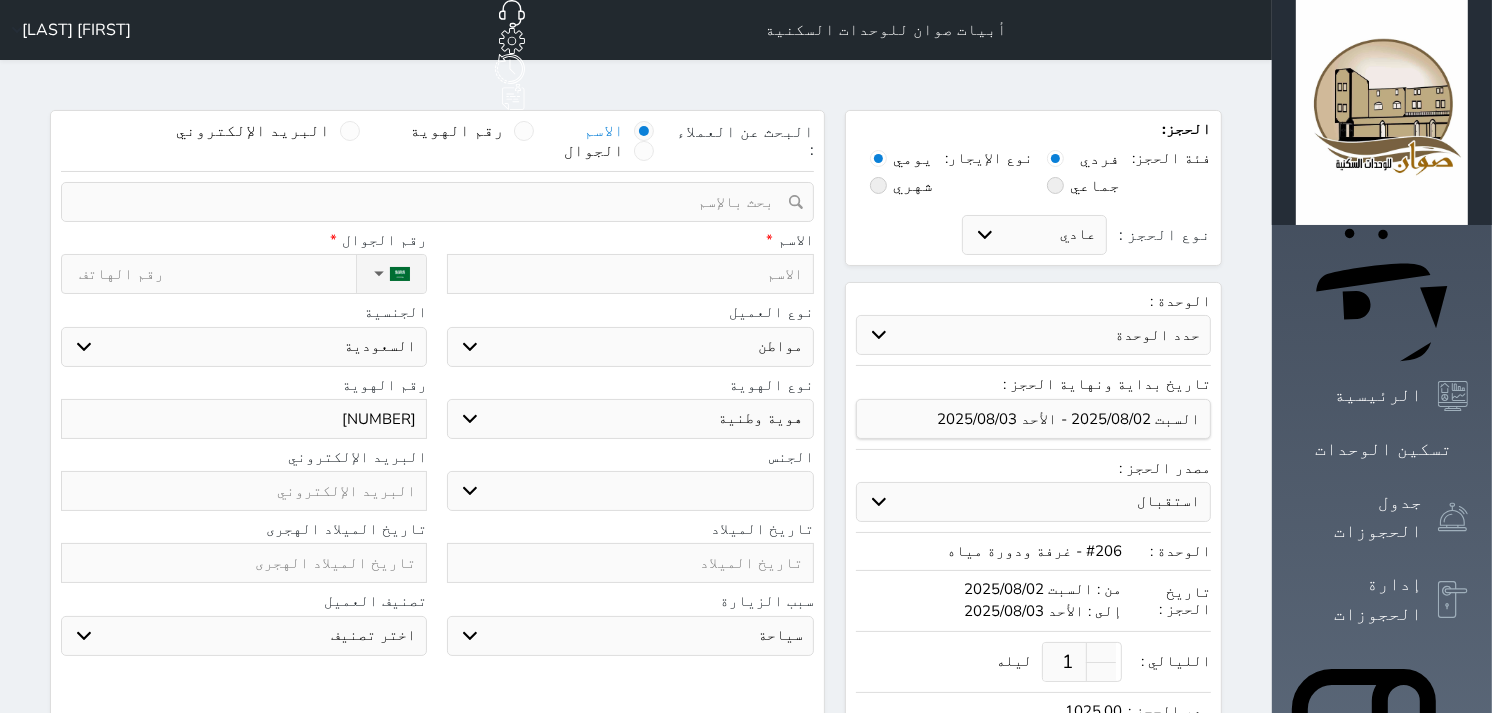select 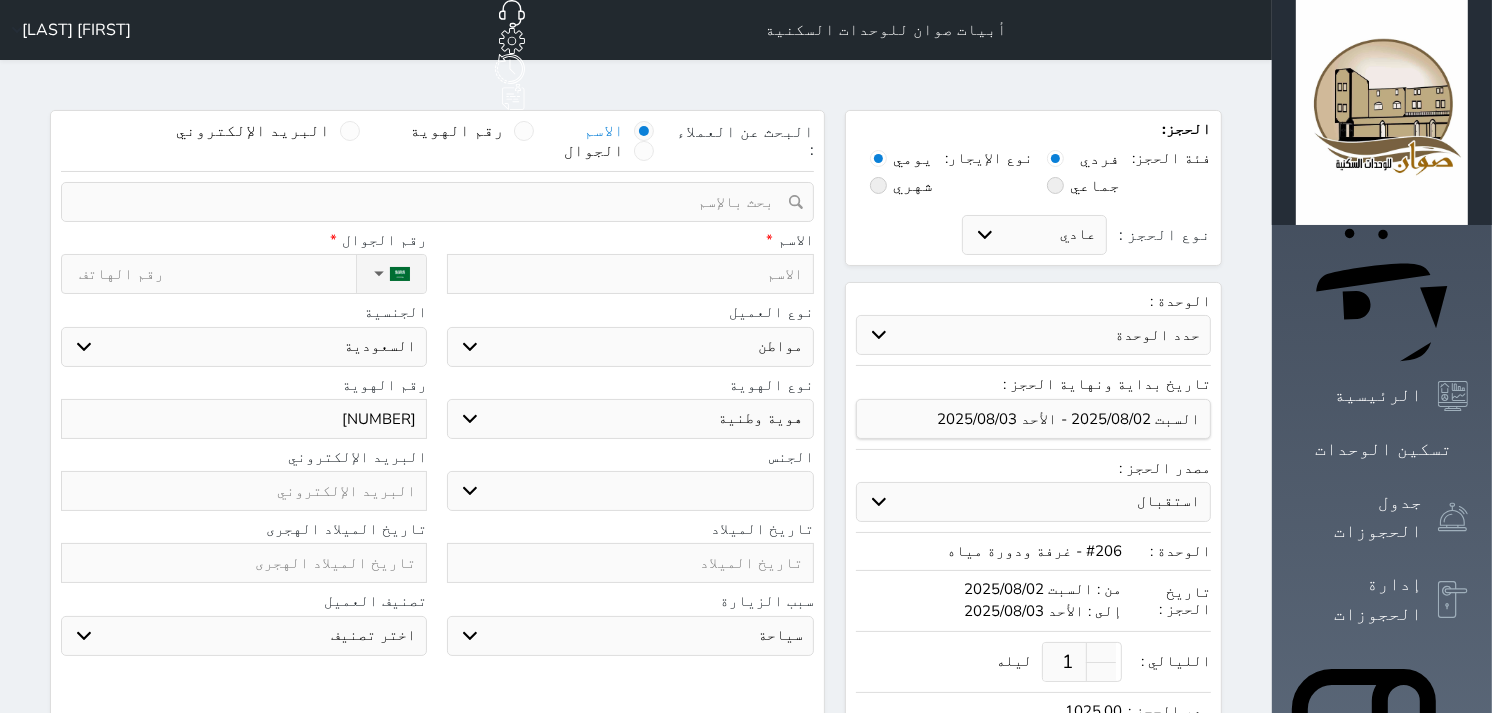type on "[NUMBER]" 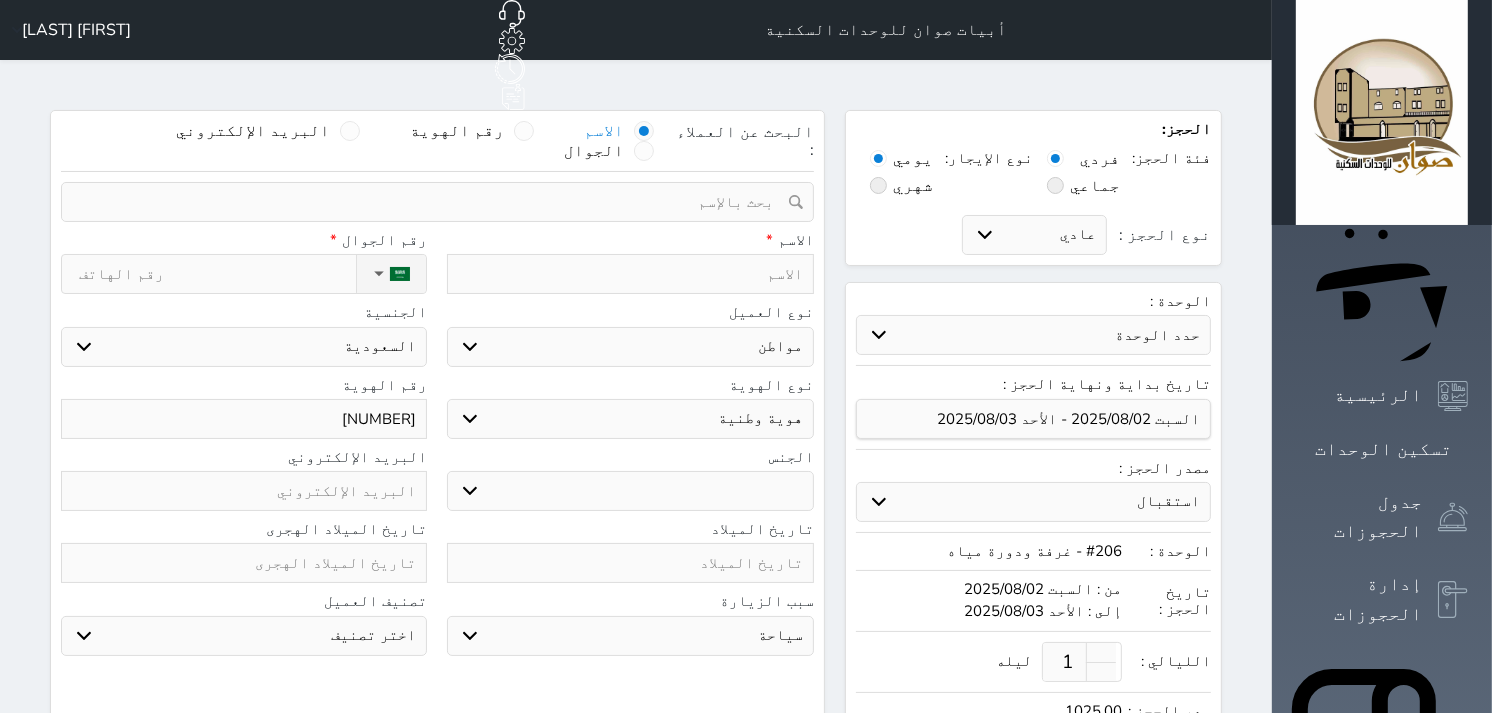 select 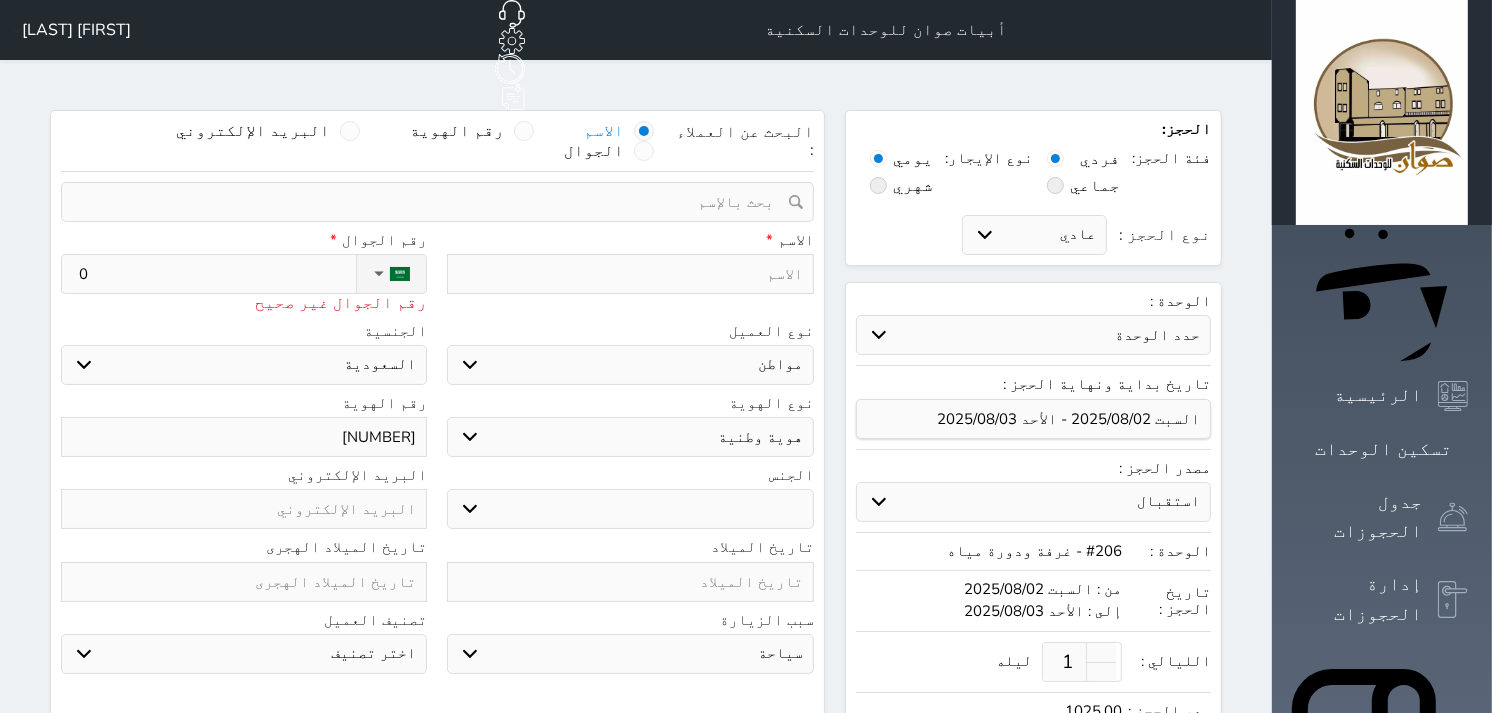 type on "05" 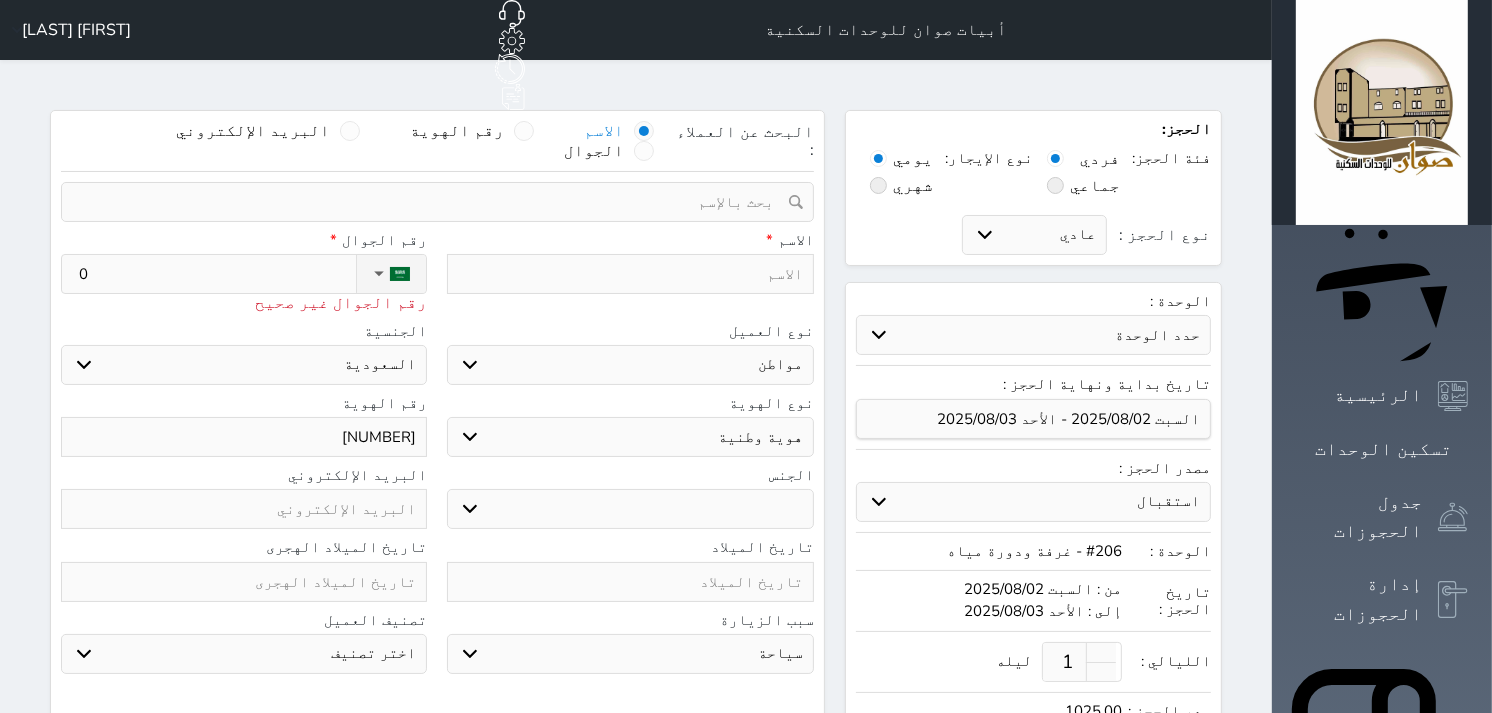 select 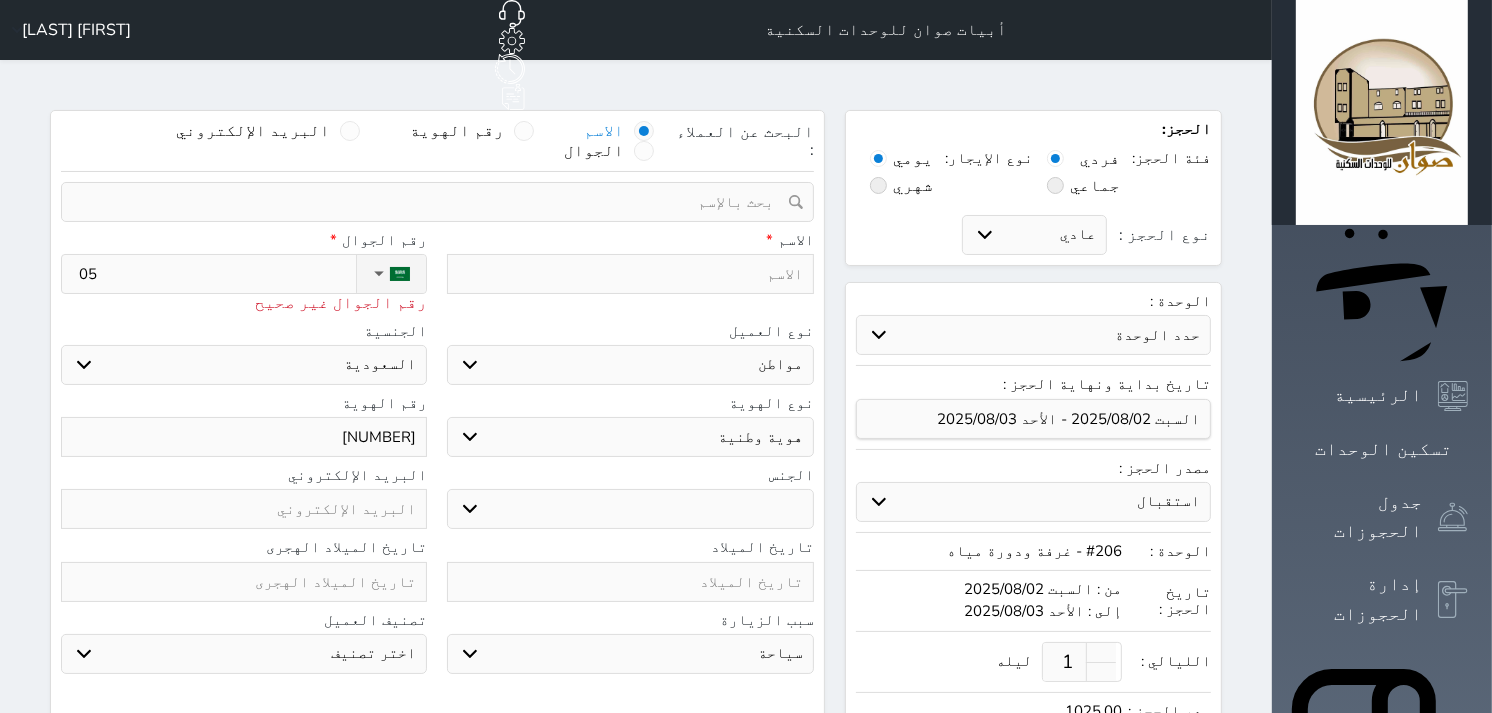 type on "056" 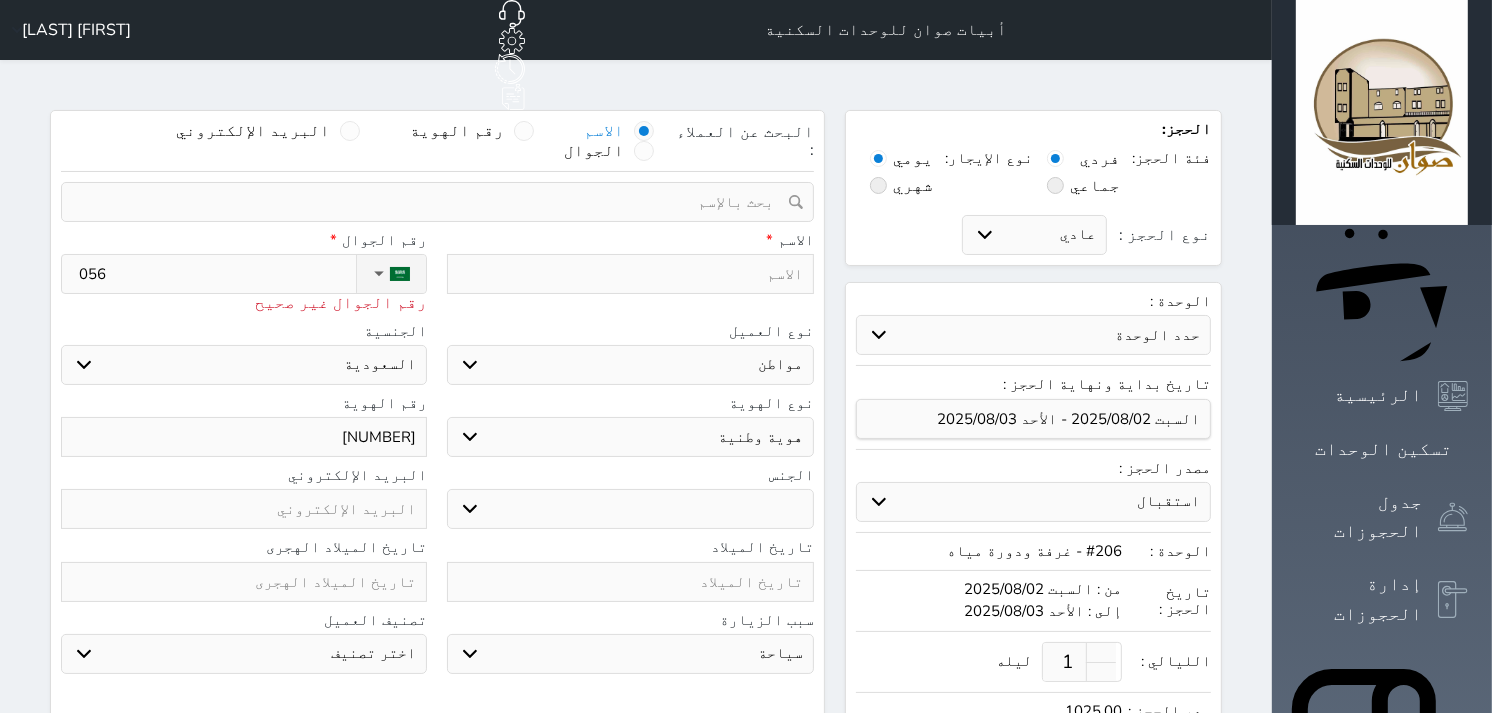 type on "0568" 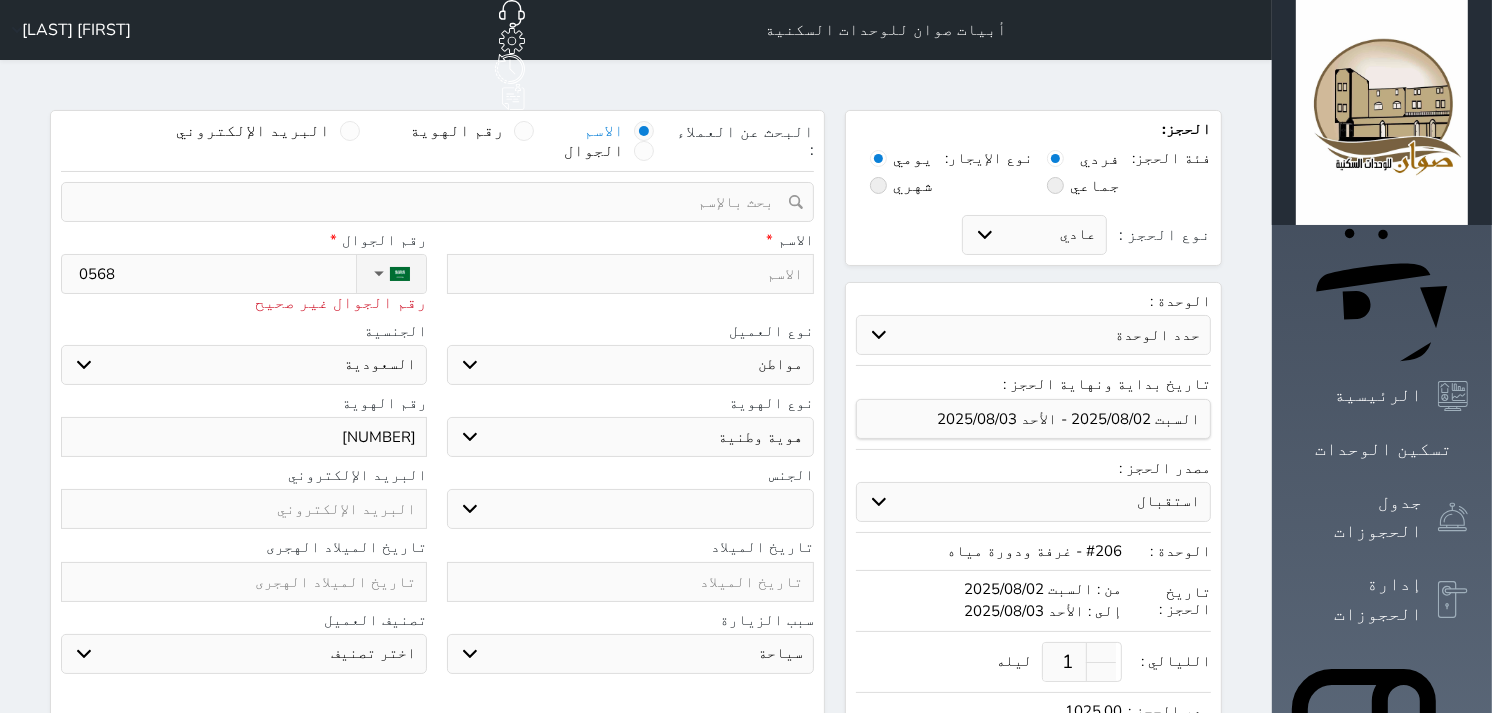 type on "[PHONE]" 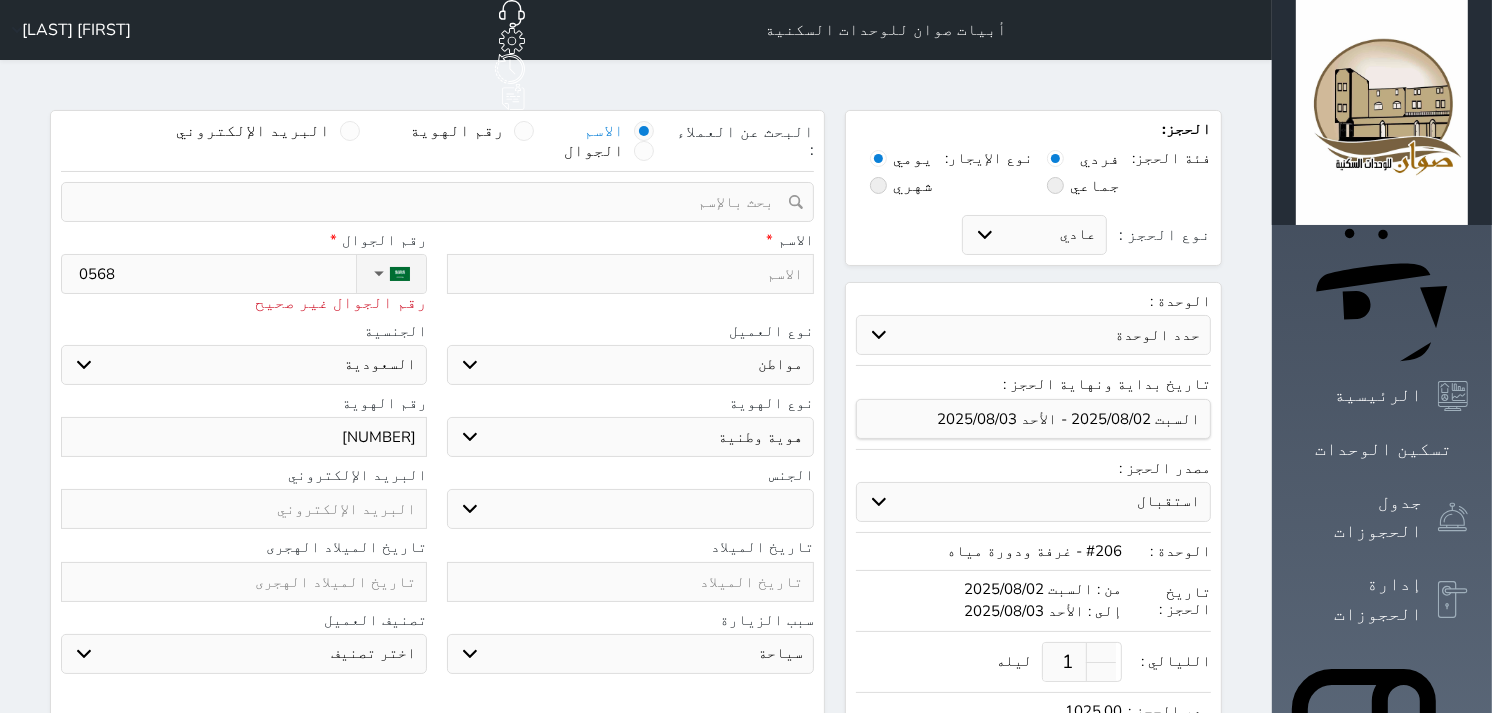 select 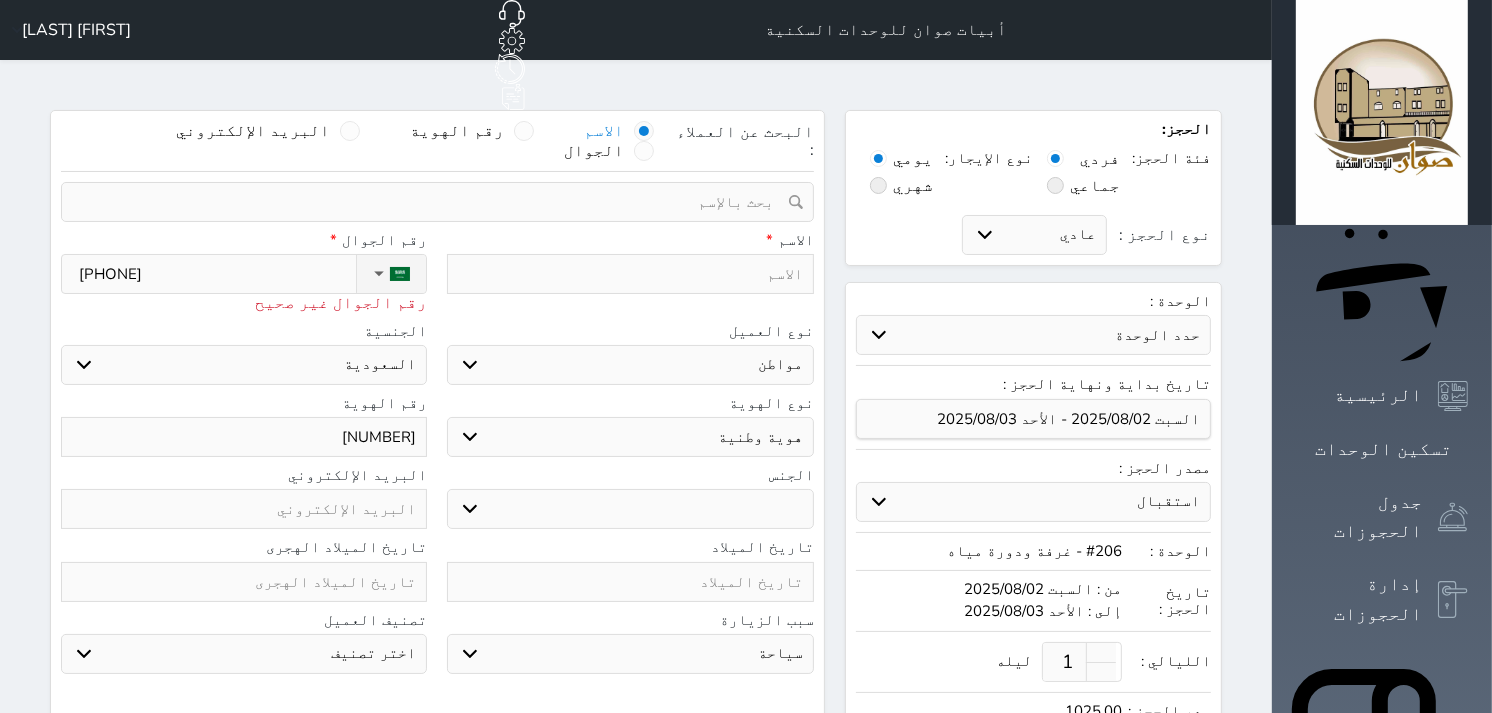 type on "[PHONE]" 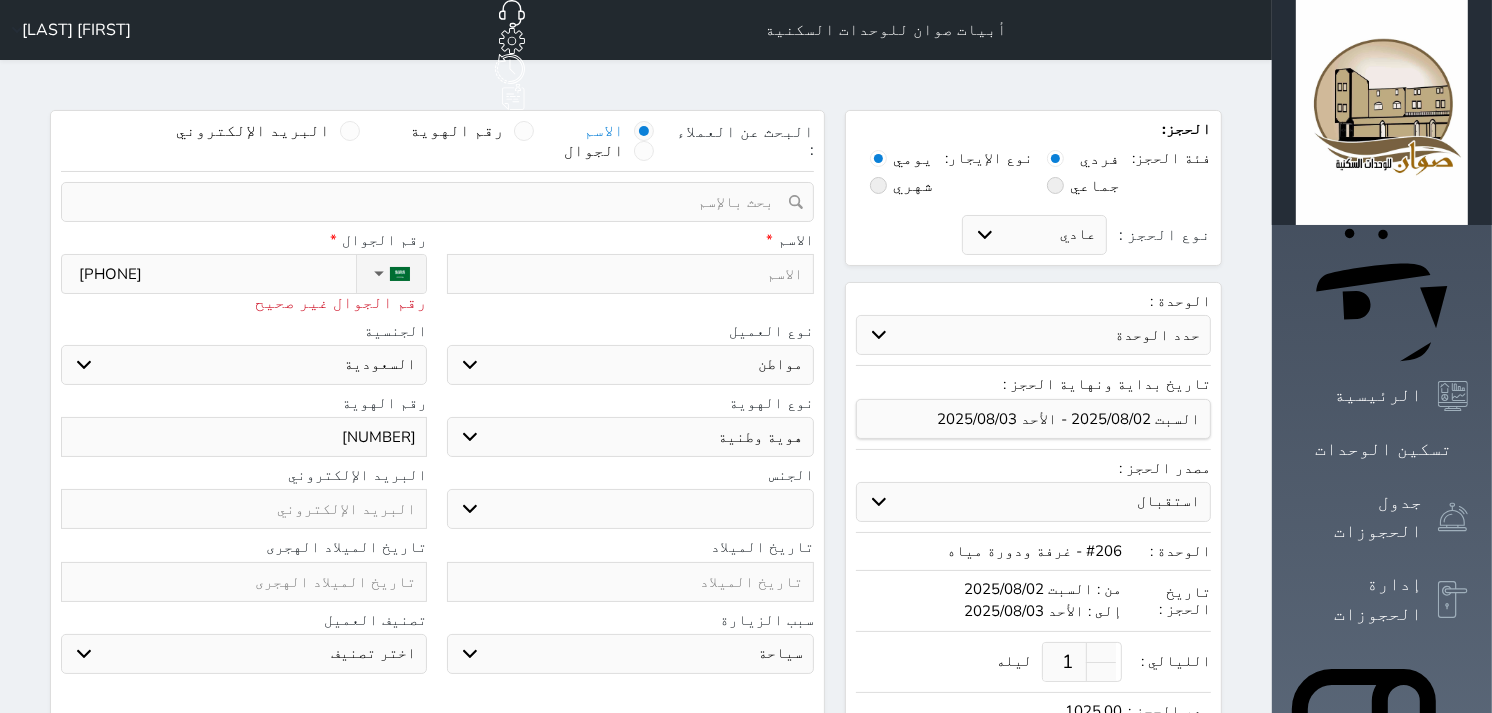 type on "[PHONE]" 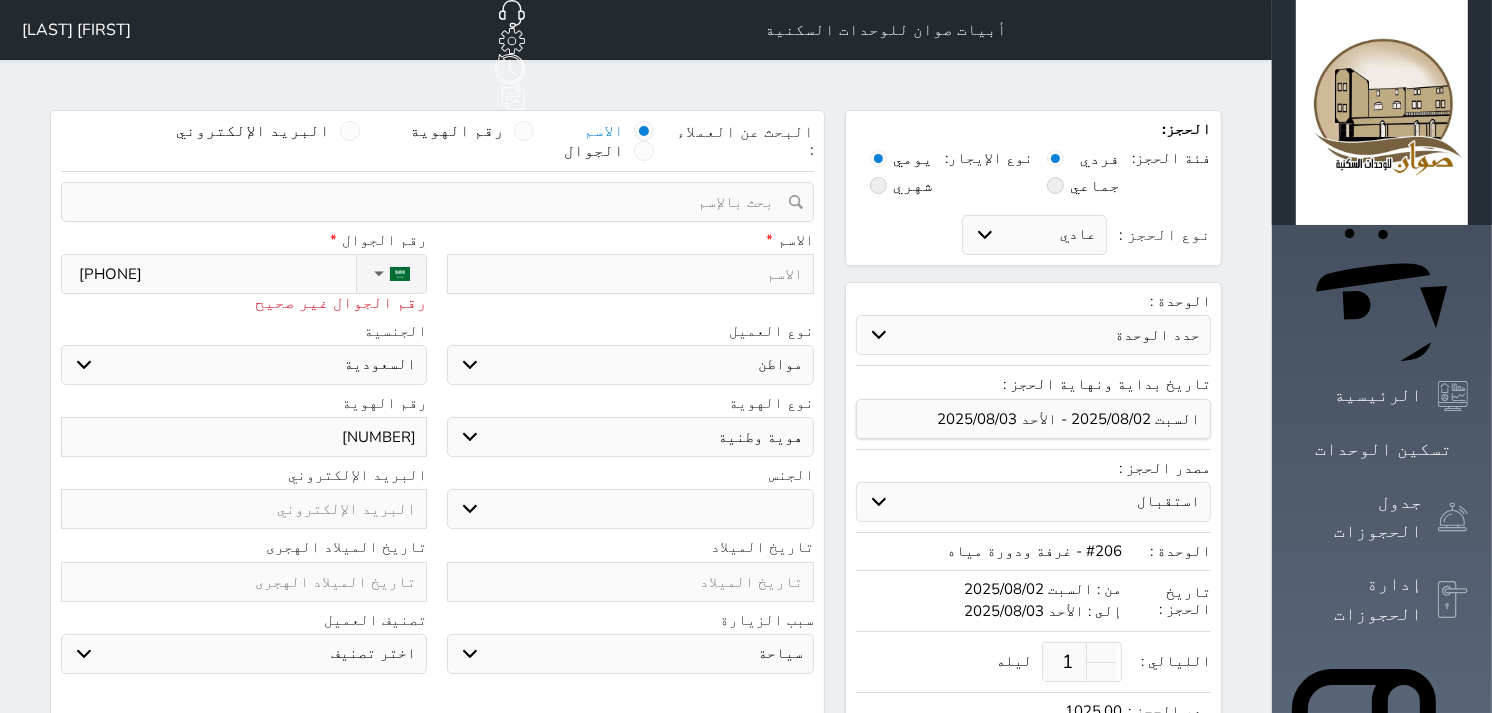 select 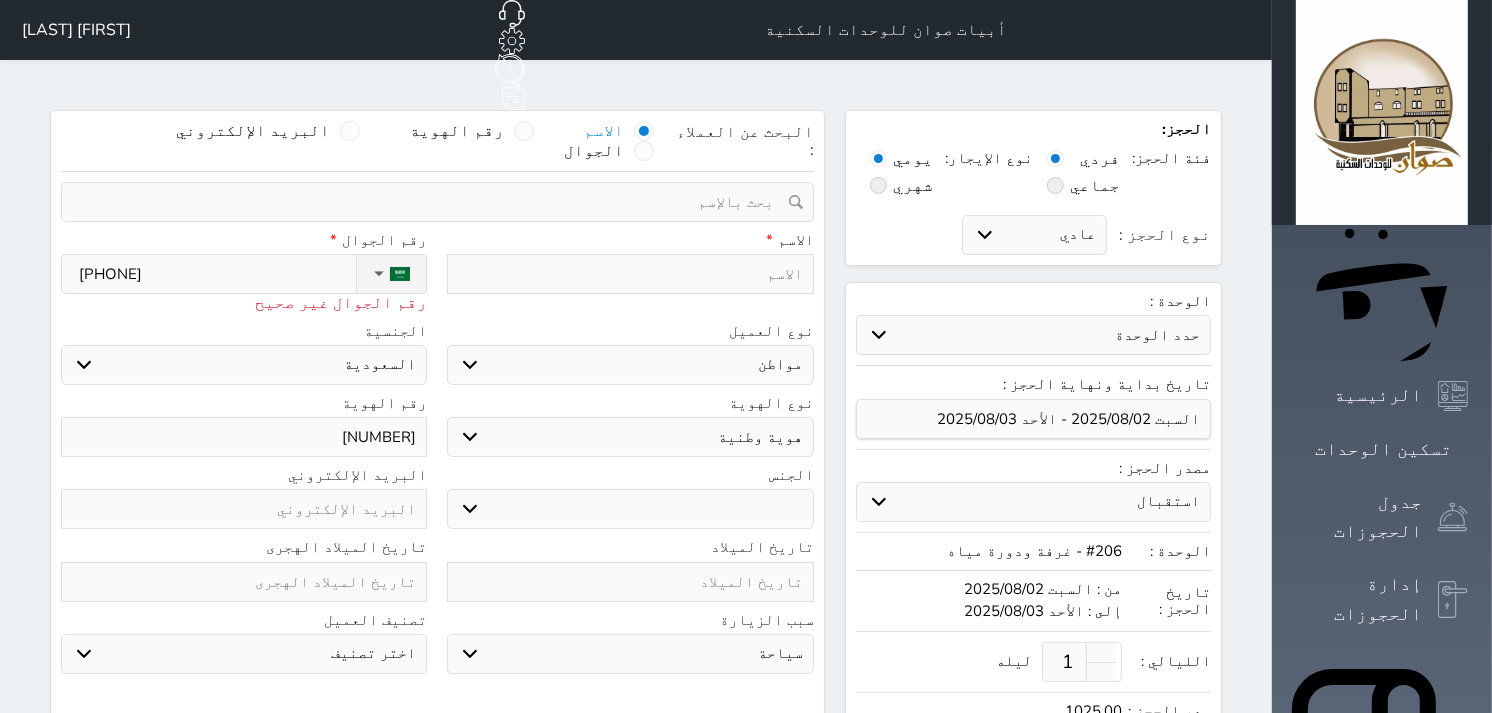 type on "[PHONE]" 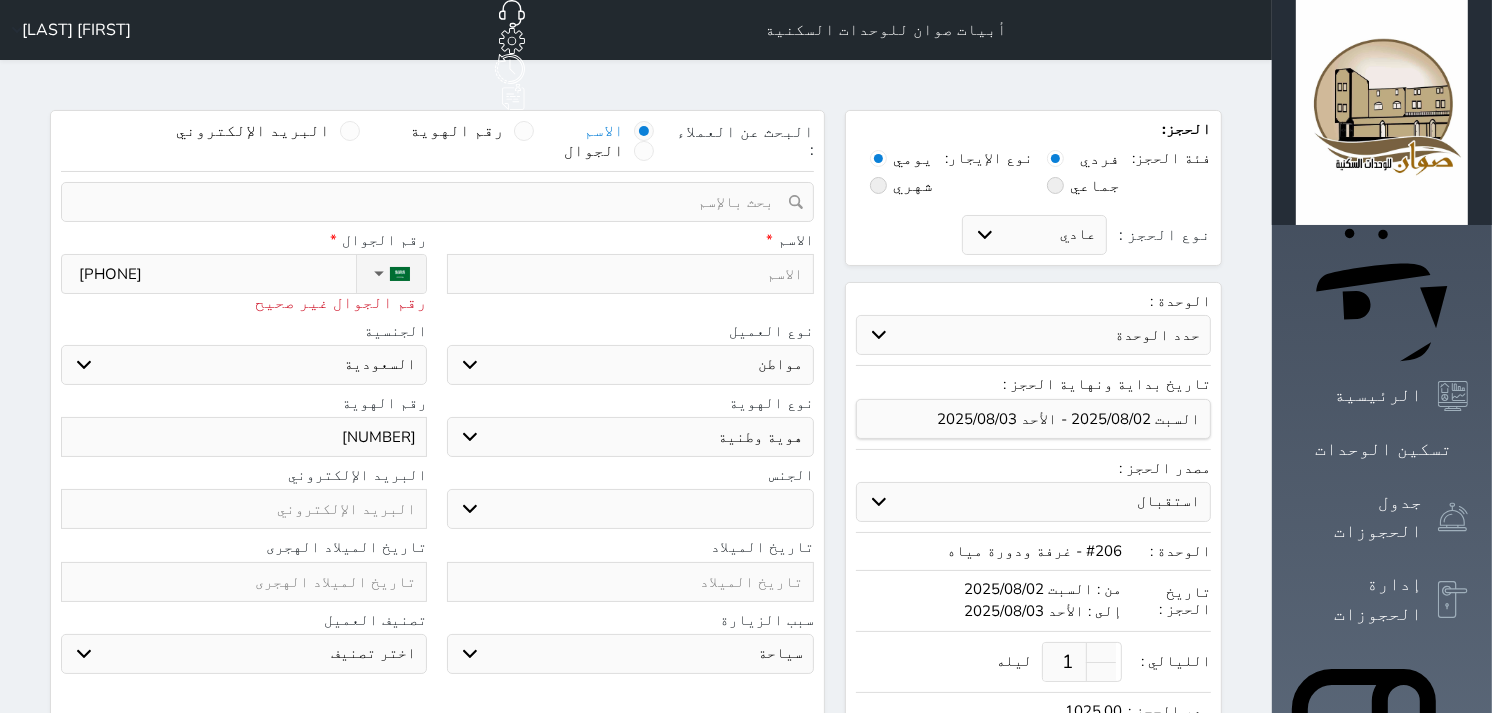 select 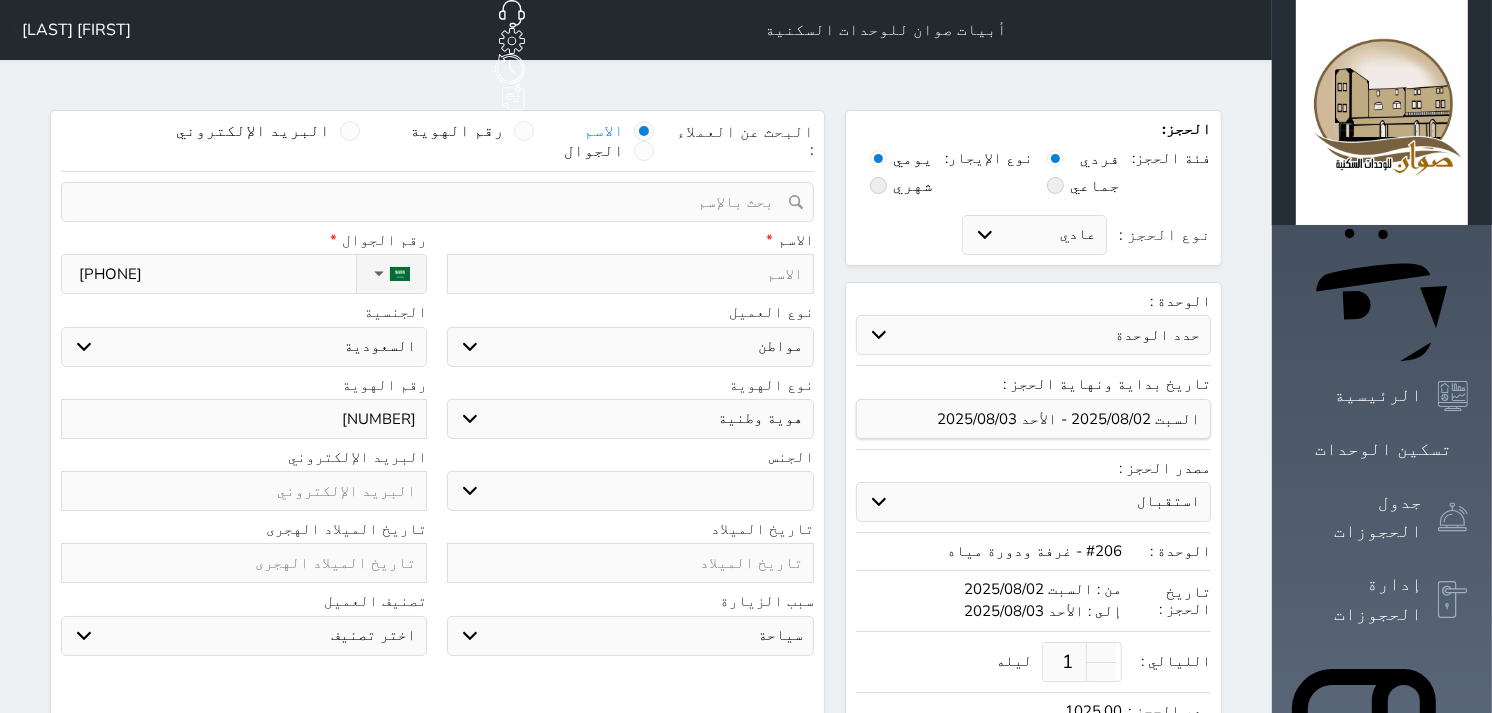 type on "[PHONE]" 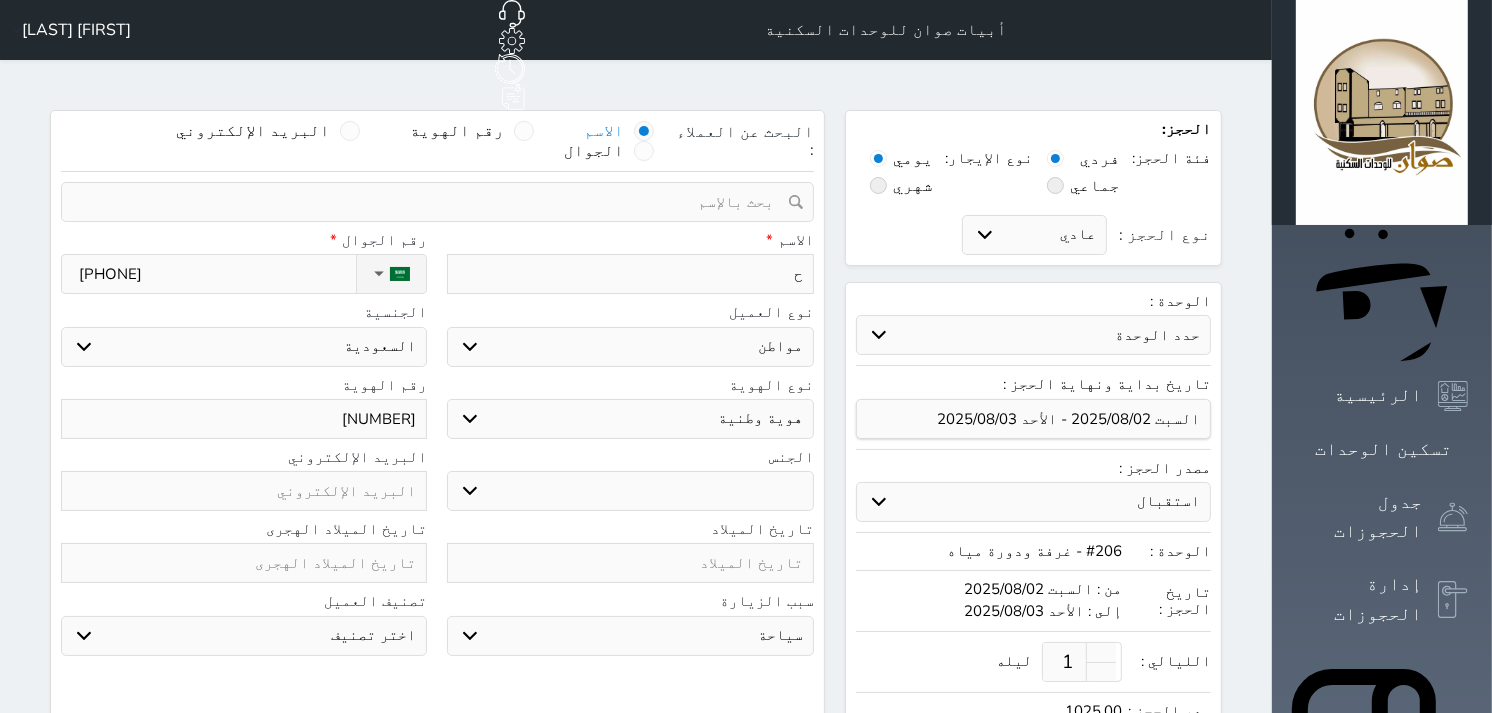 type on "حب" 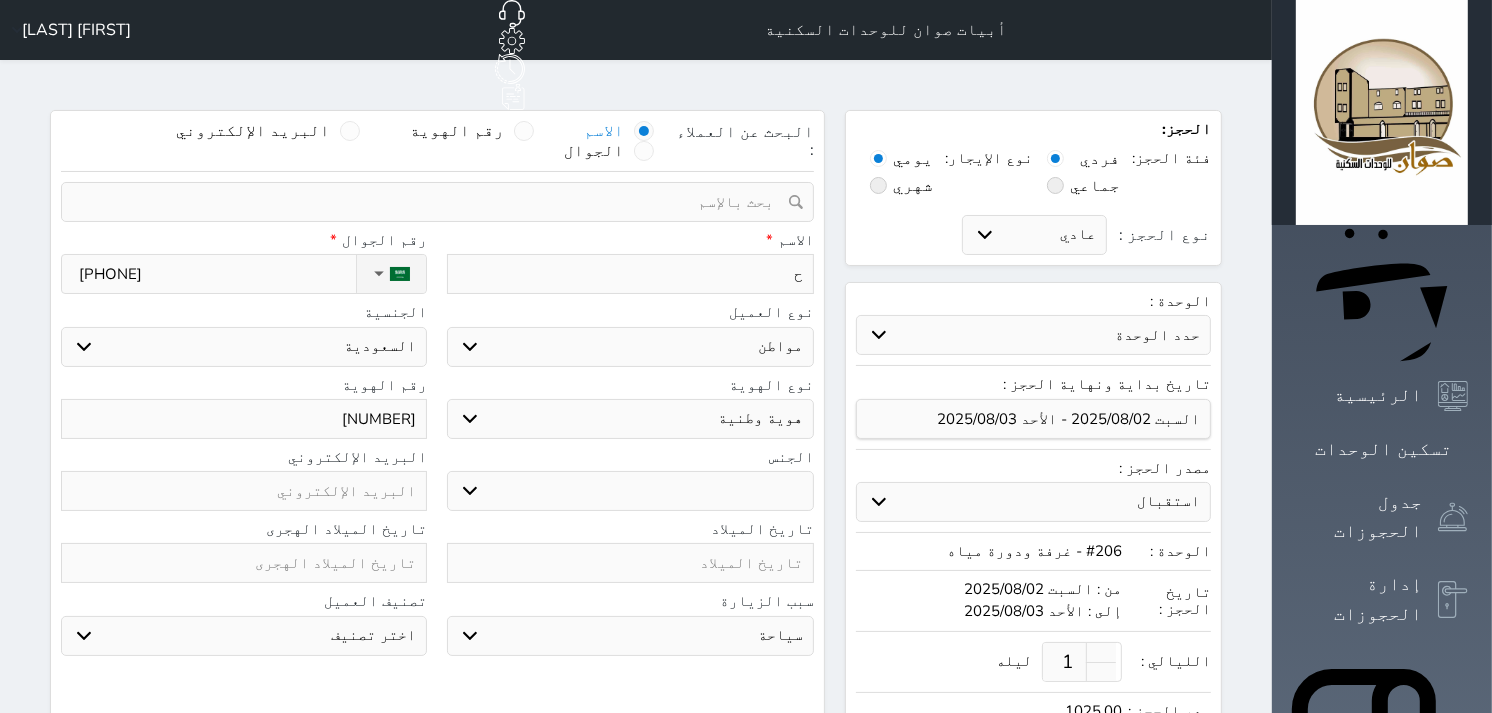 select 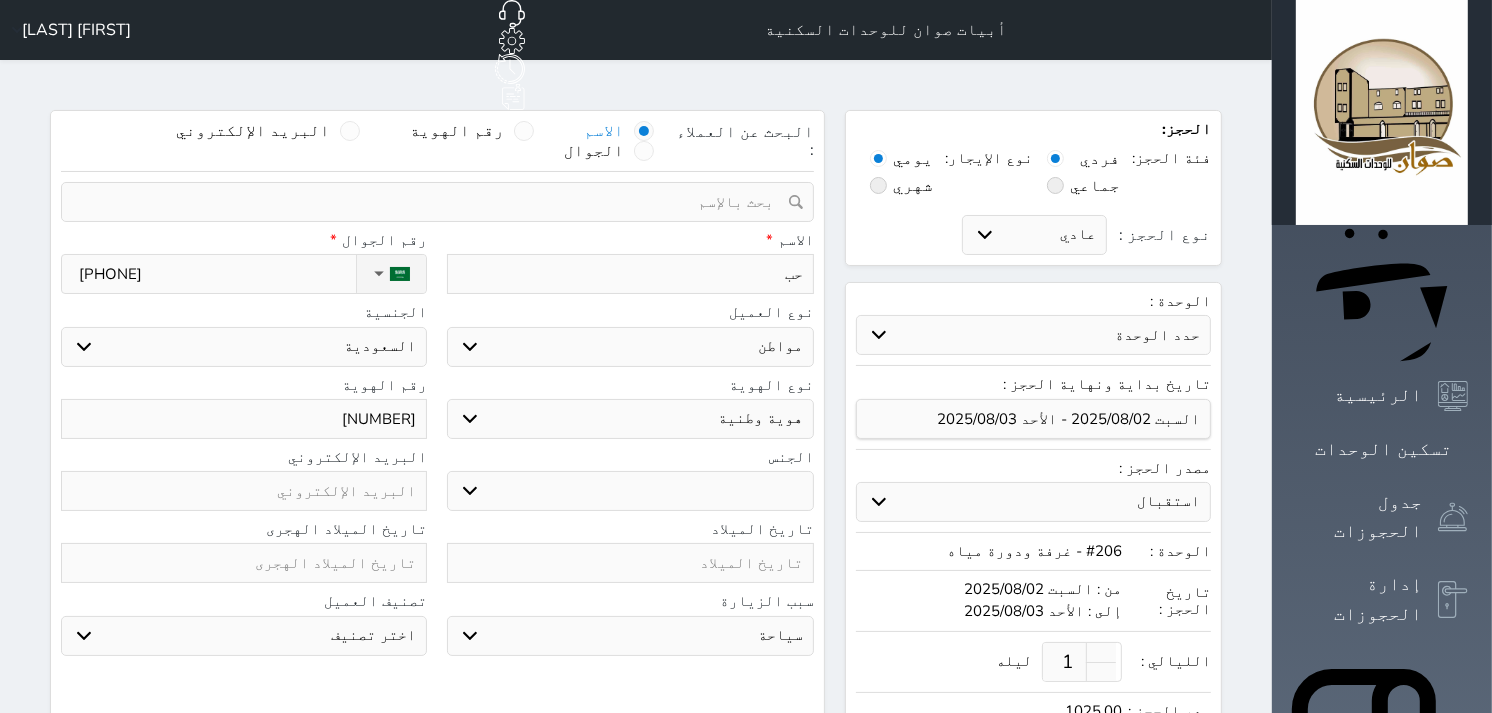 type on "حبي" 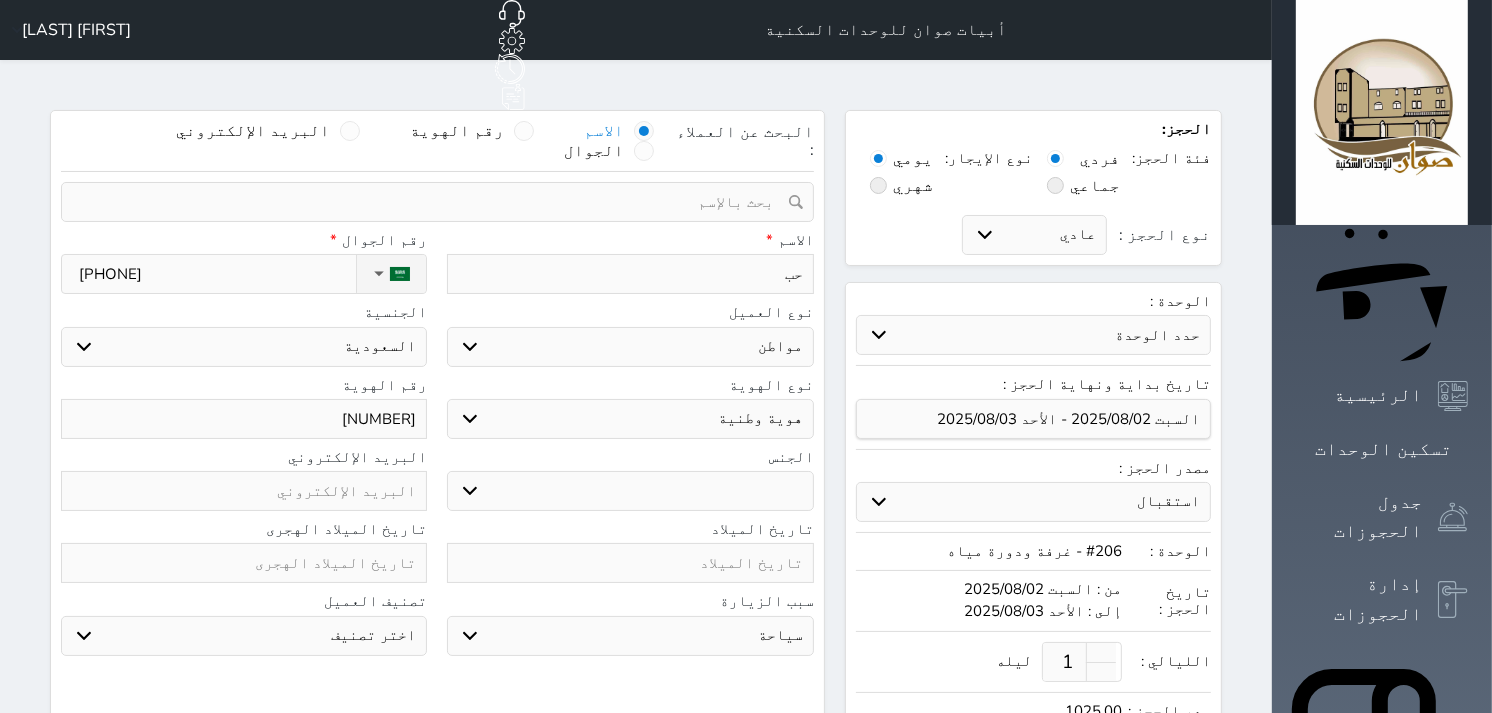 select 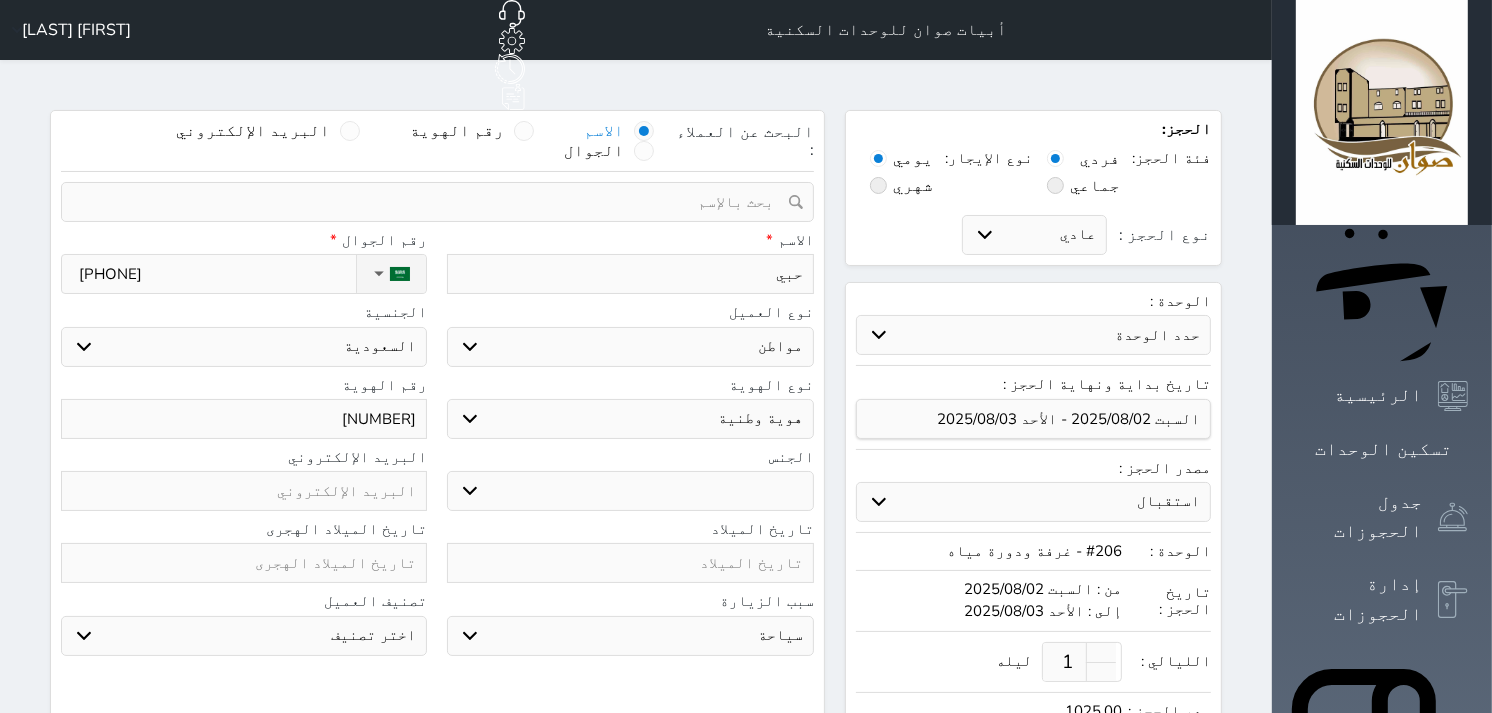 type on "حبيب" 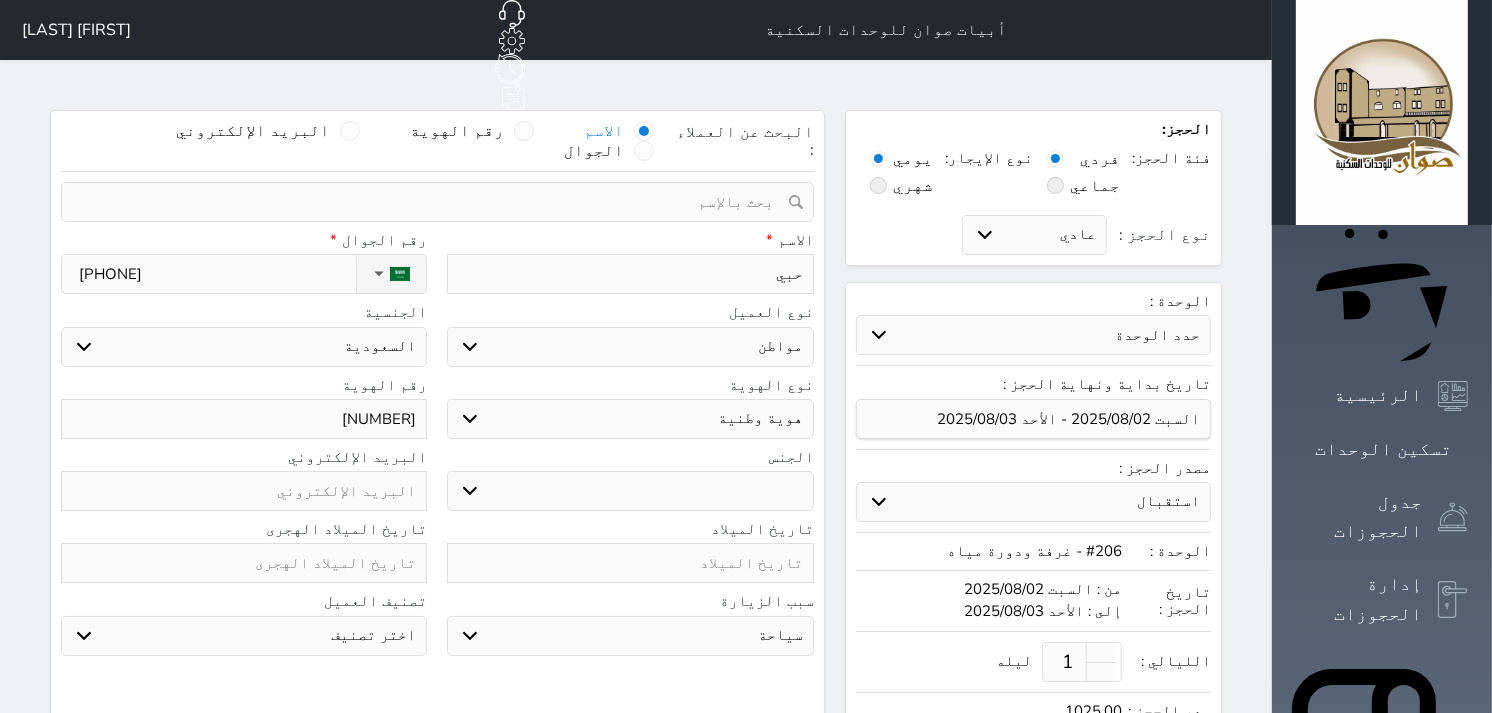 select 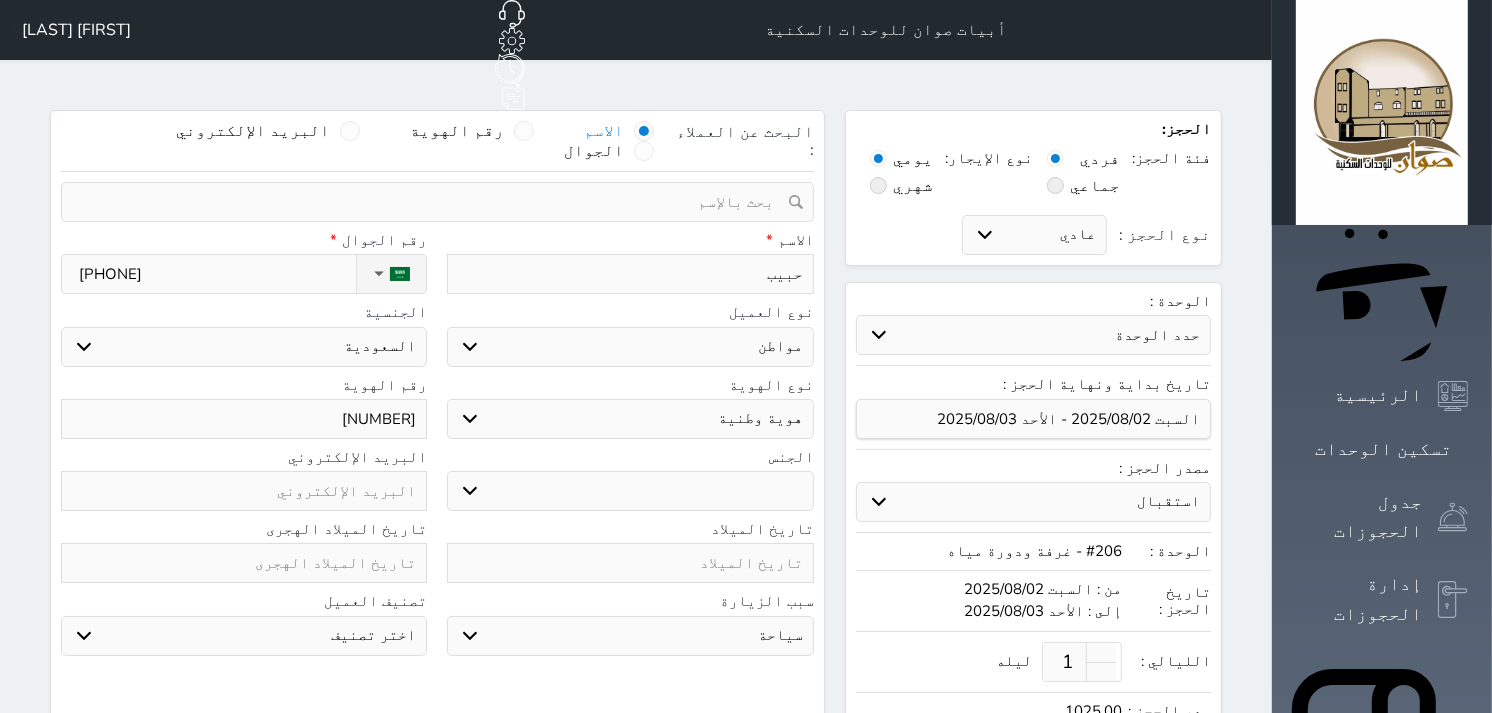 type on "[FIRST]" 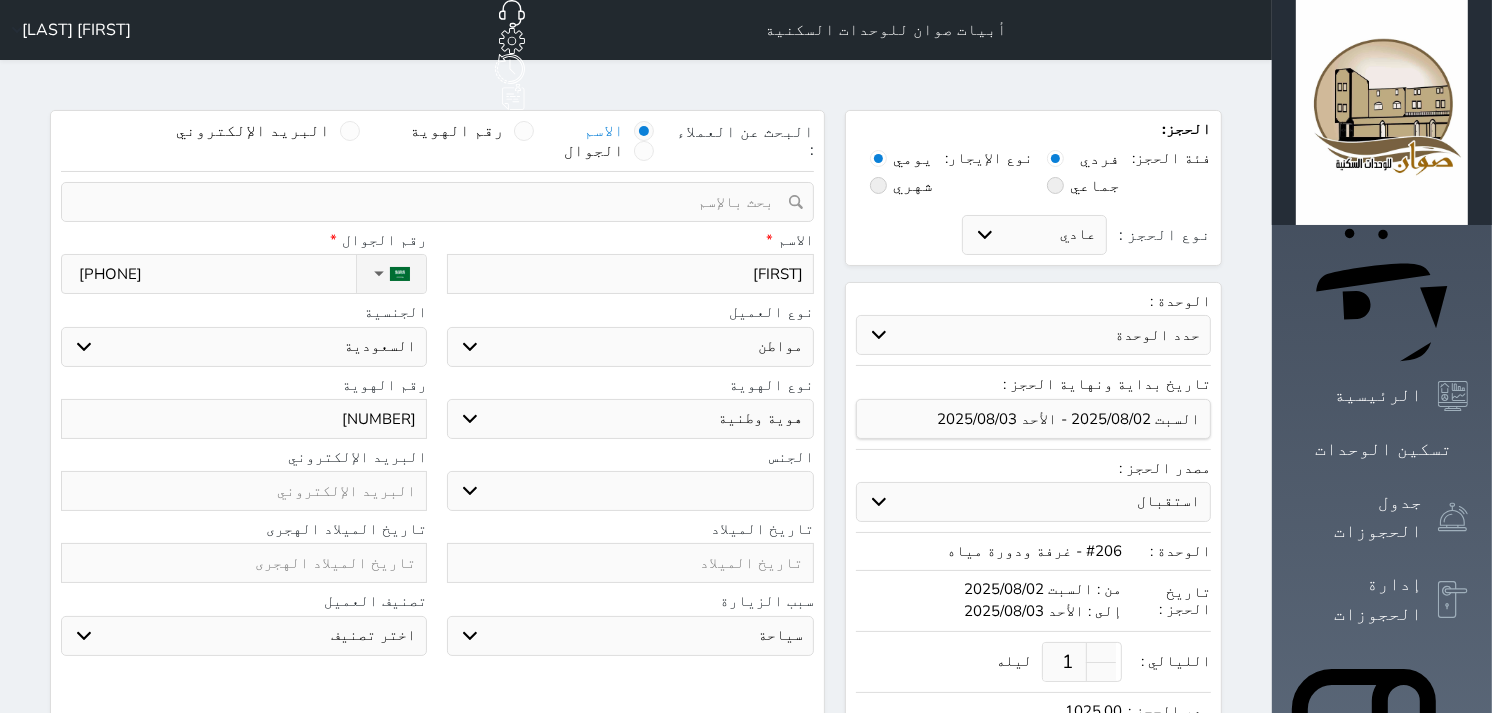 type on "[FIRST]" 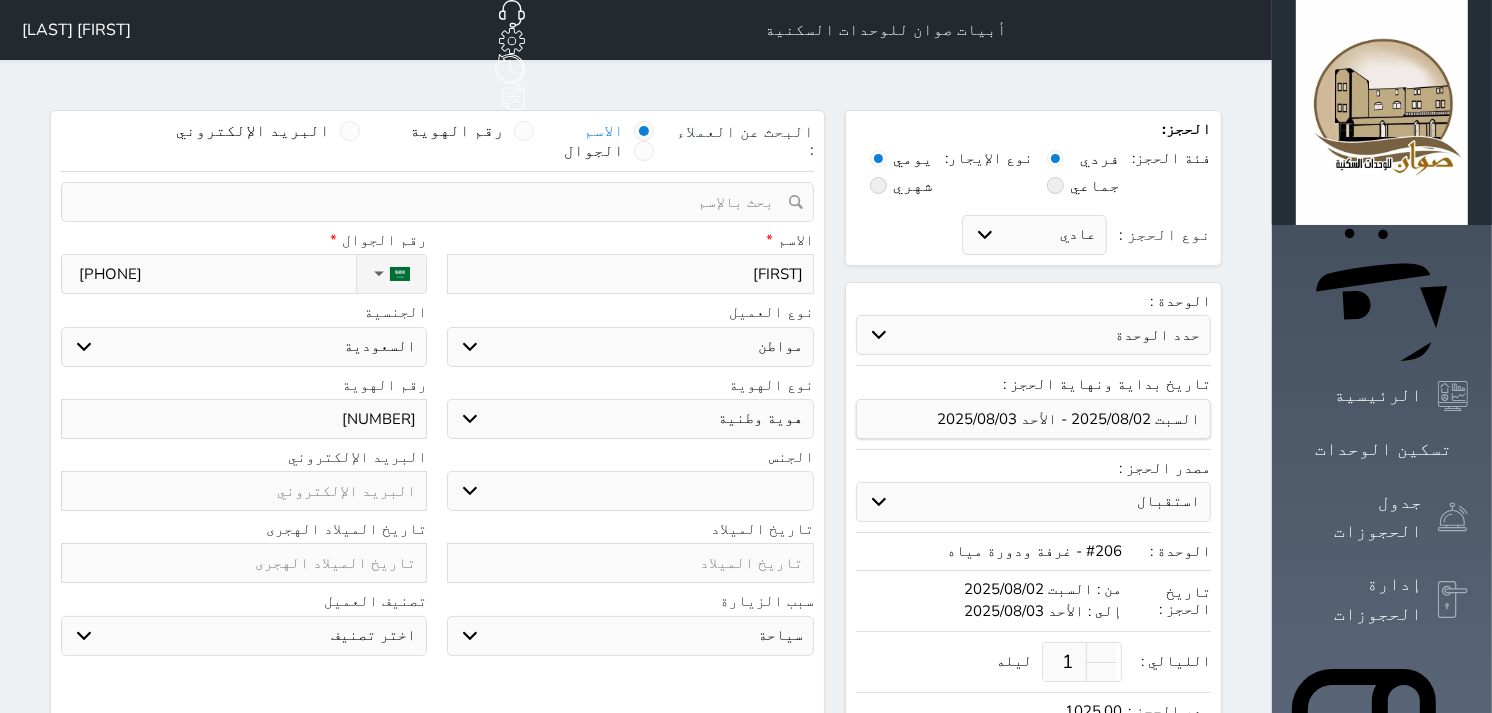 select 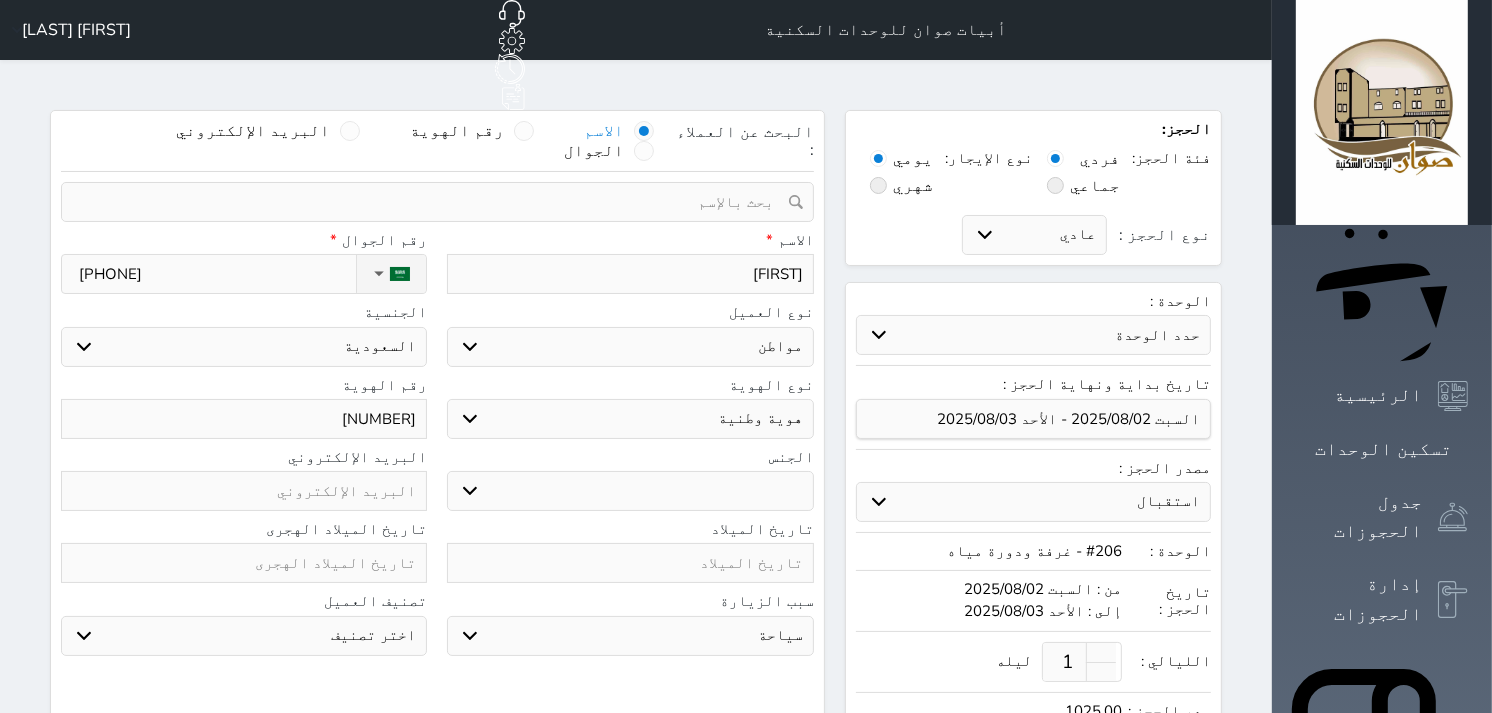 type on "[FIRST]" 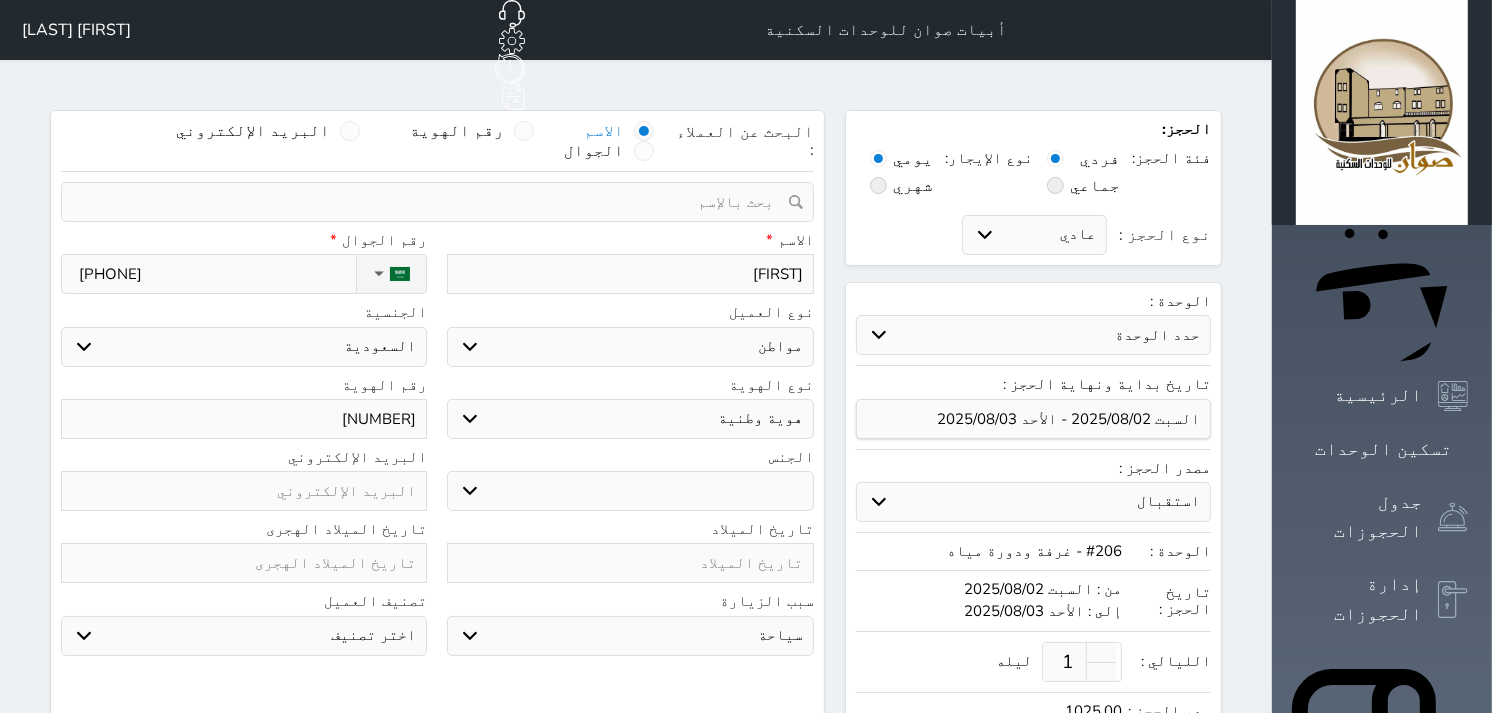 select 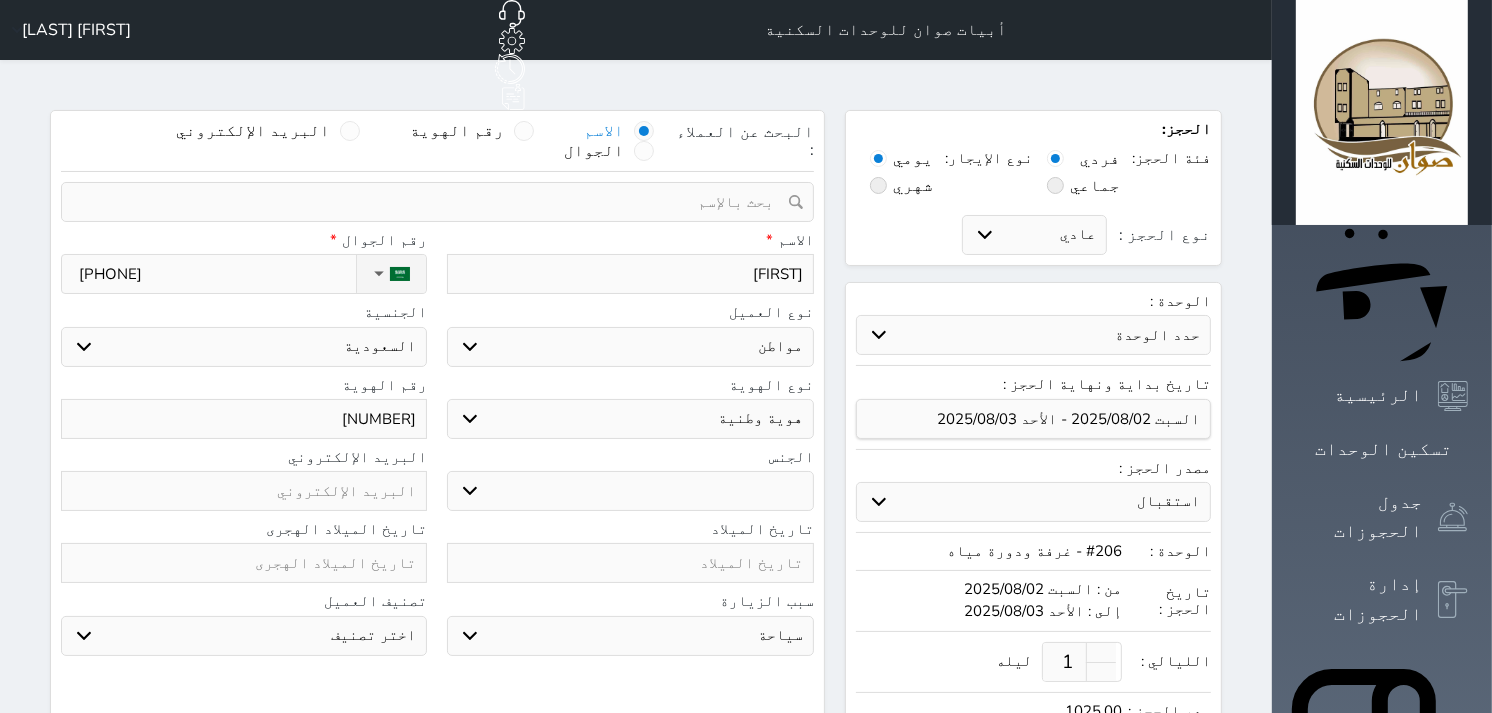type on "[FIRST]" 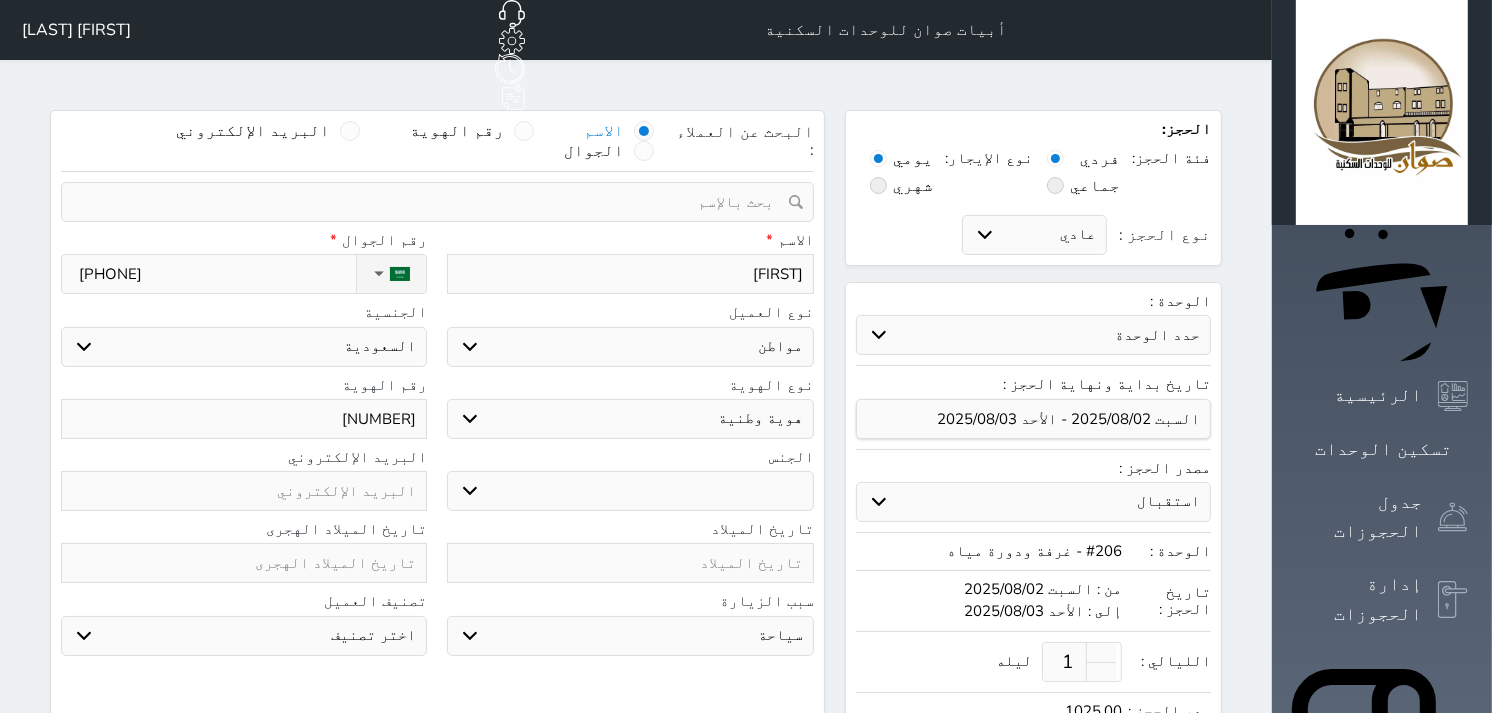 select 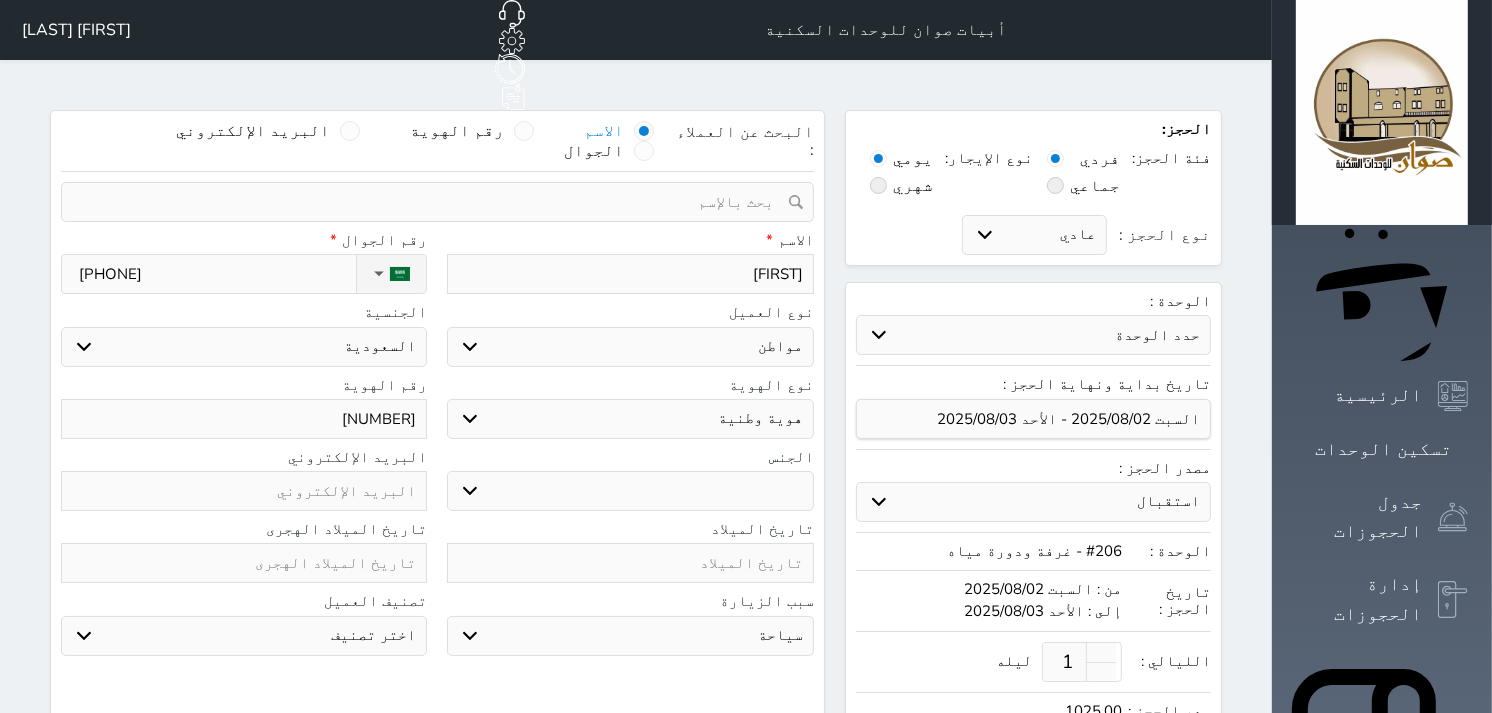 type on "[FIRST]" 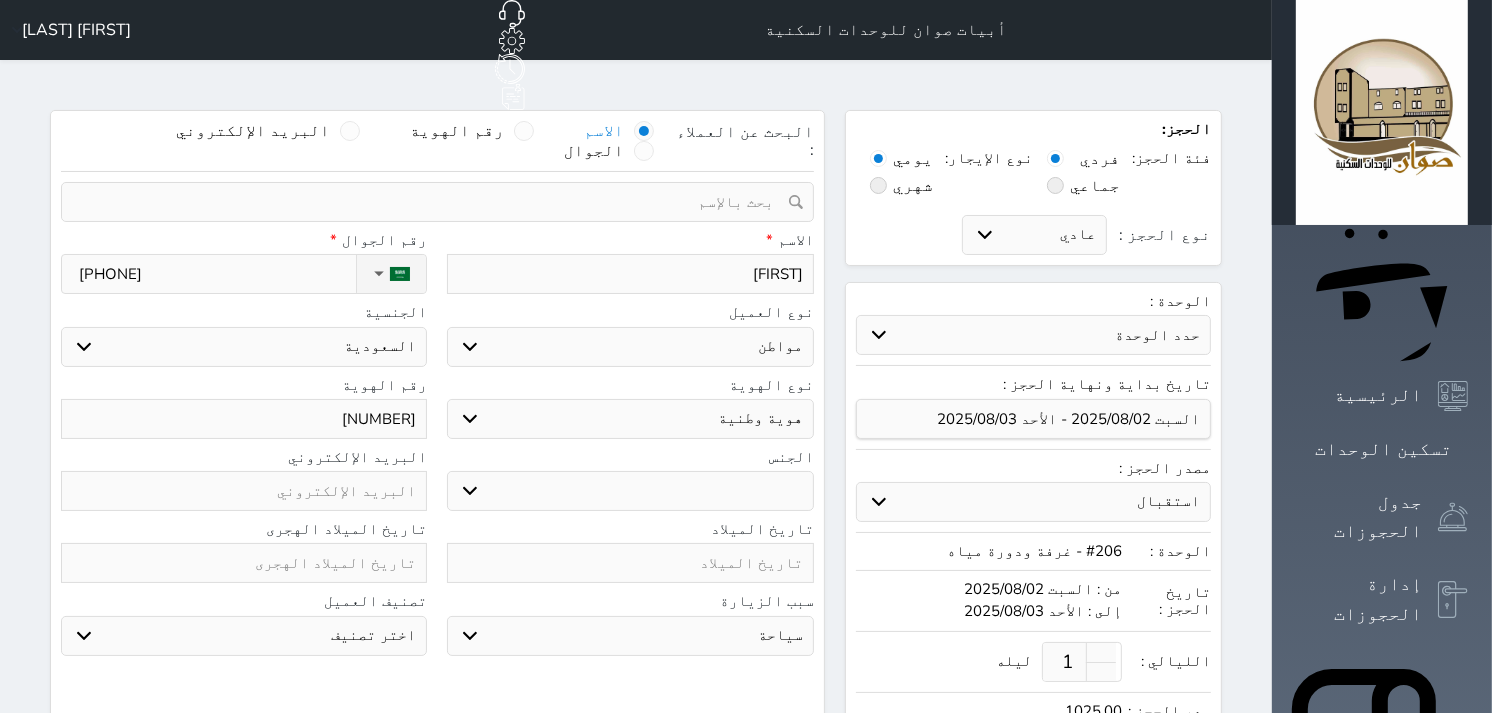 select 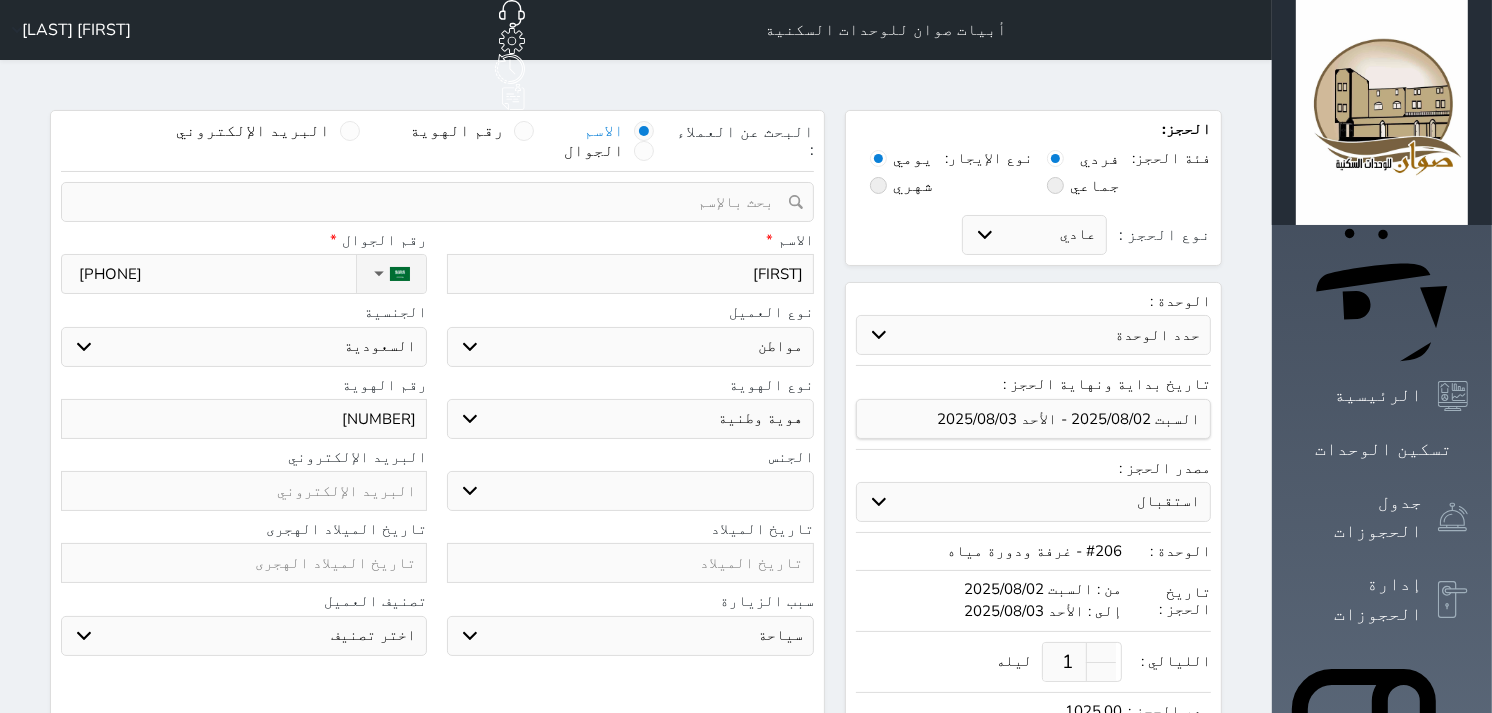 type on "[FIRST] [LAST]" 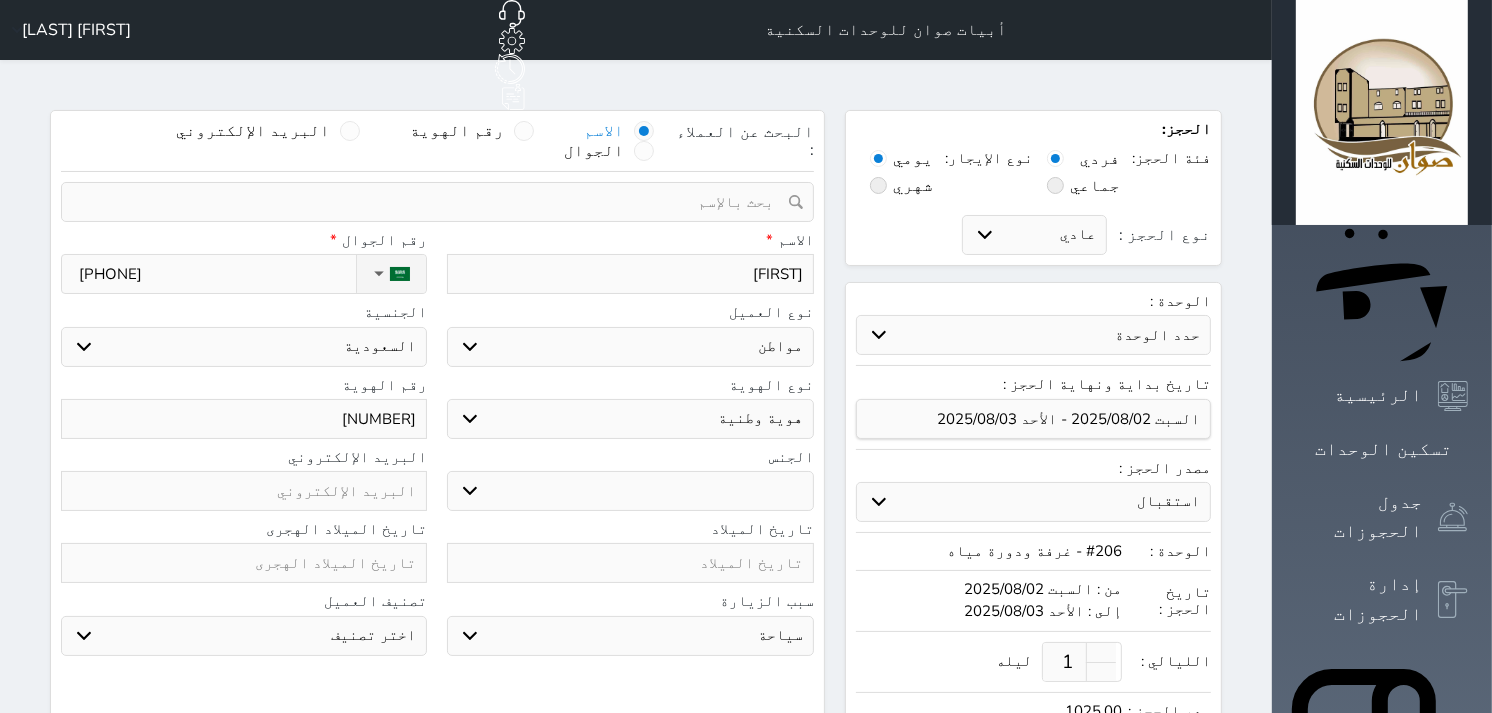 select 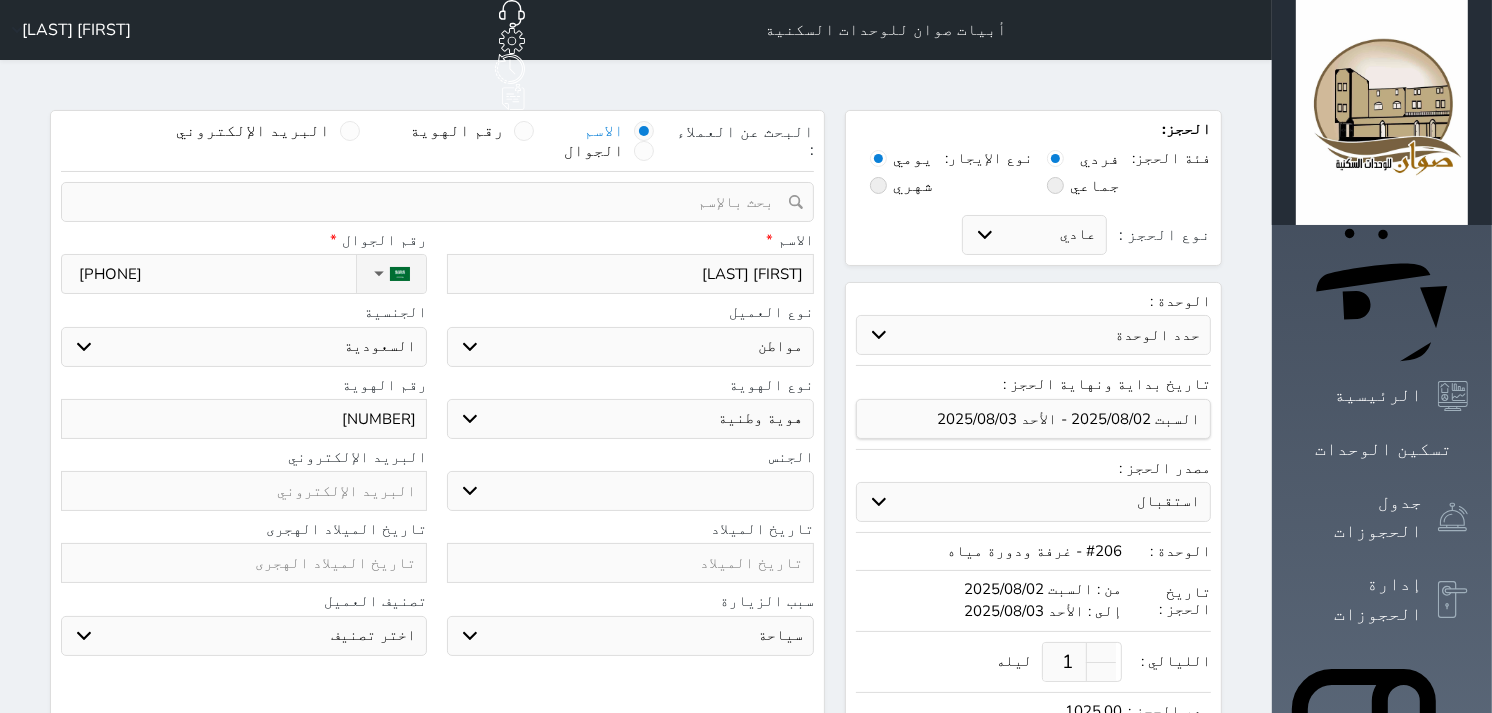 type on "[FIRST]" 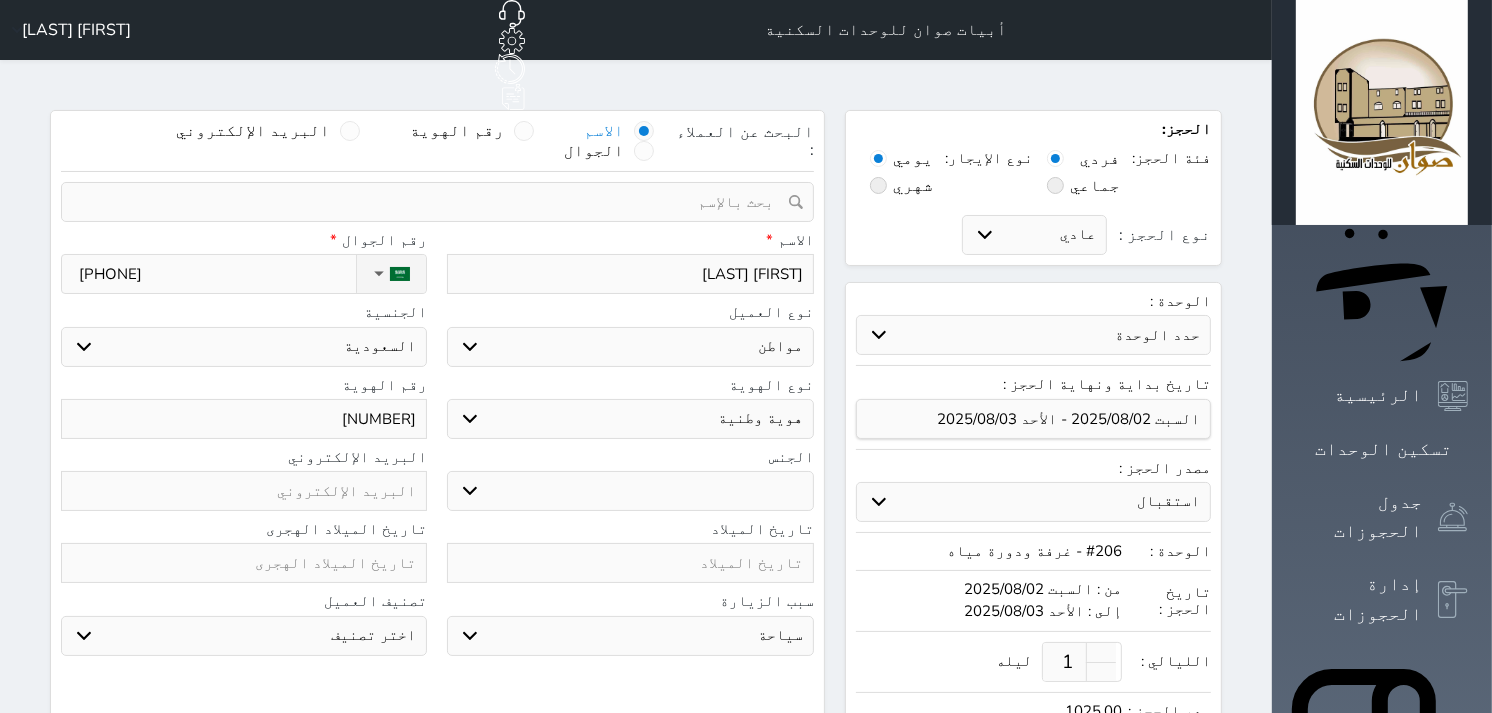 select 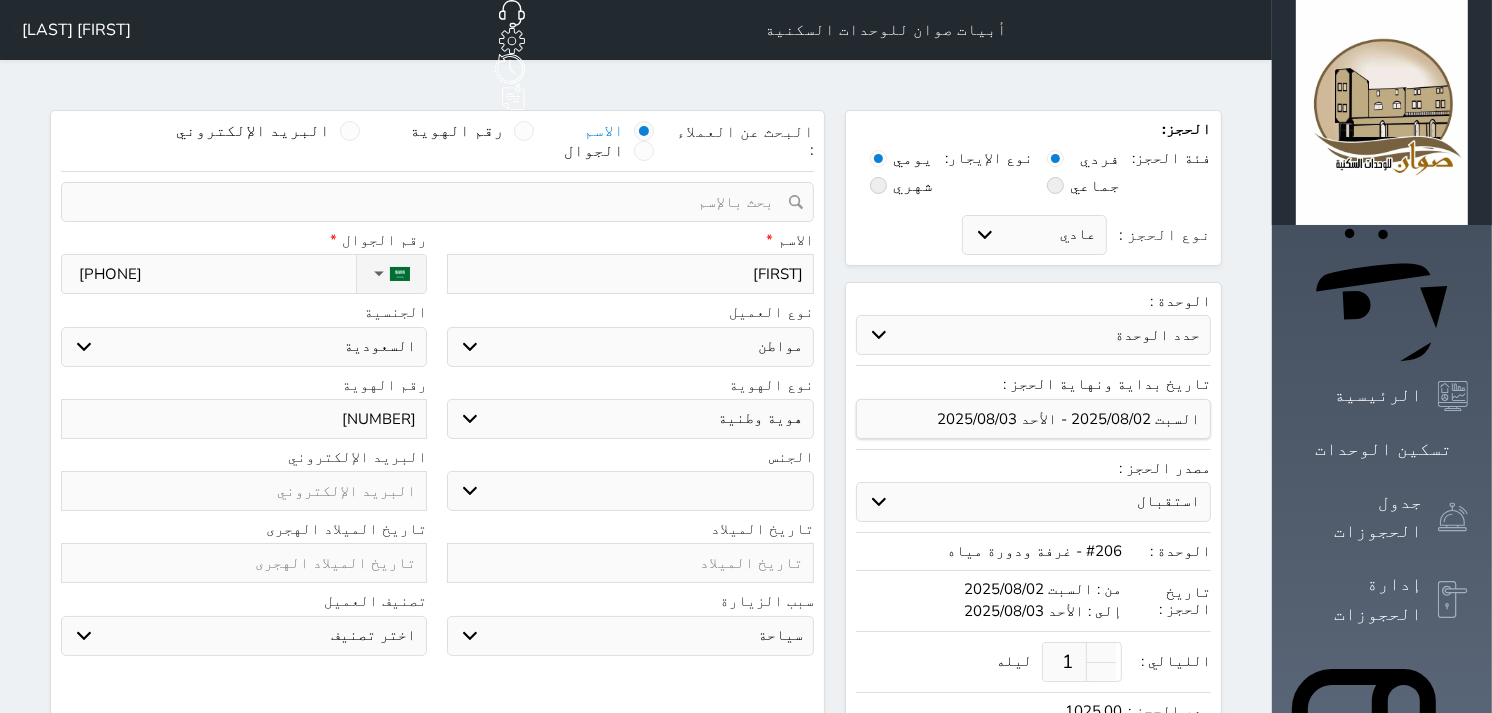 type on "[FIRST] [LAST]" 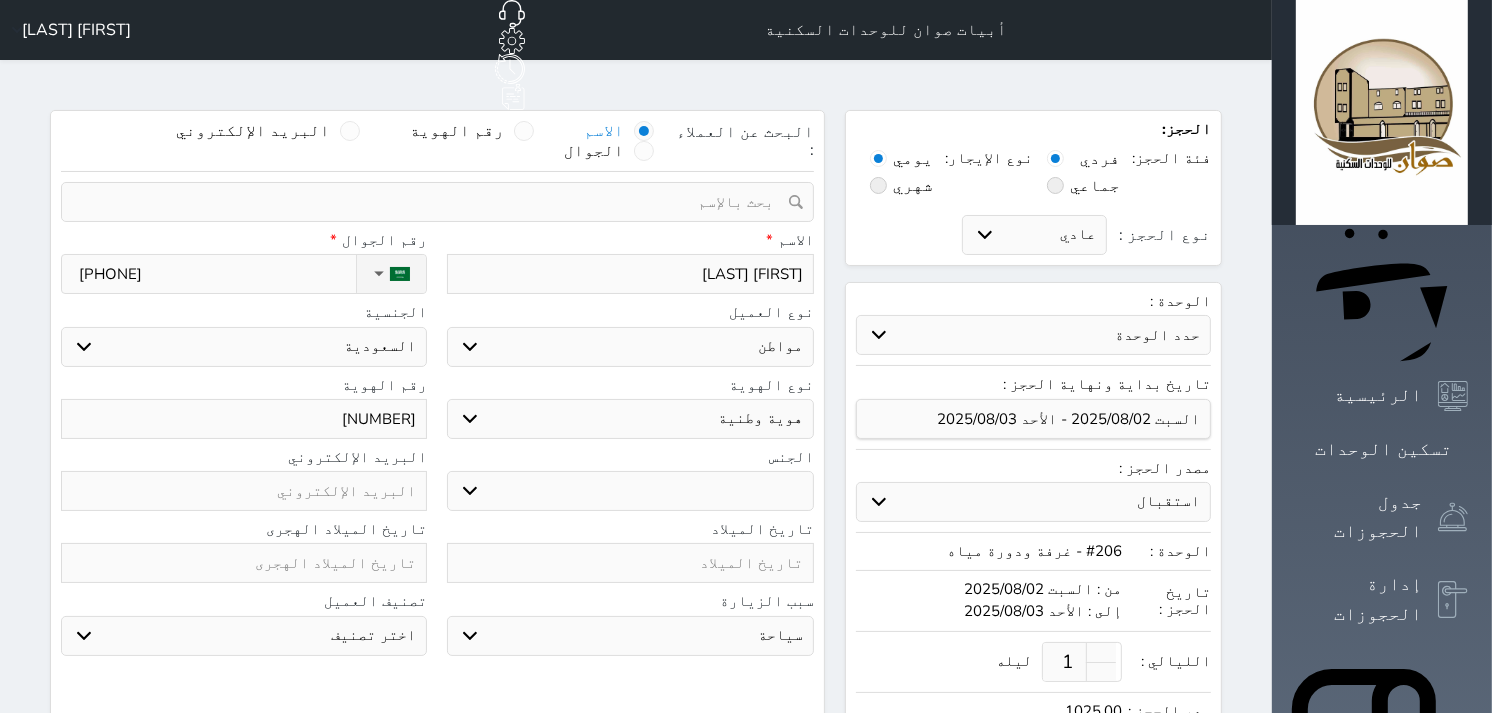 type on "[FIRST]" 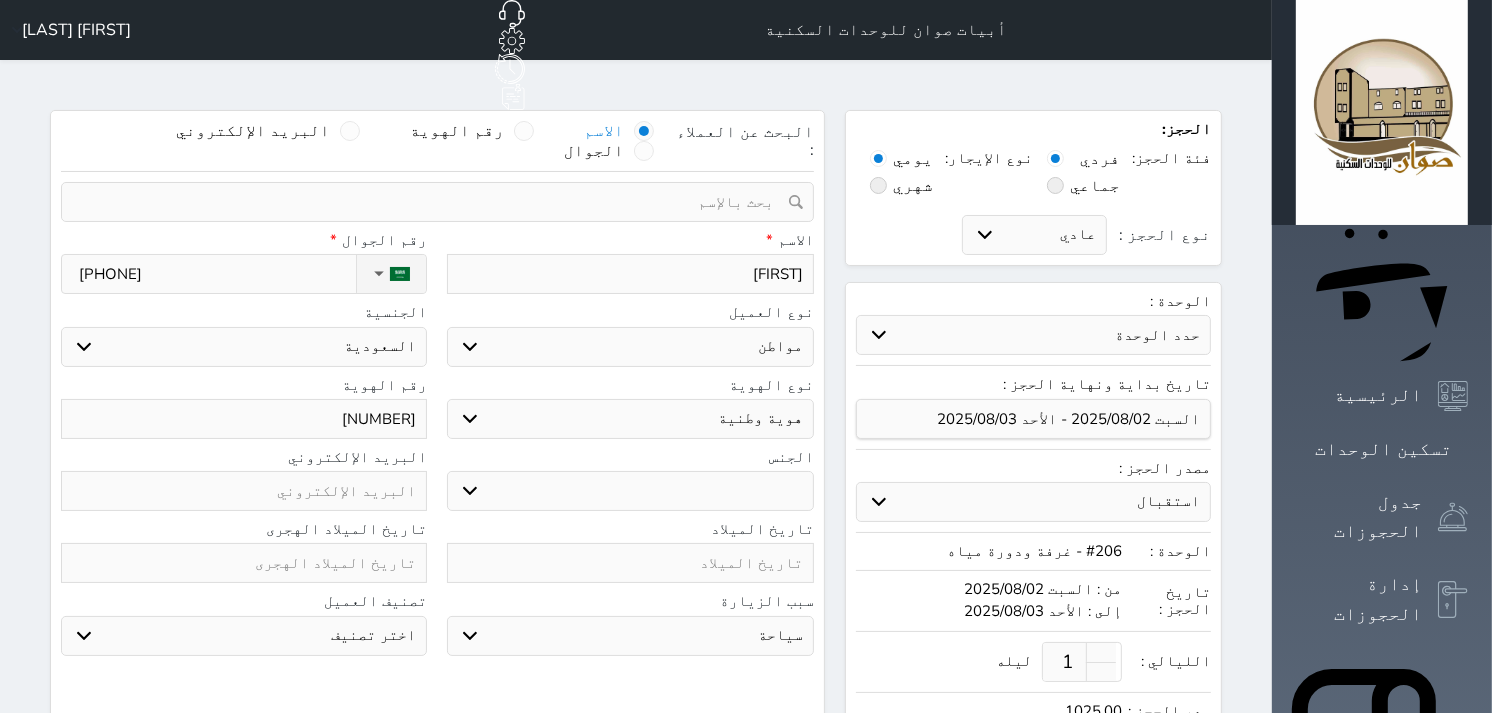 type on "[FIRST]" 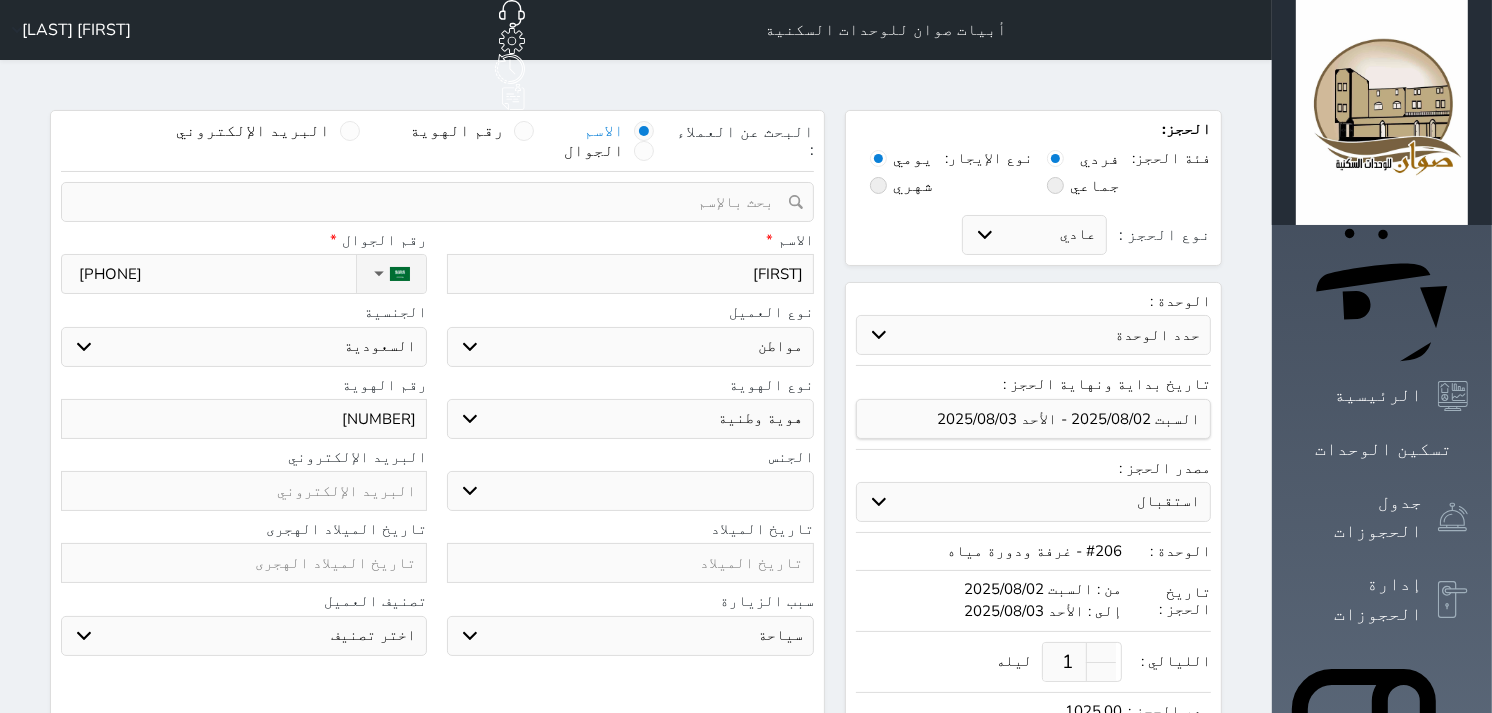 select 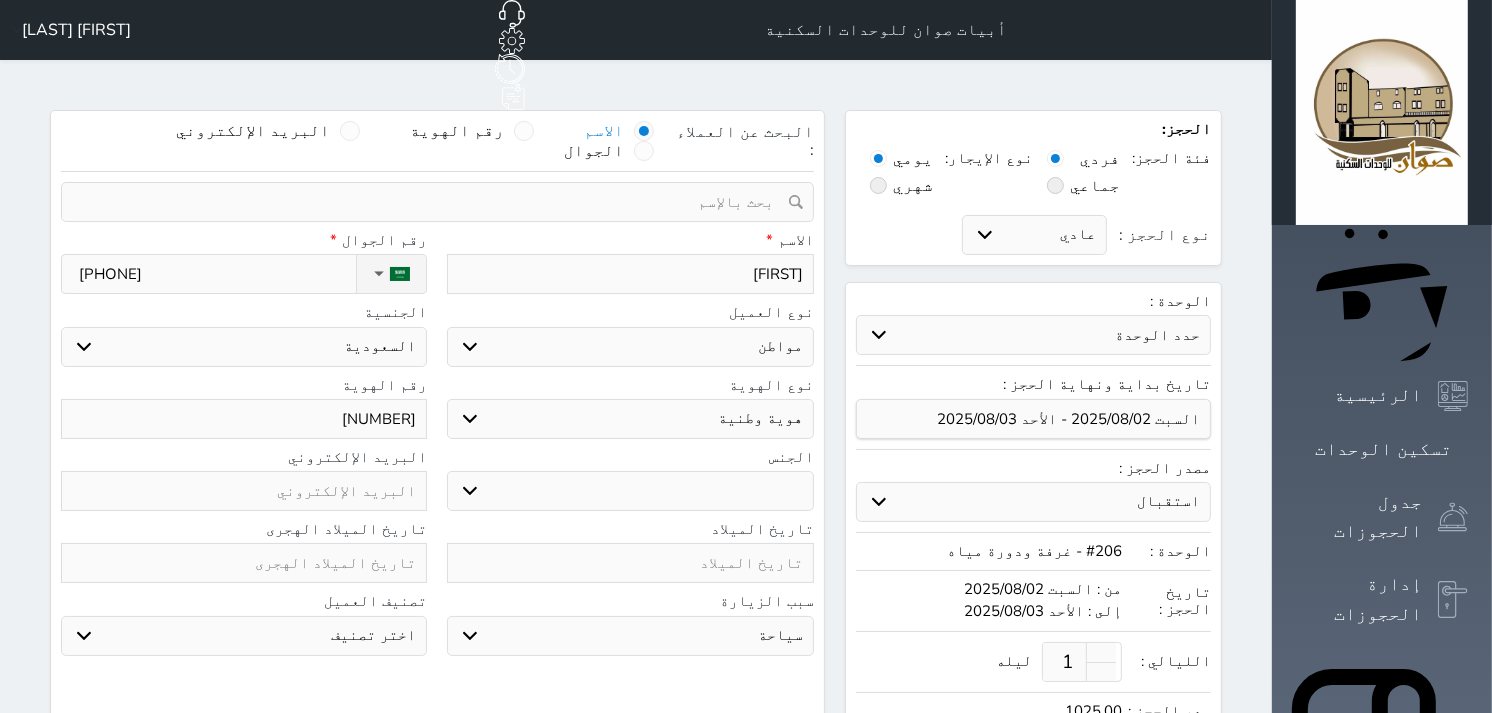 type on "[FIRST]" 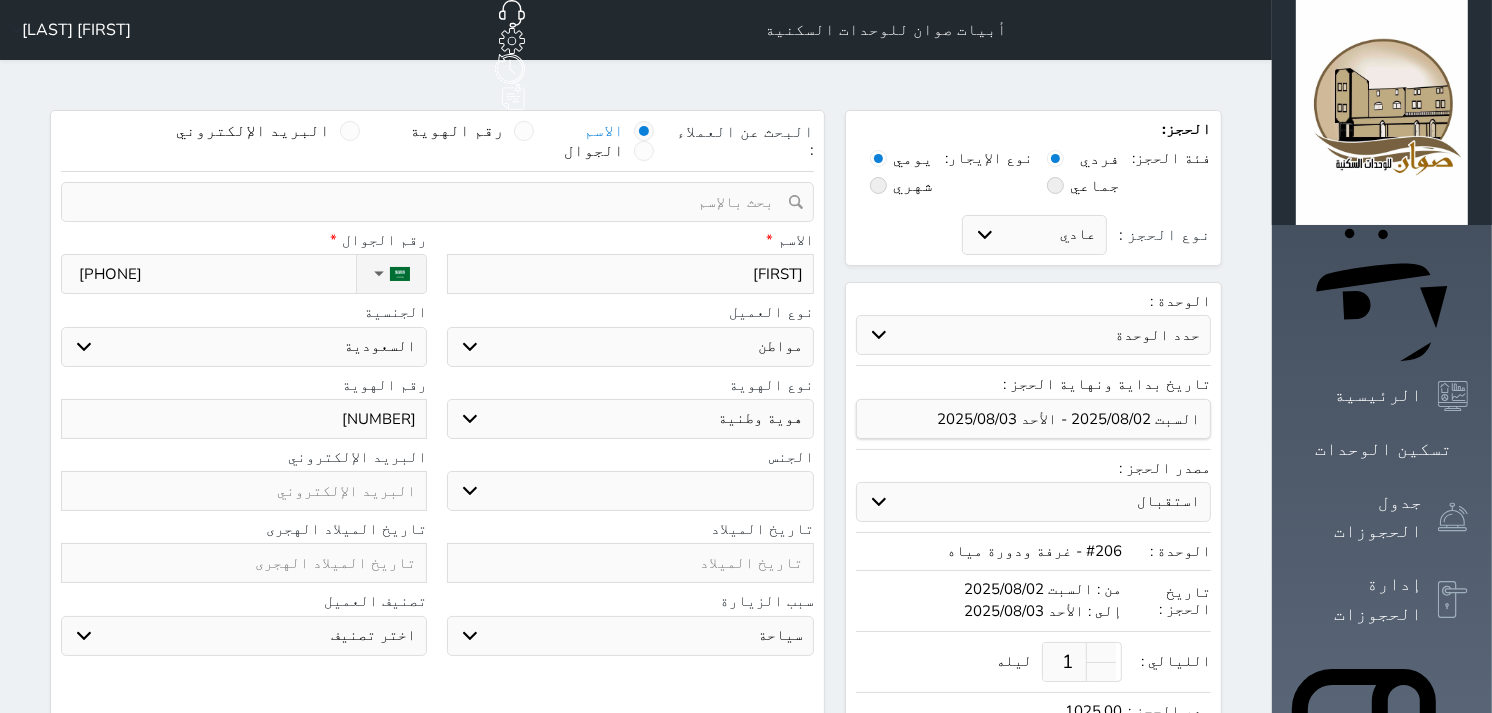 select 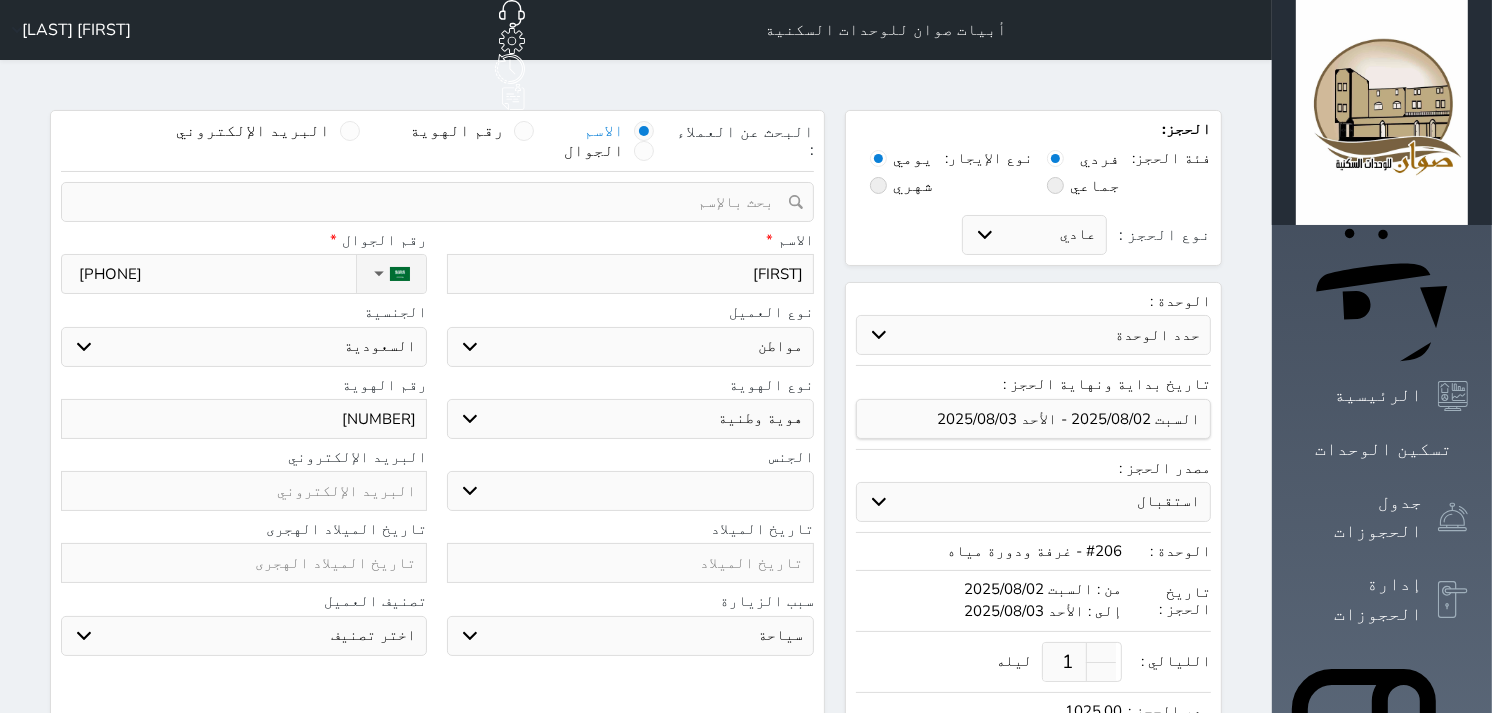 type on "[FIRST]" 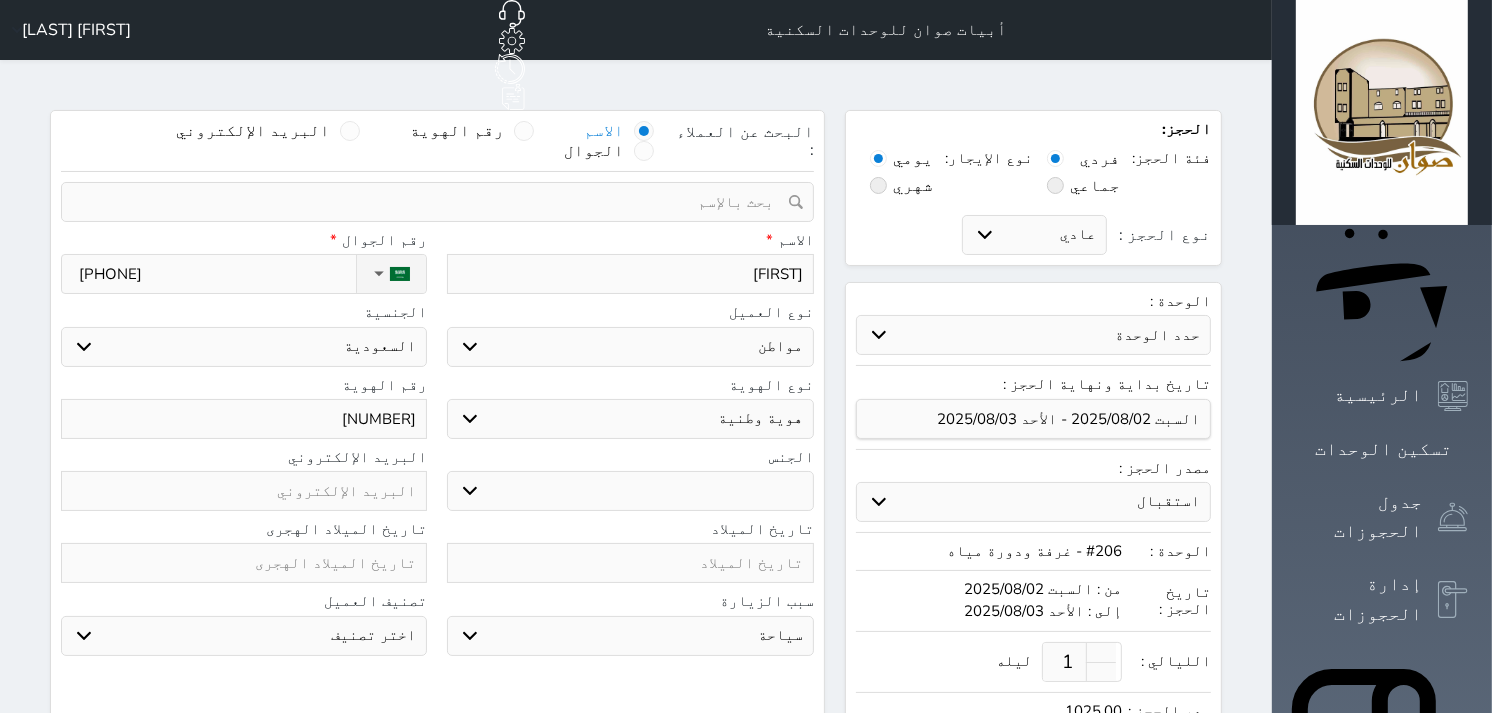 select 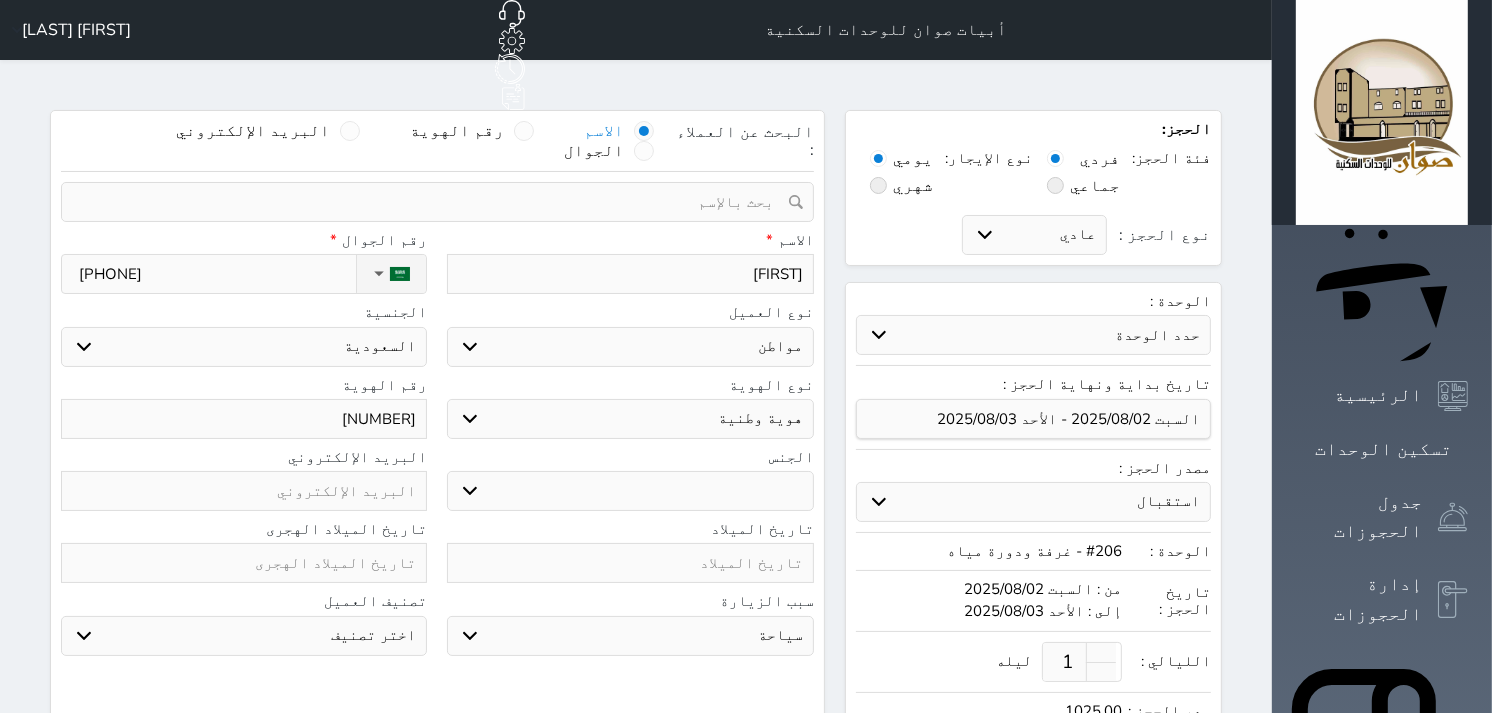 type on "[FIRST]" 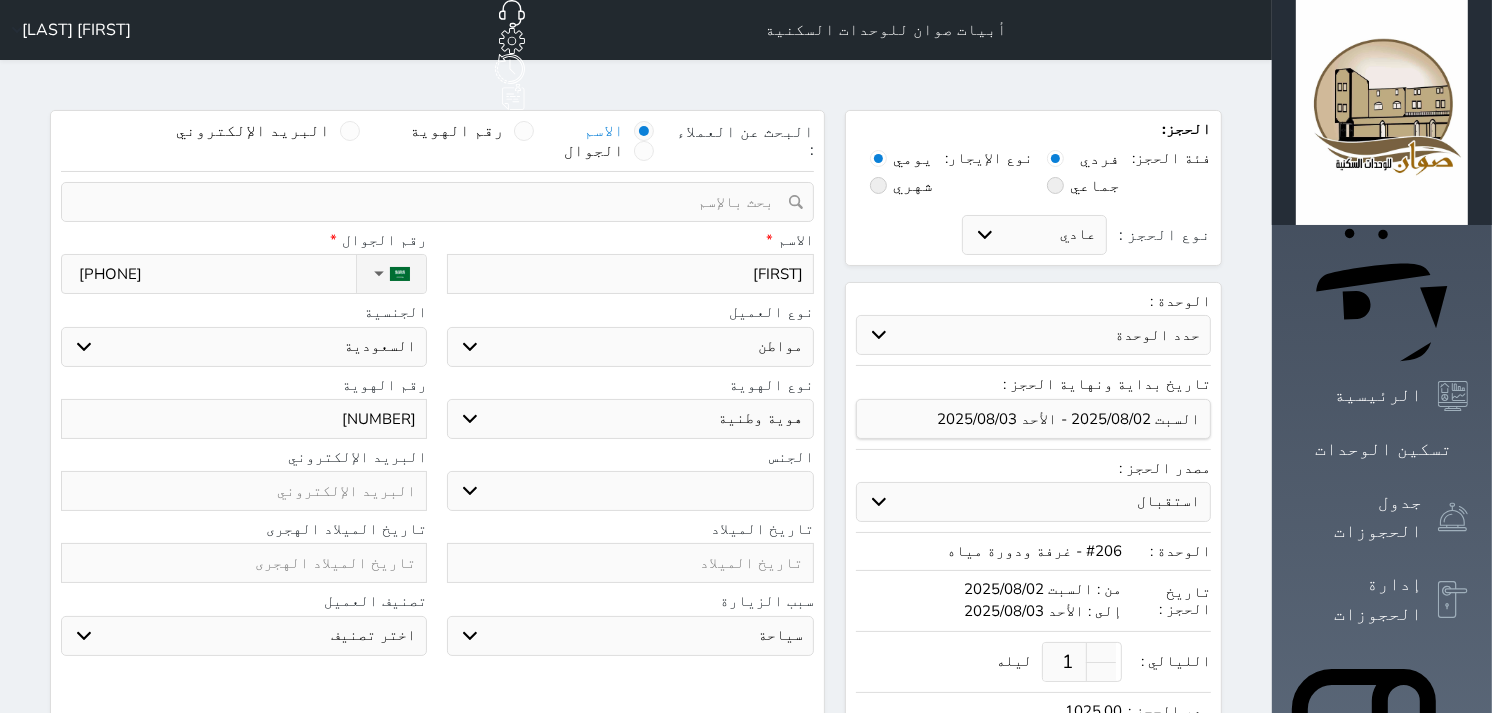 select 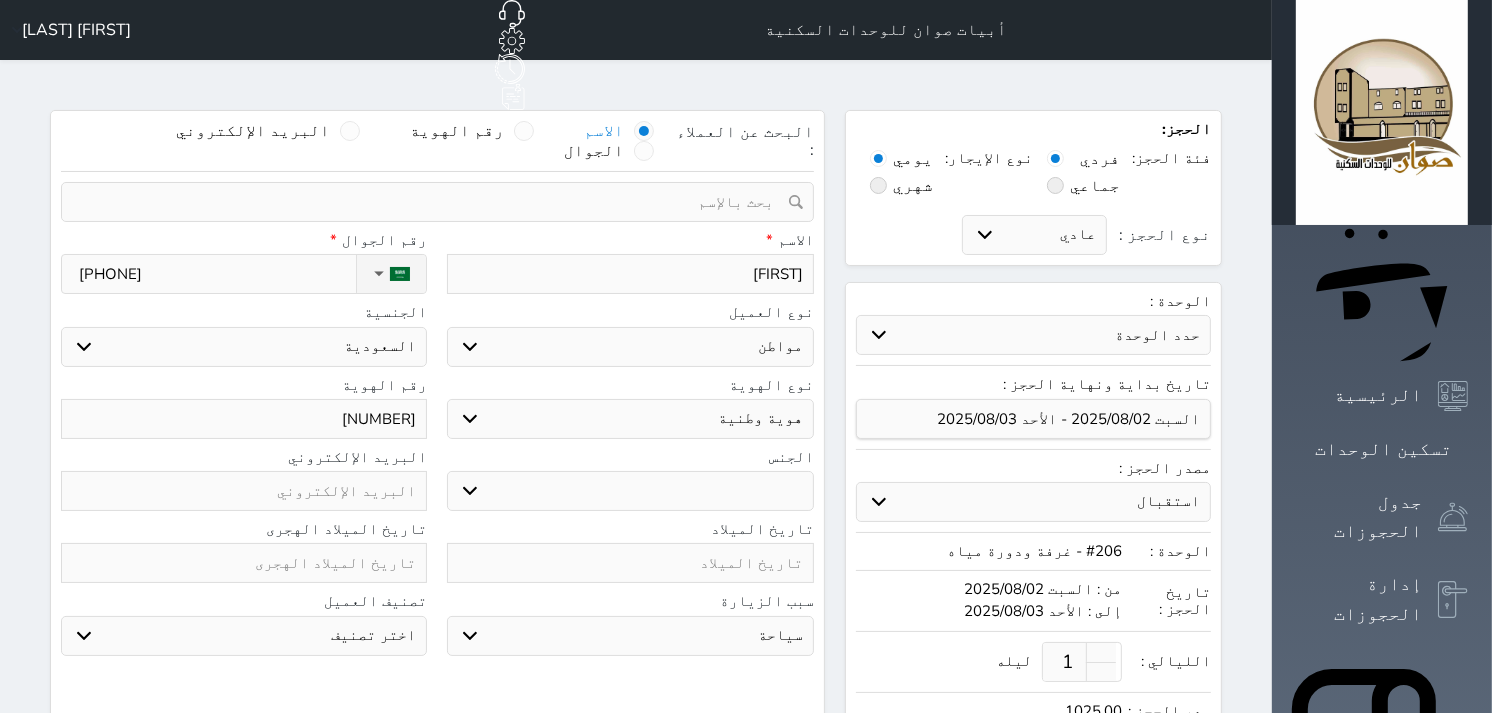 type on "[FIRST]" 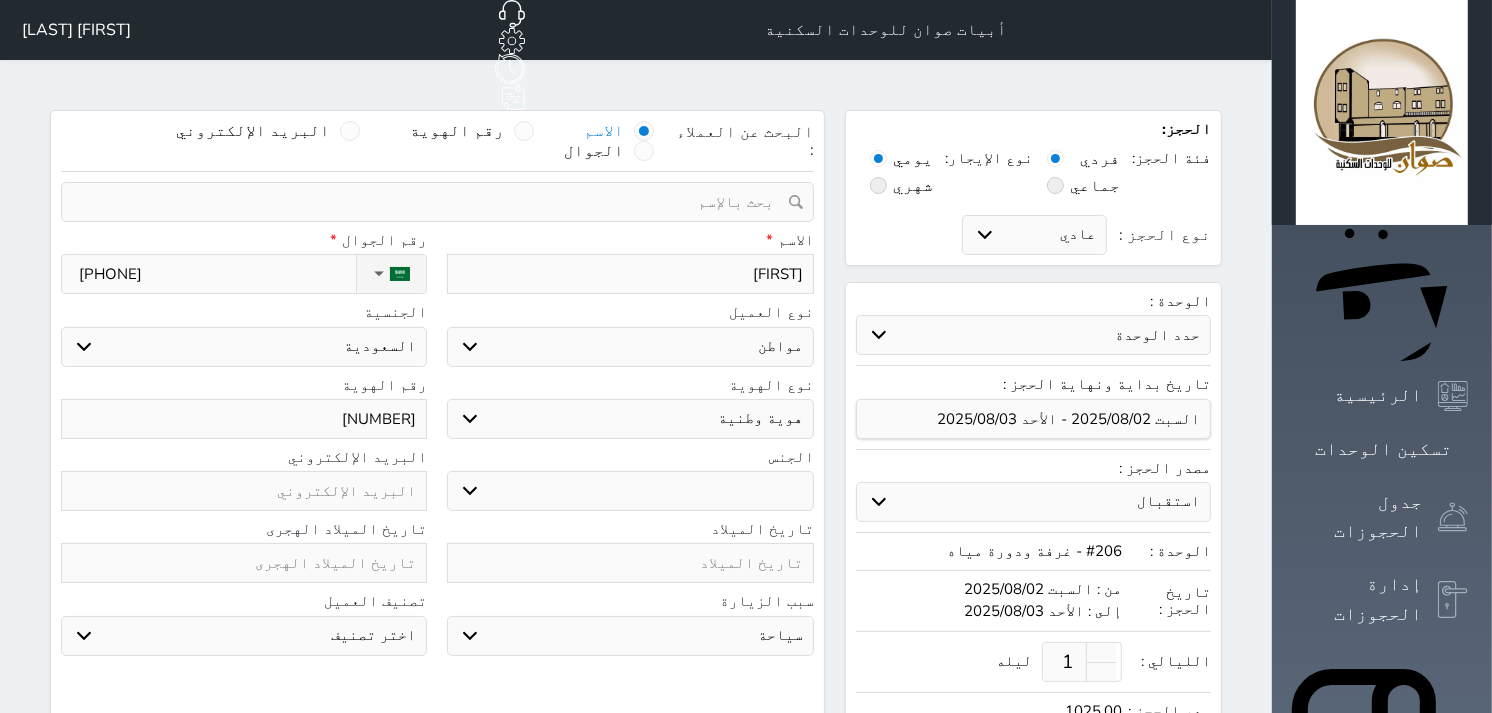 select 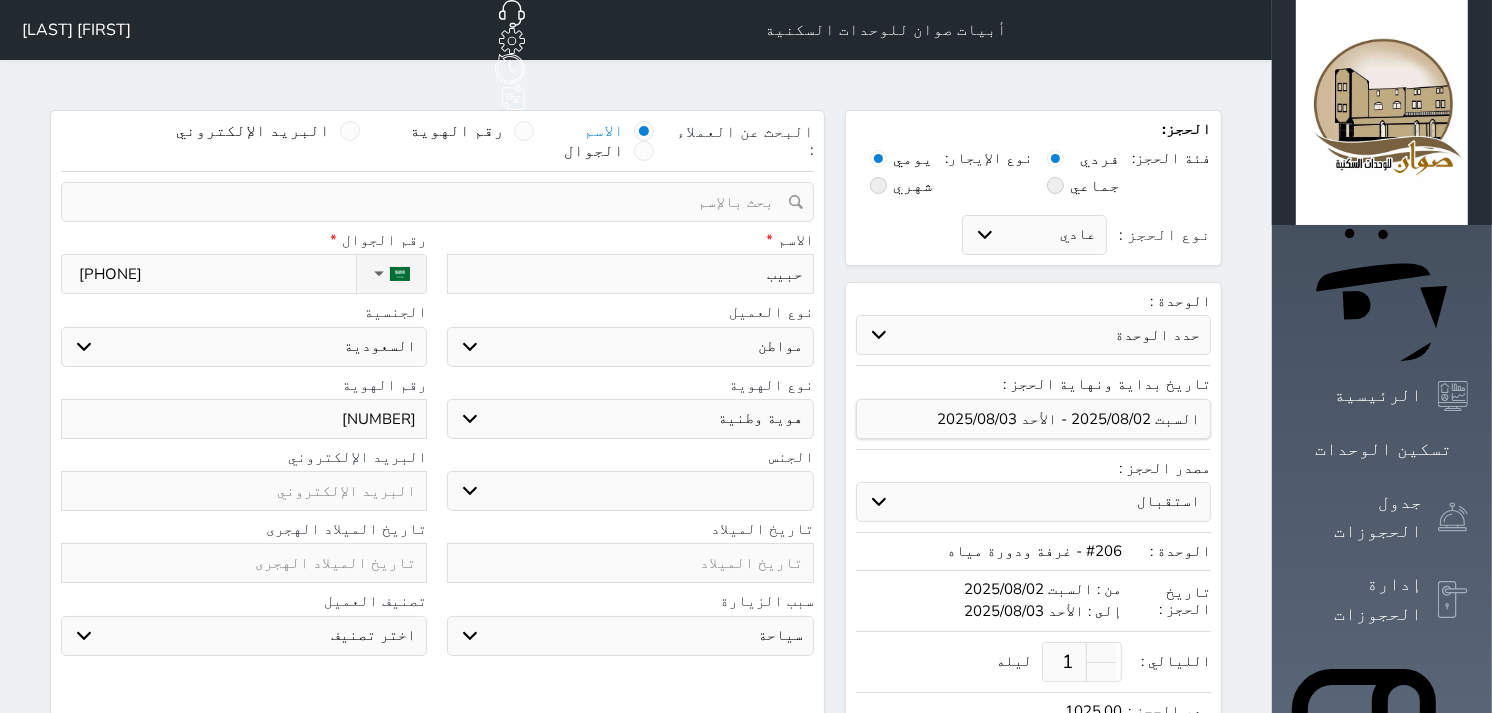 type on "حبيب" 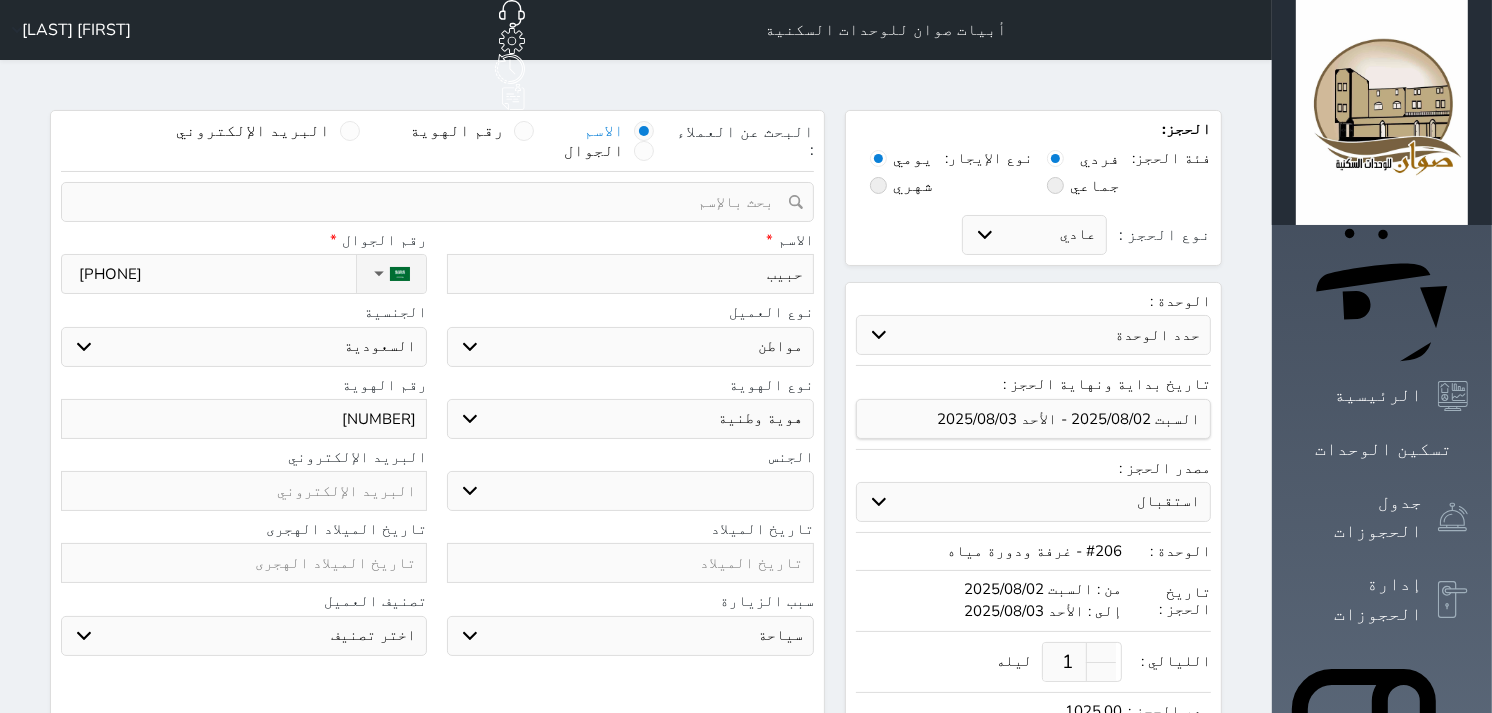 select 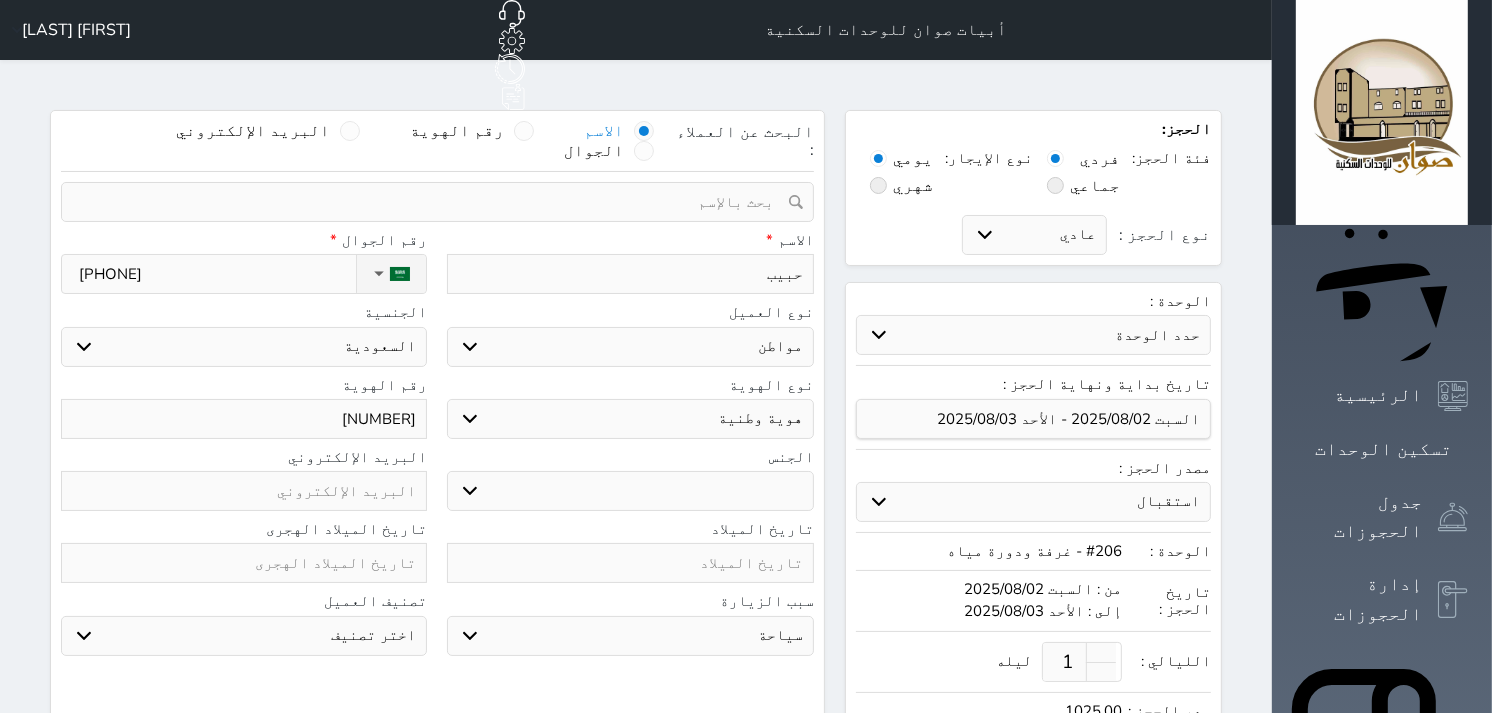 type on "[FIRST]" 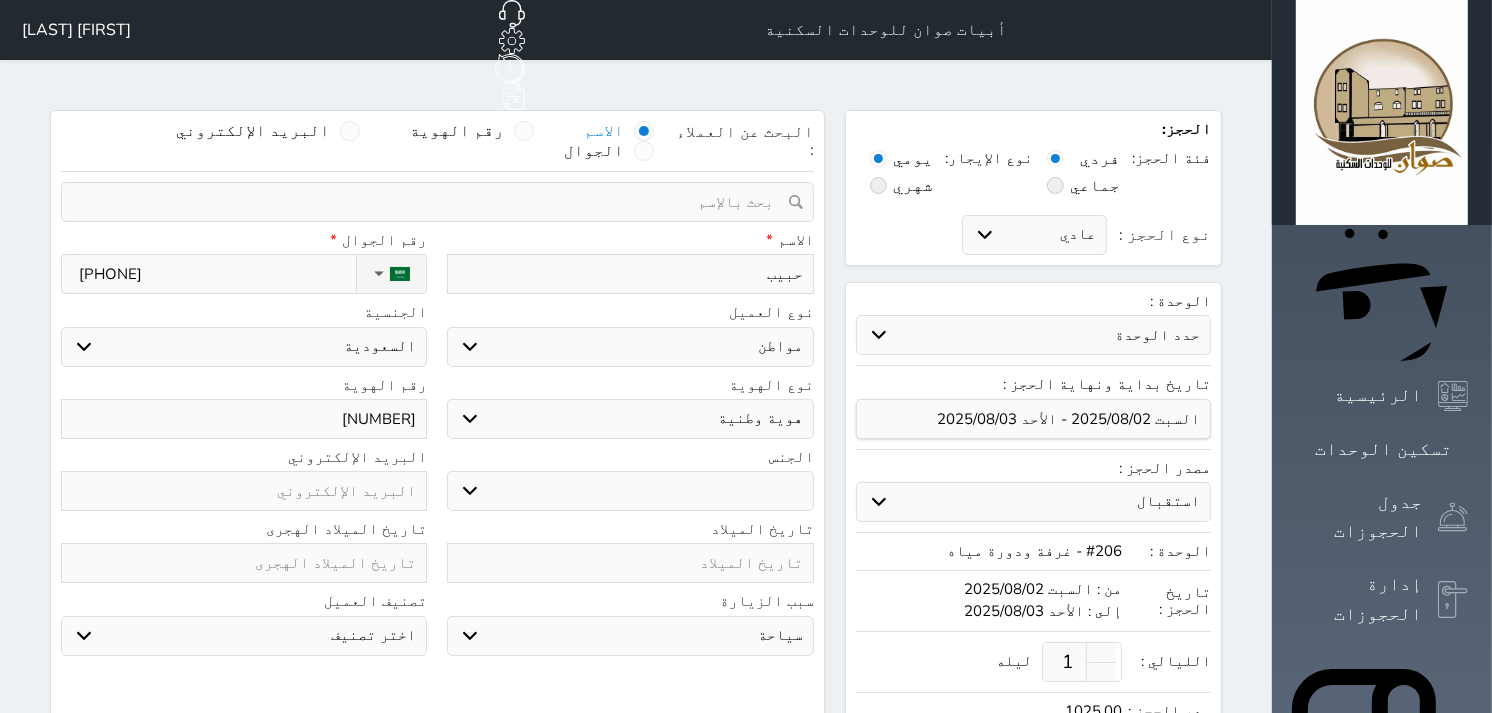 select 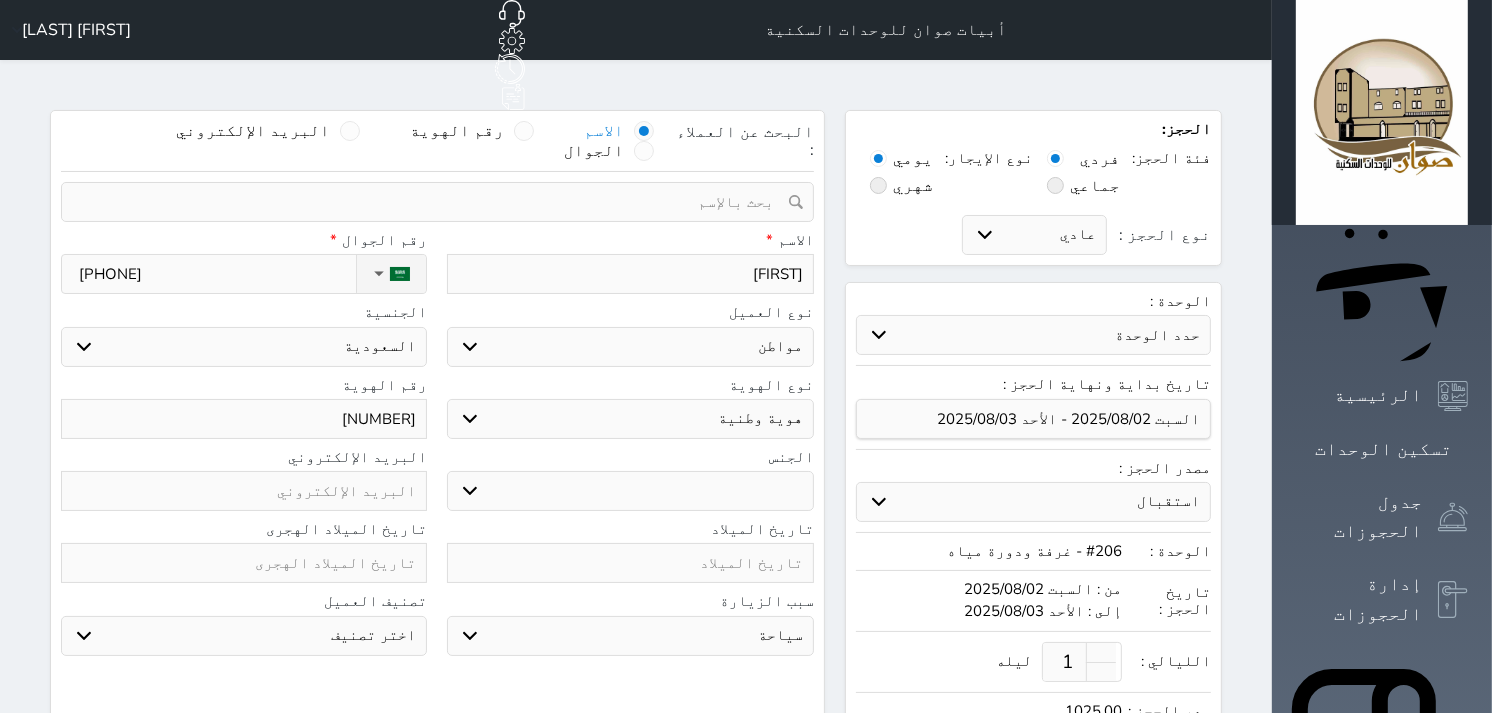 type on "[FIRST] [LAST]" 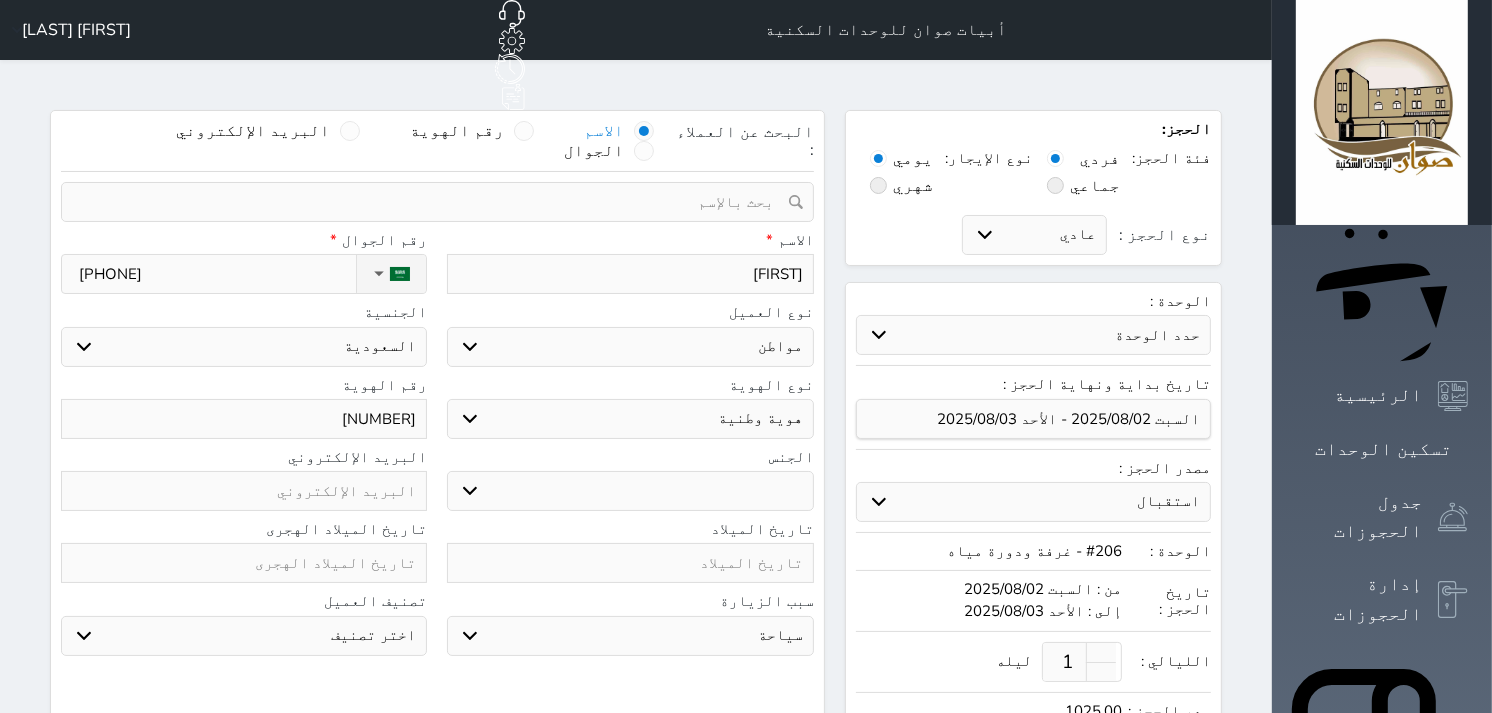 select 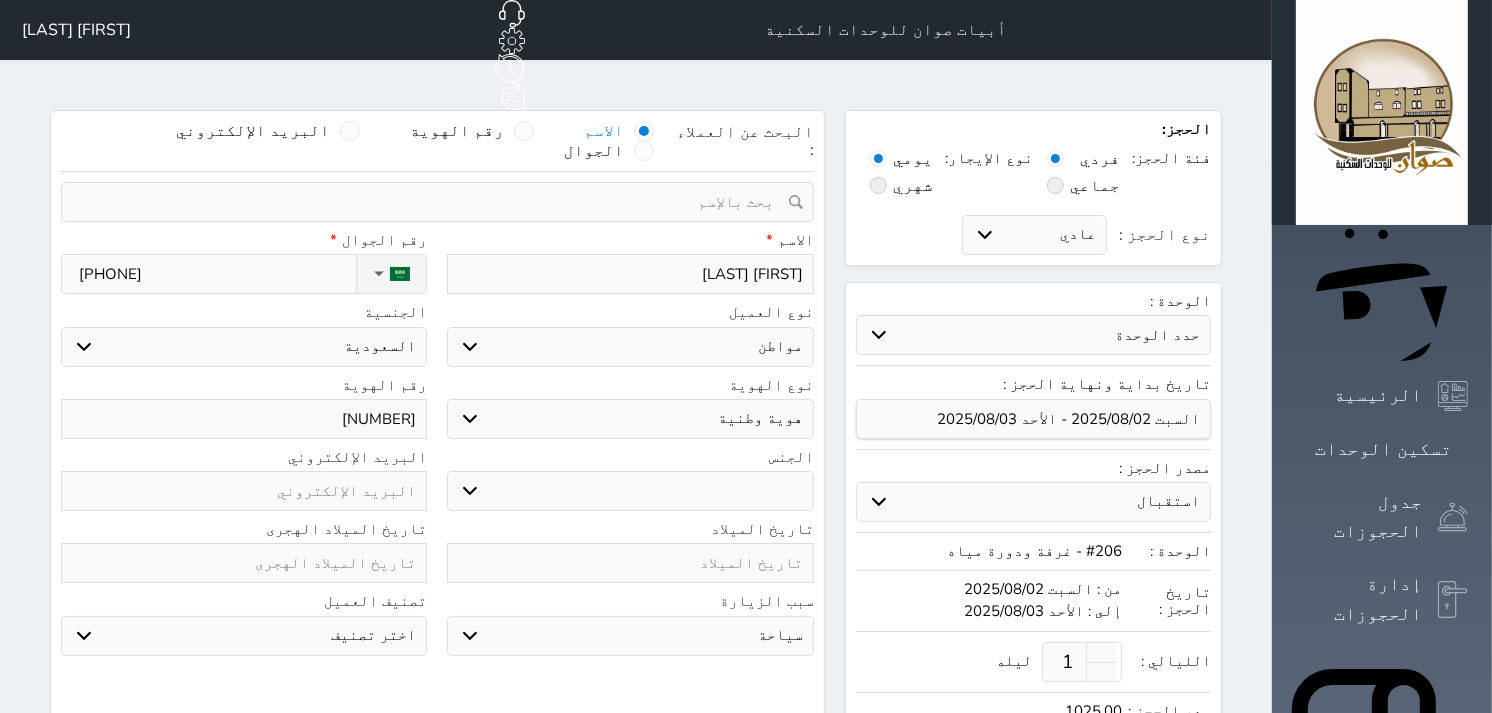 type on "[FIRST] [LAST]" 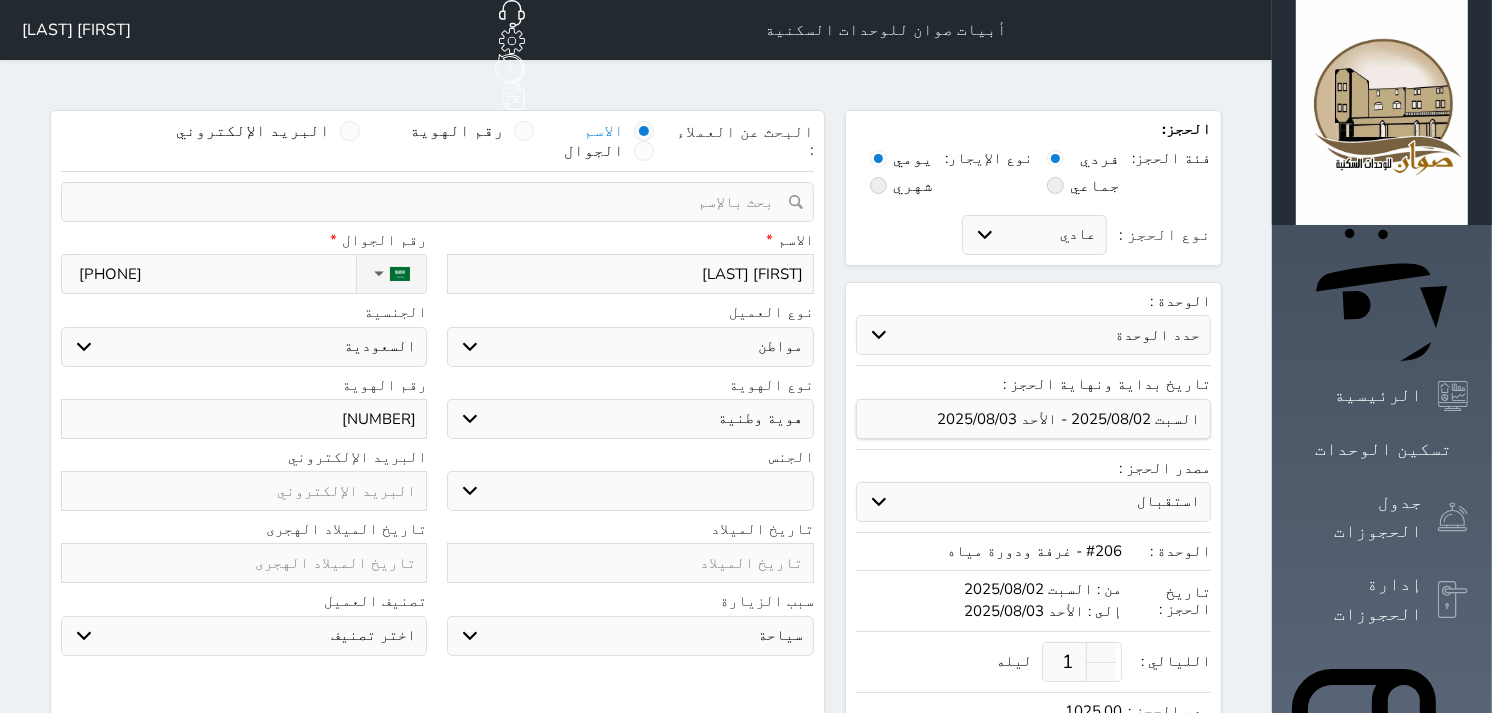 type on "[FIRST] [LAST]" 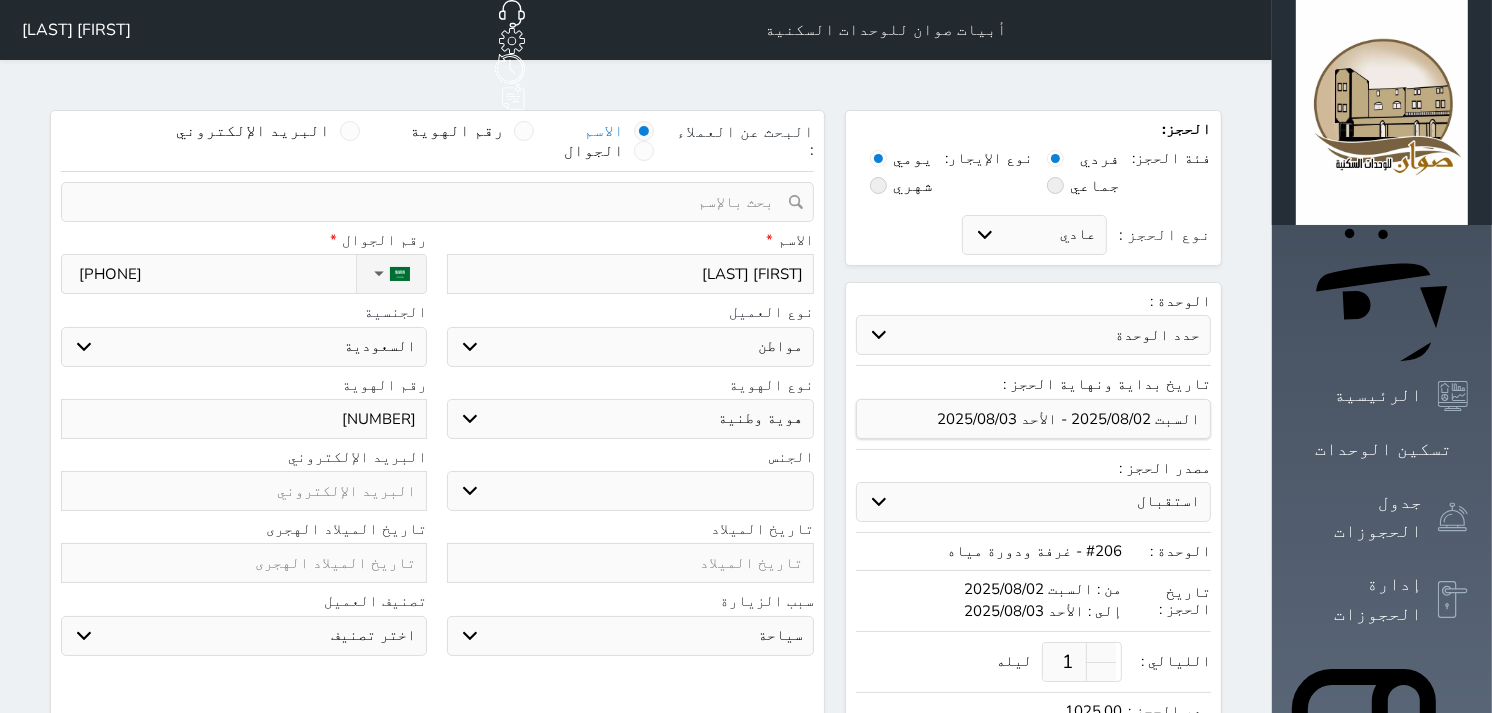 select 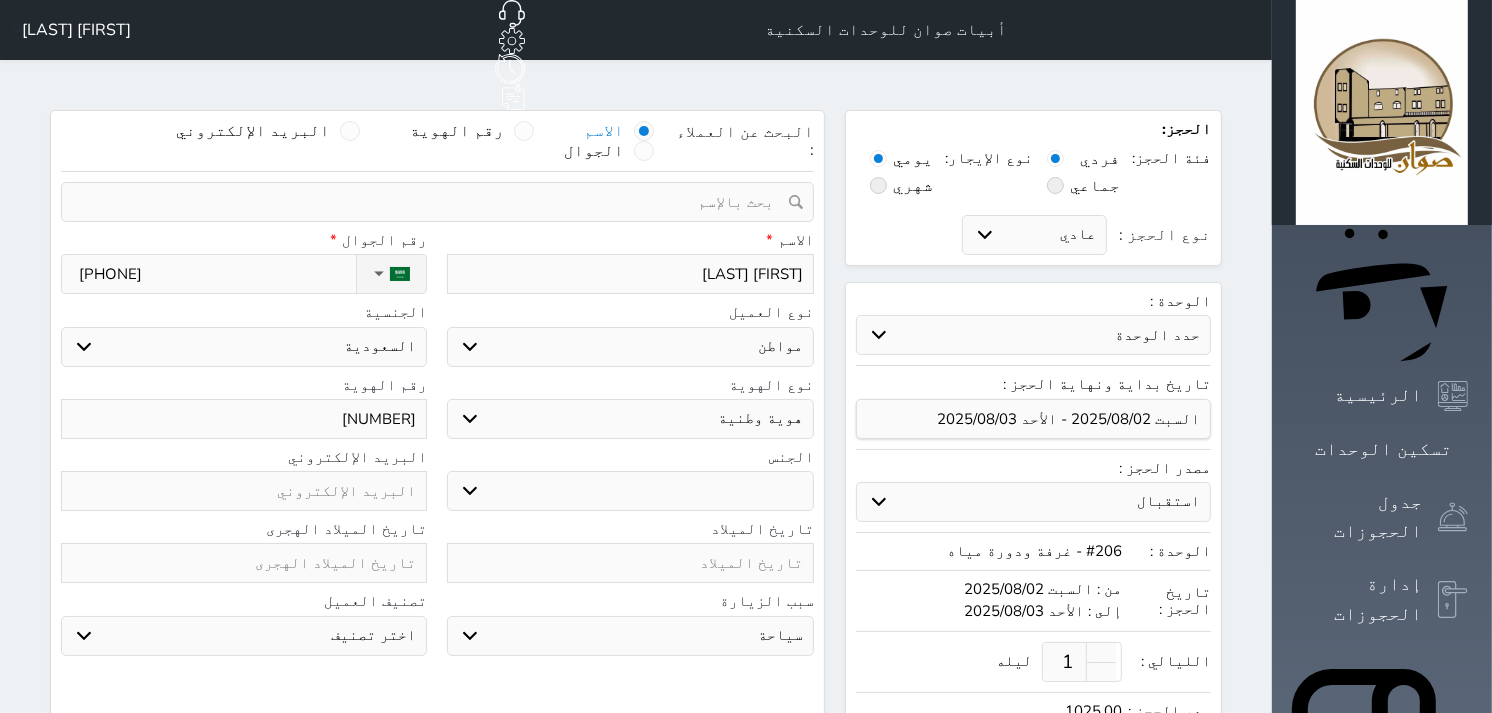 type on "[FIRST] [LAST]" 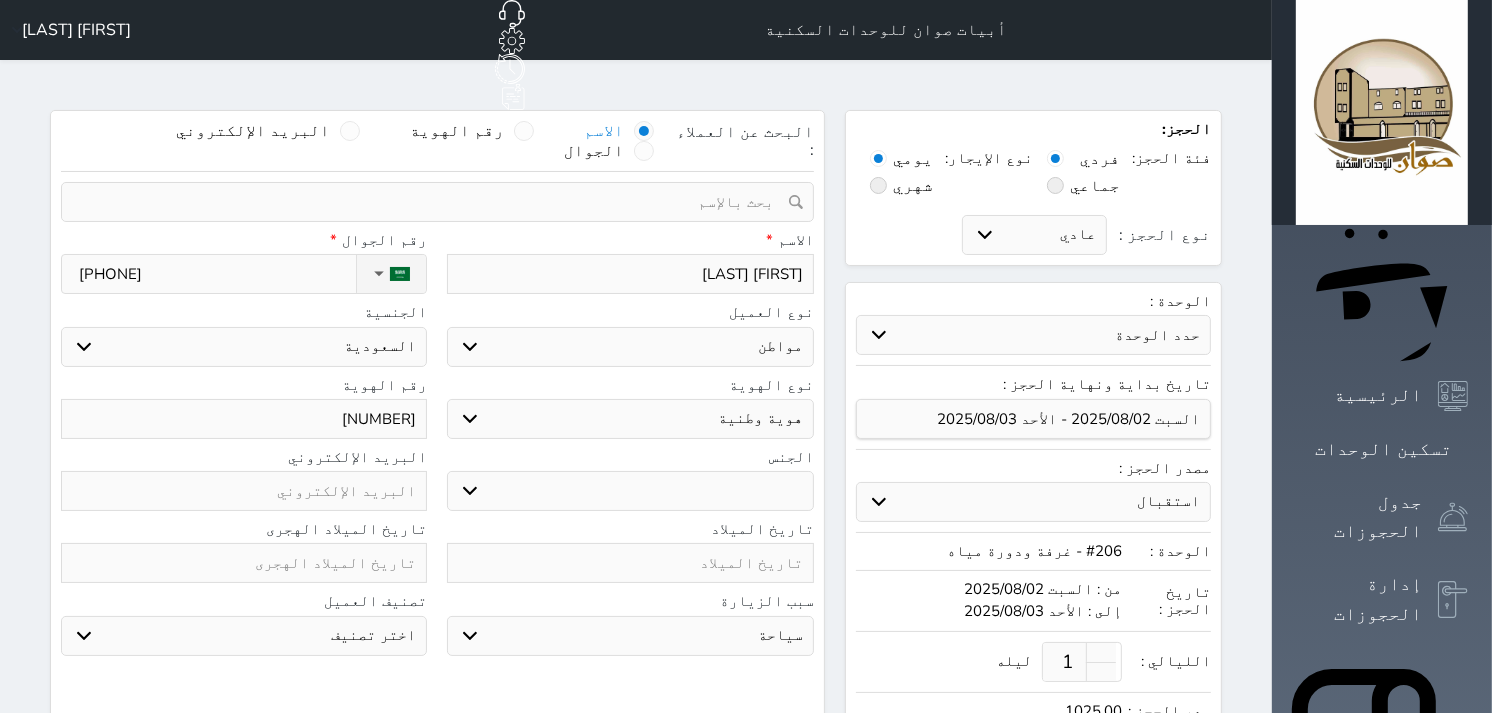 select 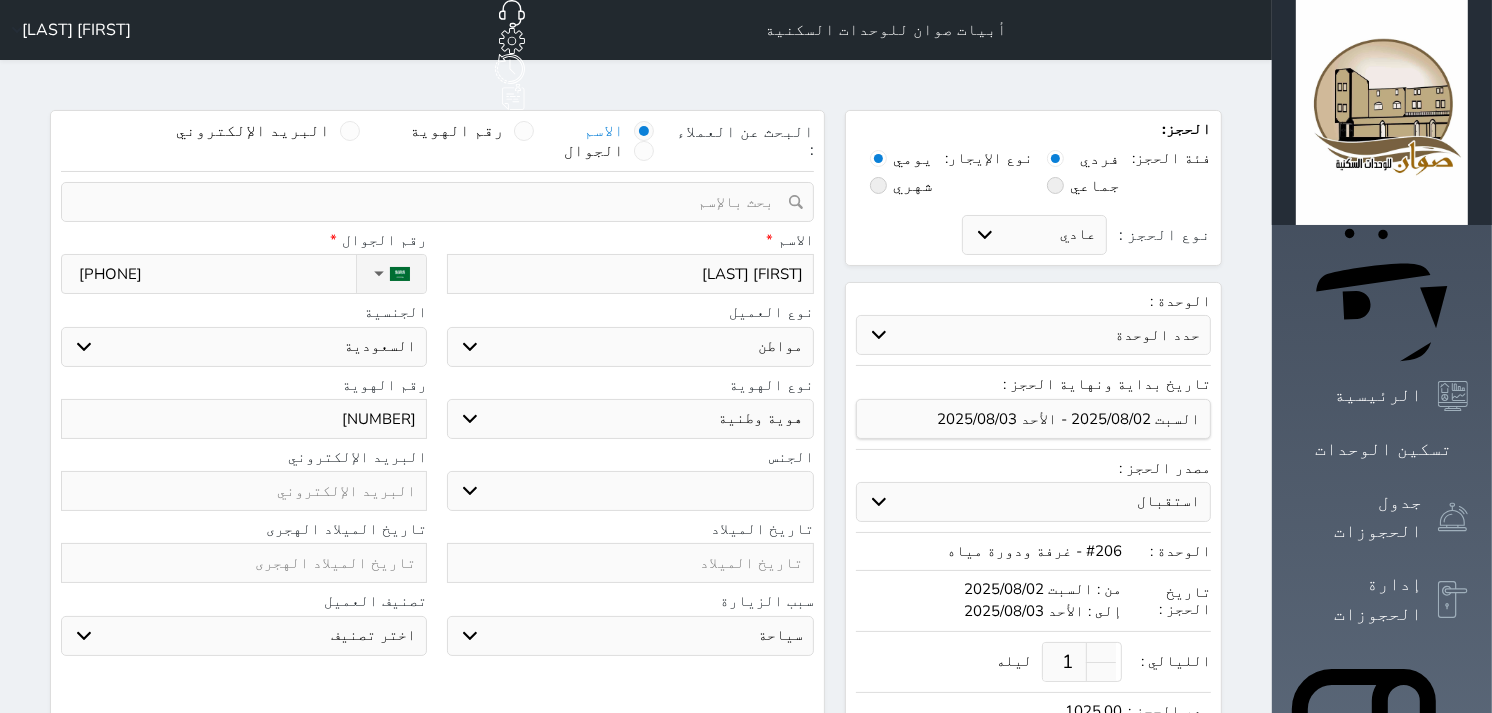 type on "[FIRST] [LAST]" 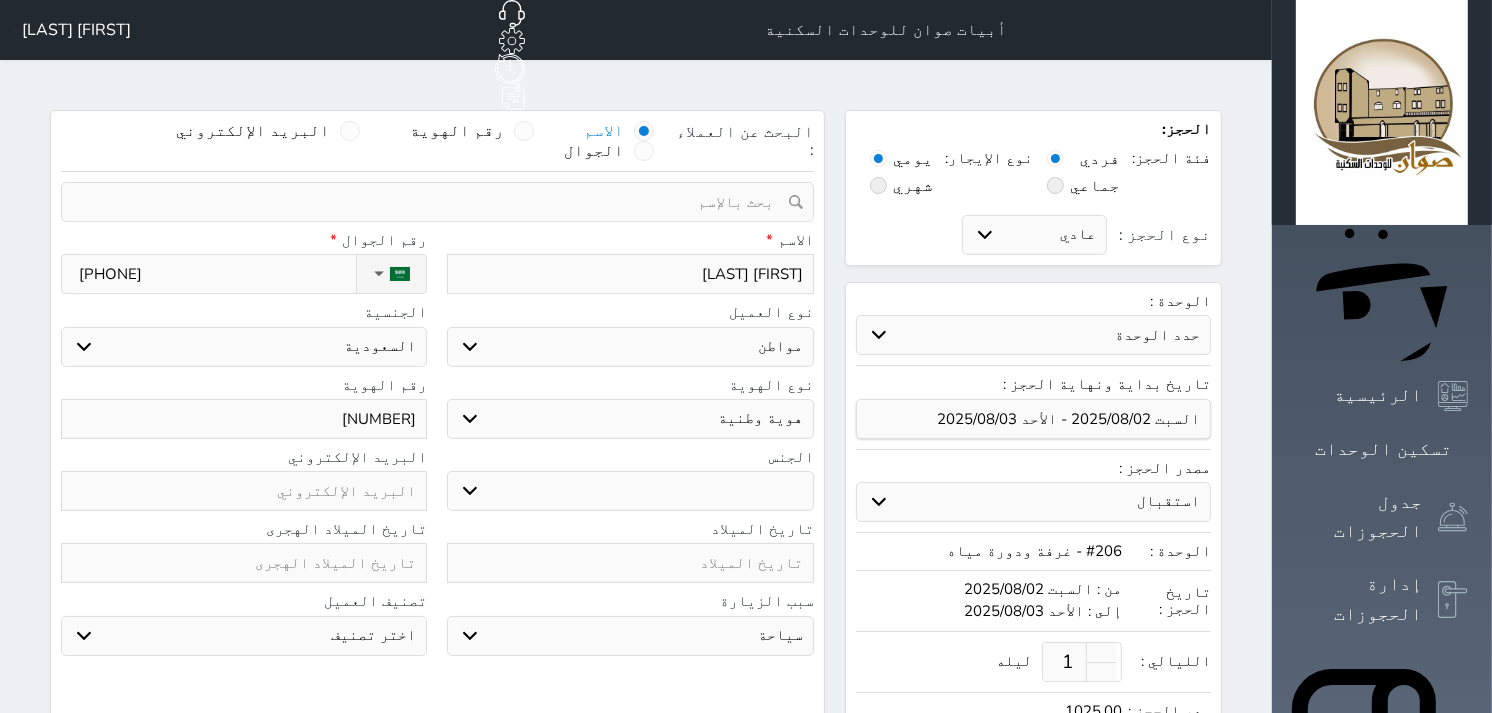 select 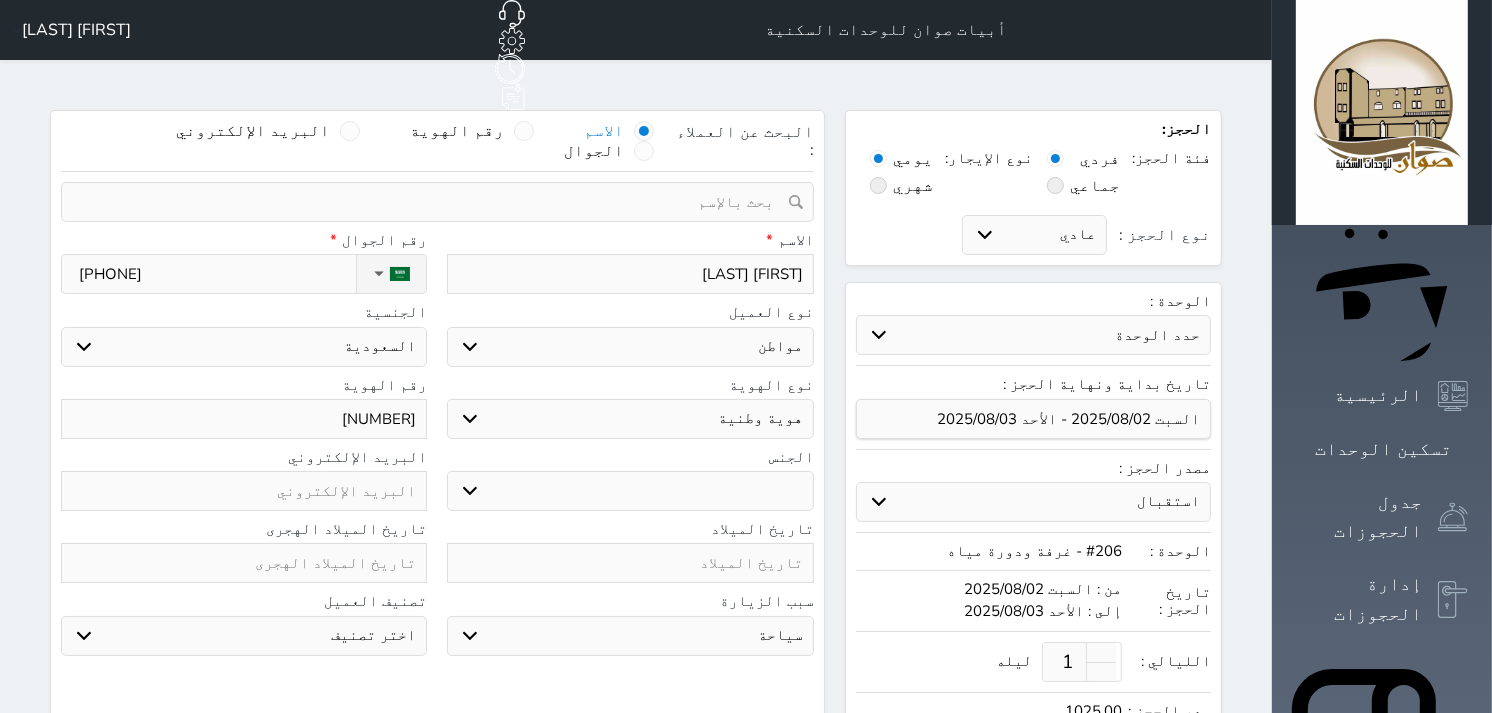 select on "male" 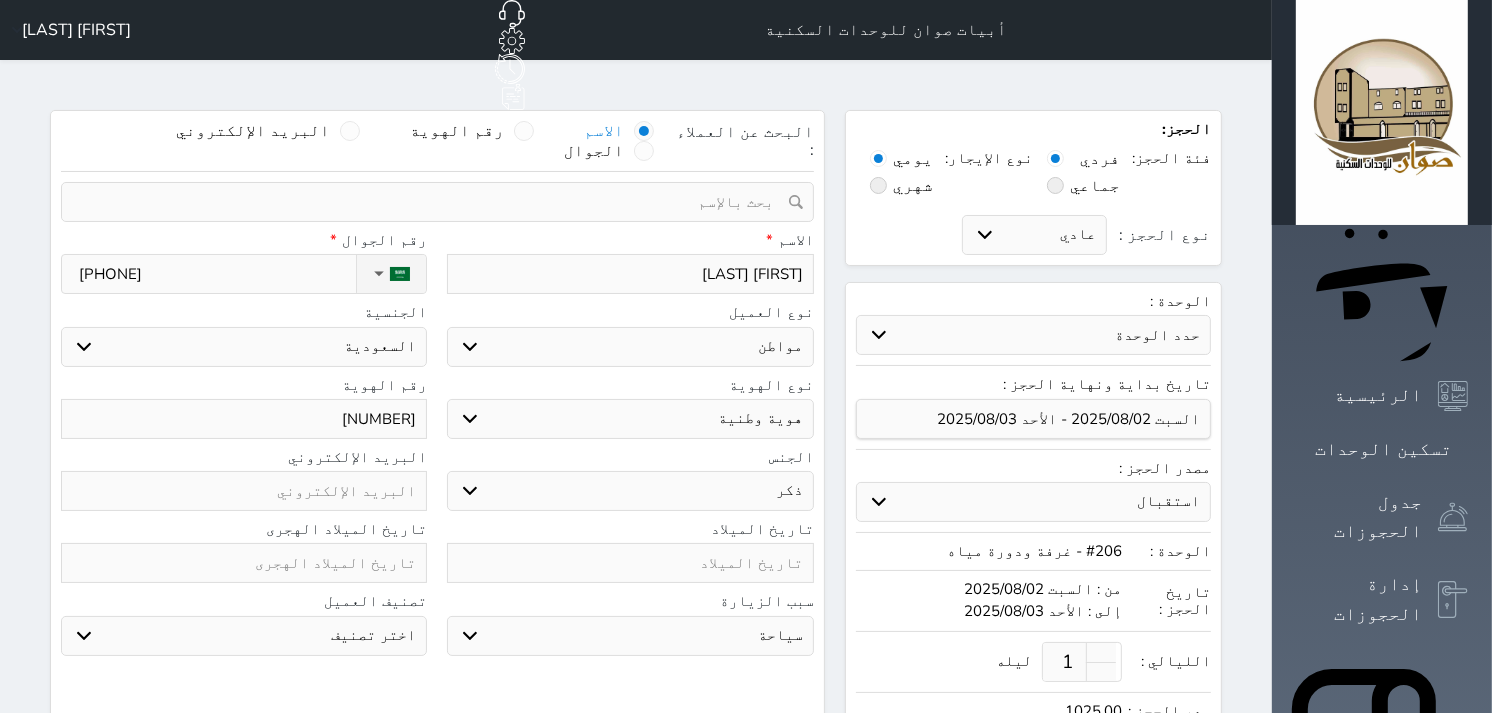 click on "ذكر   انثى" at bounding box center (630, 491) 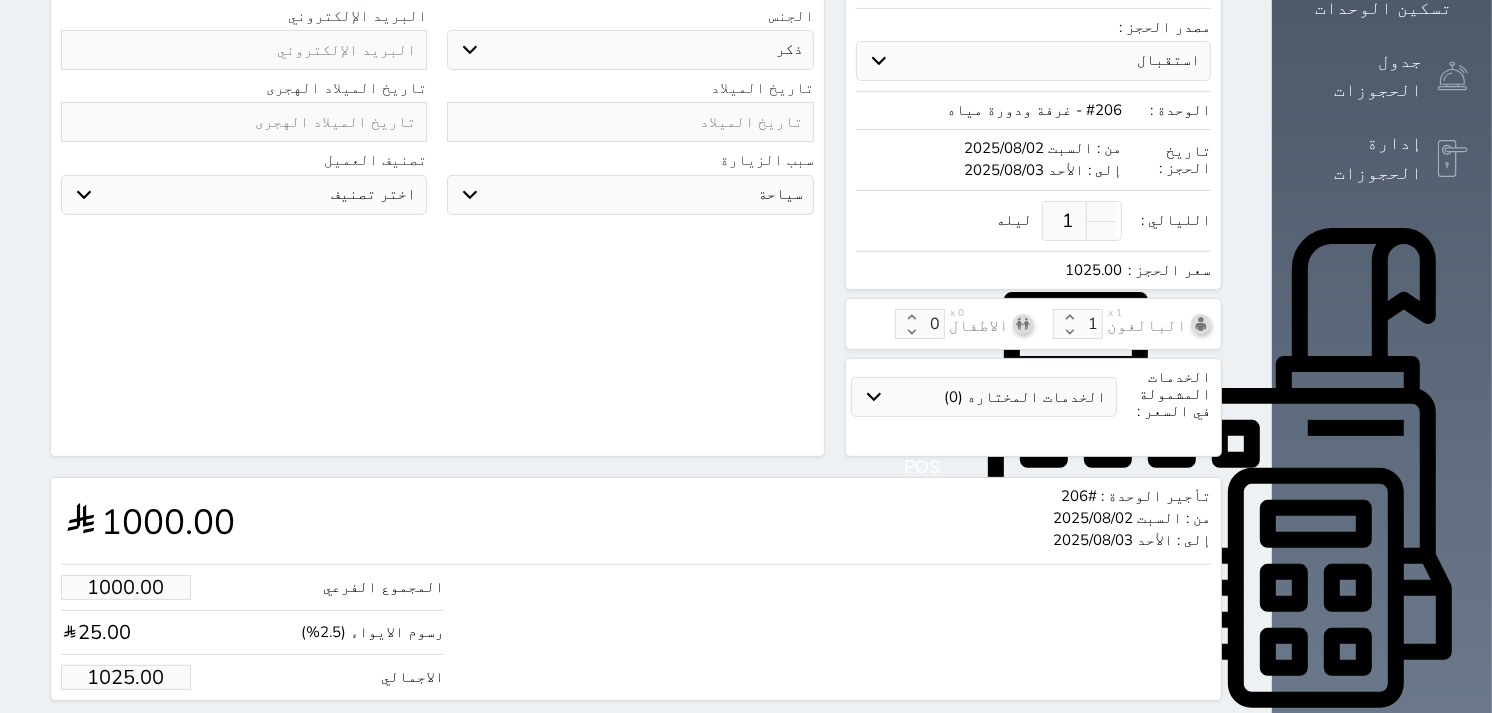 scroll, scrollTop: 472, scrollLeft: 0, axis: vertical 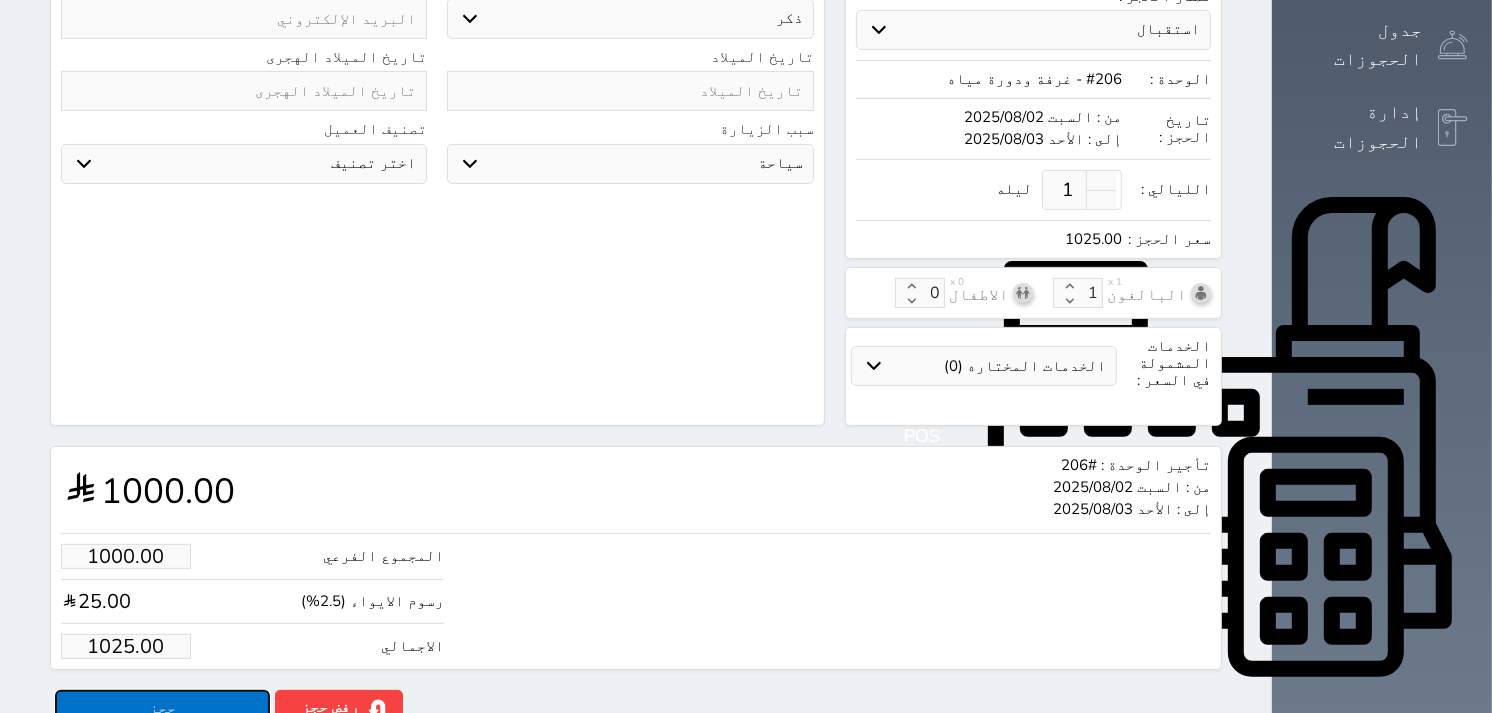 click on "حجز" at bounding box center [162, 707] 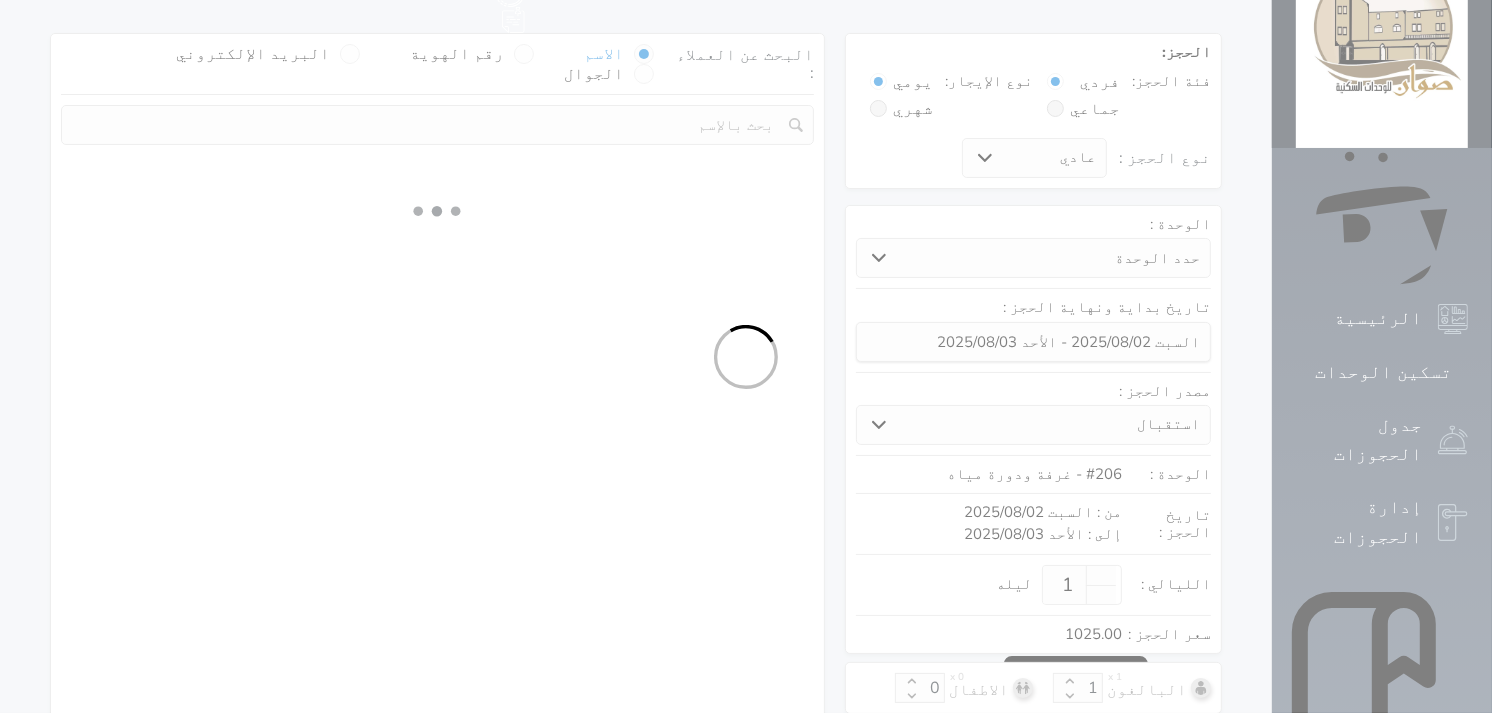 scroll, scrollTop: 27, scrollLeft: 0, axis: vertical 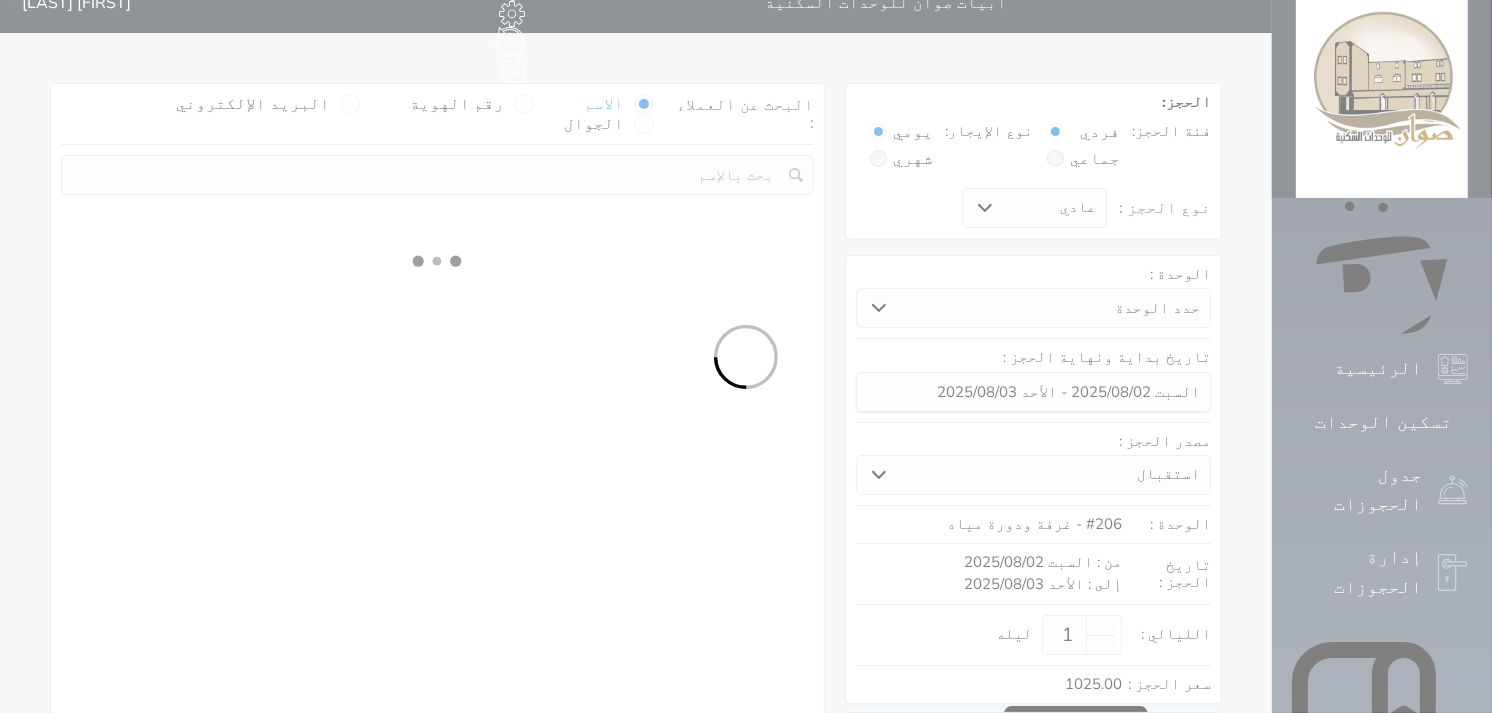 select on "1" 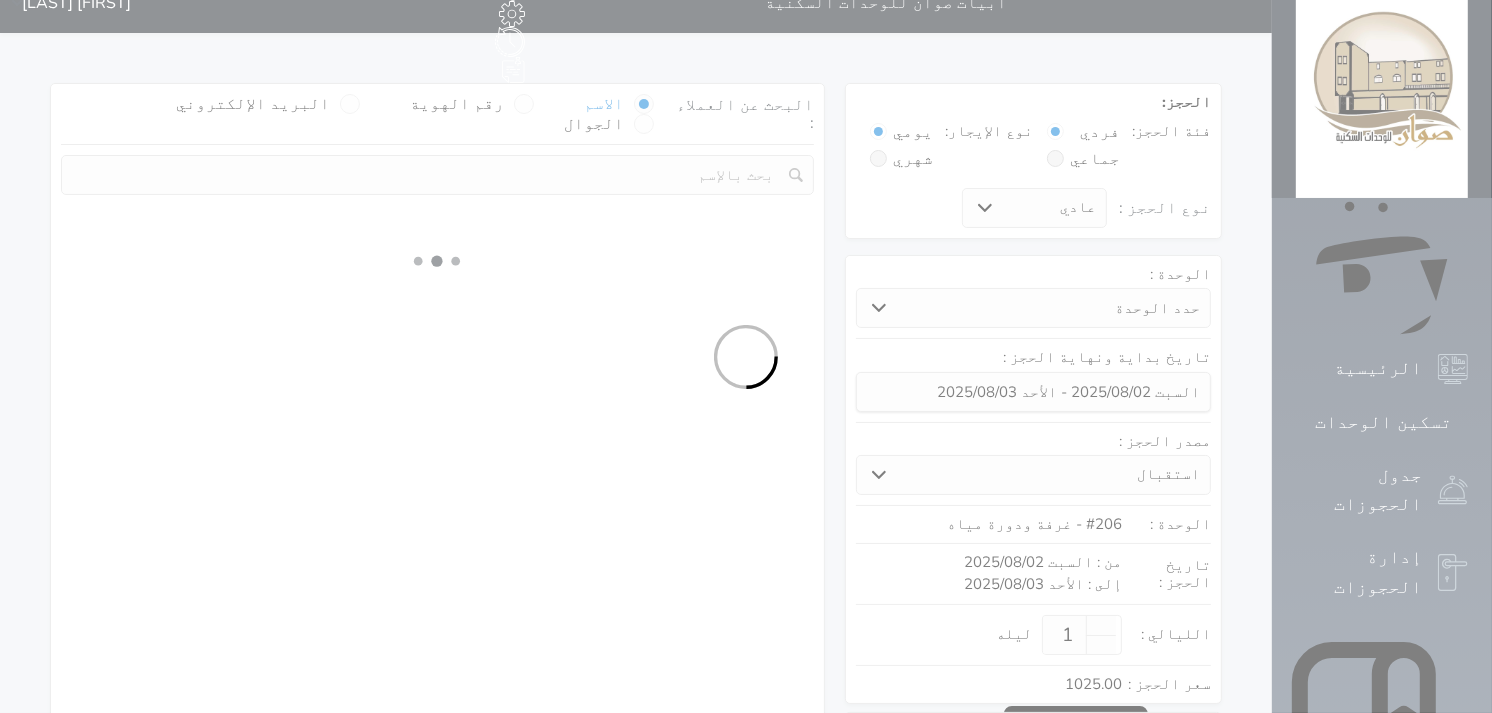 select on "113" 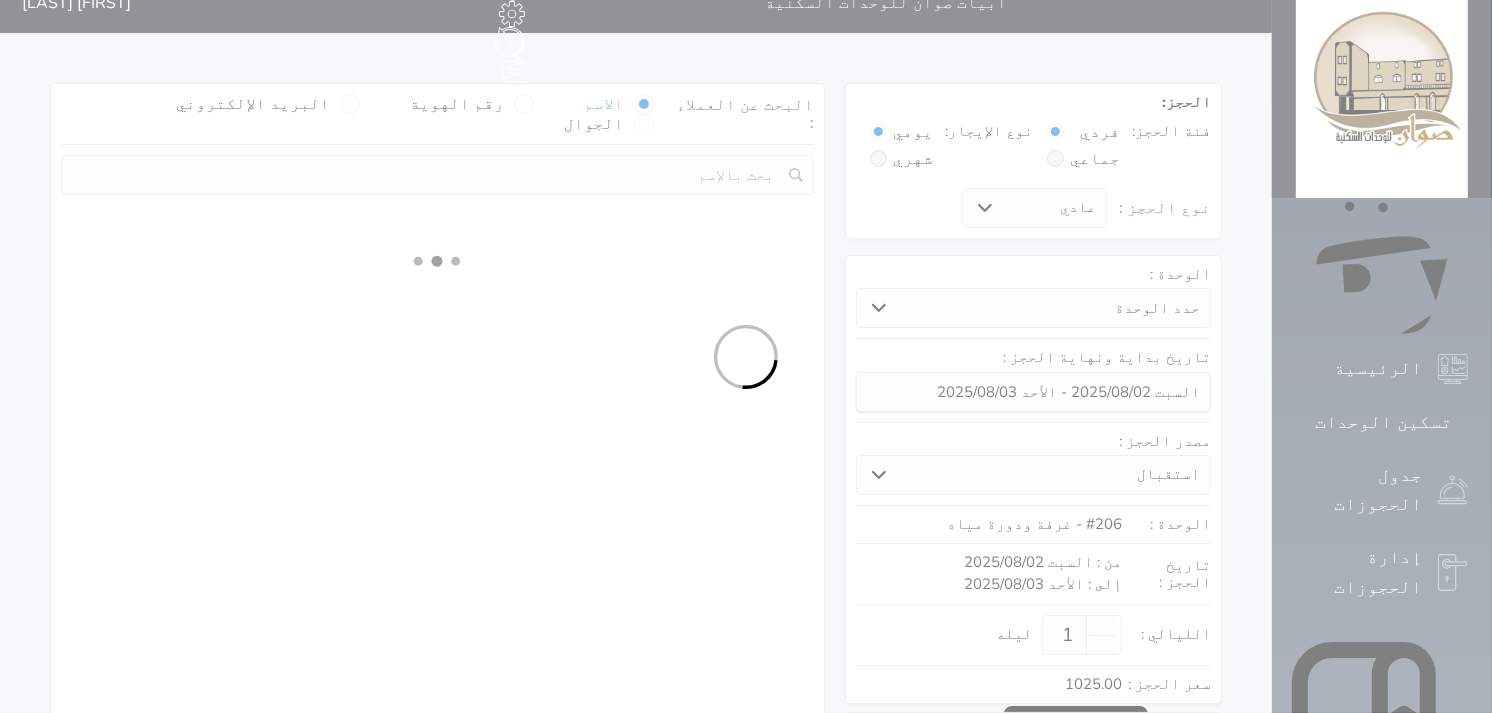 select on "1" 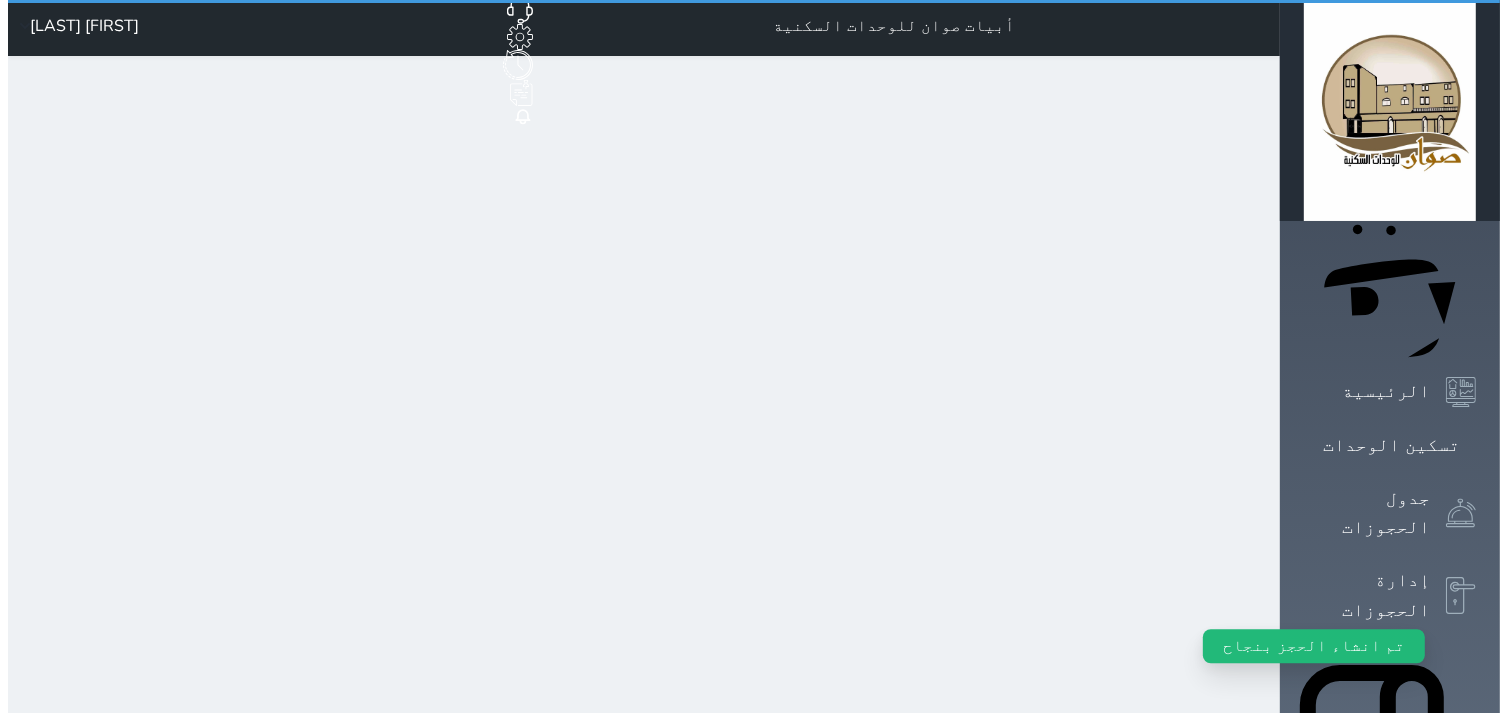 scroll, scrollTop: 0, scrollLeft: 0, axis: both 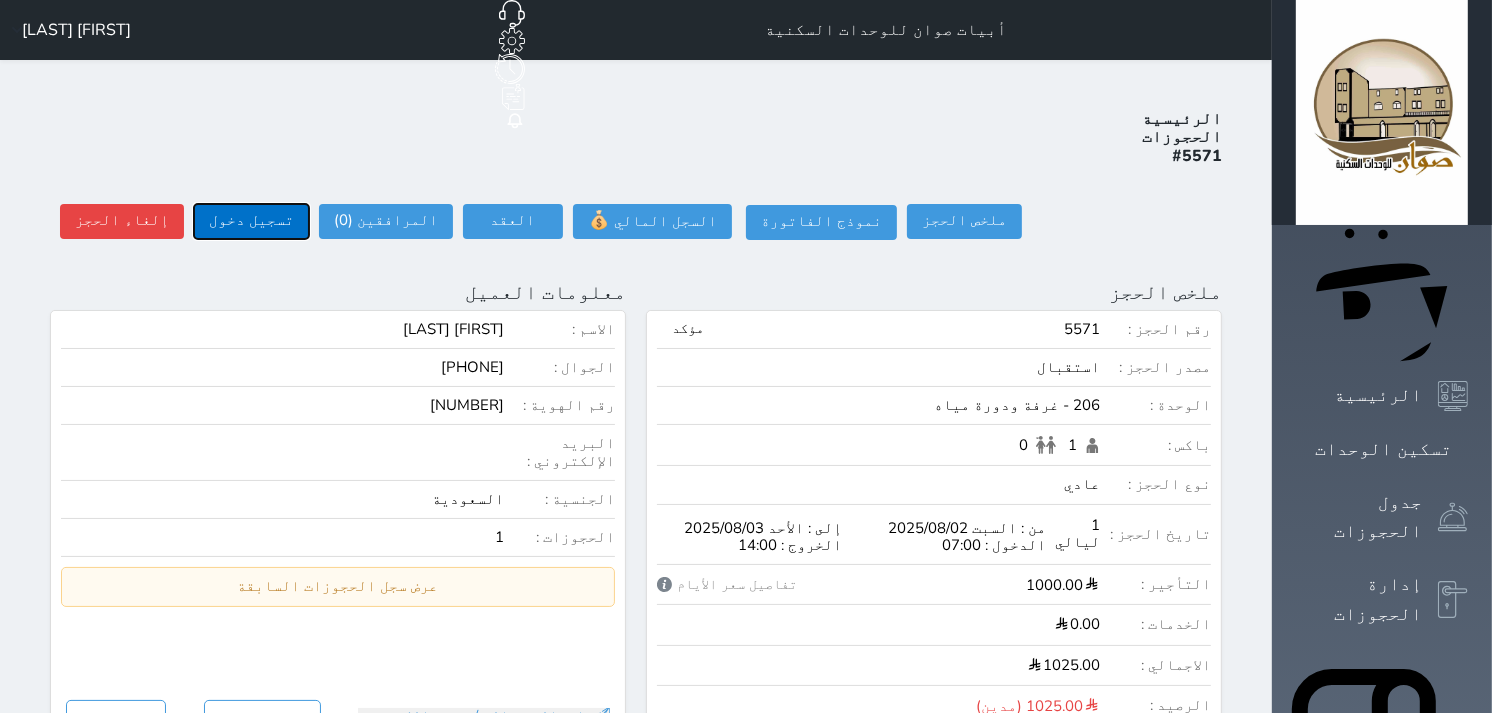 click on "تسجيل دخول" at bounding box center (251, 221) 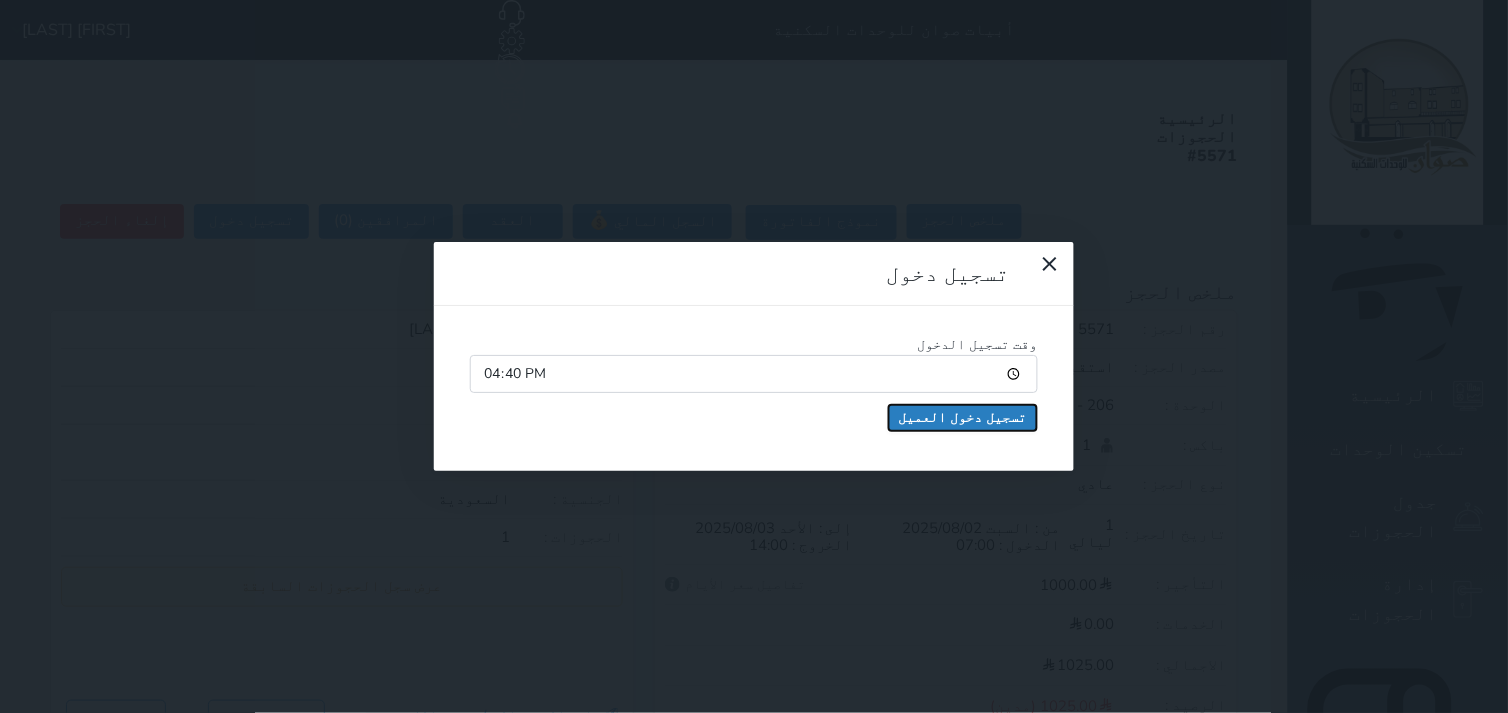 click on "تسجيل دخول العميل" at bounding box center [963, 418] 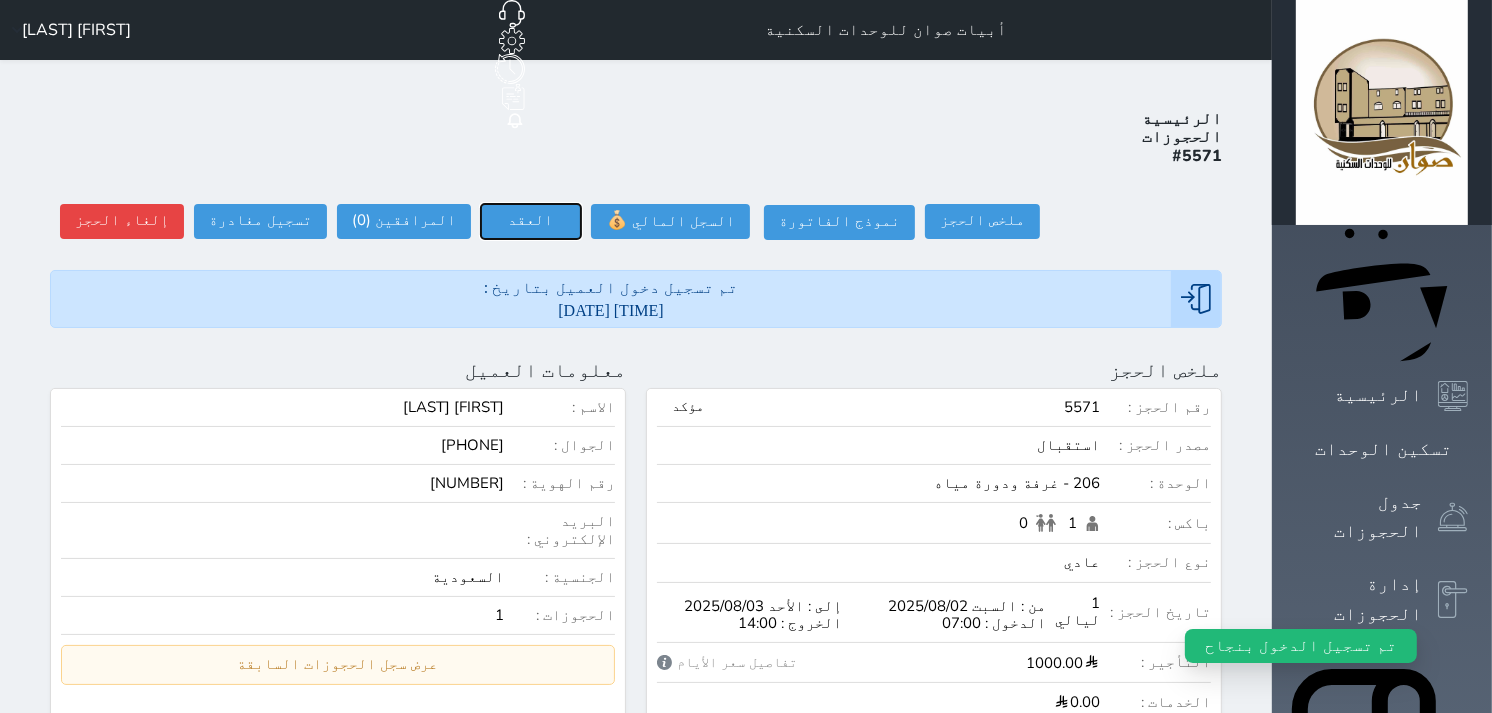 drag, startPoint x: 452, startPoint y: 143, endPoint x: 437, endPoint y: 147, distance: 15.524175 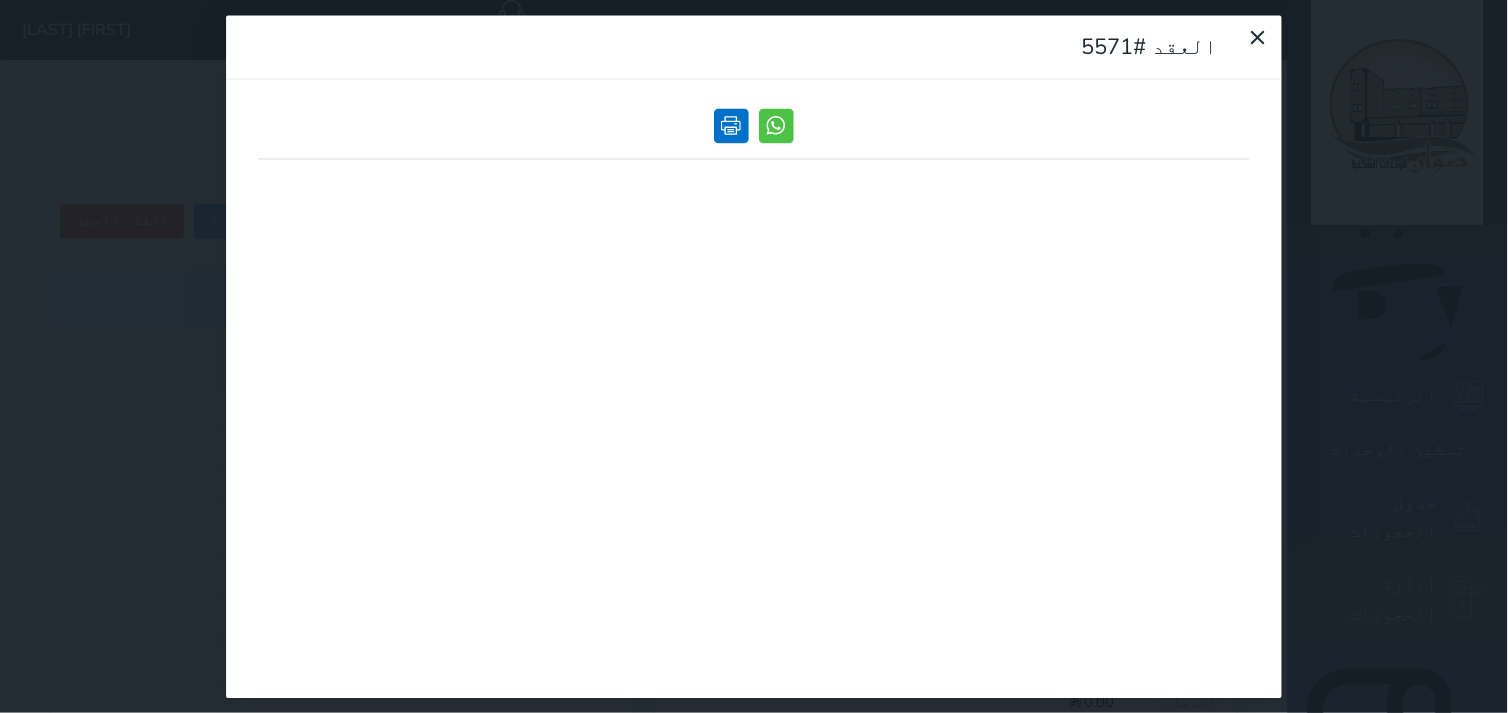 click at bounding box center [731, 125] 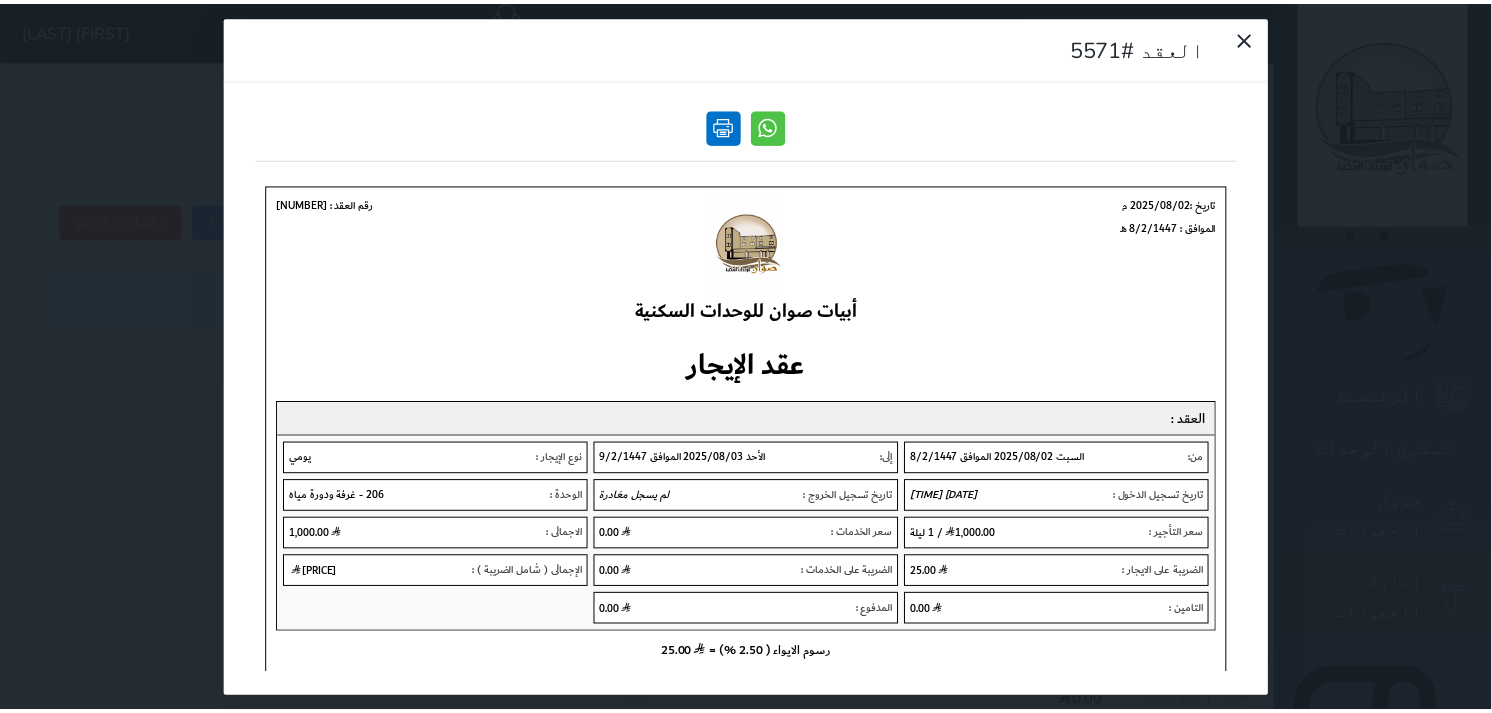 scroll, scrollTop: 0, scrollLeft: 0, axis: both 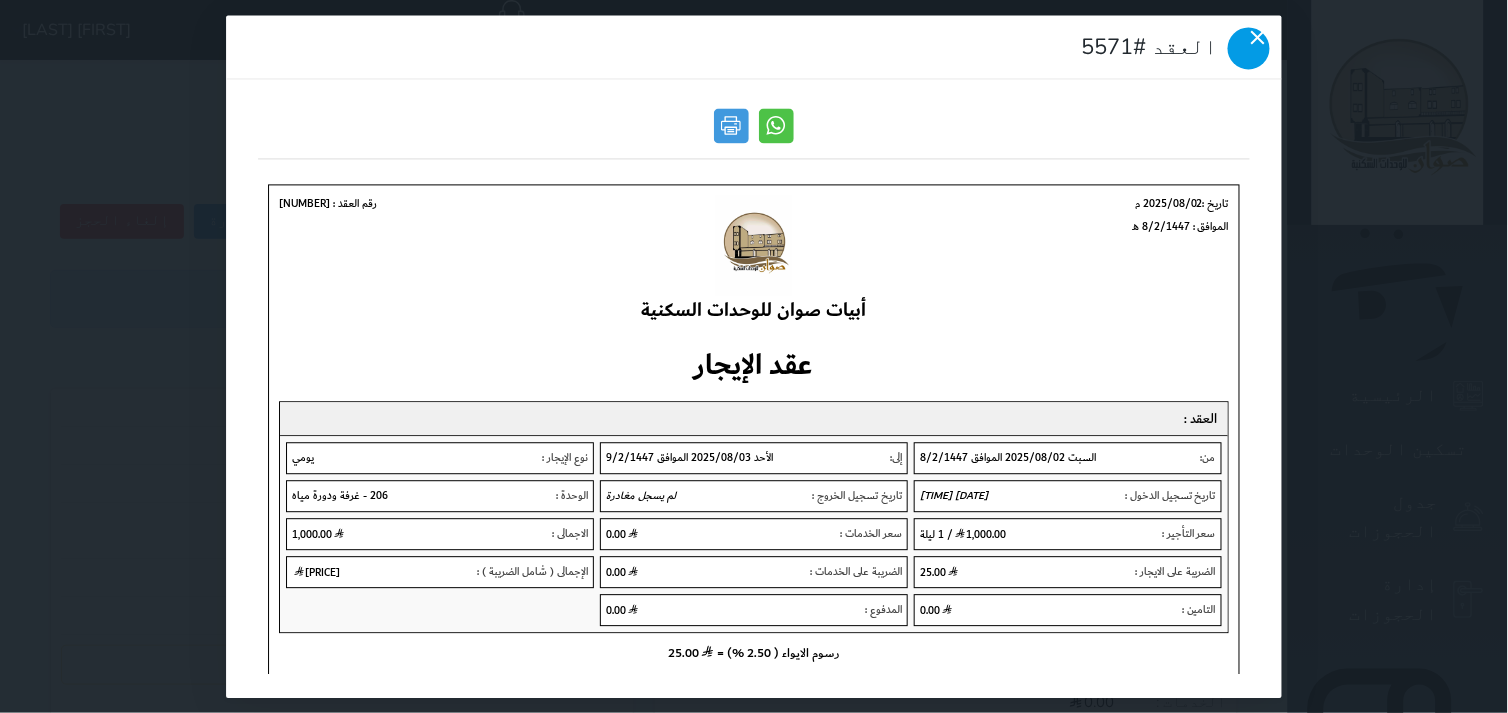 click 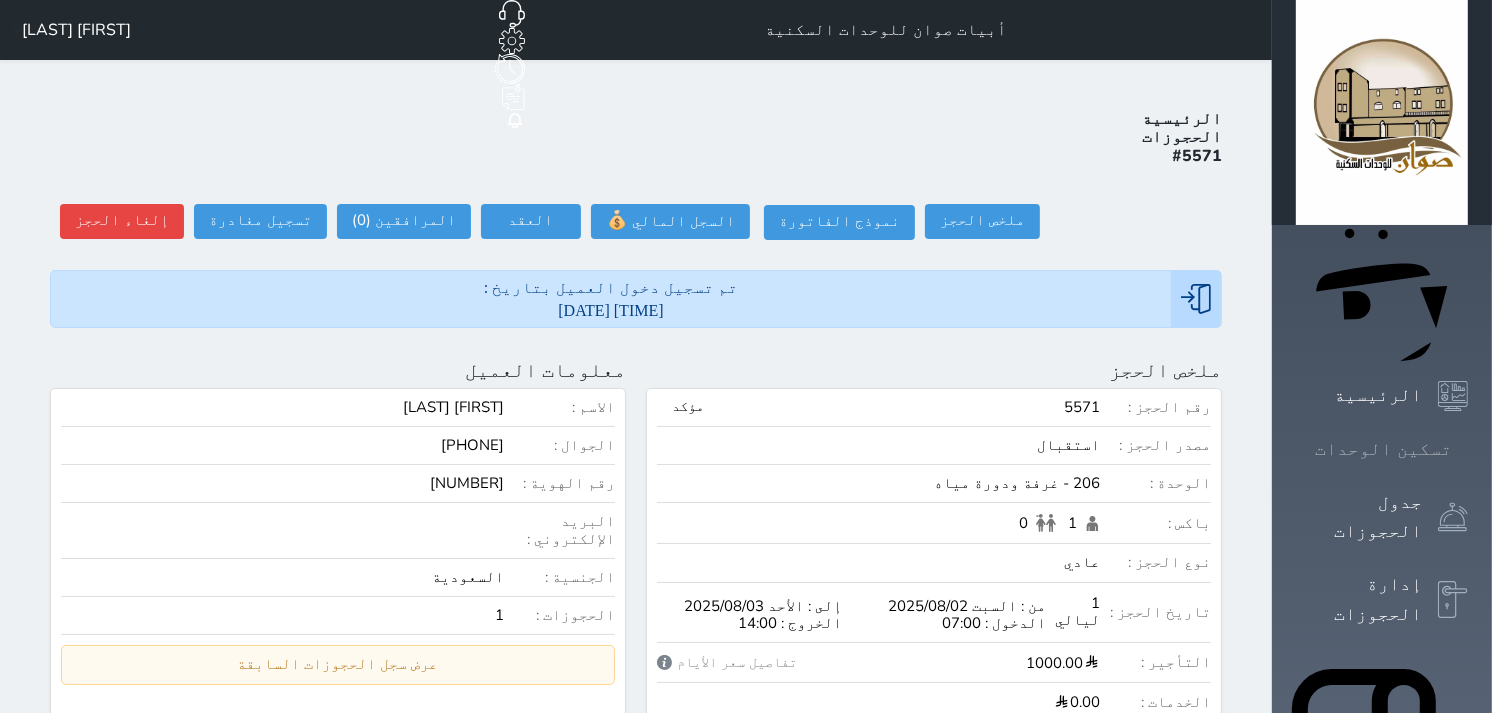 click 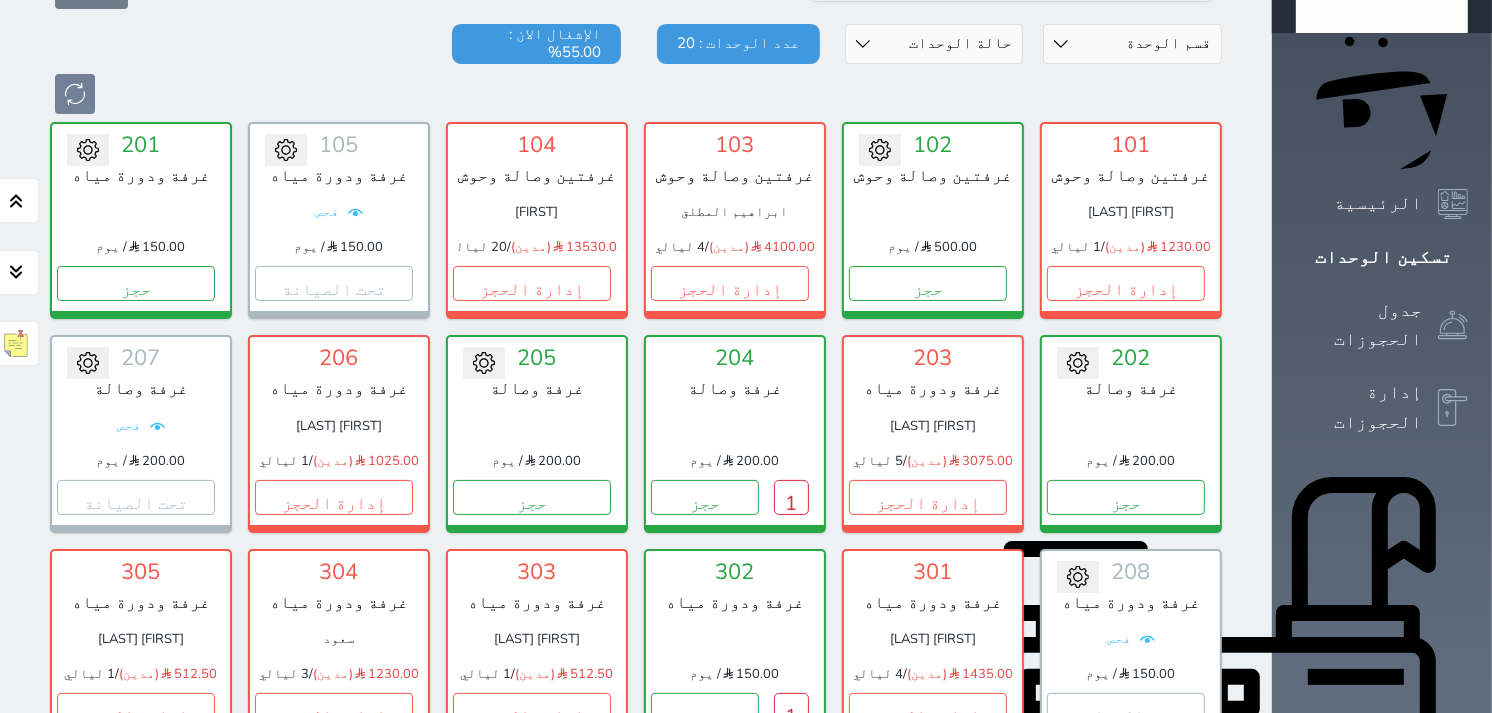 scroll, scrollTop: 77, scrollLeft: 0, axis: vertical 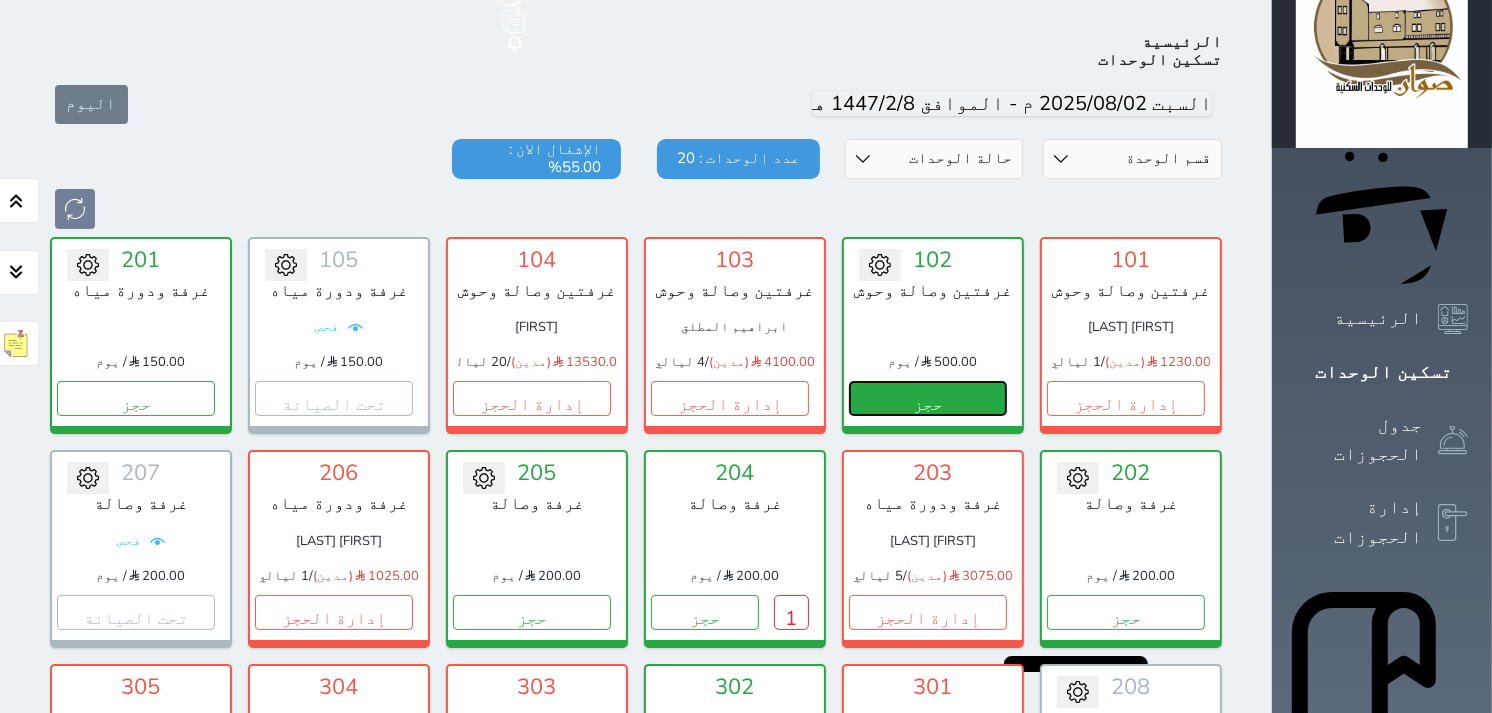 click on "حجز" at bounding box center [928, 398] 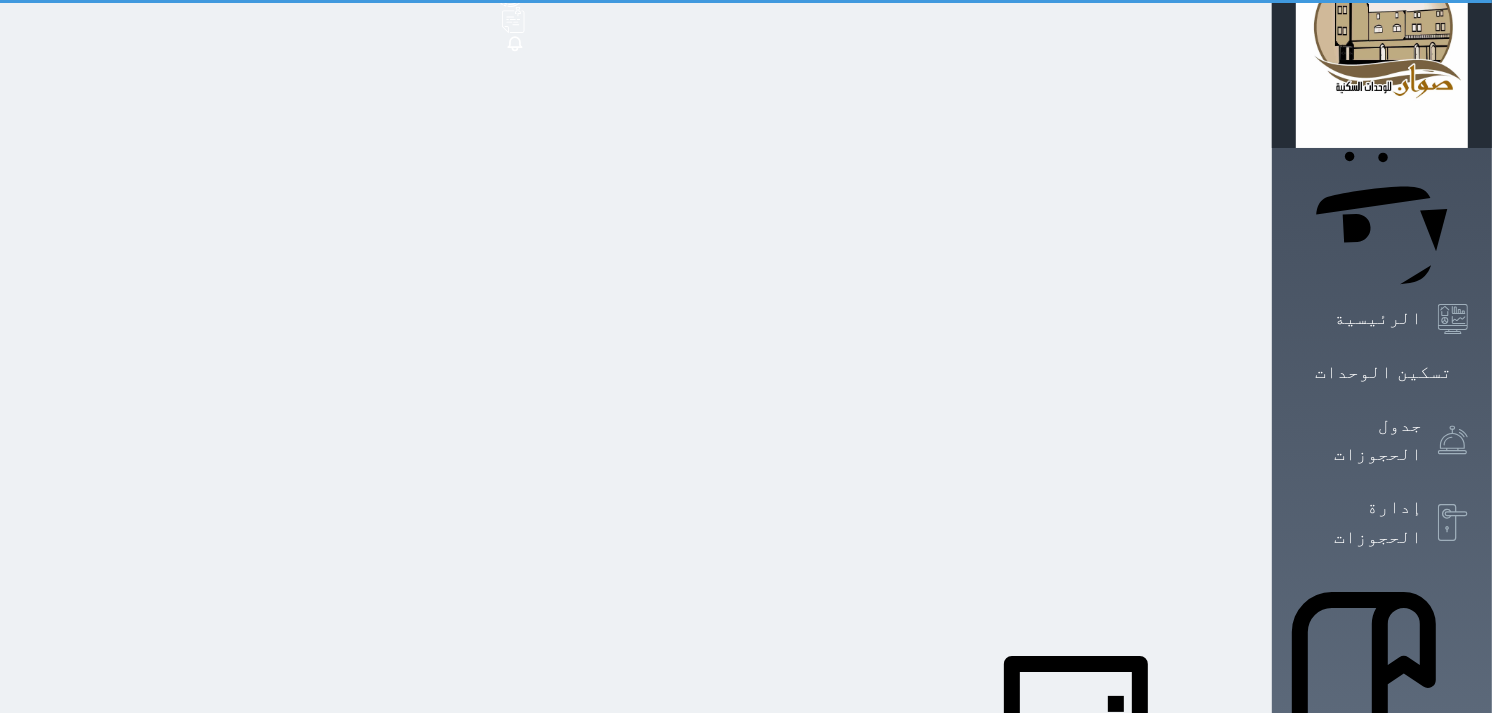 scroll, scrollTop: 0, scrollLeft: 0, axis: both 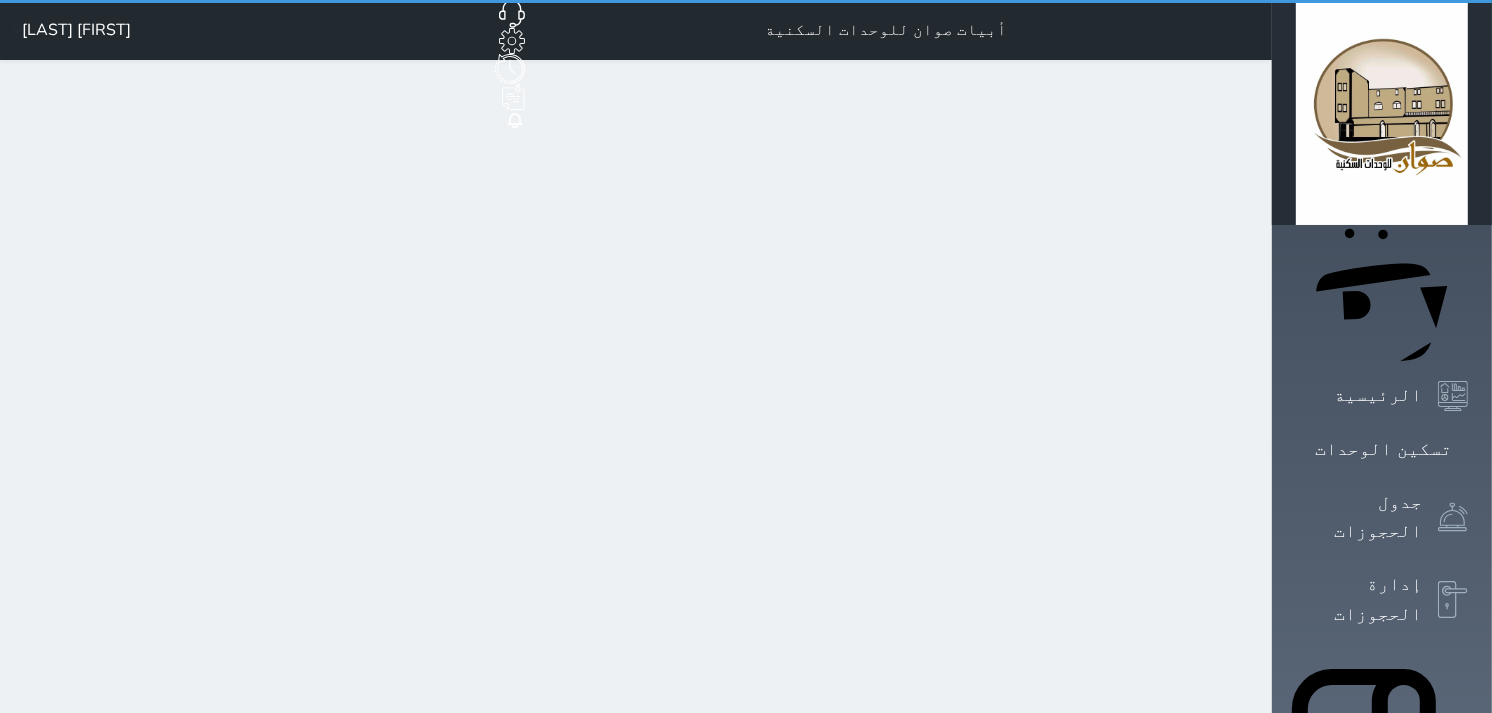 select on "1" 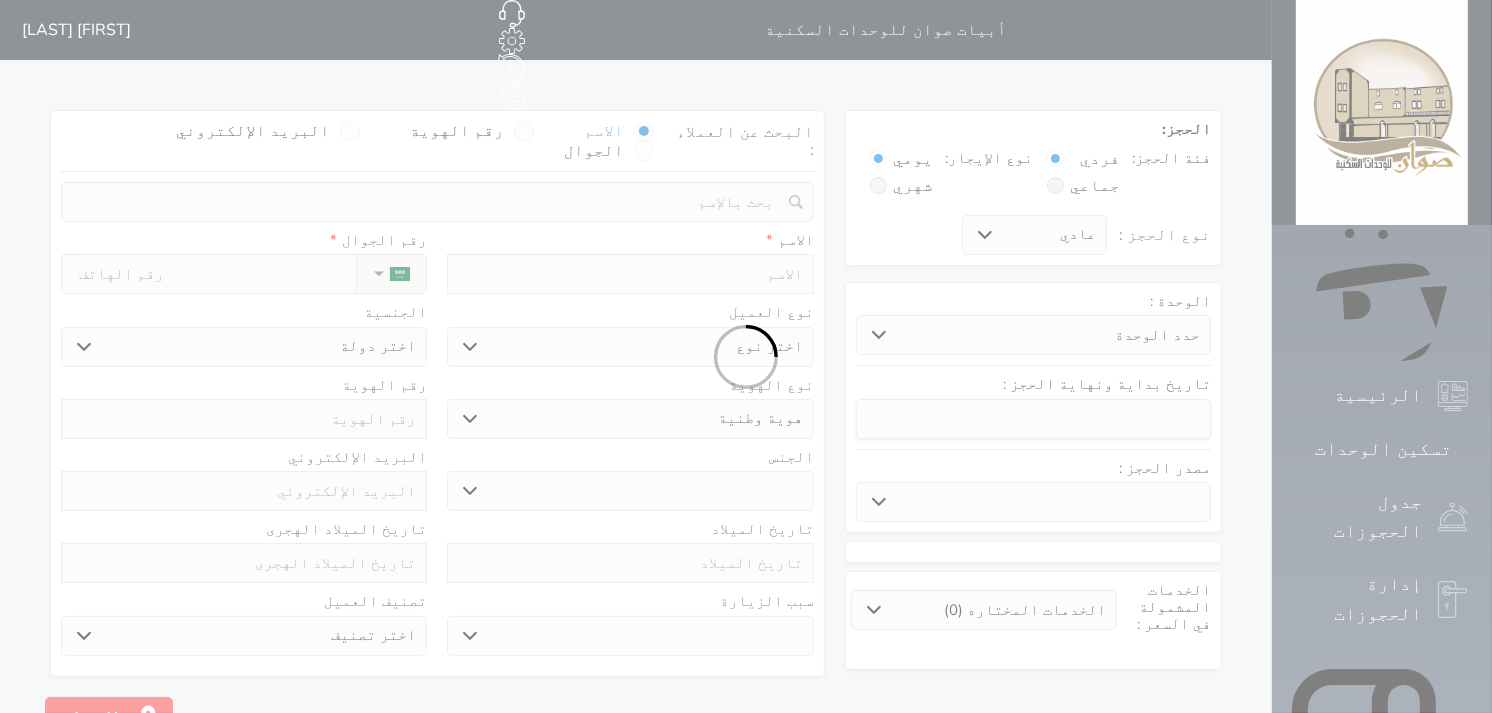 select 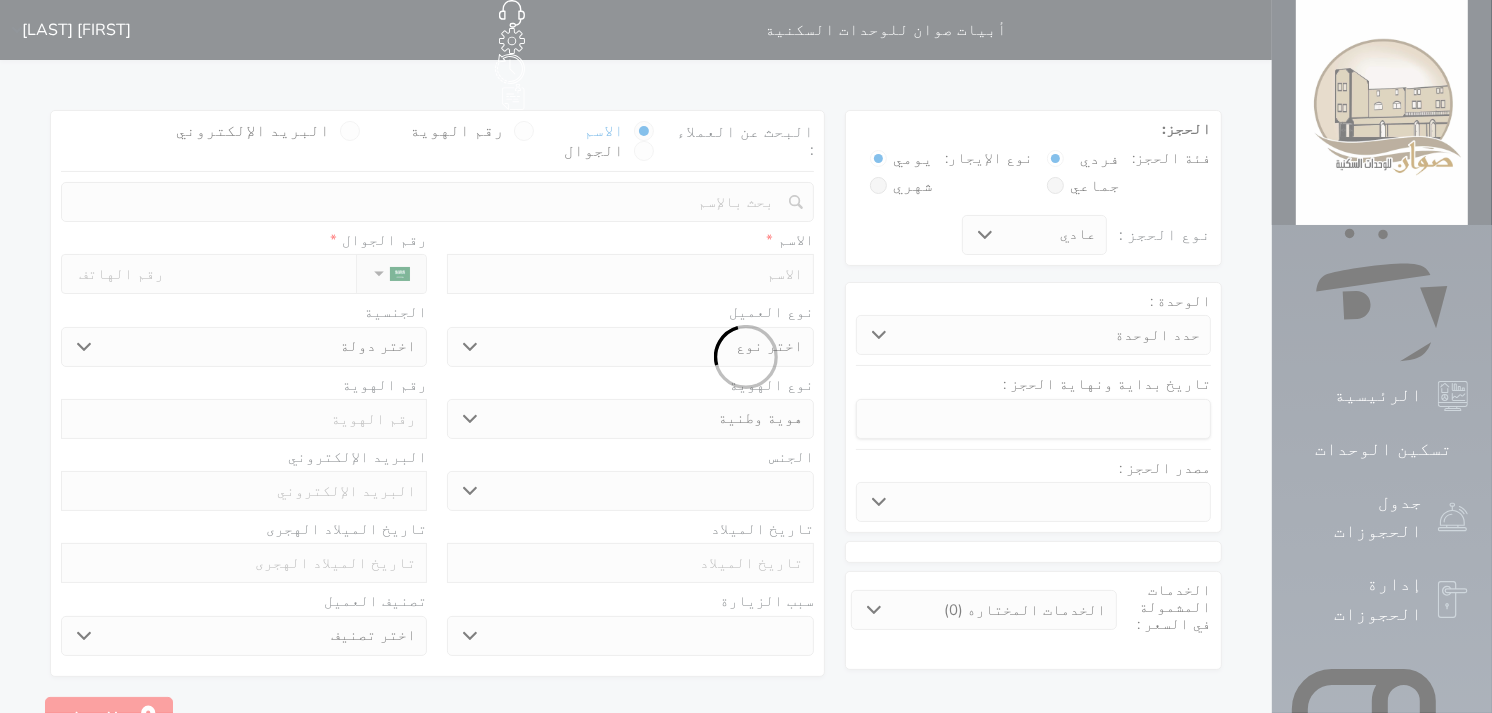 select 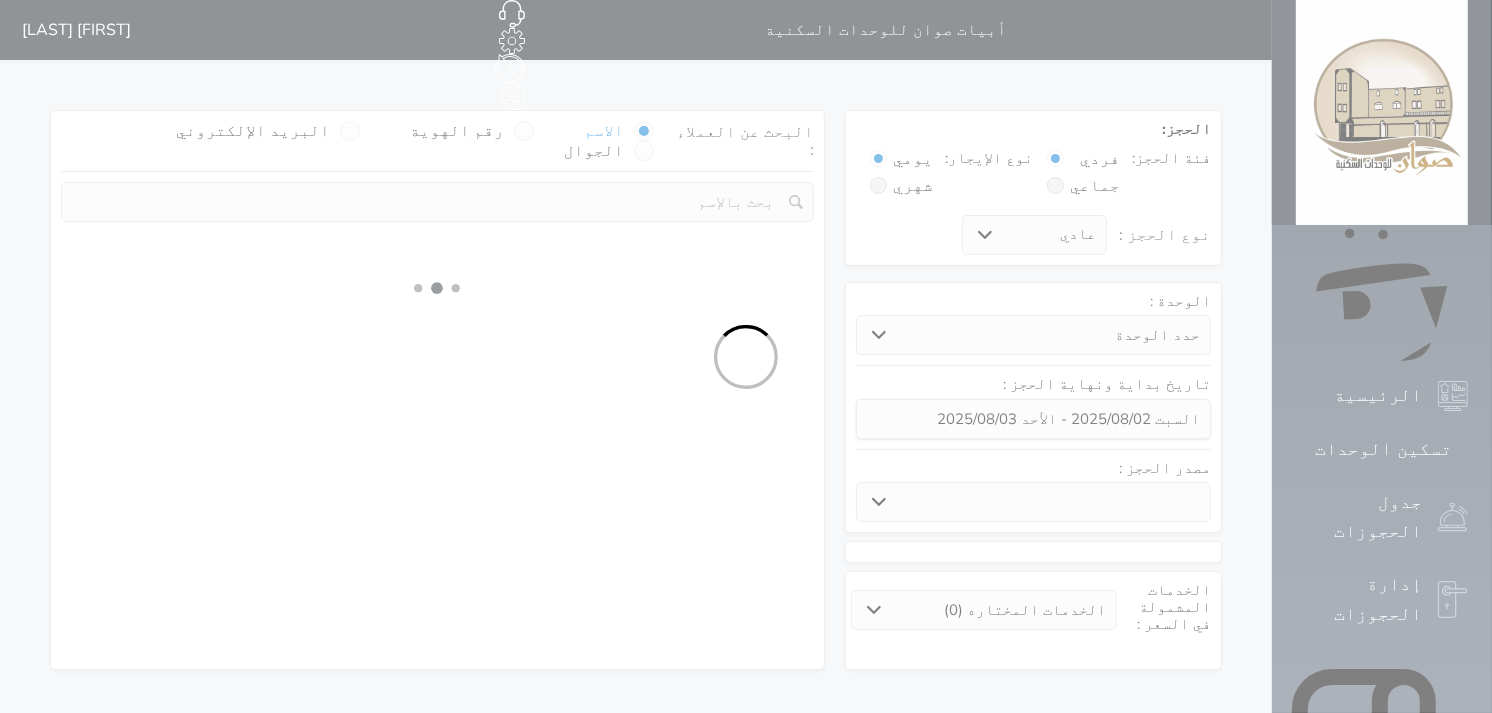 select 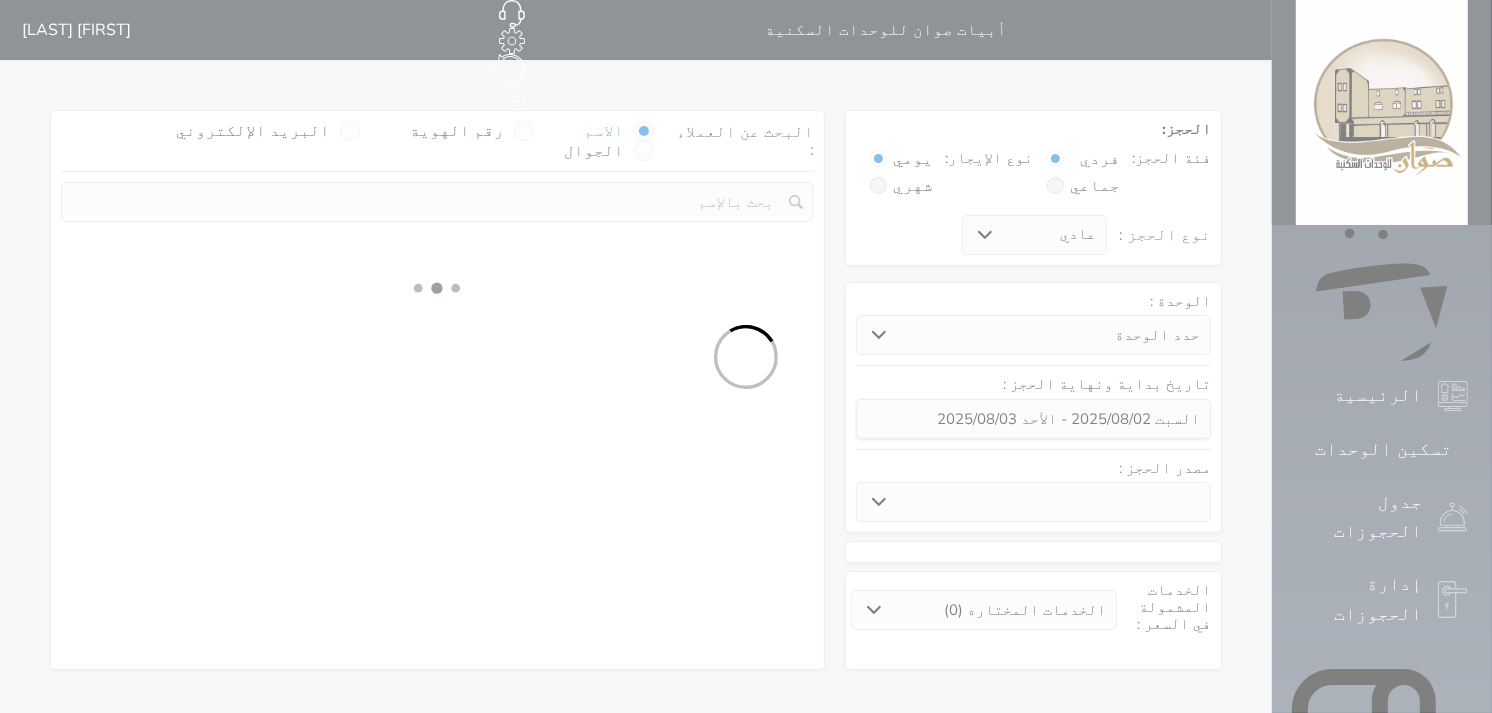 select on "1" 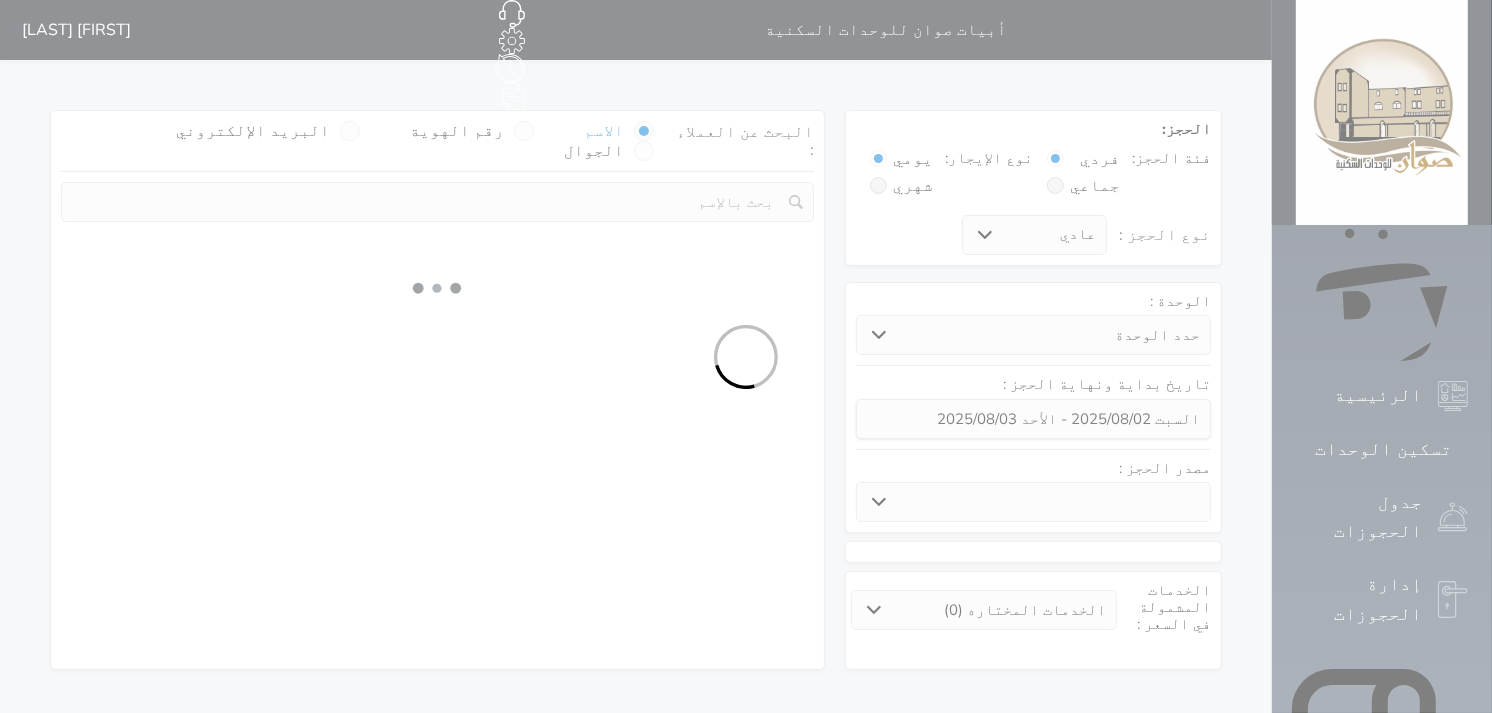 select on "113" 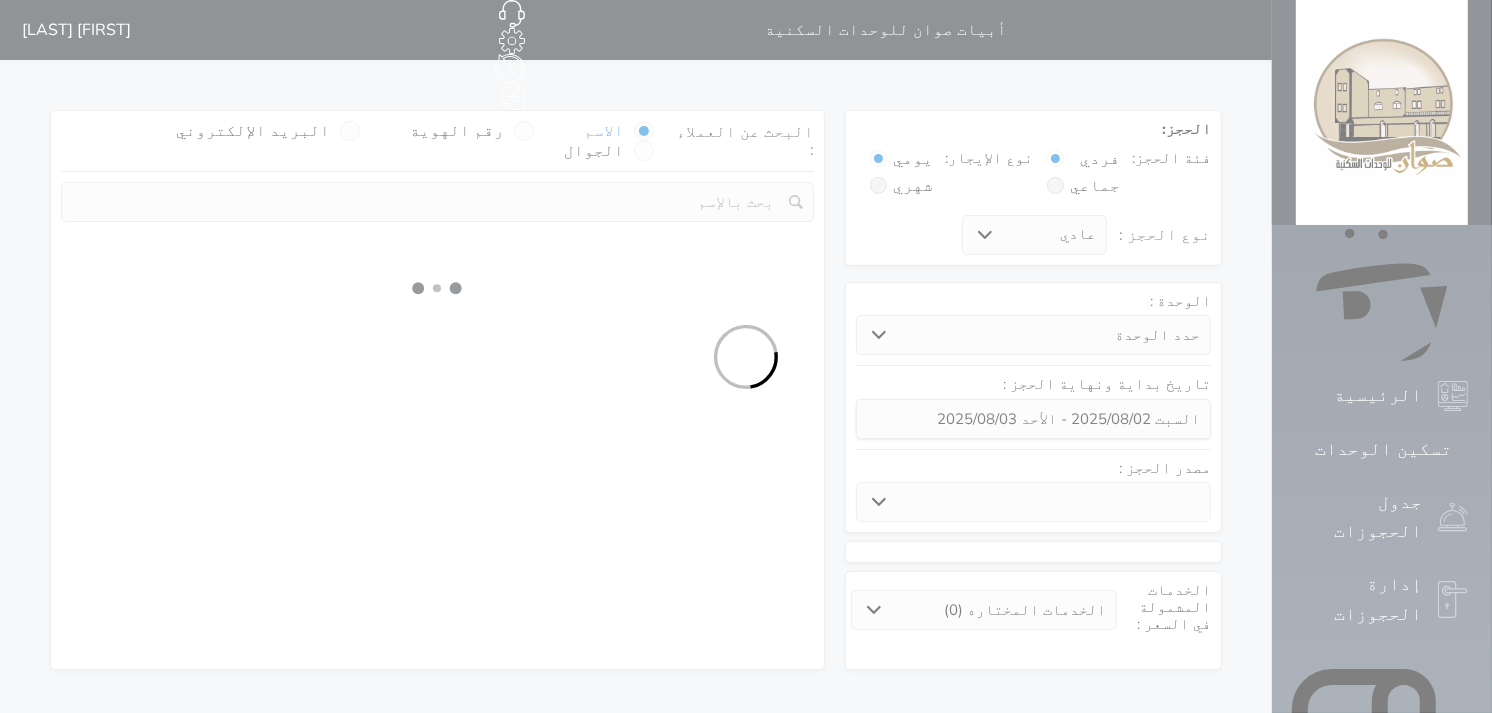 select on "1" 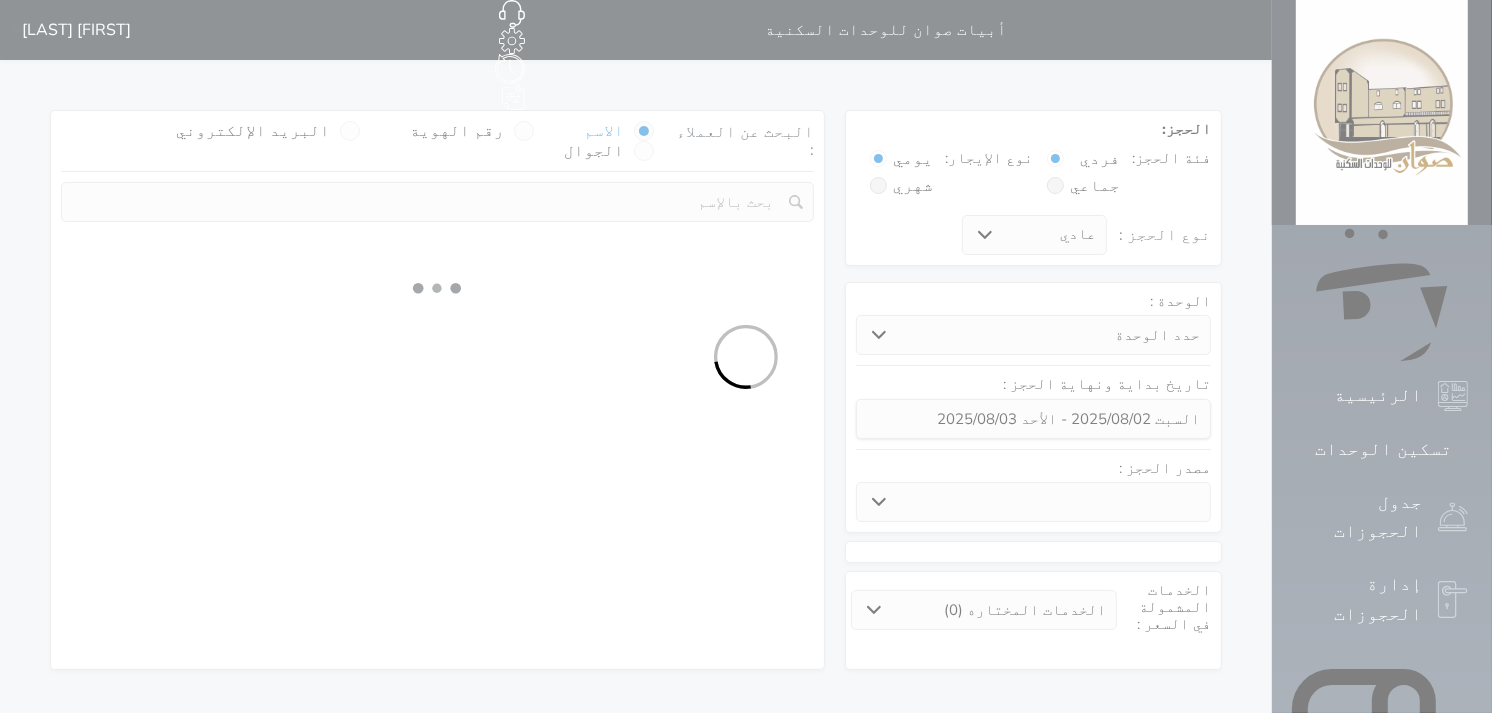 select 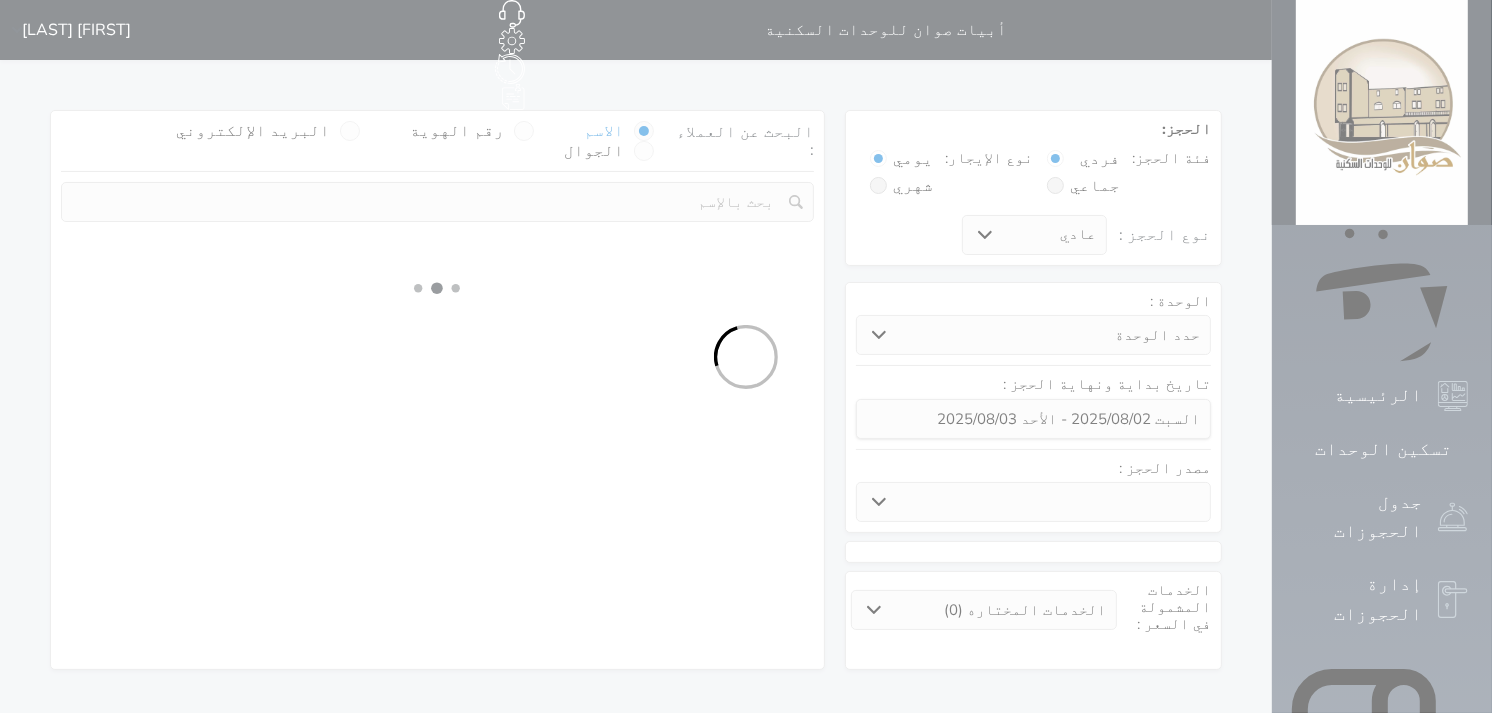 select on "7" 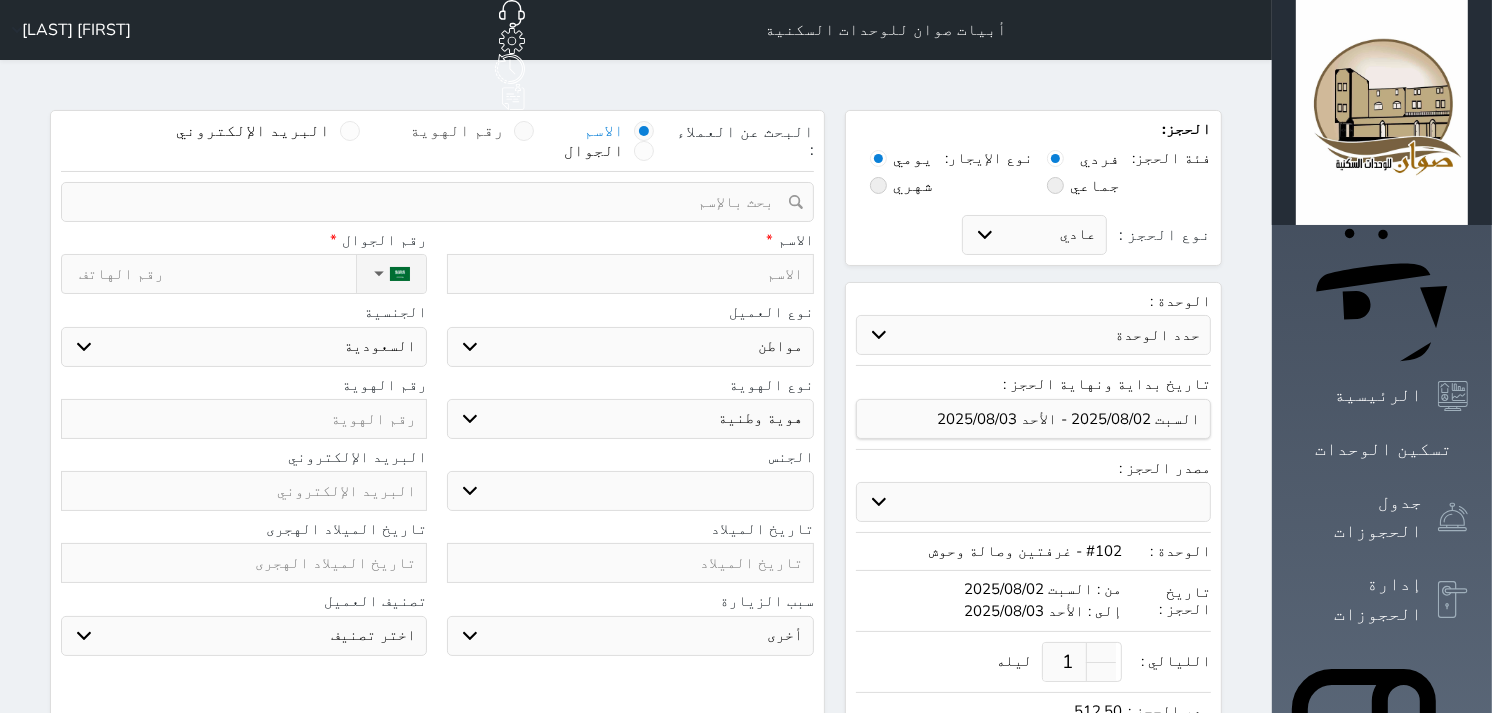 click at bounding box center [524, 131] 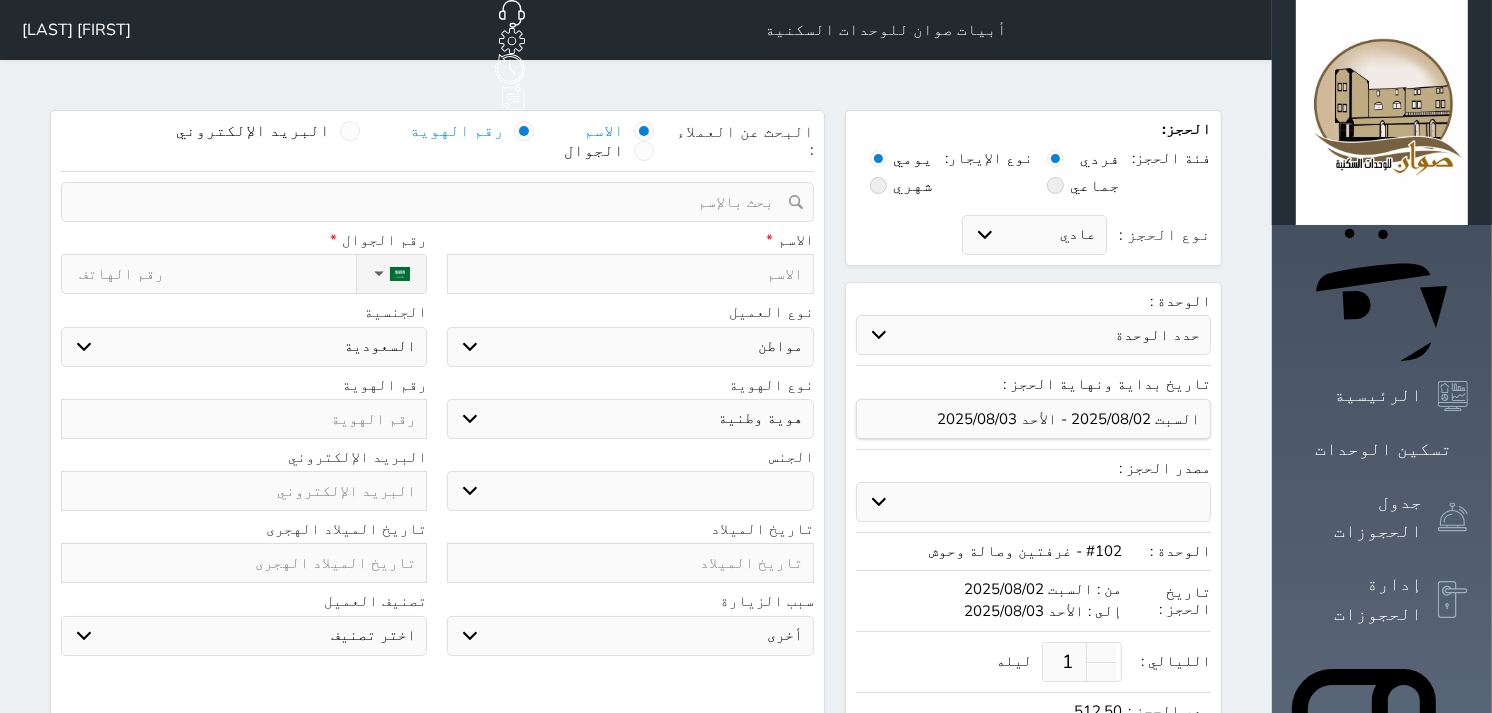 select 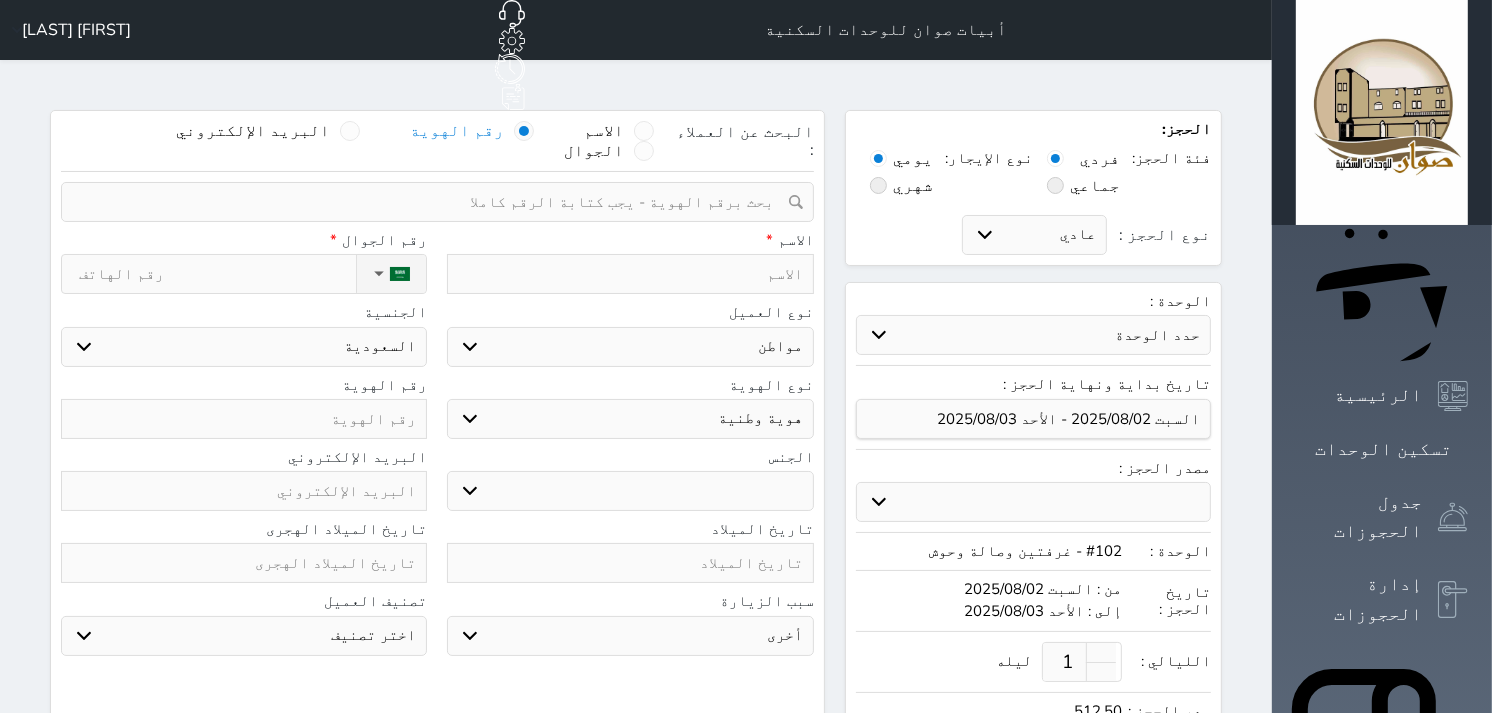 click at bounding box center (430, 202) 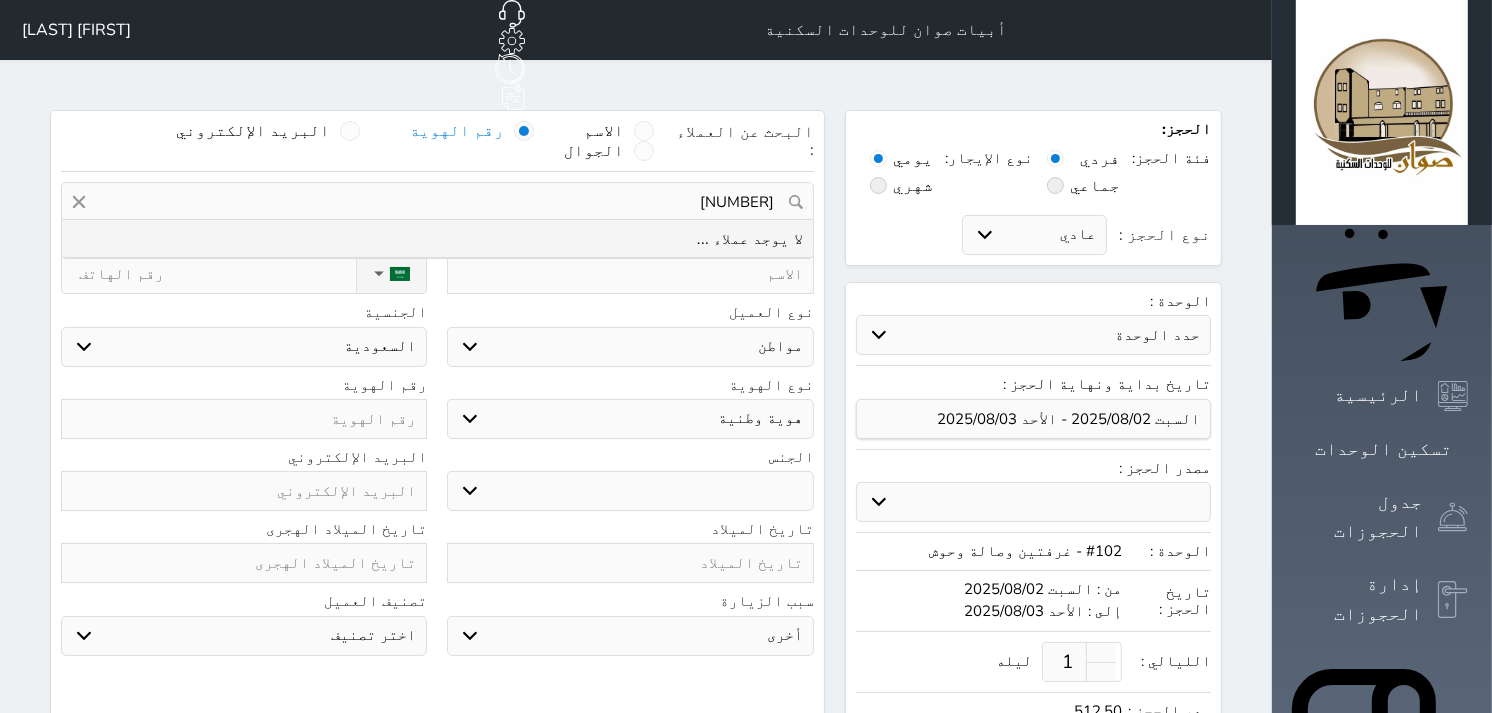 type on "[NUMBER]" 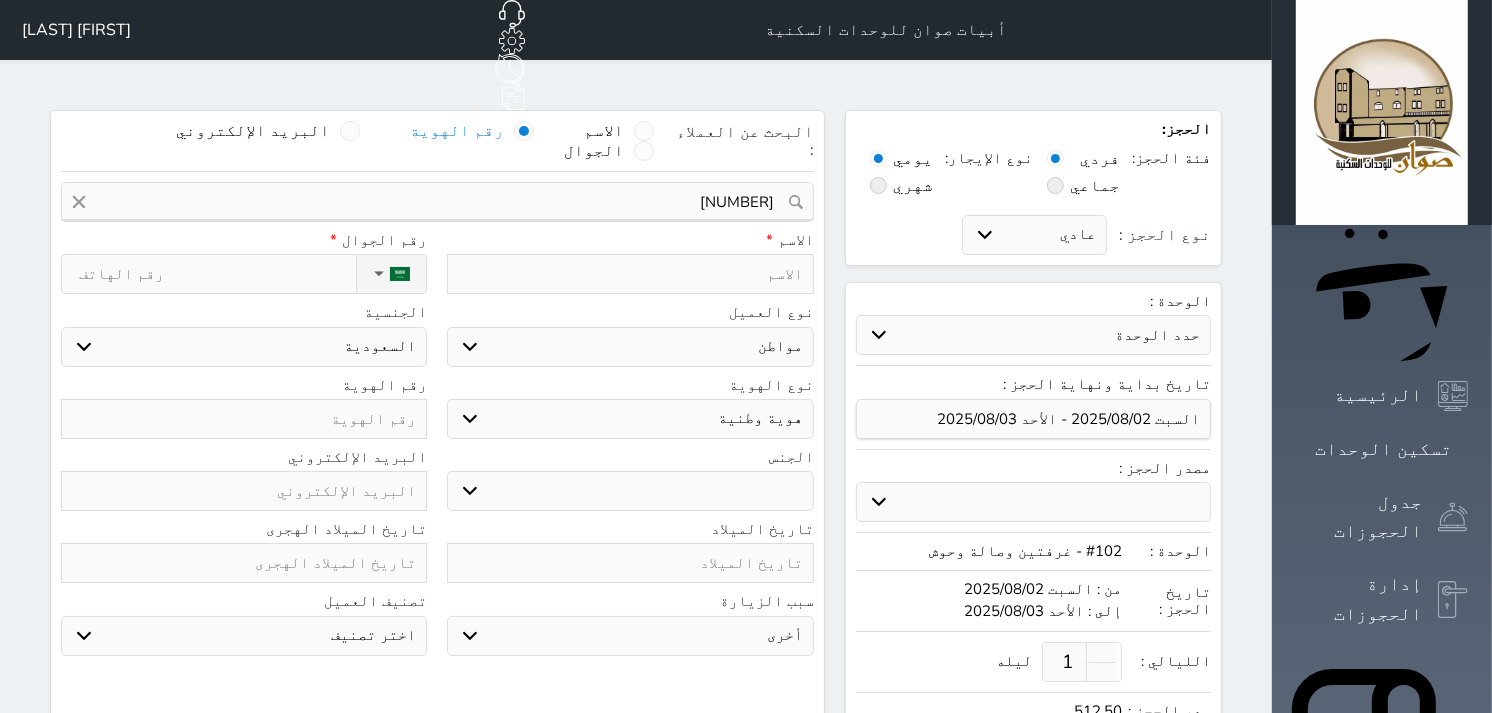 click at bounding box center [244, 419] 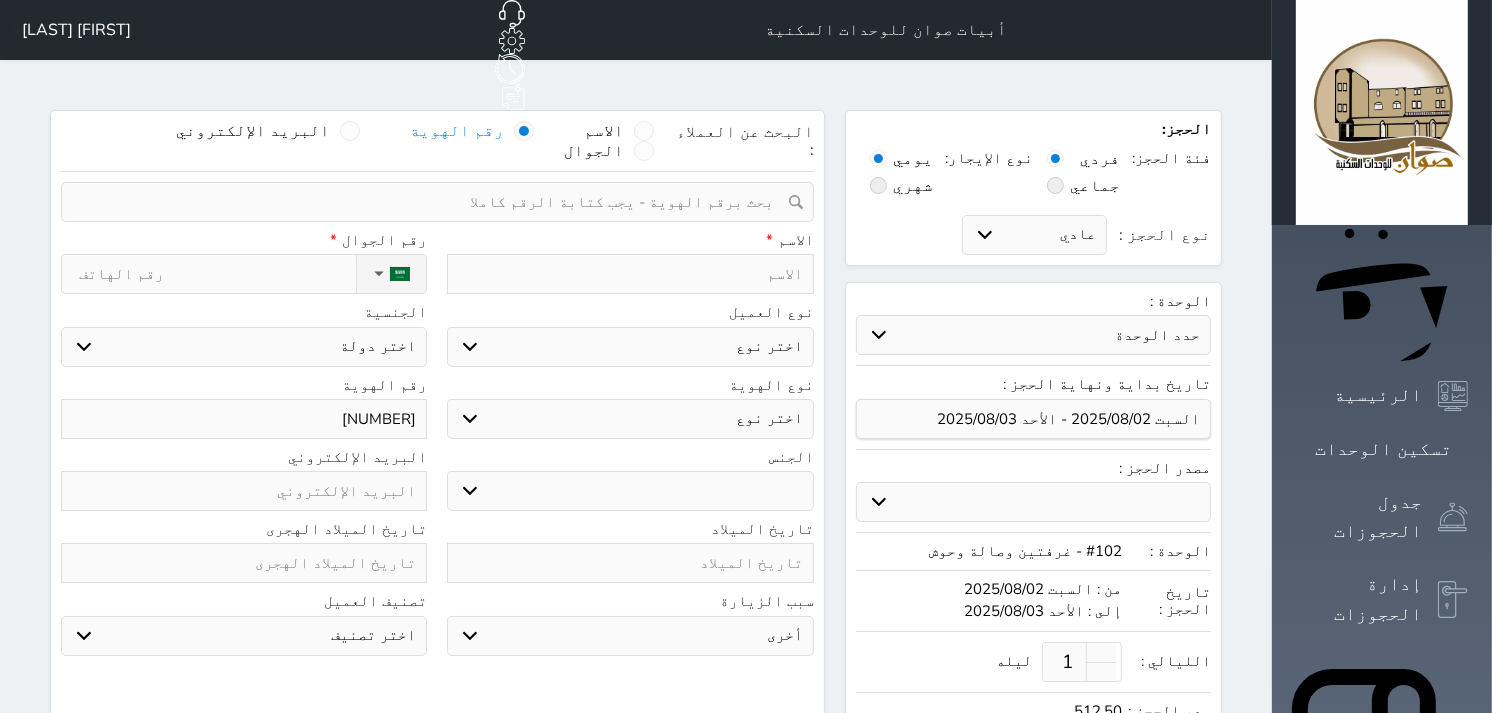 click on "نوع الحجز :" at bounding box center (217, 274) 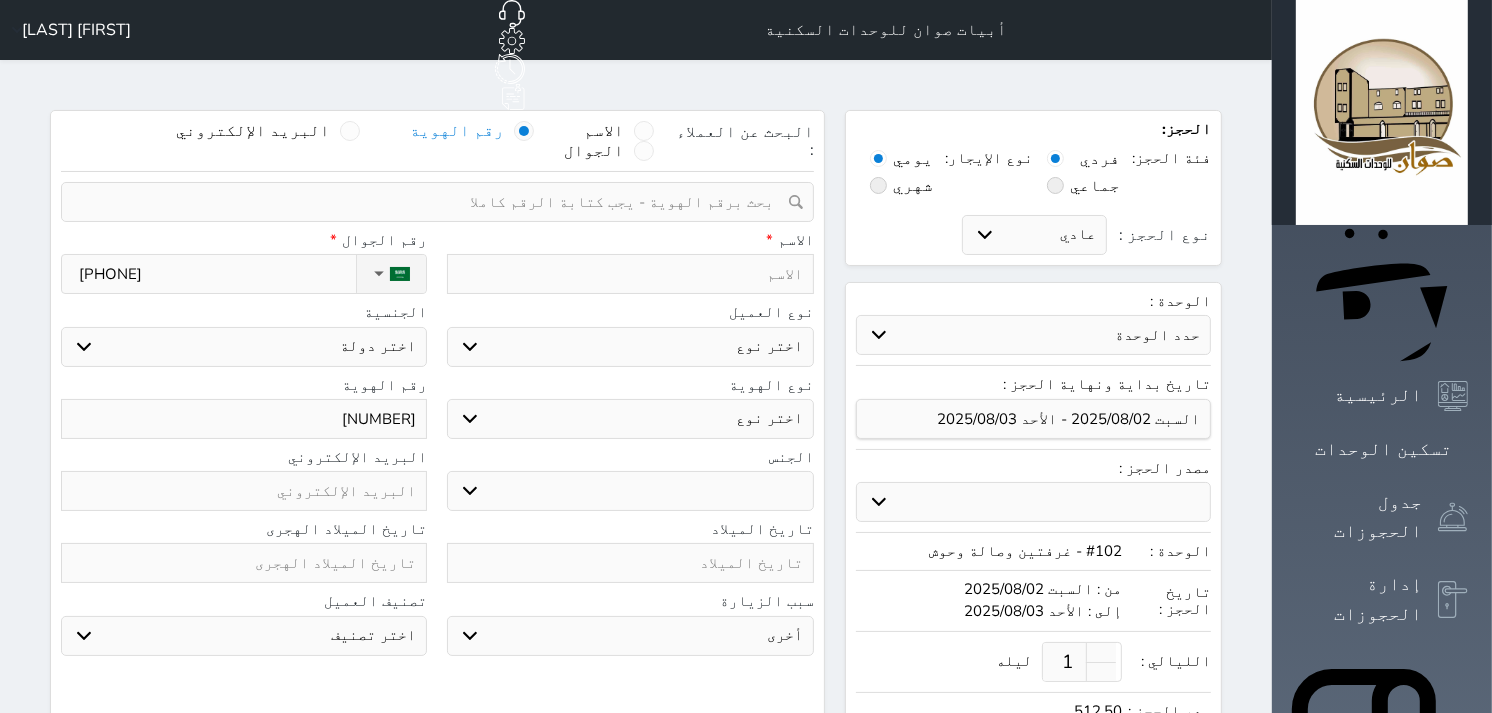 click at bounding box center [630, 274] 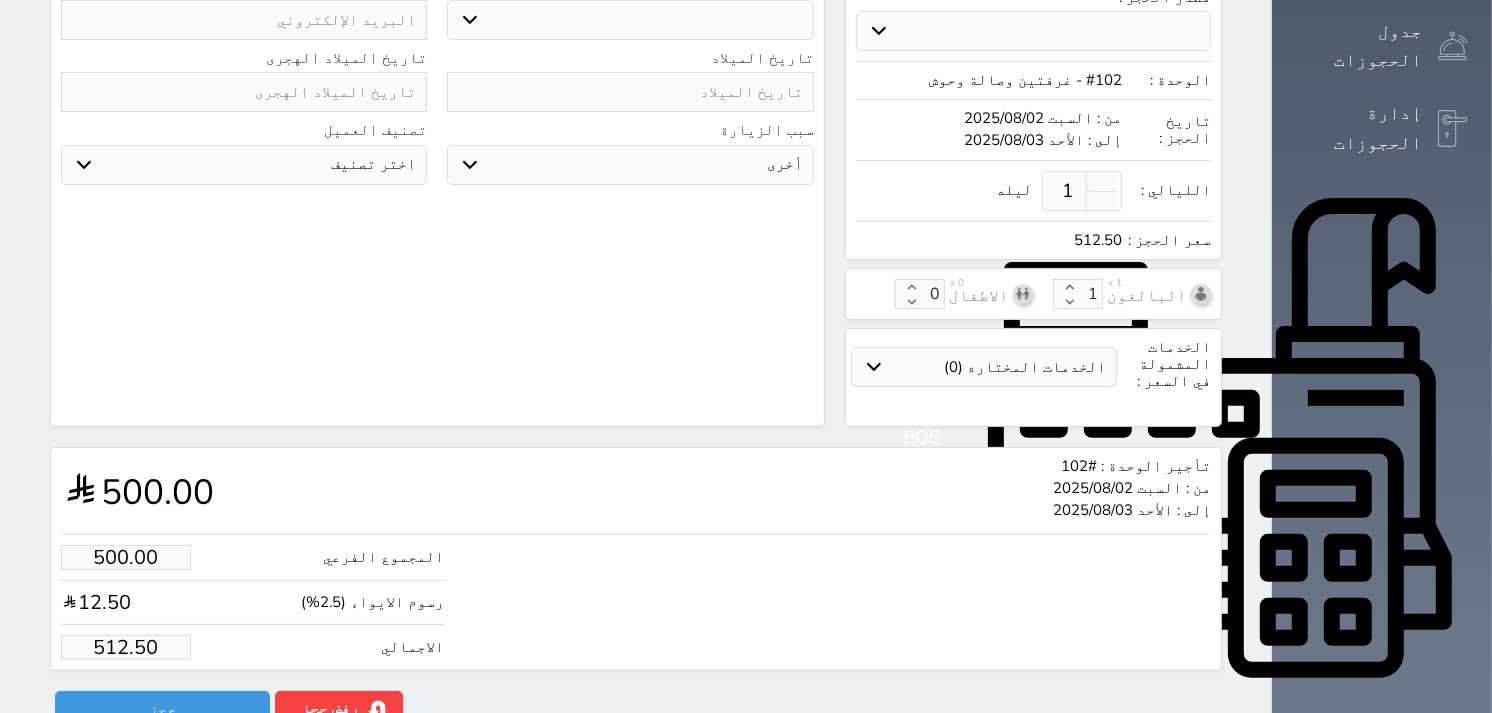 scroll, scrollTop: 472, scrollLeft: 0, axis: vertical 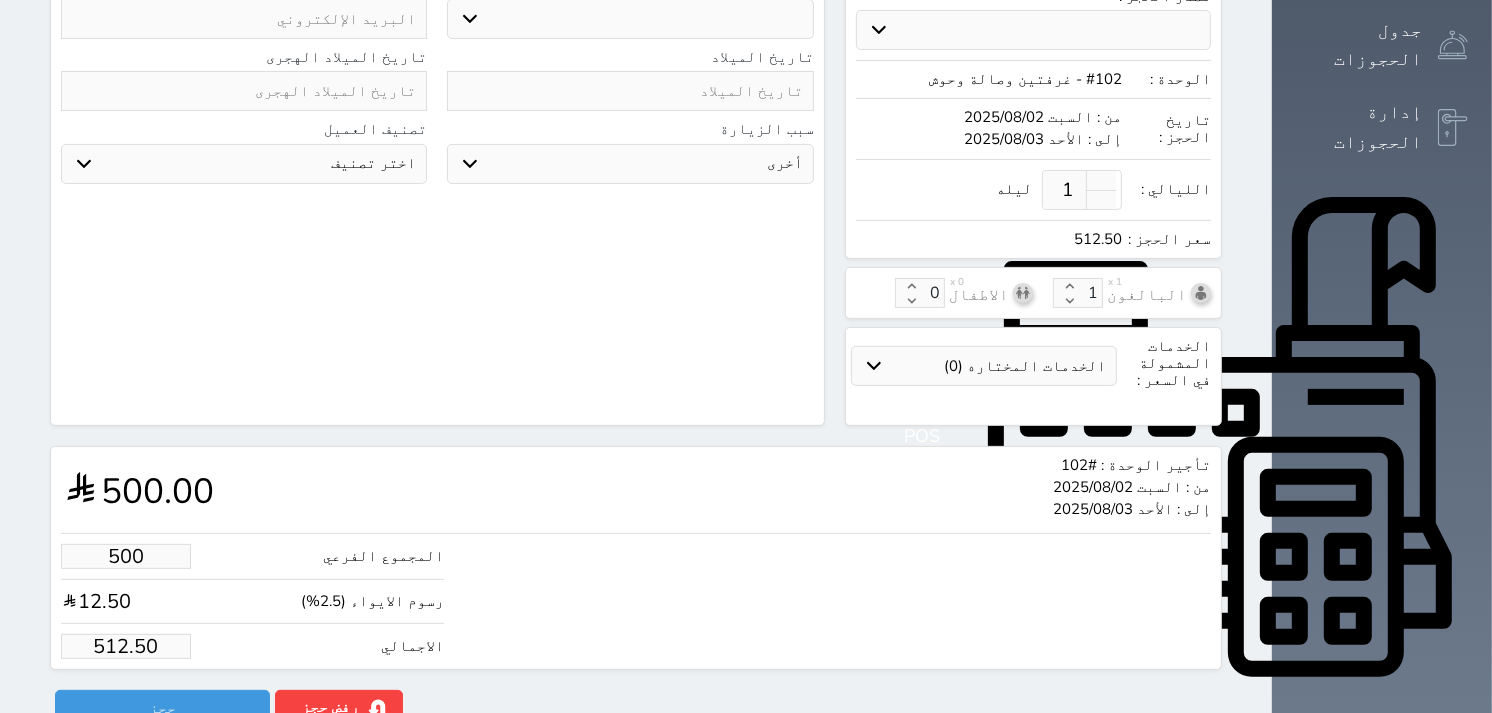 click on "500" at bounding box center (126, 556) 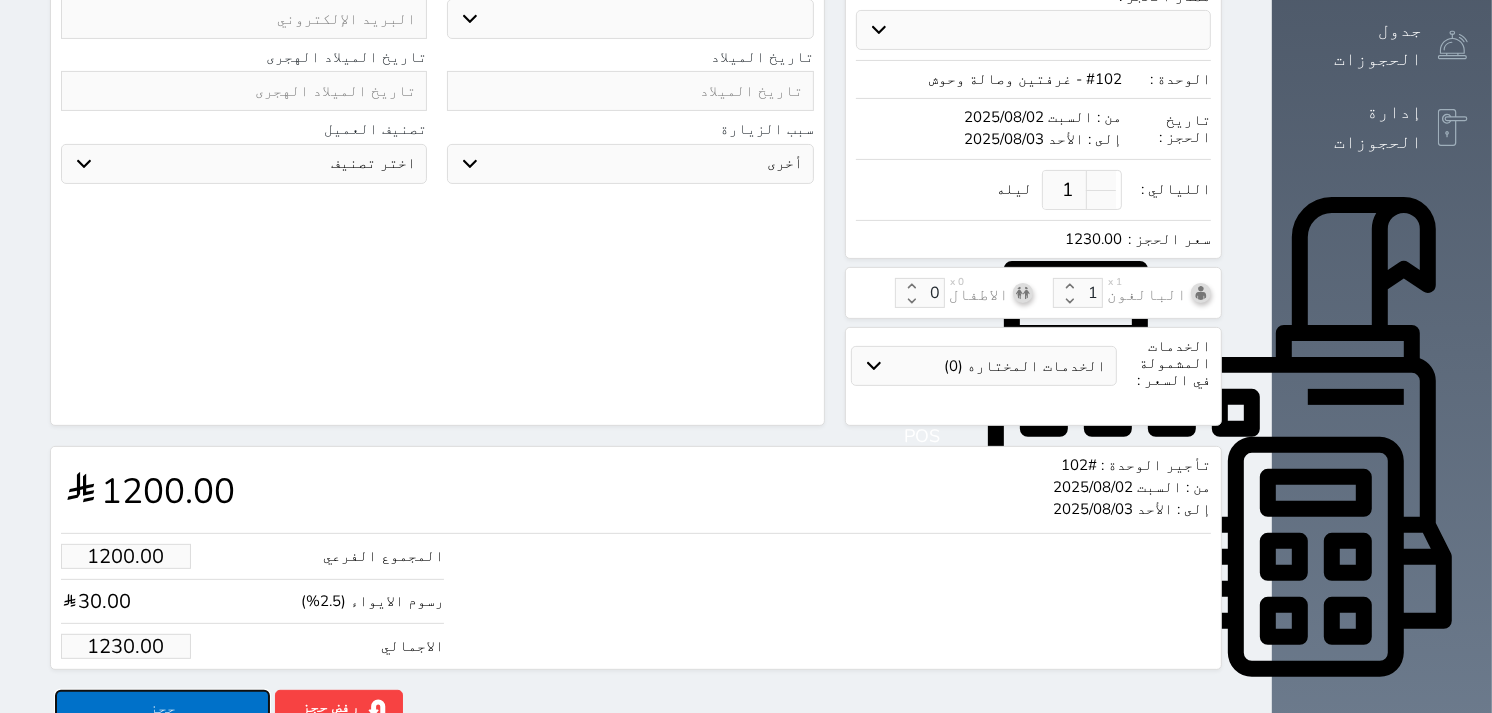 click on "حجز" at bounding box center (162, 707) 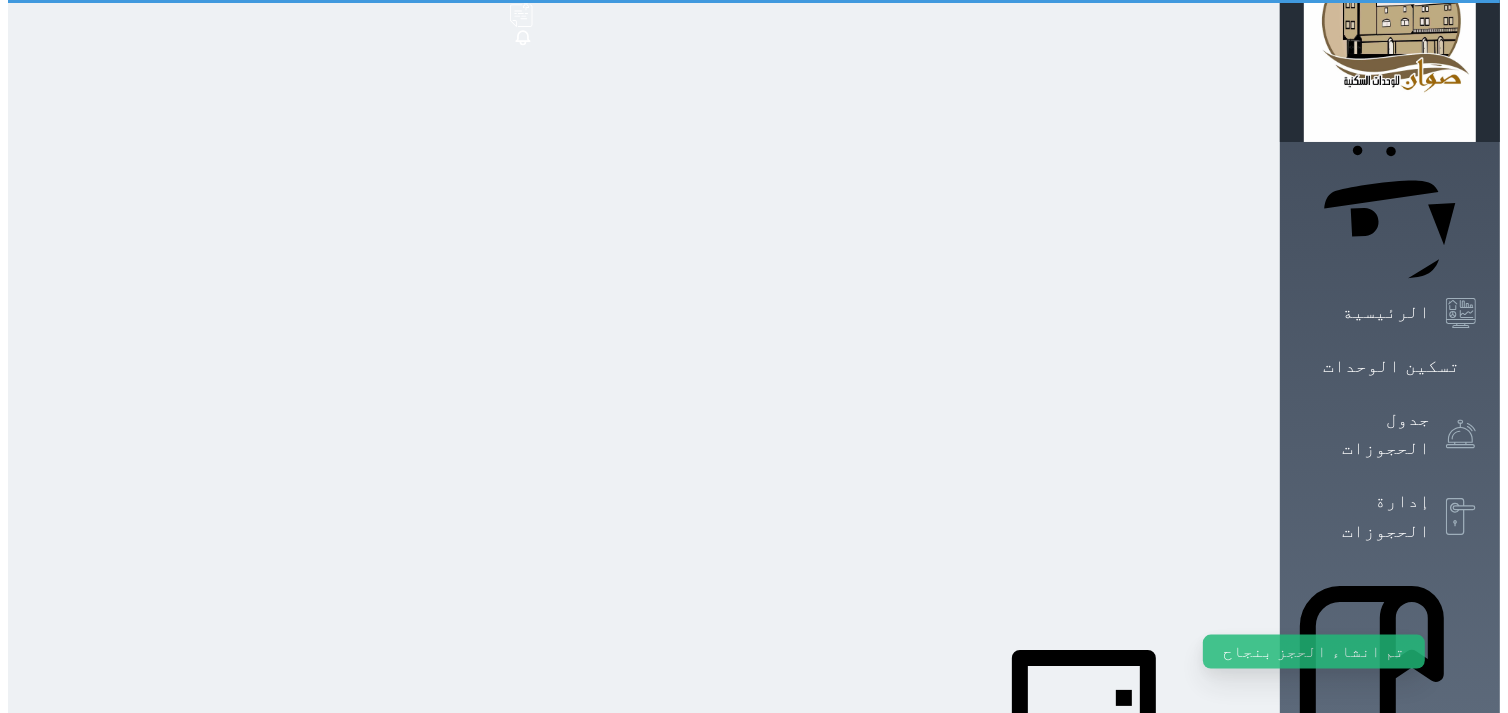 scroll, scrollTop: 0, scrollLeft: 0, axis: both 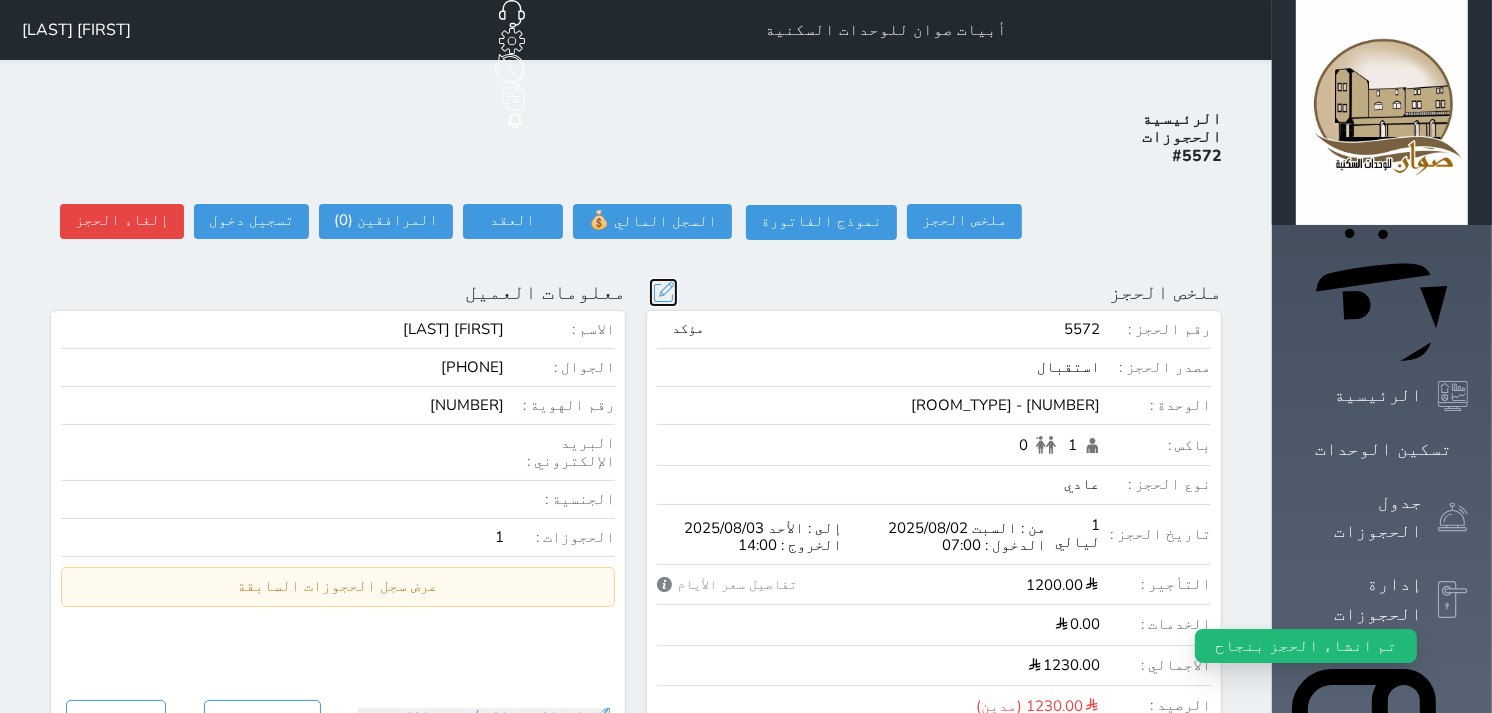 click at bounding box center [663, 292] 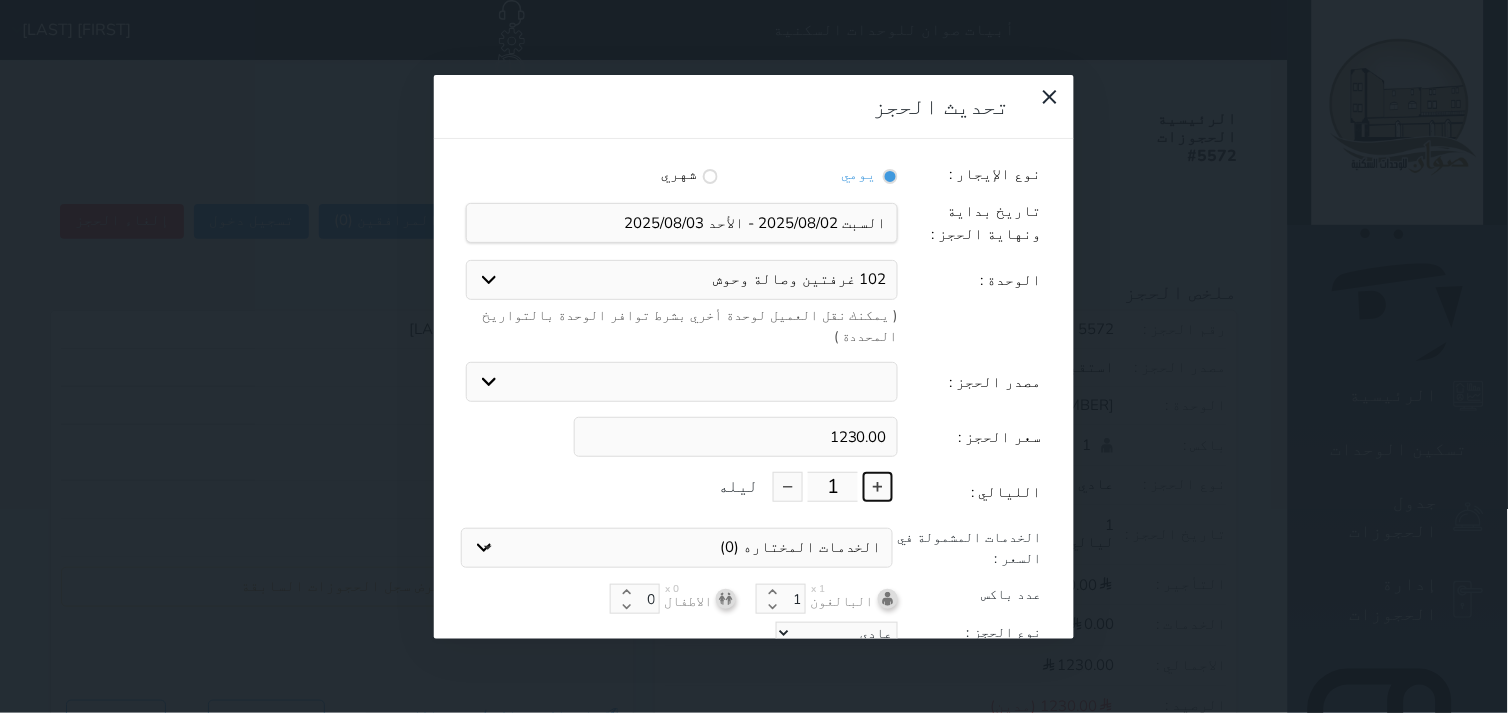 click at bounding box center (878, 487) 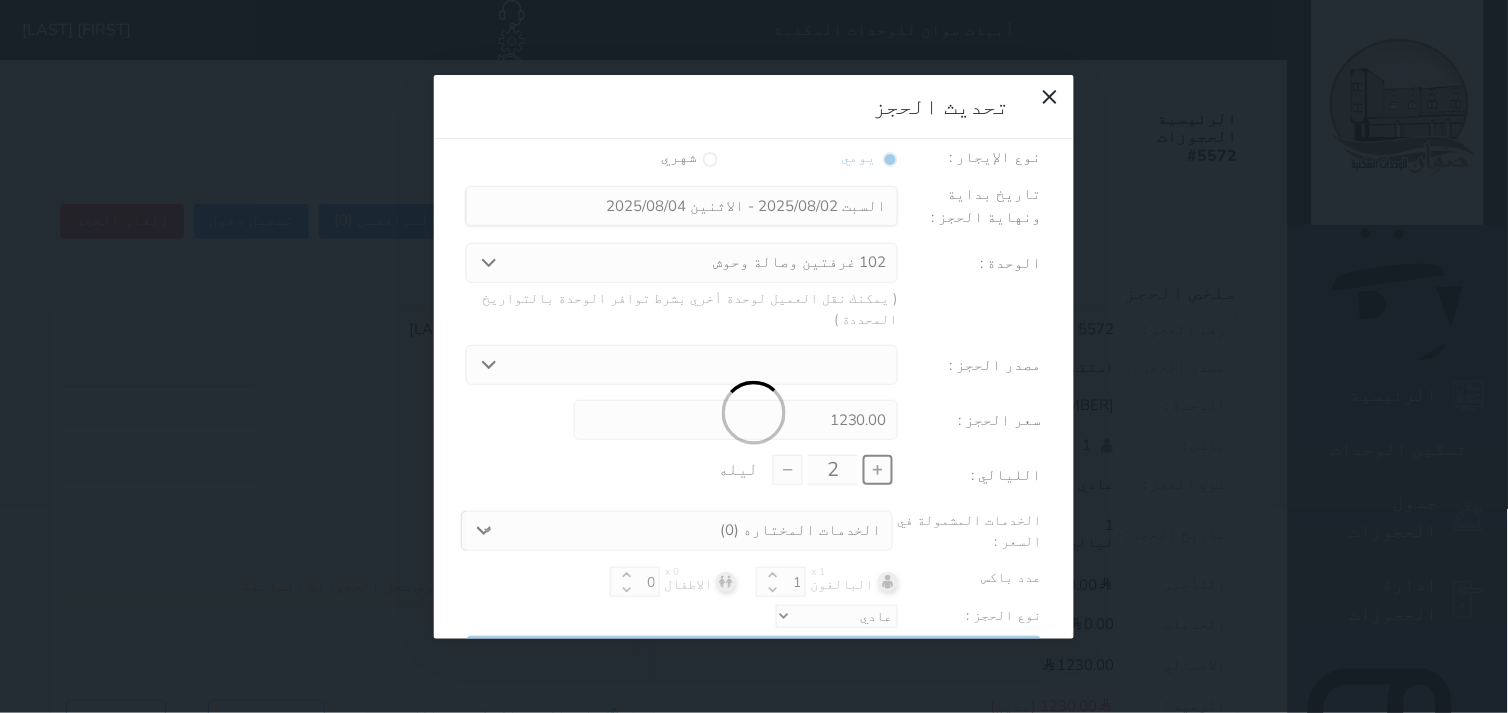 scroll, scrollTop: 44, scrollLeft: 0, axis: vertical 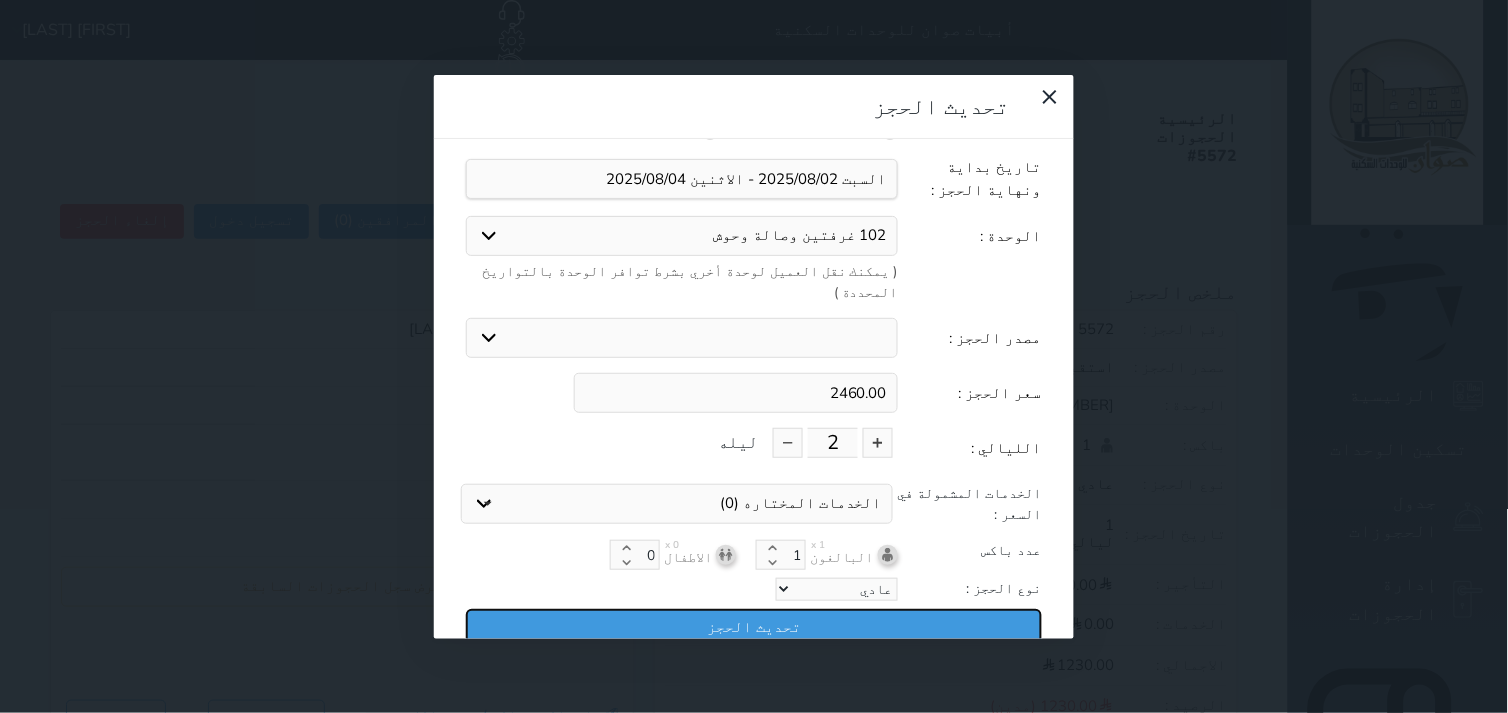 click on "تحديث الحجز" at bounding box center (754, 626) 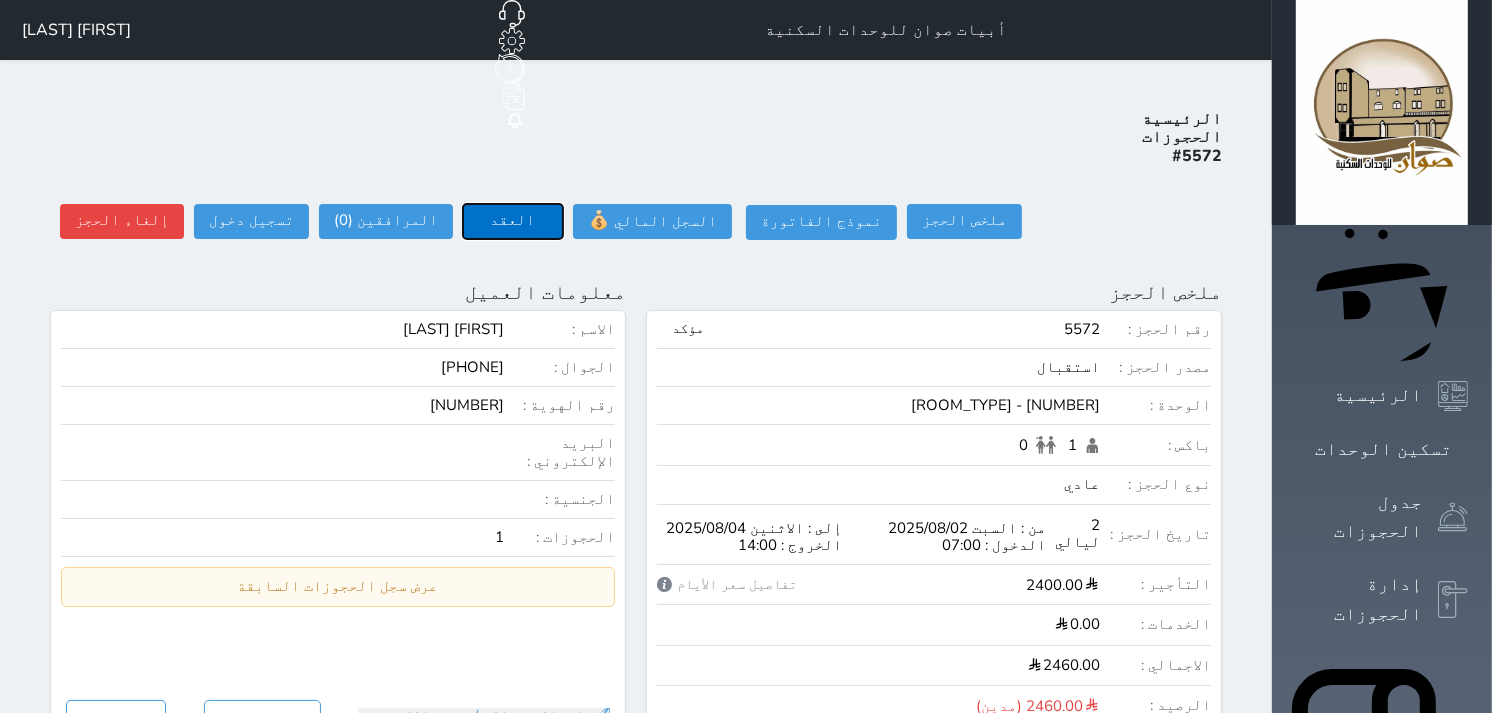 click on "العقد" at bounding box center [513, 221] 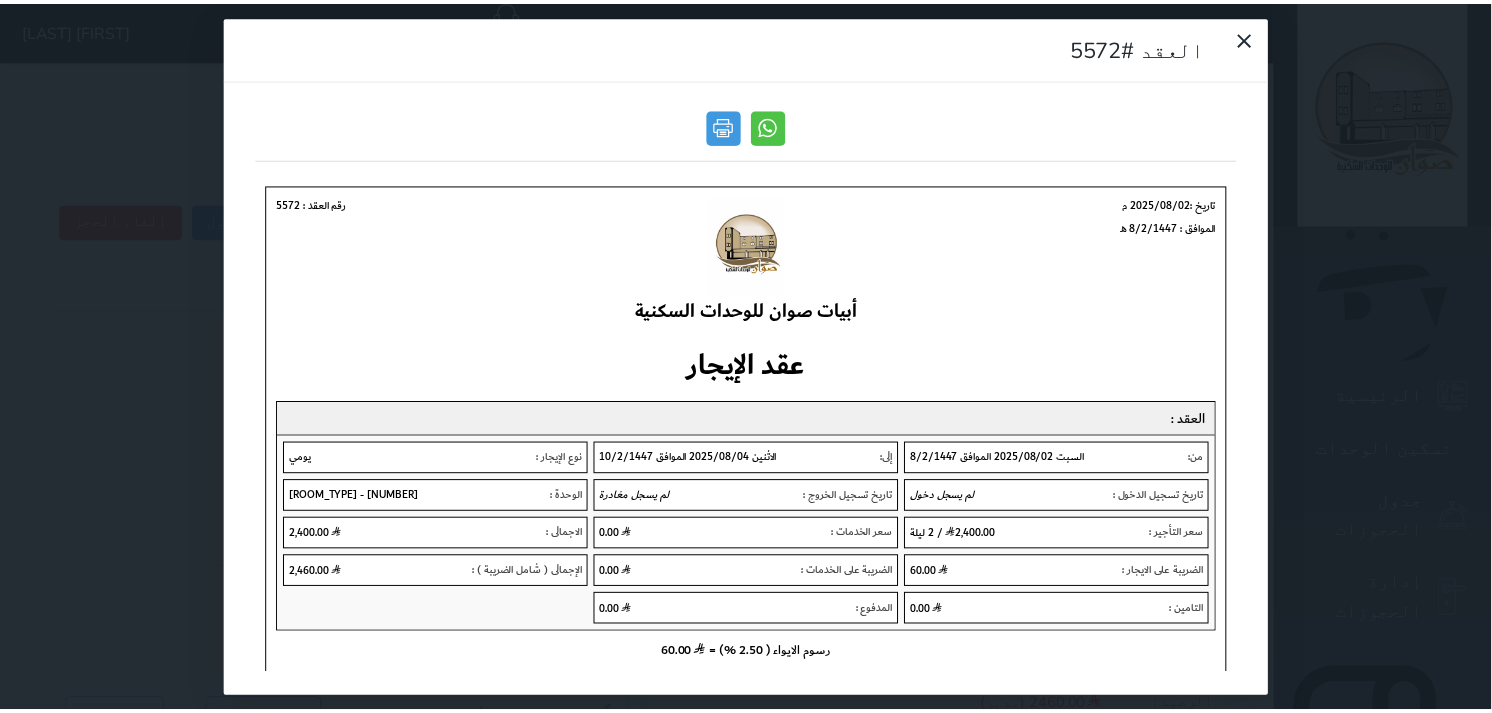 scroll, scrollTop: 0, scrollLeft: 0, axis: both 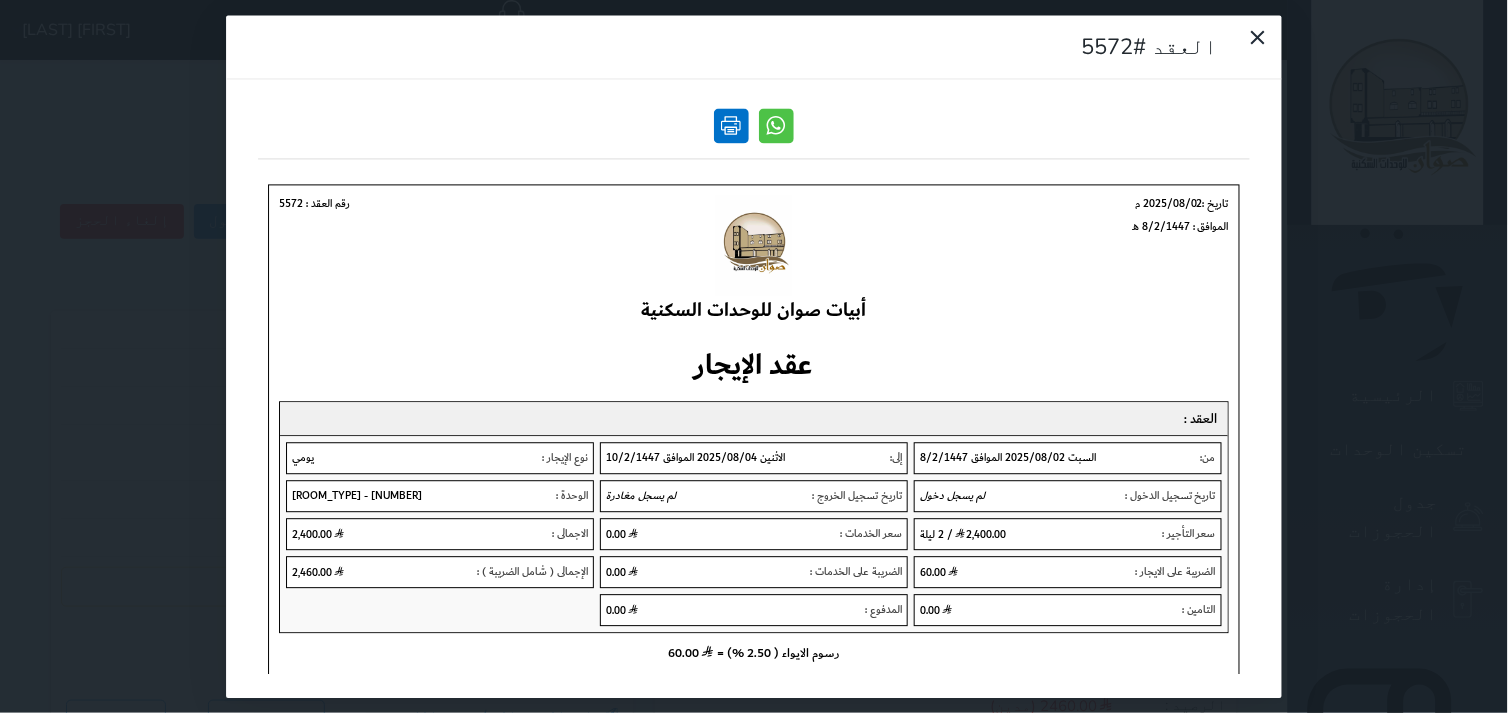 click at bounding box center (731, 125) 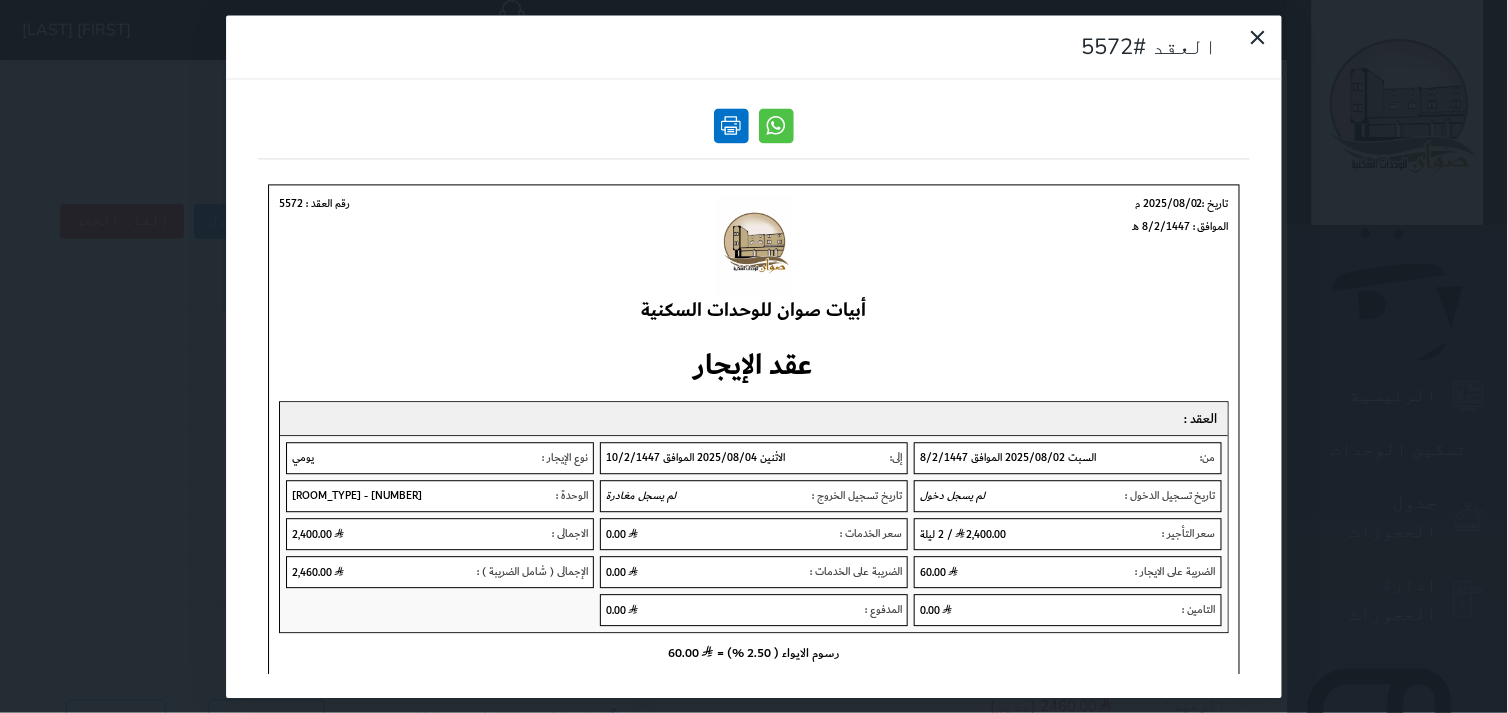 click at bounding box center [731, 125] 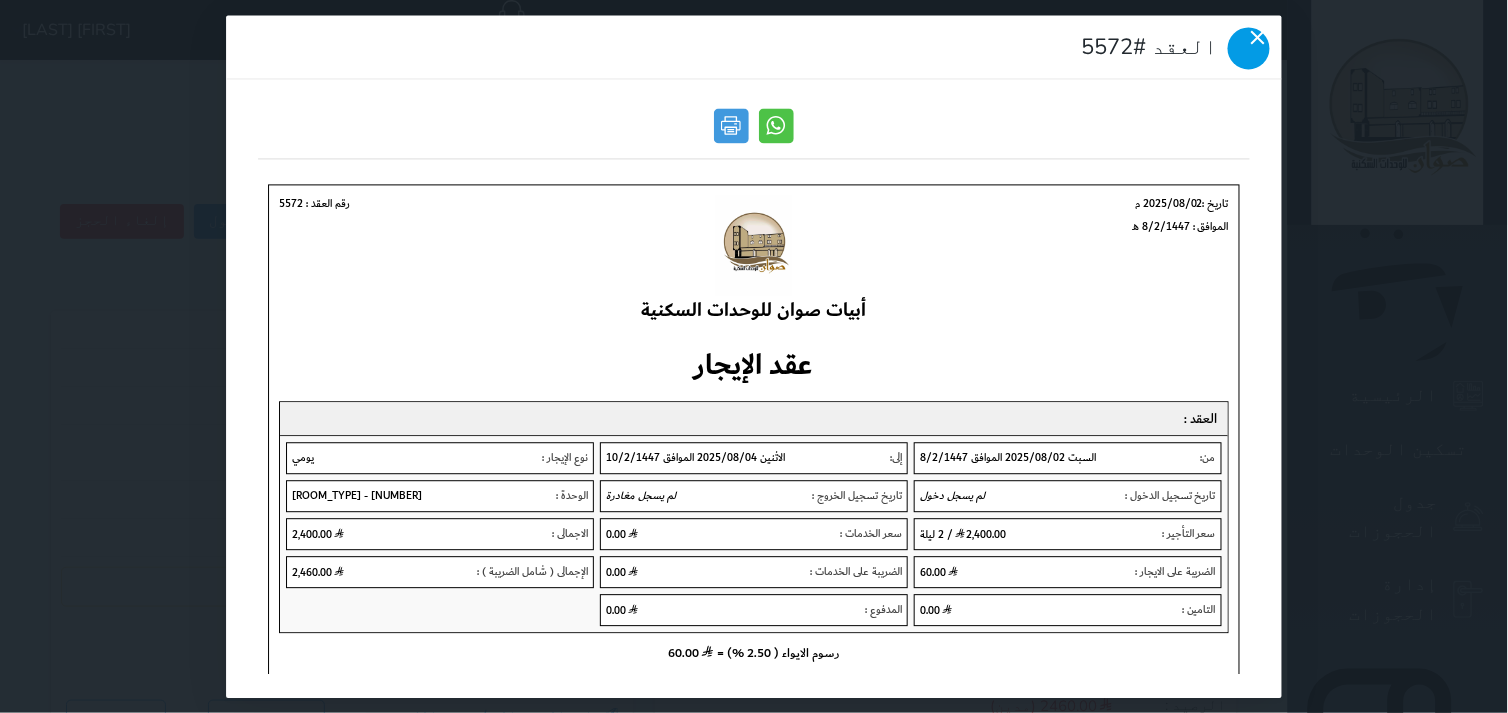 click 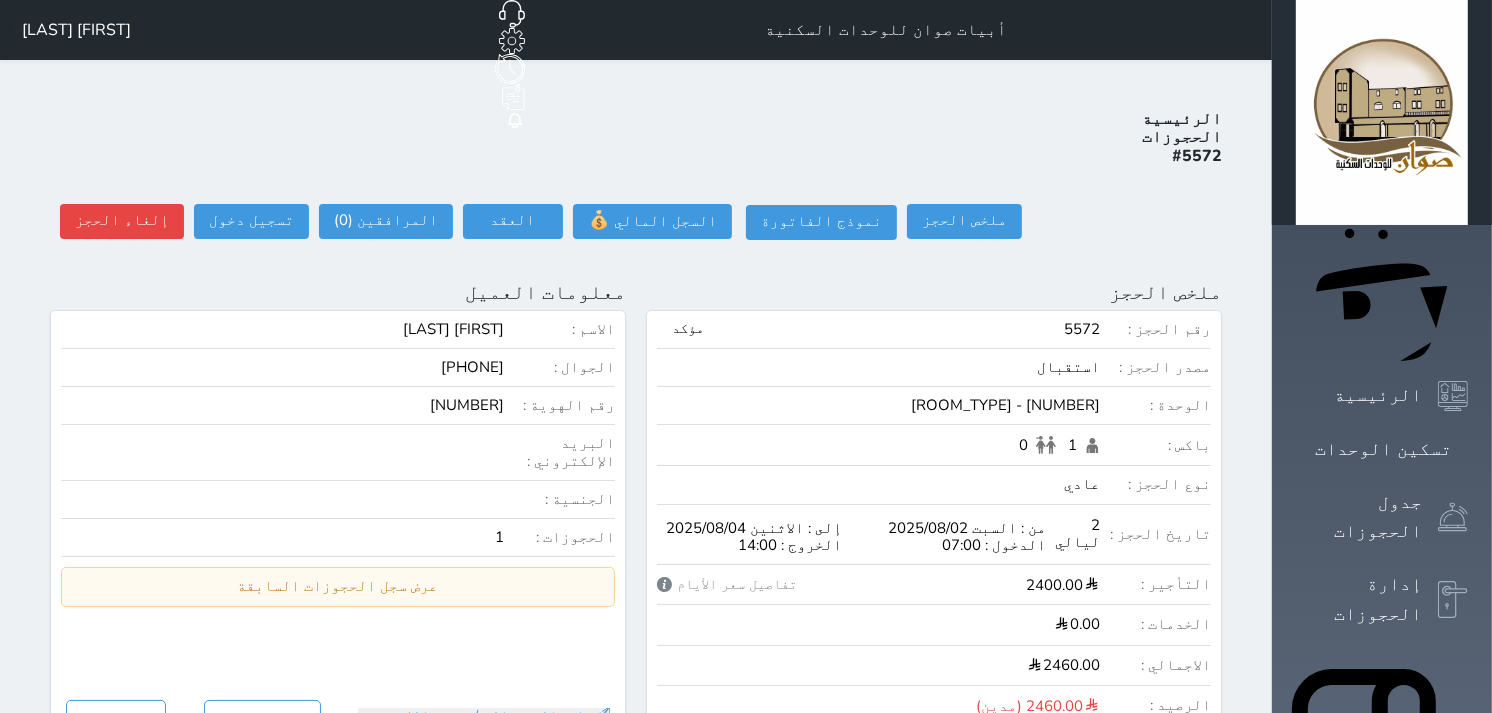 scroll, scrollTop: 623, scrollLeft: 0, axis: vertical 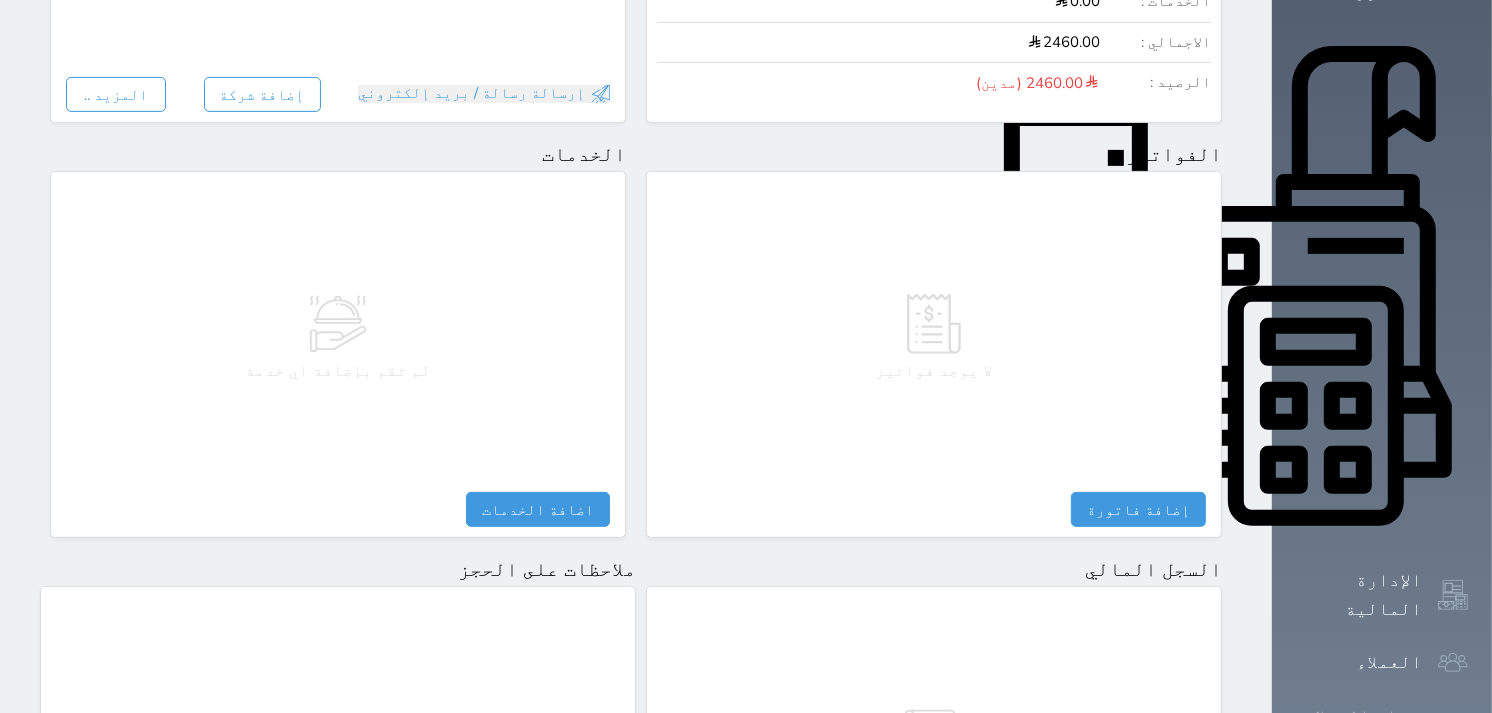 click at bounding box center [1468, 716] 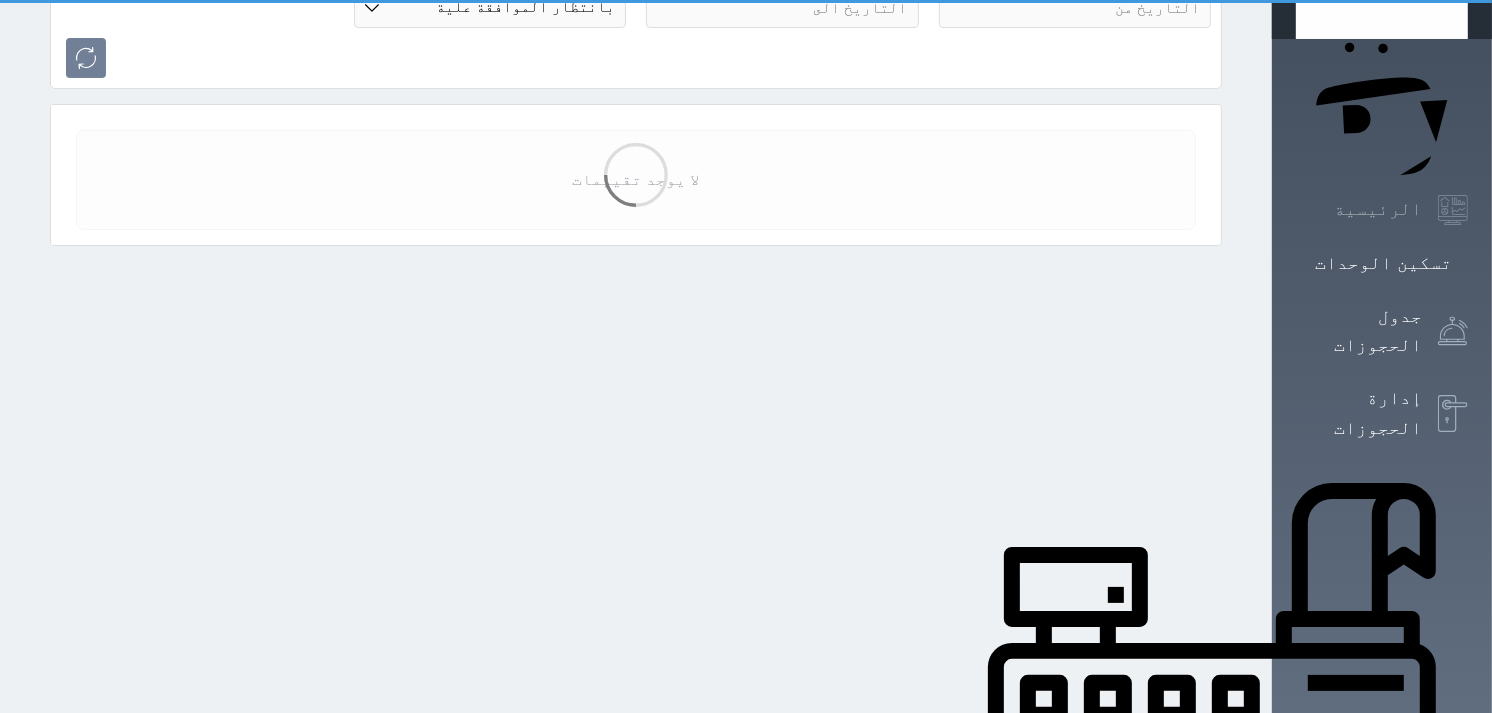 scroll, scrollTop: 0, scrollLeft: 0, axis: both 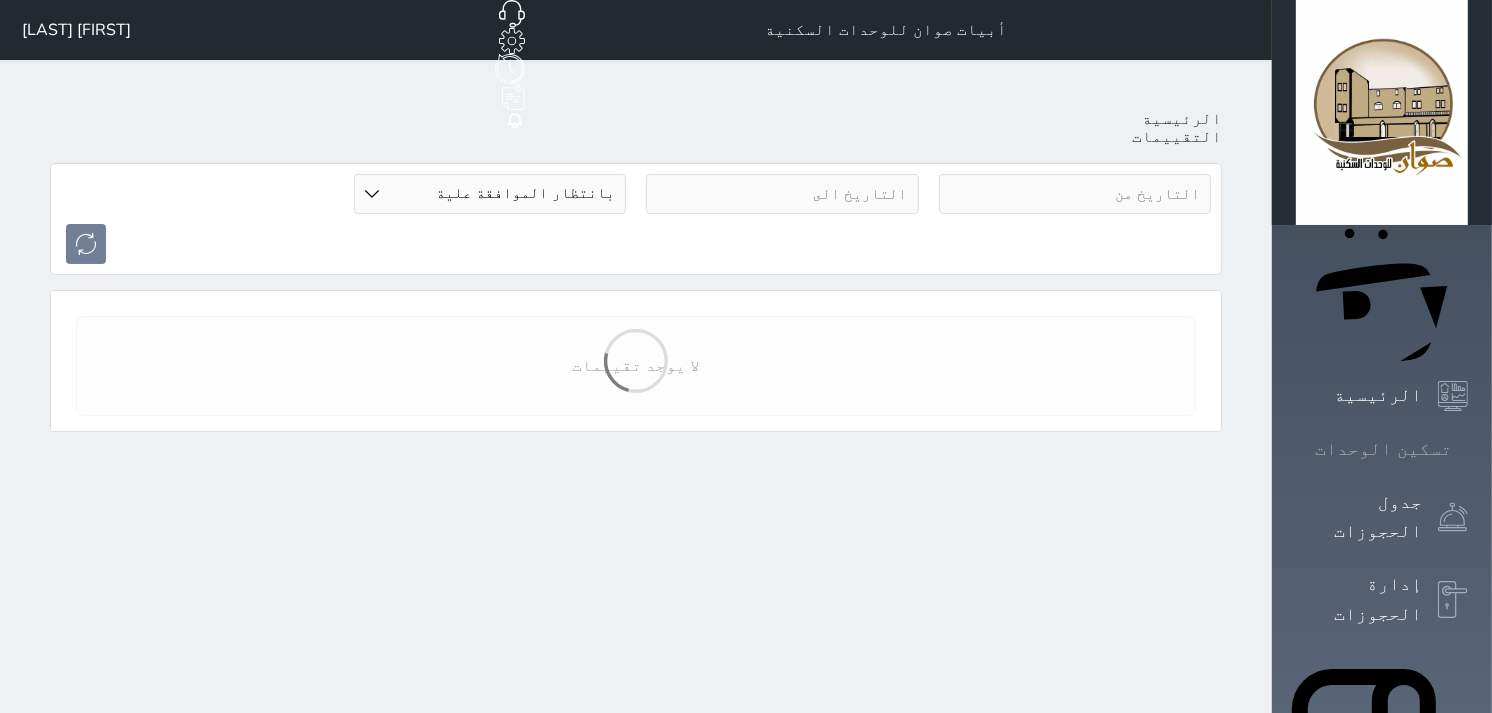 click on "تسكين الوحدات" at bounding box center [1383, 449] 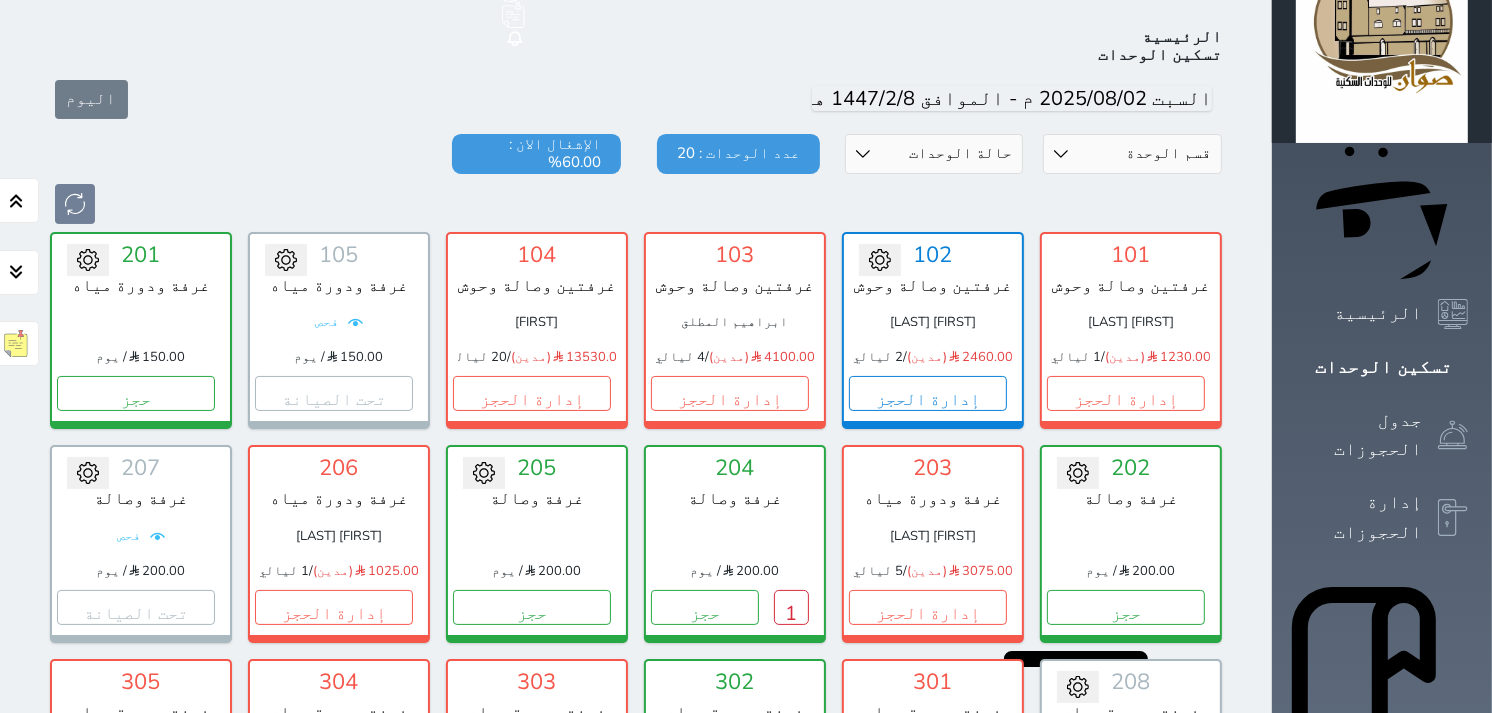 scroll, scrollTop: 0, scrollLeft: 0, axis: both 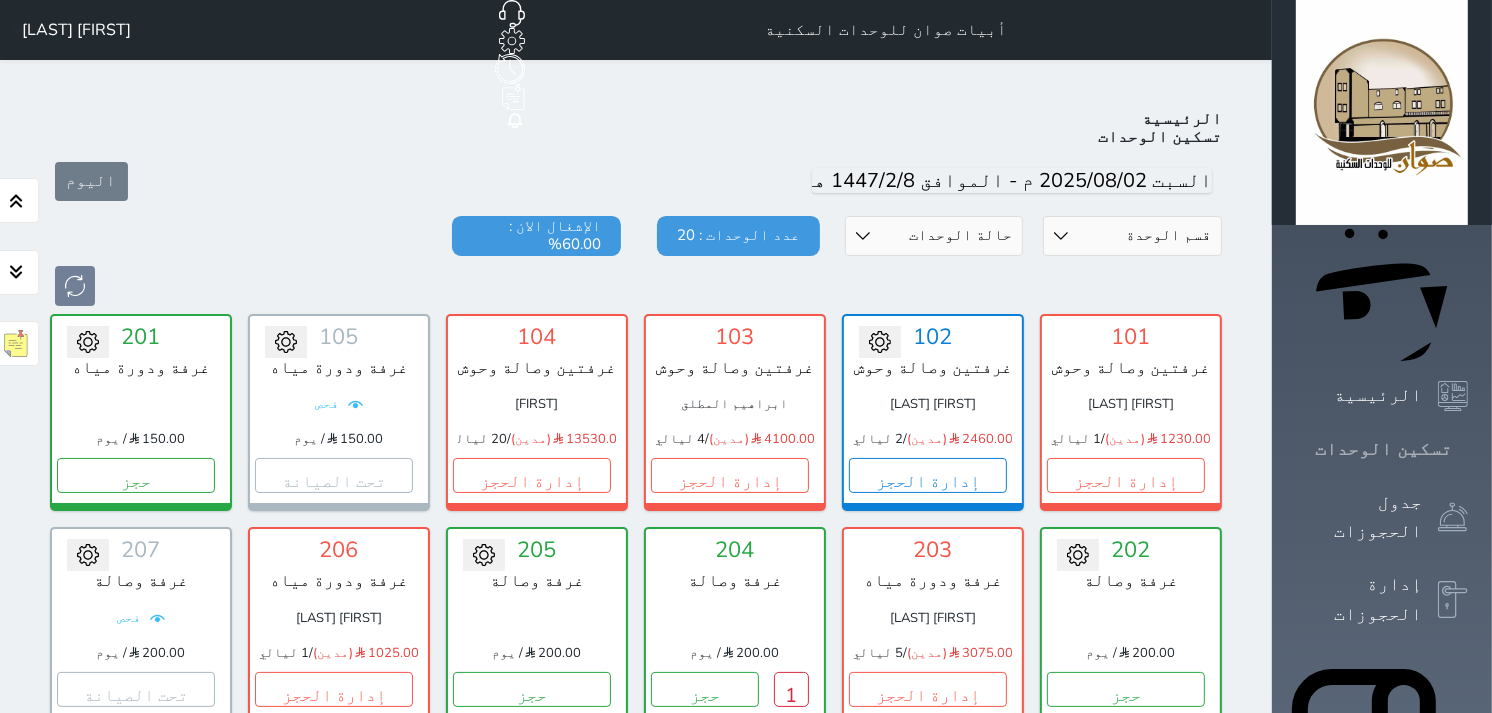 click on "تسكين الوحدات" at bounding box center [1383, 449] 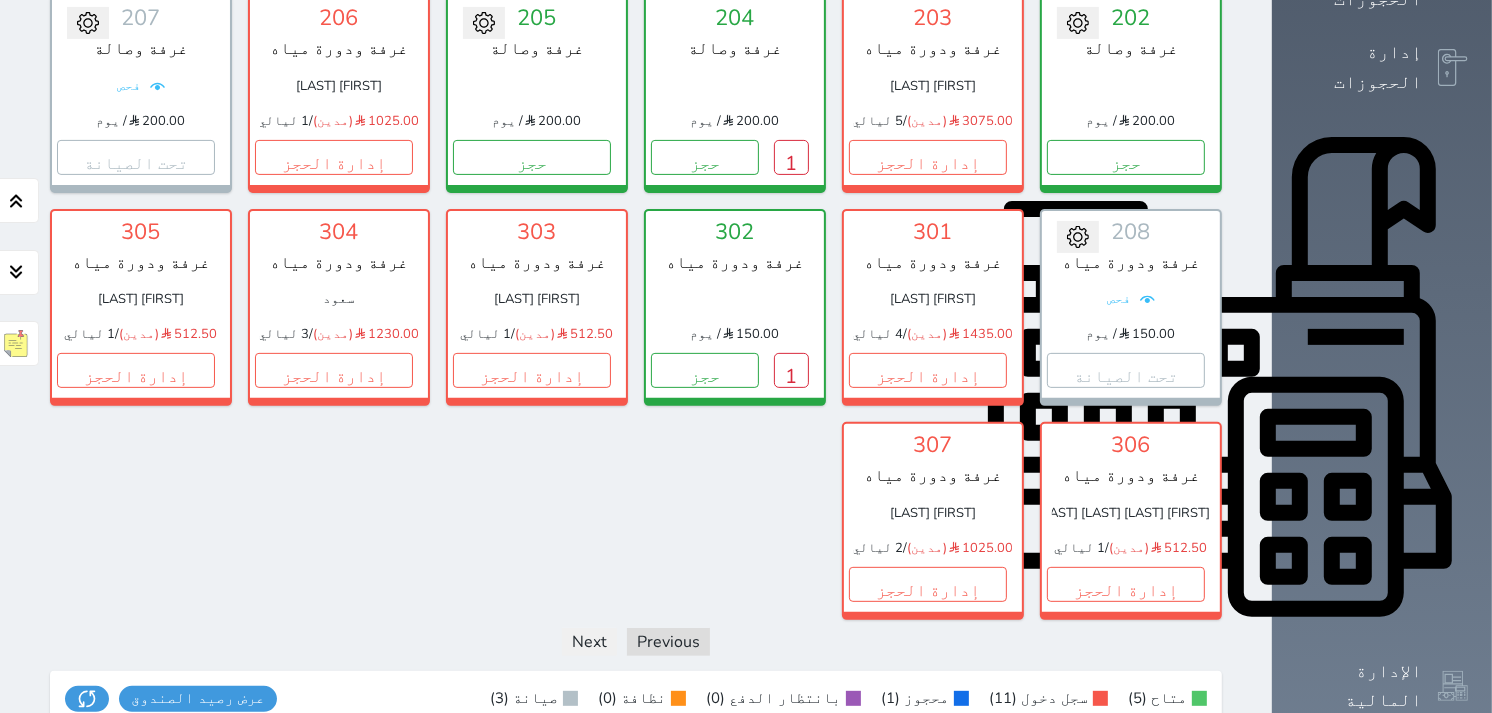 scroll, scrollTop: 444, scrollLeft: 0, axis: vertical 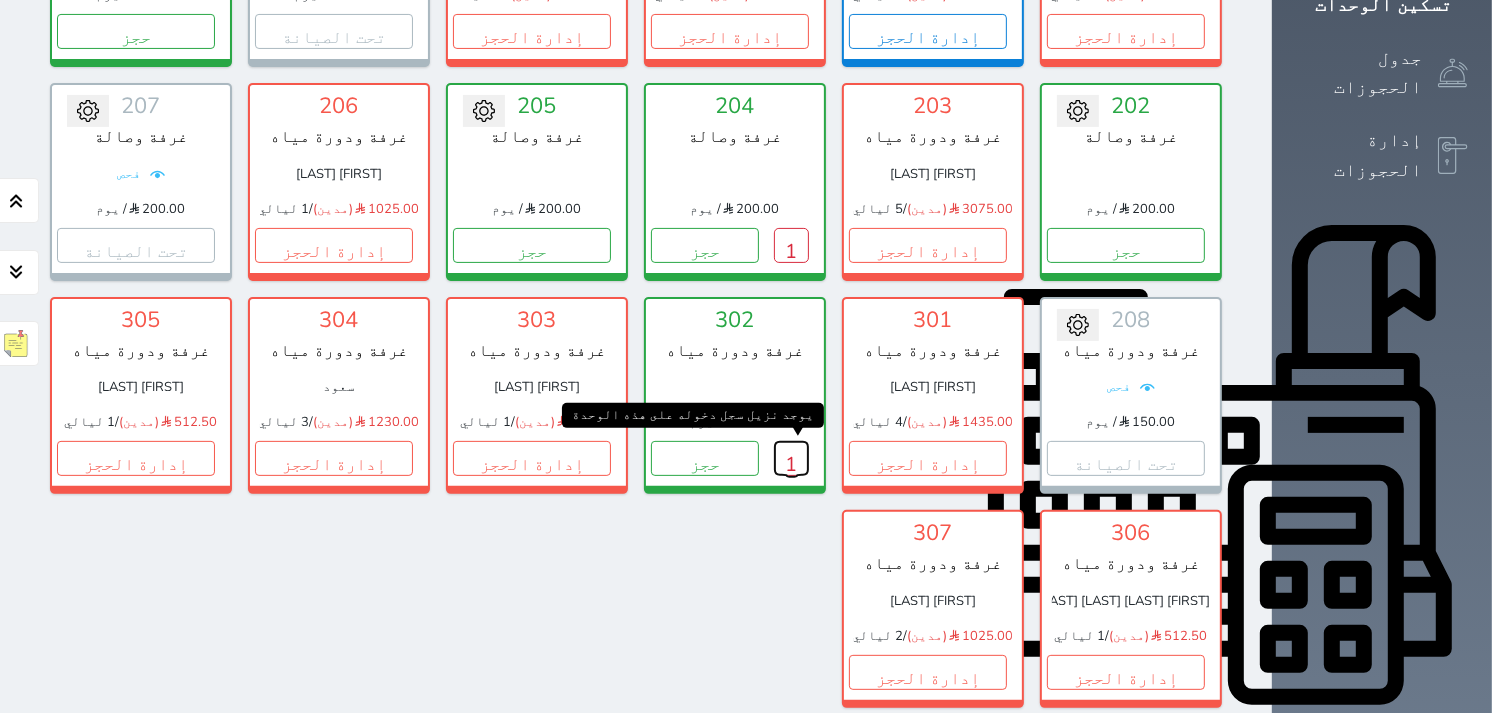 click on "1" at bounding box center (791, 458) 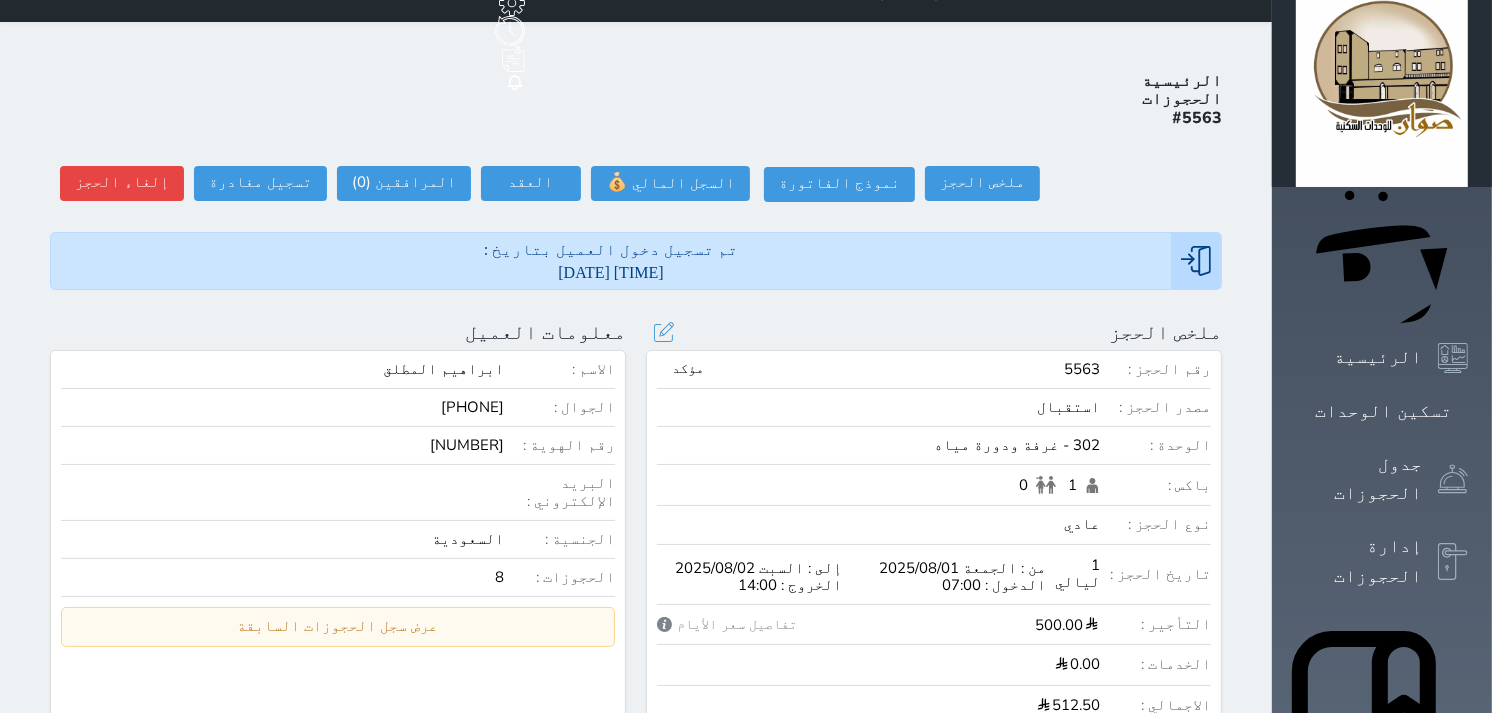 scroll, scrollTop: 0, scrollLeft: 0, axis: both 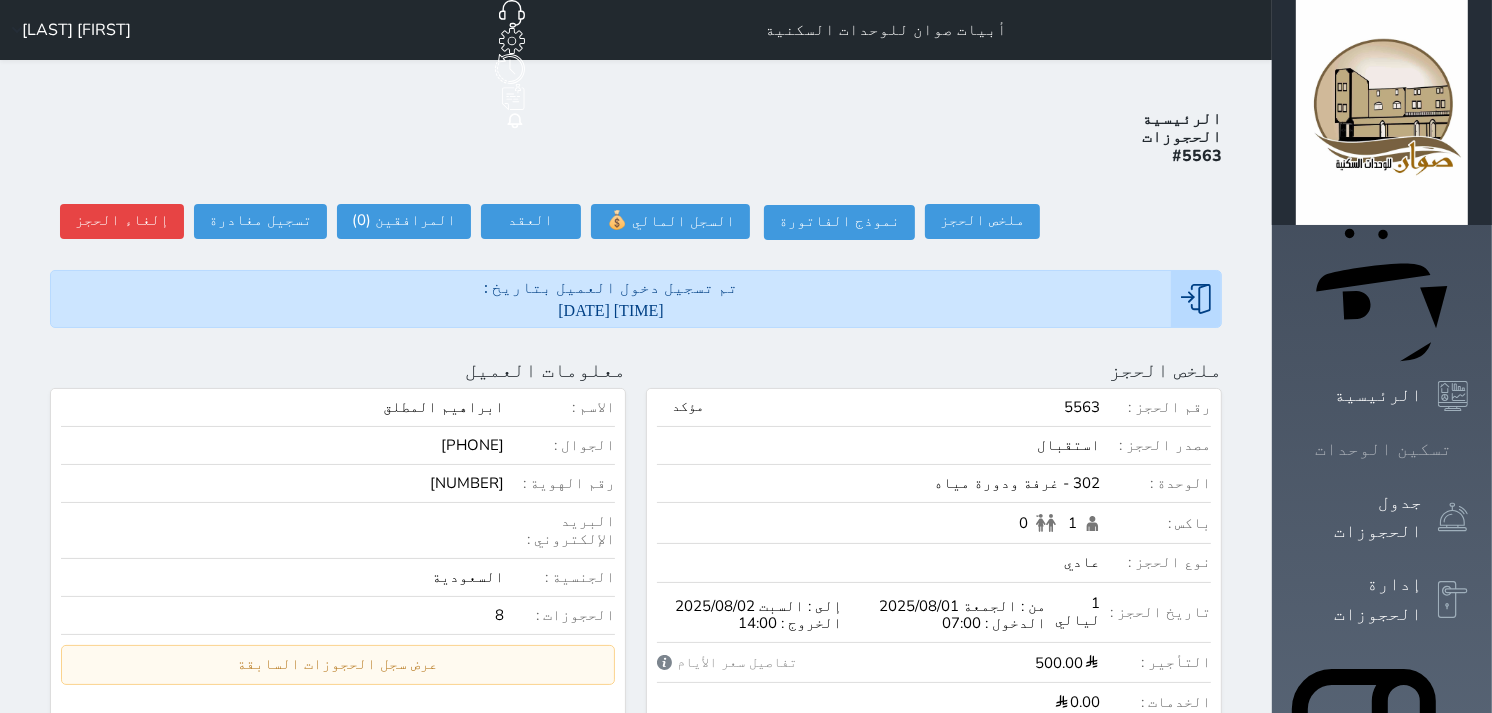 click on "تسكين الوحدات" at bounding box center (1383, 449) 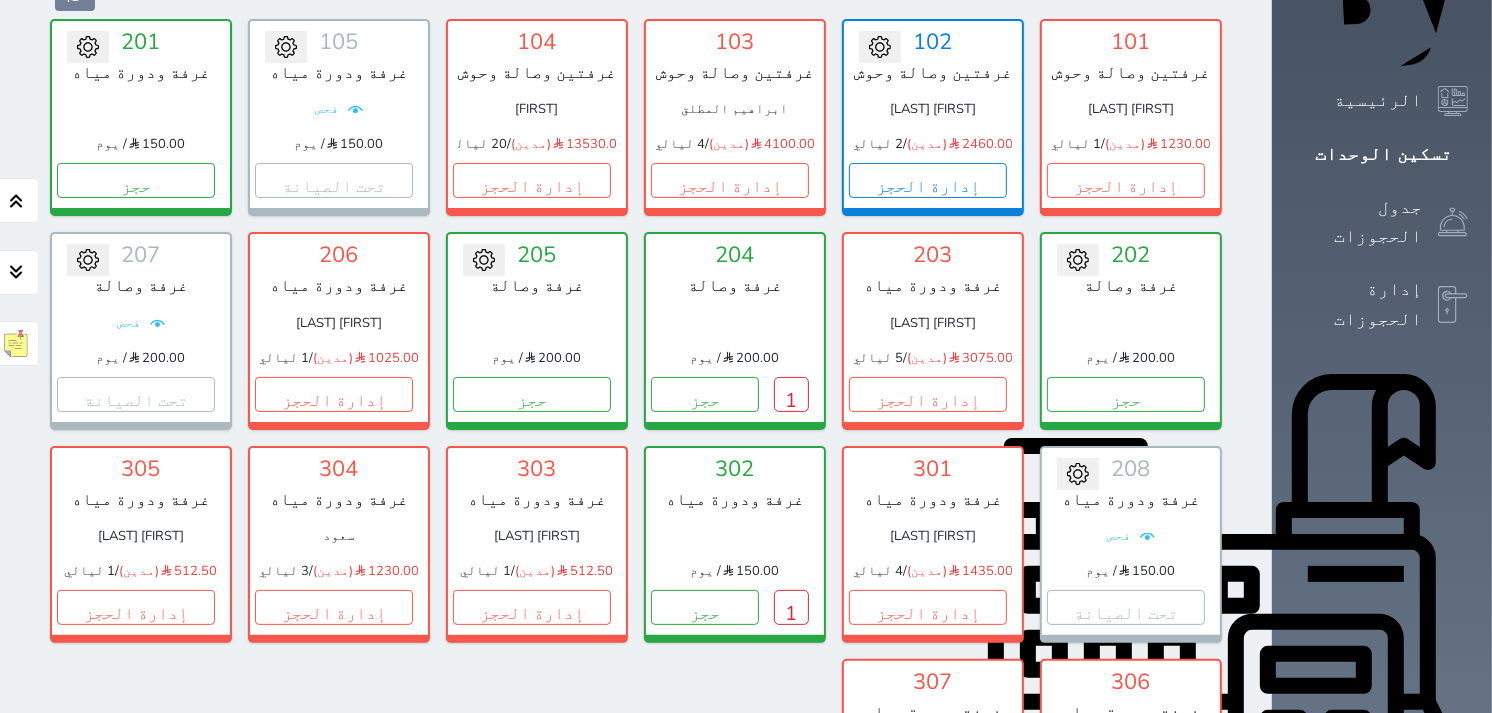 scroll, scrollTop: 300, scrollLeft: 0, axis: vertical 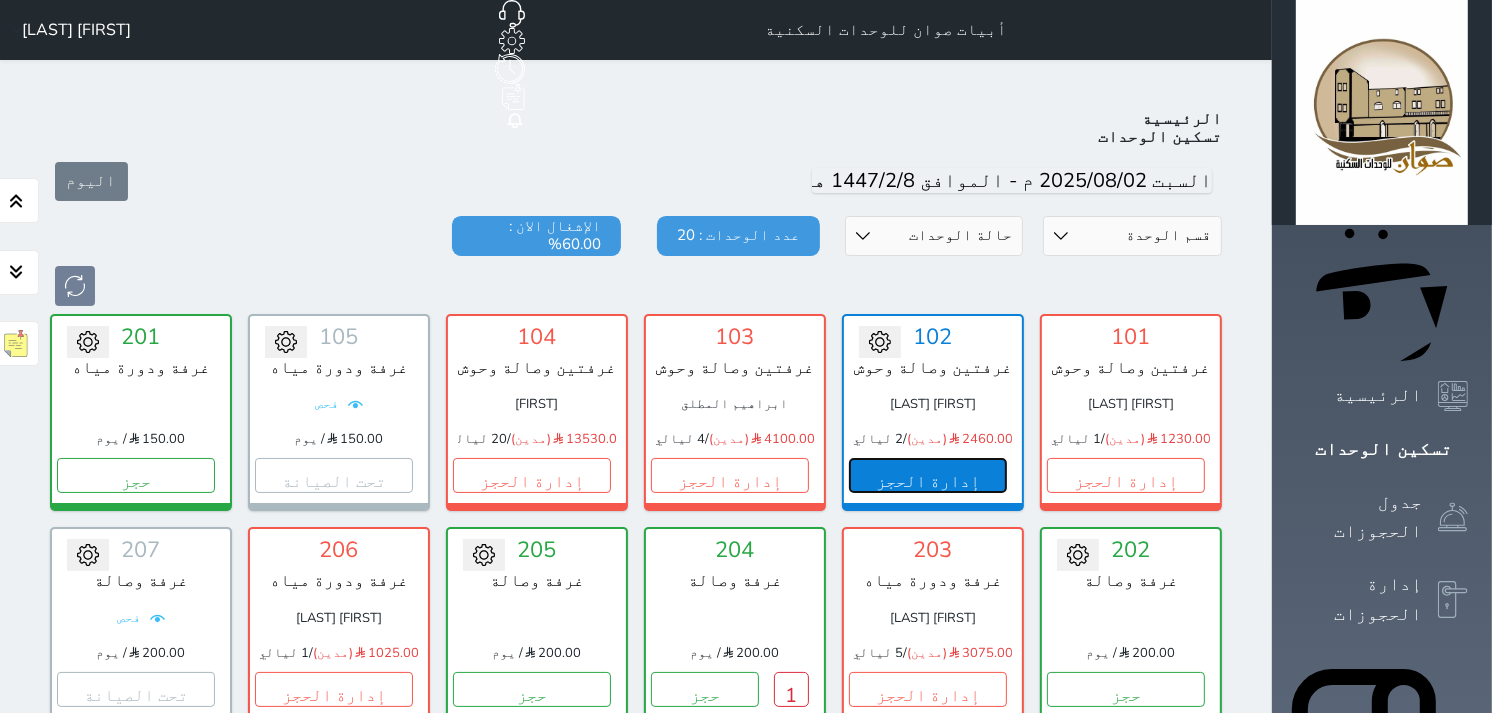 click on "إدارة الحجز" at bounding box center (928, 475) 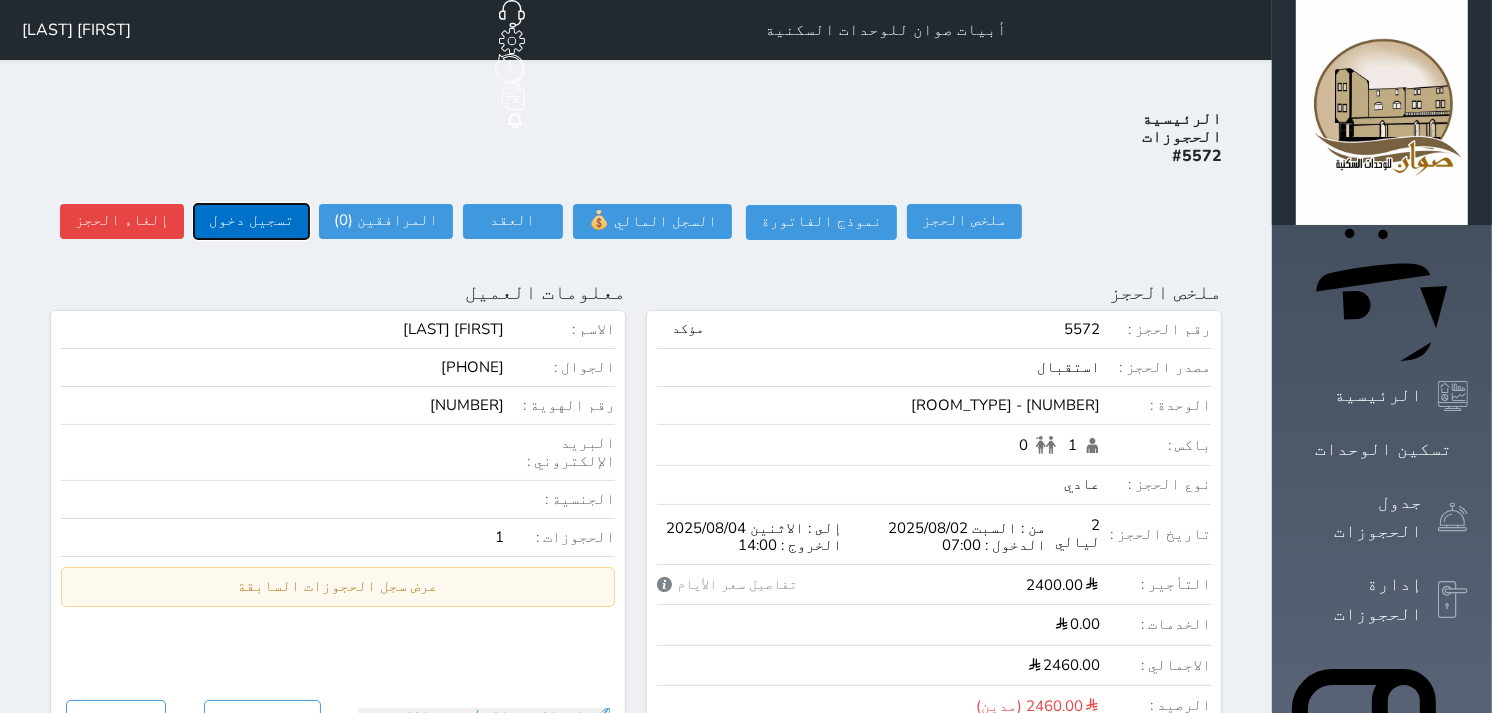 click on "تسجيل دخول" at bounding box center [251, 221] 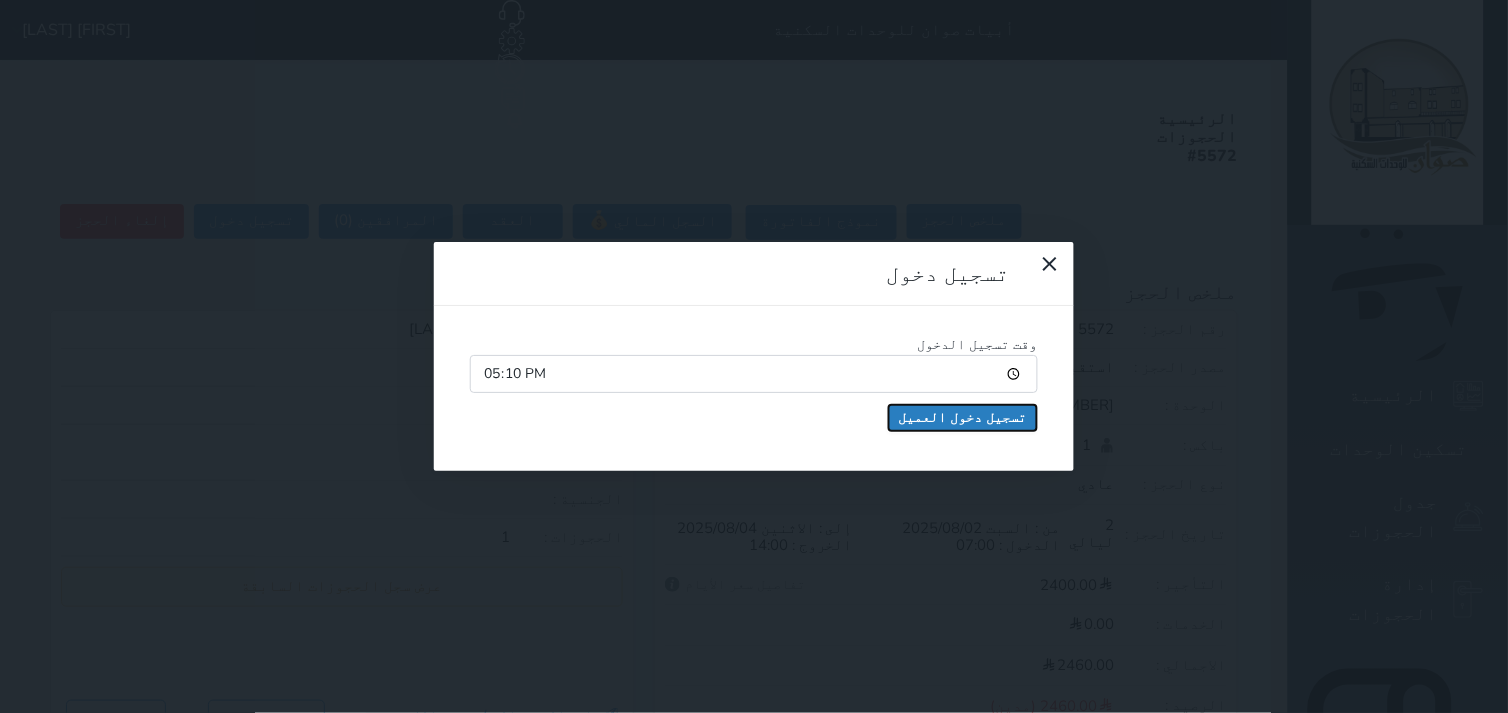 click on "تسجيل دخول العميل" at bounding box center (963, 418) 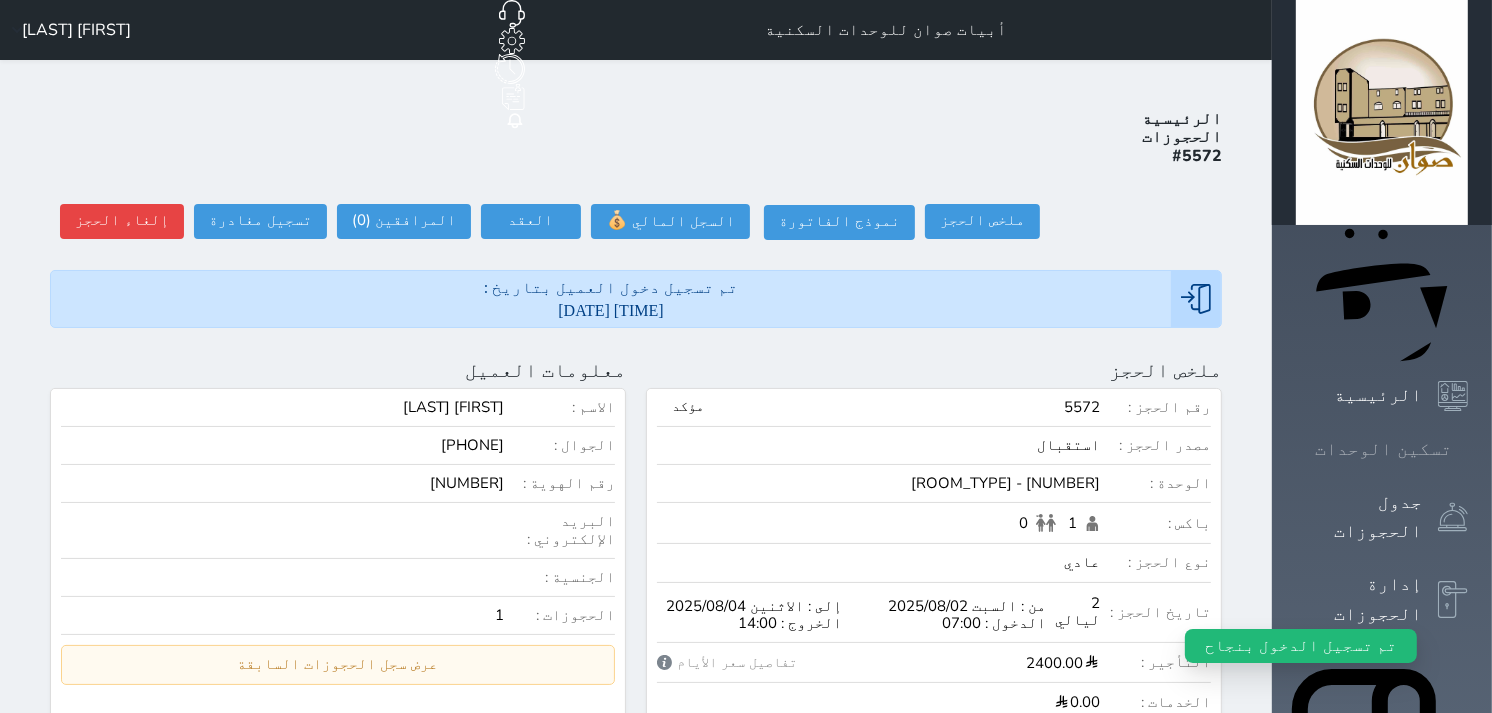 click on "تسكين الوحدات" at bounding box center (1383, 449) 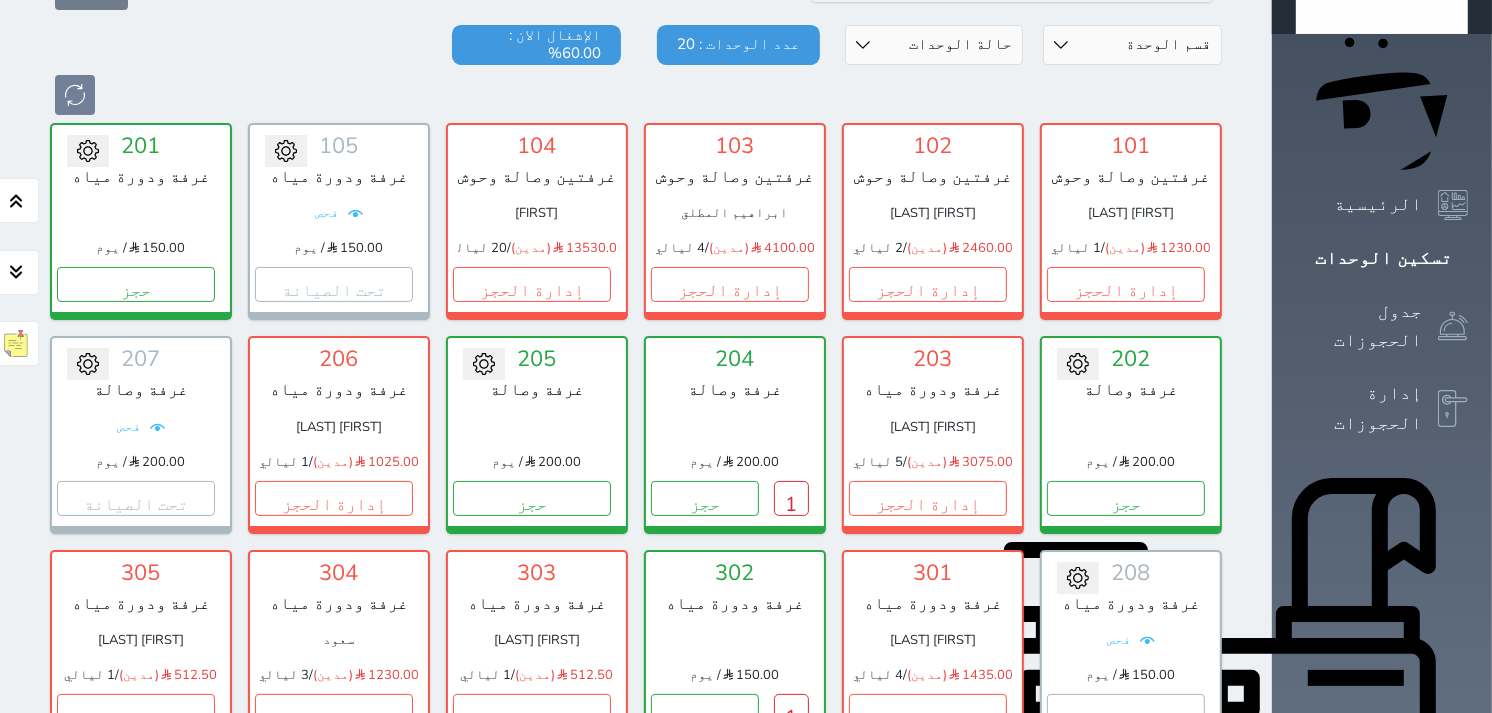scroll, scrollTop: 188, scrollLeft: 0, axis: vertical 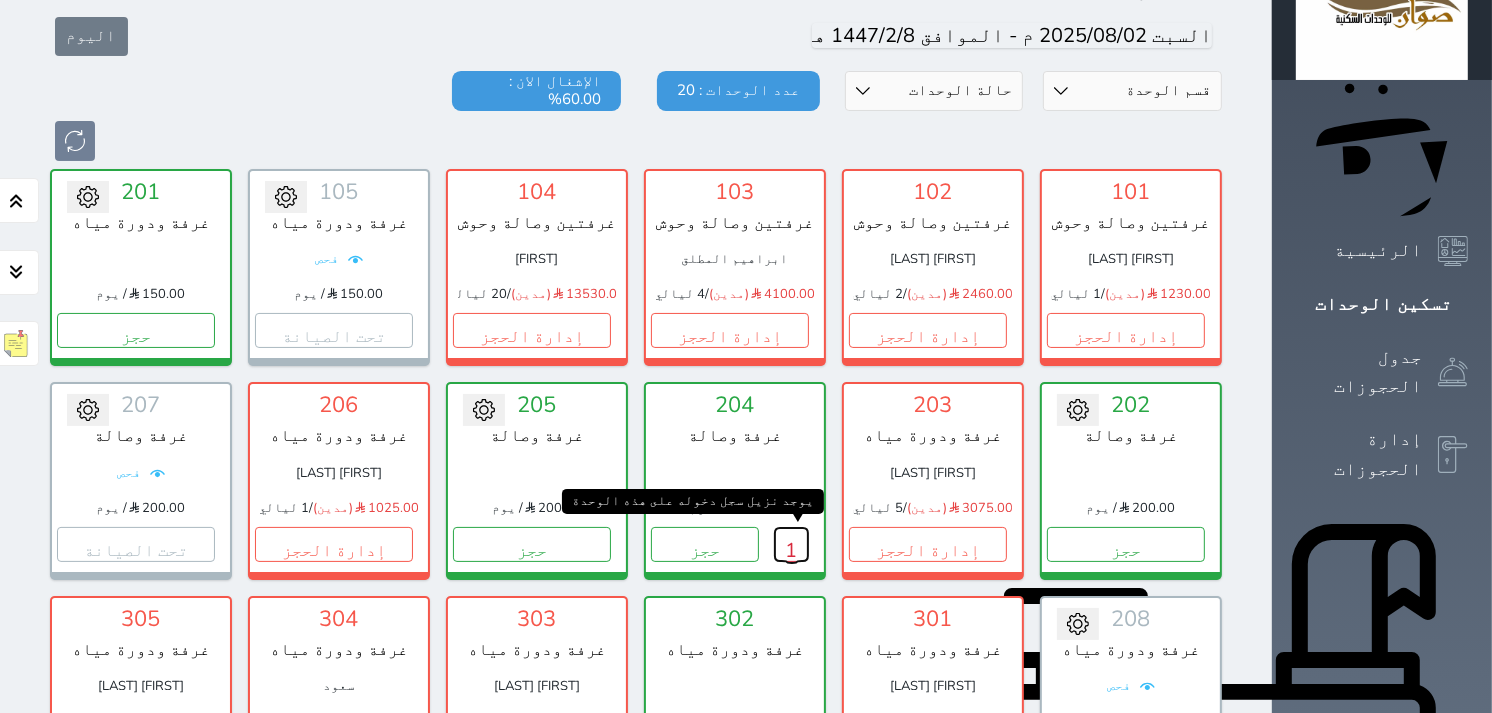 click on "1" at bounding box center (791, 544) 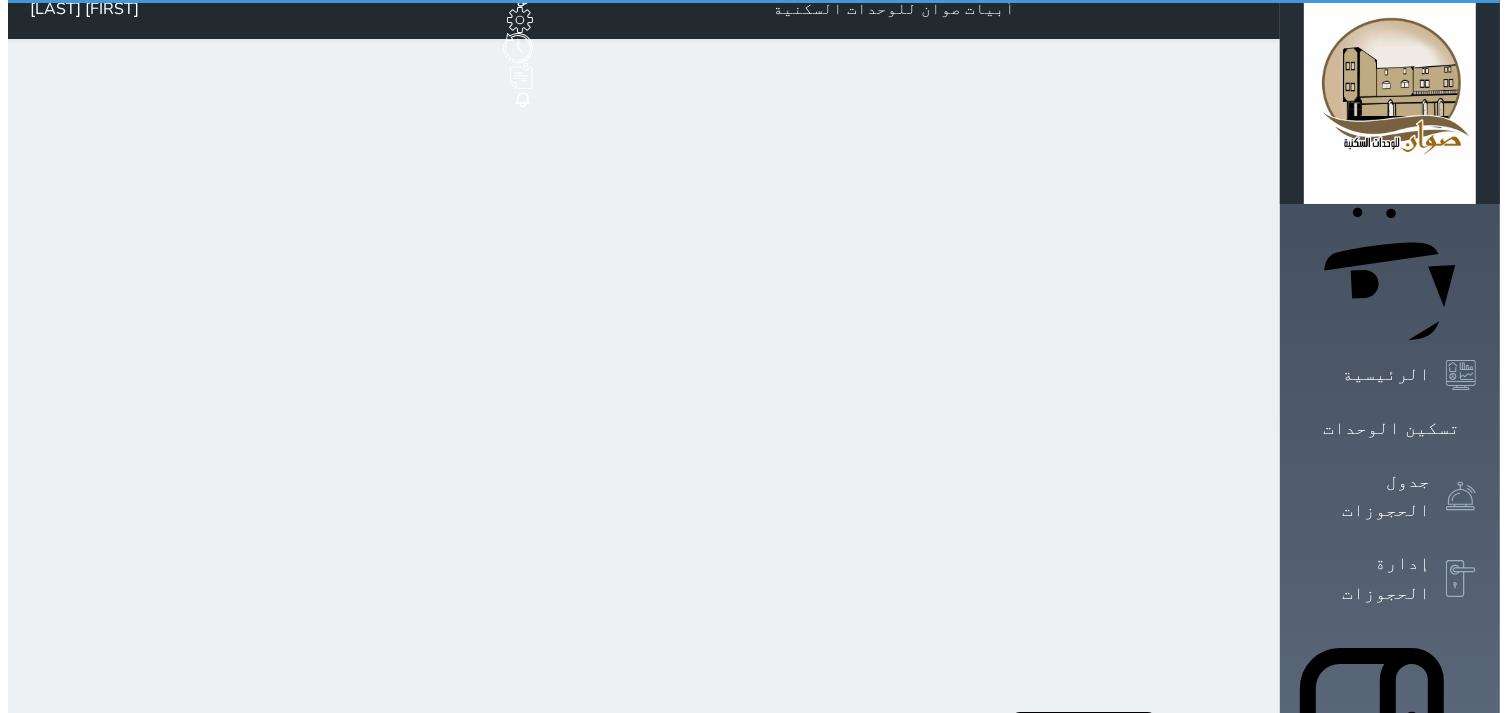 scroll, scrollTop: 0, scrollLeft: 0, axis: both 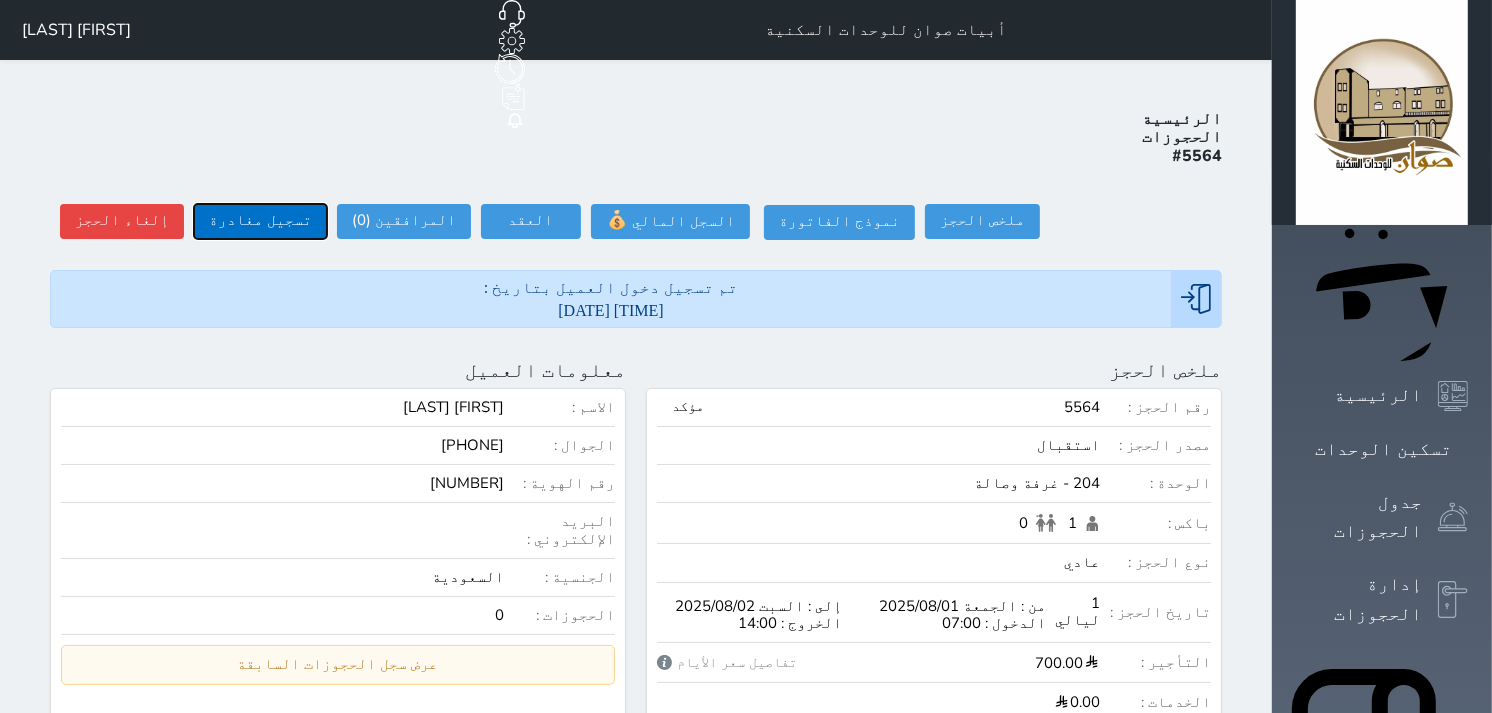 click on "تسجيل مغادرة" at bounding box center (260, 221) 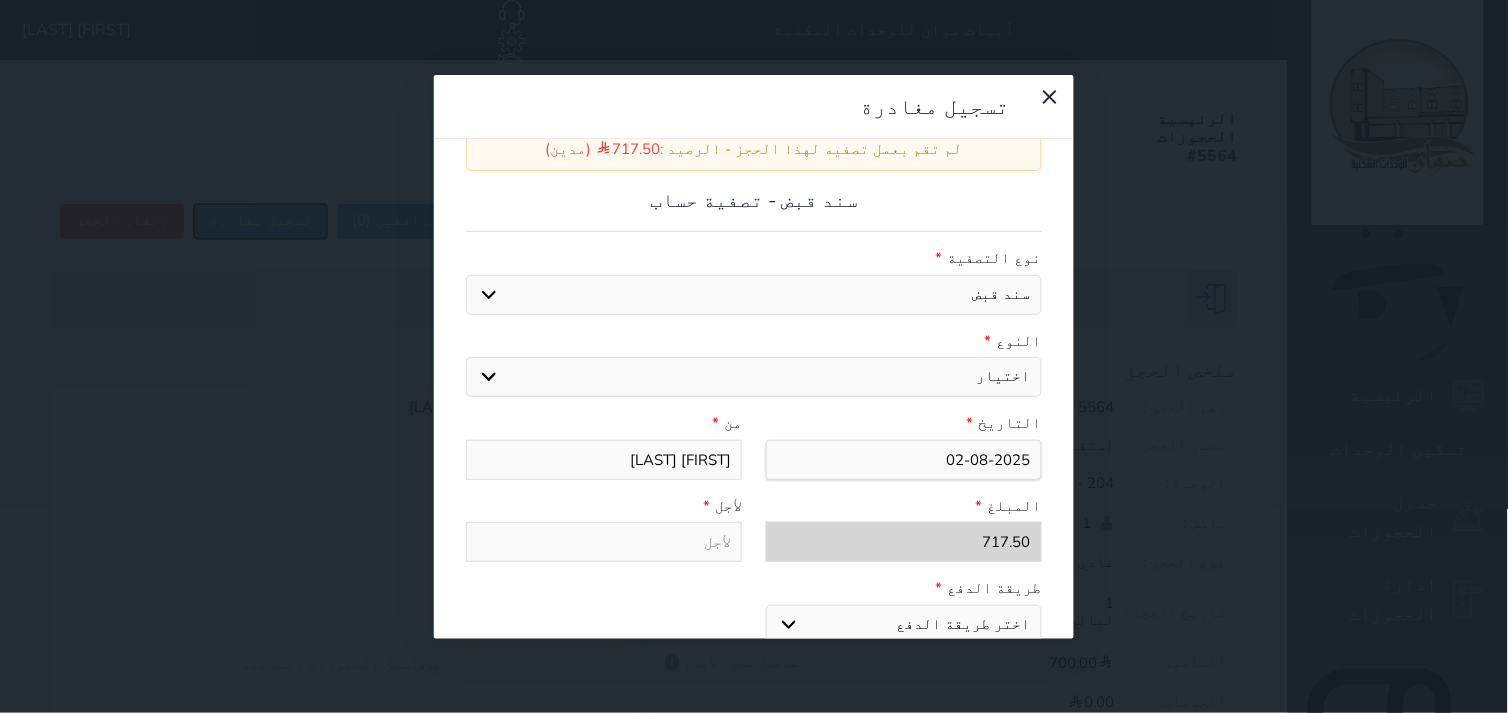 scroll, scrollTop: 0, scrollLeft: 0, axis: both 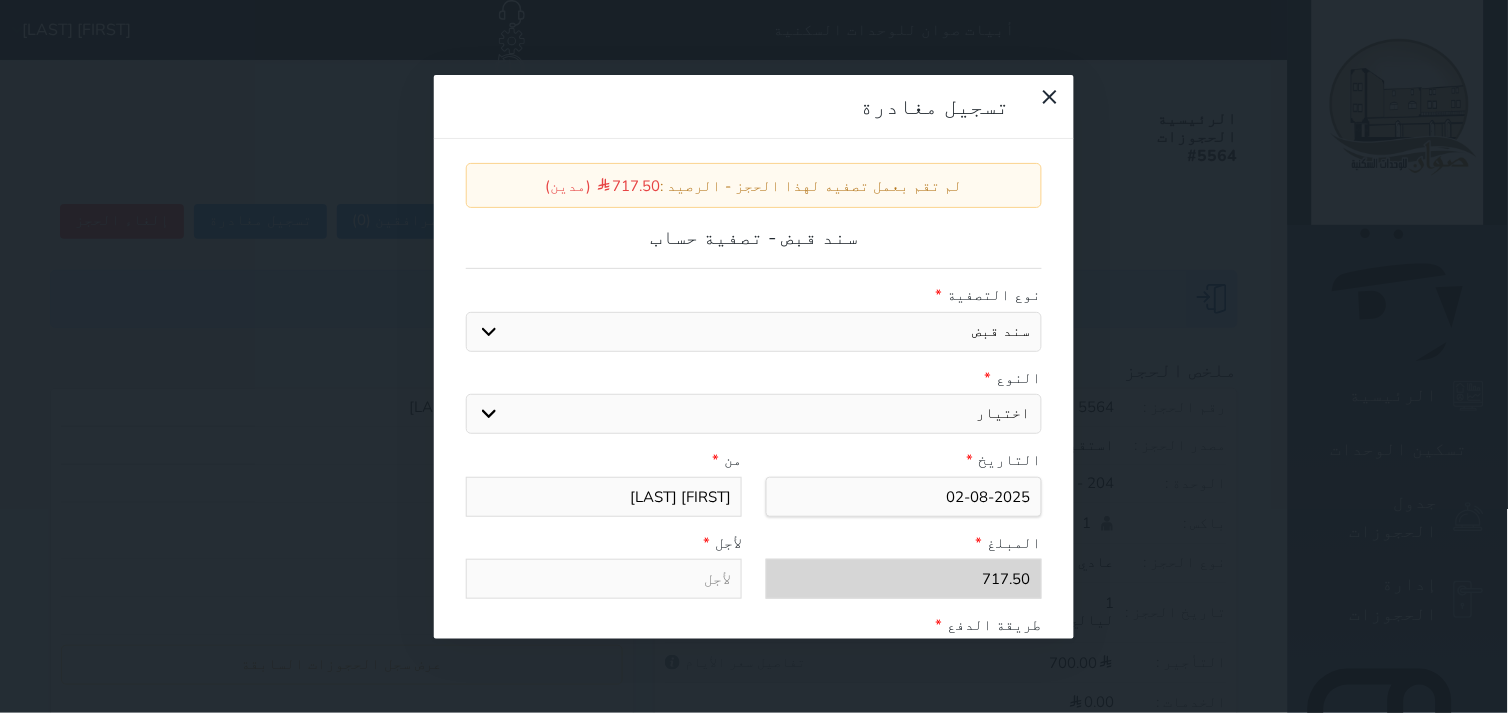 click on "نوع التصفية *" at bounding box center (754, 295) 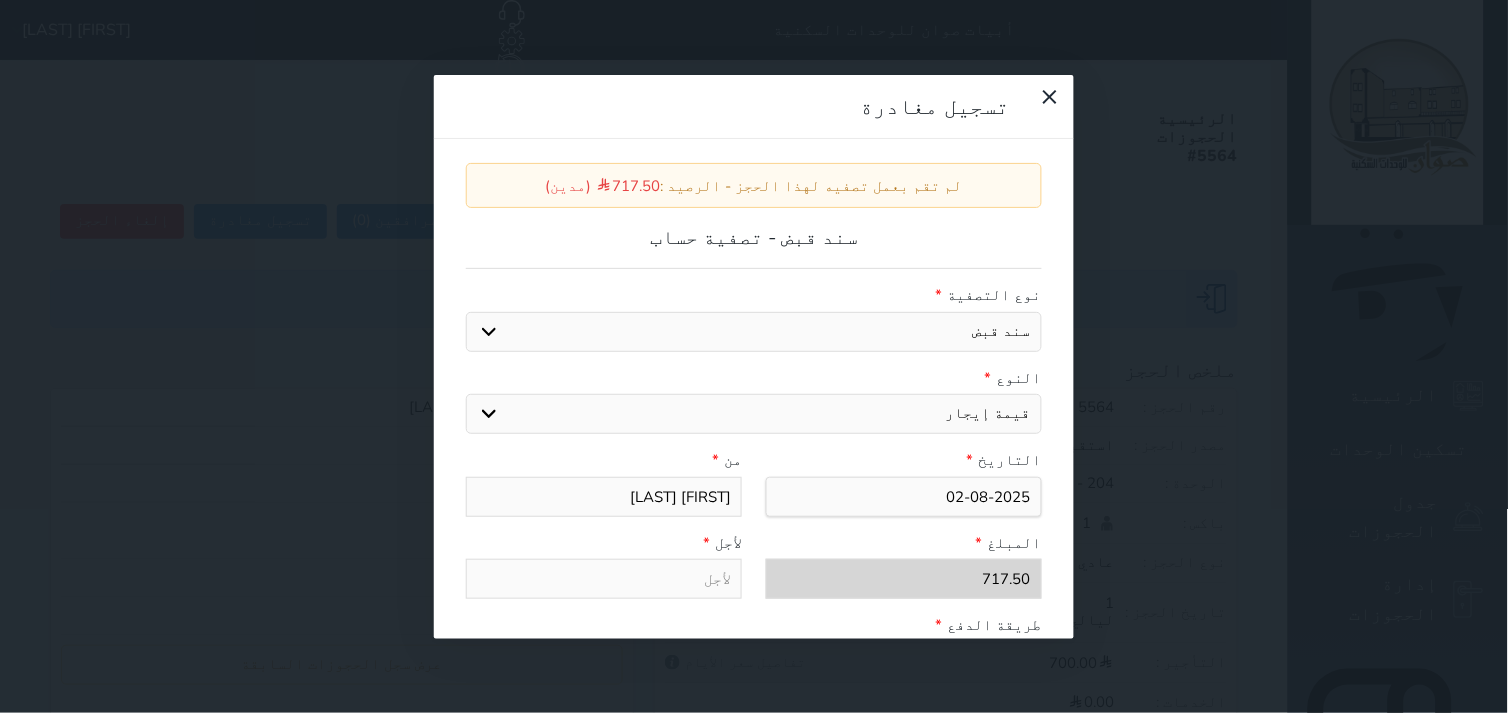 click on "اختيار   مقبوضات عامة
قيمة إيجار
فواتير
عربون
لا ينطبق
آخر
مغسلة
واي فاي - الإنترنت
مواقف السيارات
طعام
الأغذية والمشروبات
مشروبات
المشروبات الباردة
المشروبات الساخنة
الإفطار
غداء
عشاء
مخبز و كعك
حمام سباحة
الصالة الرياضية
سبا و خدمات الجمال
اختيار وإسقاط (خدمات النقل)
ميني بار
كابل - تلفزيون
سرير إضافي
تصفيف الشعر
التسوق" at bounding box center [754, 414] 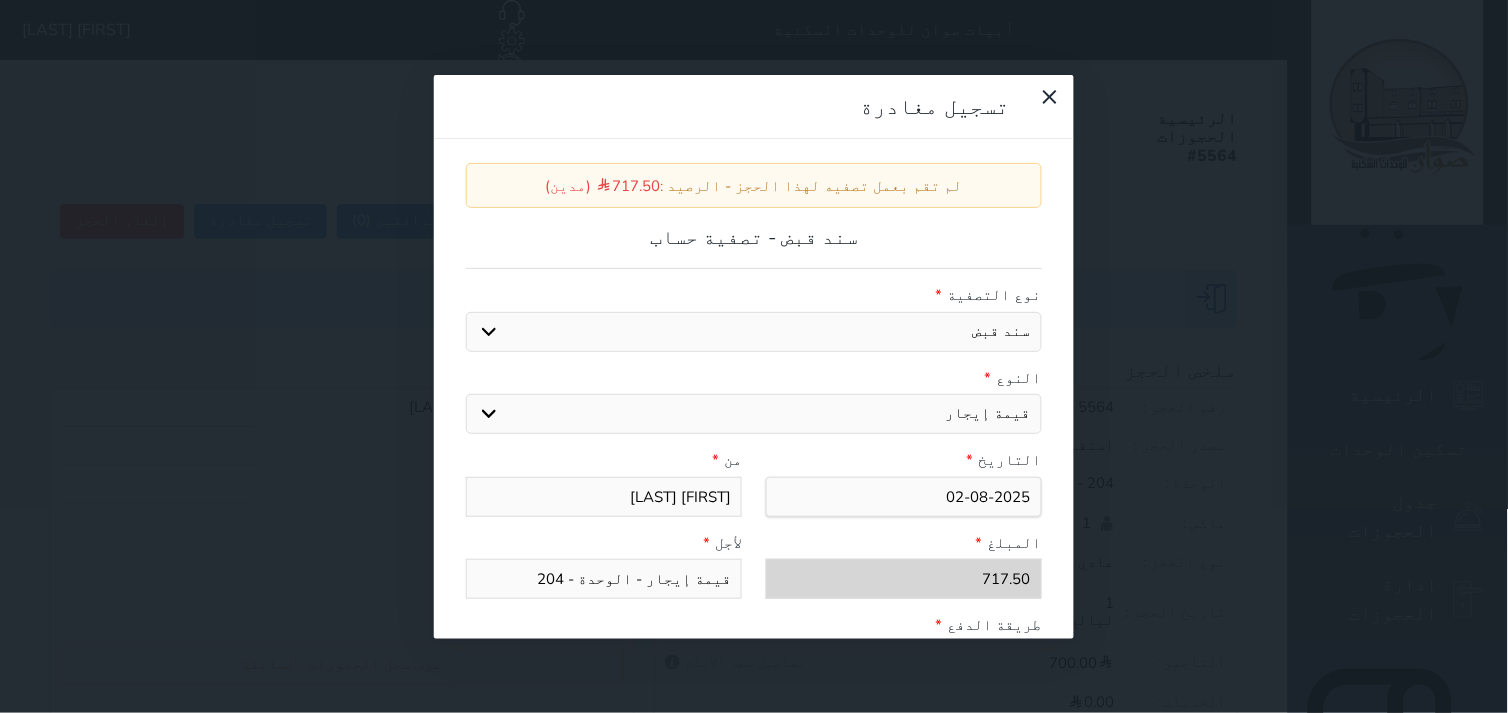 drag, startPoint x: 1373, startPoint y: 372, endPoint x: 397, endPoint y: 211, distance: 989.19006 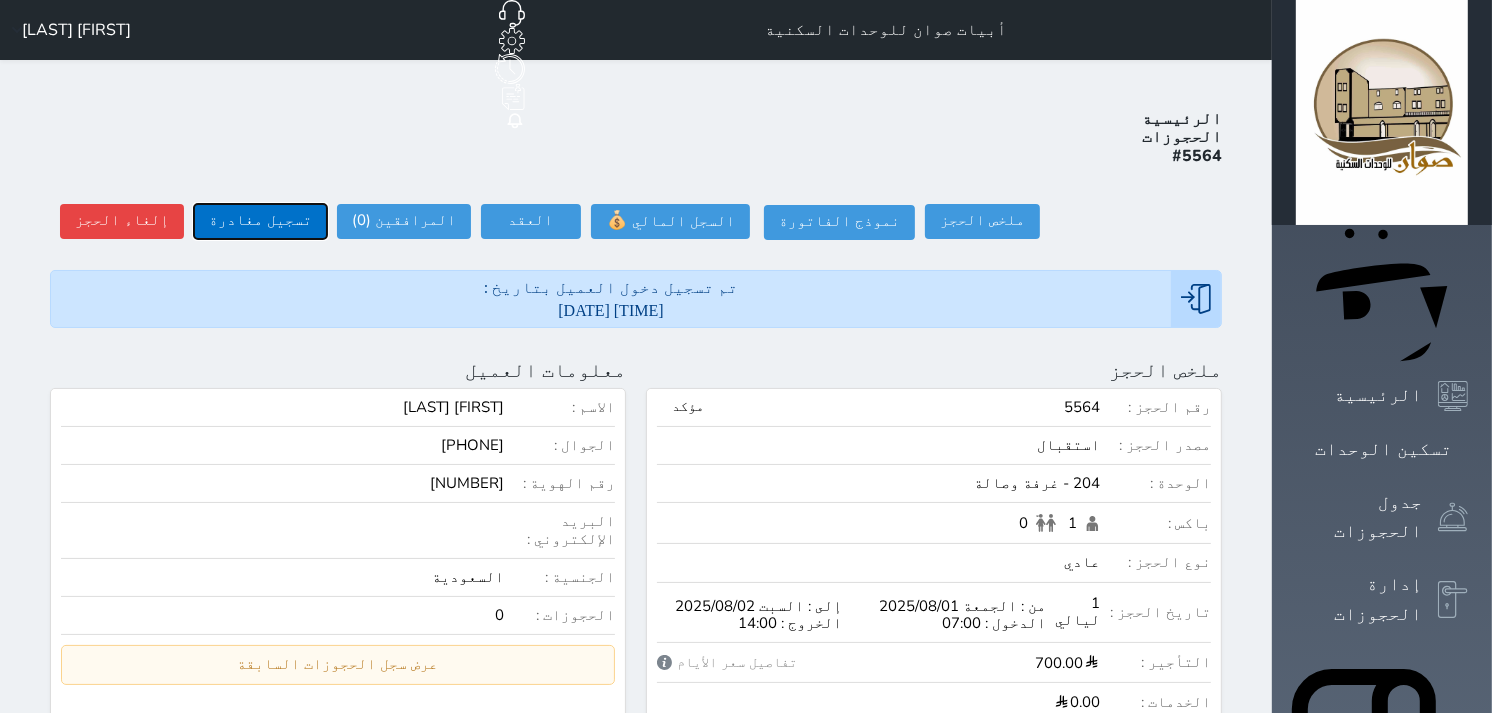 click on "تسجيل مغادرة" at bounding box center (260, 221) 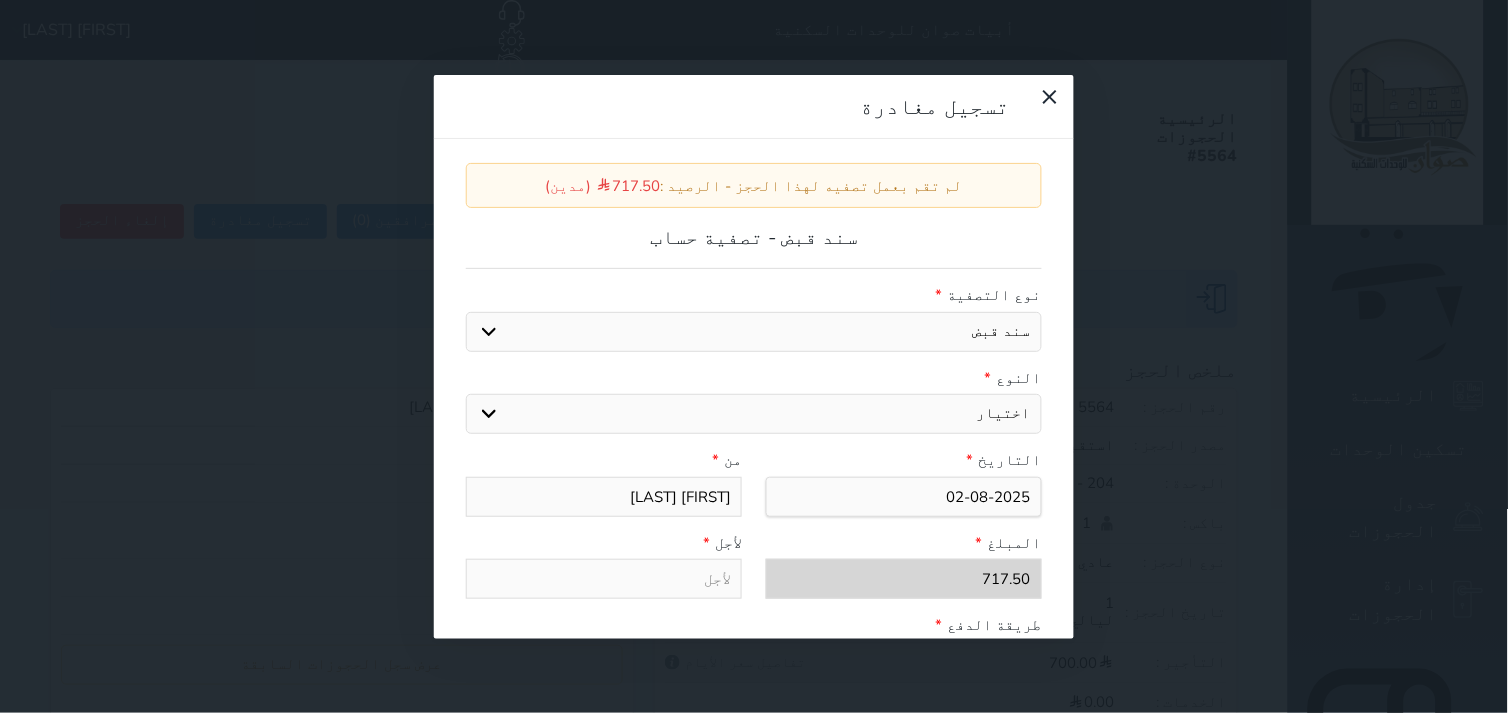 click on "اختيار   مقبوضات عامة
قيمة إيجار
فواتير
عربون
لا ينطبق
آخر
مغسلة
واي فاي - الإنترنت
مواقف السيارات
طعام
الأغذية والمشروبات
مشروبات
المشروبات الباردة
المشروبات الساخنة
الإفطار
غداء
عشاء
مخبز و كعك
حمام سباحة
الصالة الرياضية
سبا و خدمات الجمال
اختيار وإسقاط (خدمات النقل)
ميني بار
كابل - تلفزيون
سرير إضافي
تصفيف الشعر
التسوق" at bounding box center (754, 414) 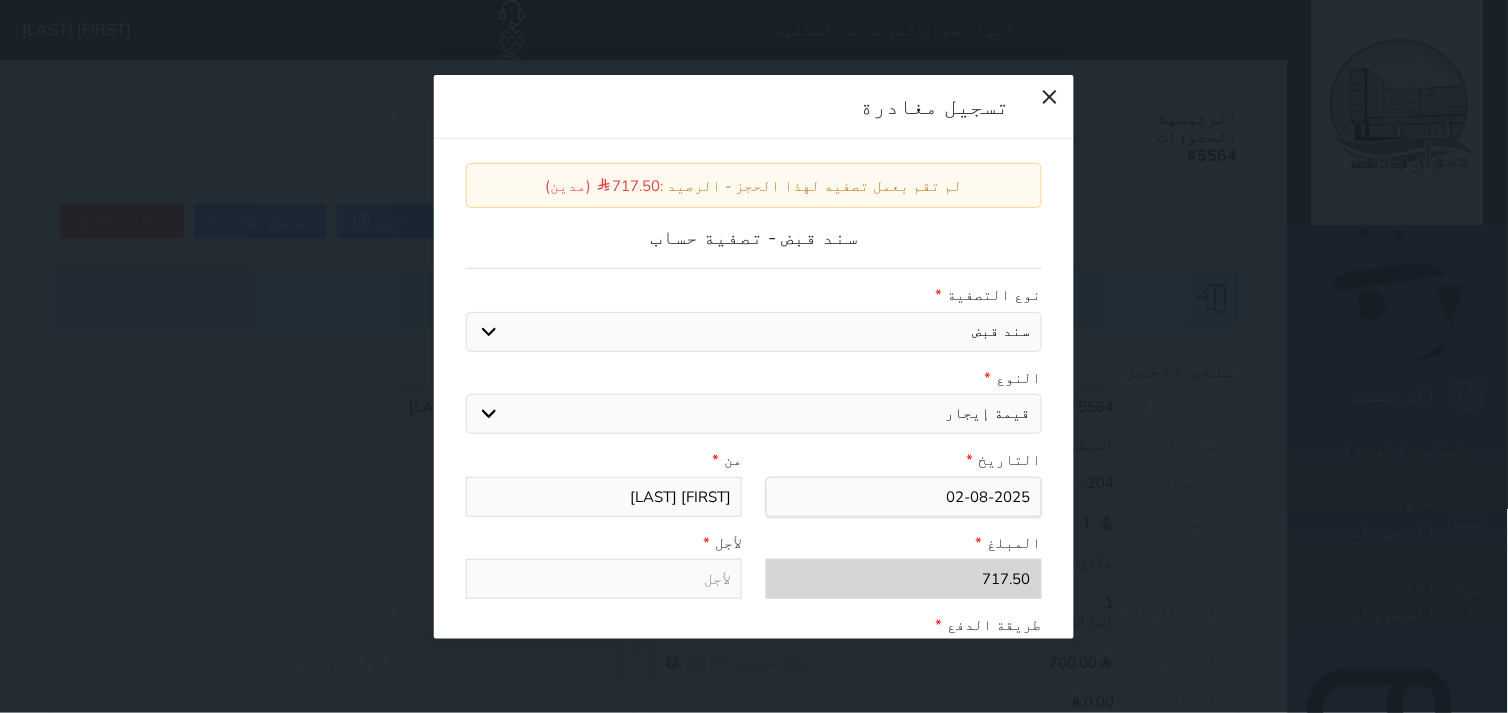 click on "اختيار   مقبوضات عامة
قيمة إيجار
فواتير
عربون
لا ينطبق
آخر
مغسلة
واي فاي - الإنترنت
مواقف السيارات
طعام
الأغذية والمشروبات
مشروبات
المشروبات الباردة
المشروبات الساخنة
الإفطار
غداء
عشاء
مخبز و كعك
حمام سباحة
الصالة الرياضية
سبا و خدمات الجمال
اختيار وإسقاط (خدمات النقل)
ميني بار
كابل - تلفزيون
سرير إضافي
تصفيف الشعر
التسوق" at bounding box center [754, 414] 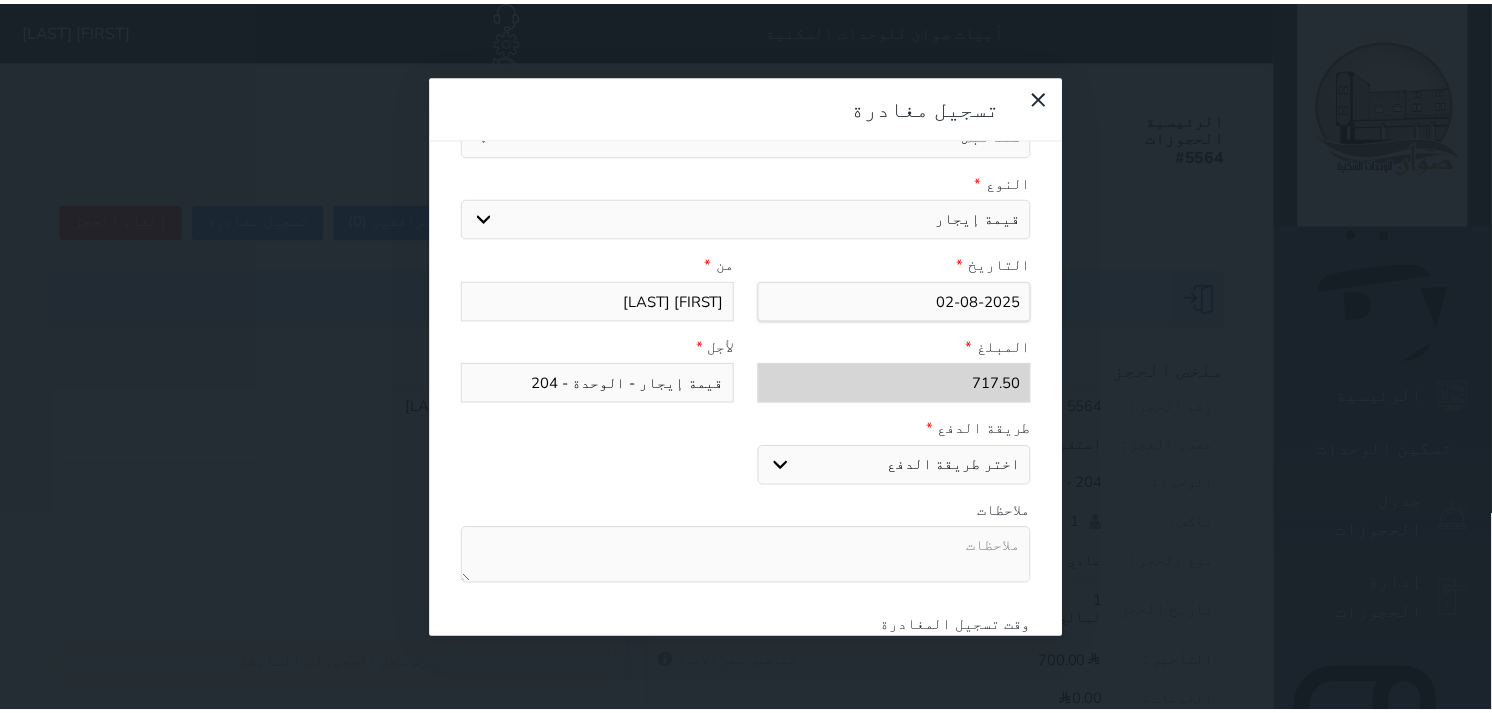 scroll, scrollTop: 311, scrollLeft: 0, axis: vertical 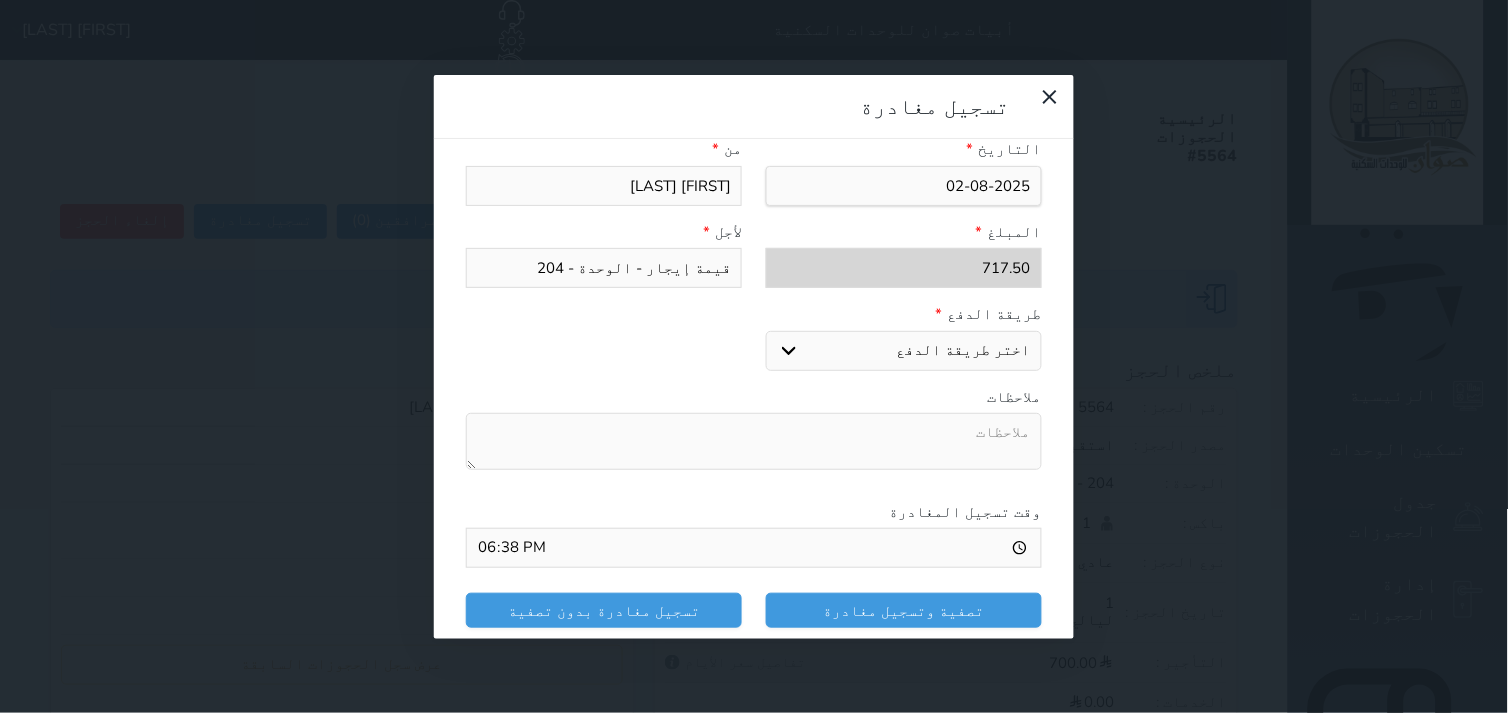 click on "طريقة الدفع *   اختر طريقة الدفع   دفع نقدى   تحويل بنكى   مدى   بطاقة ائتمان" at bounding box center (754, 344) 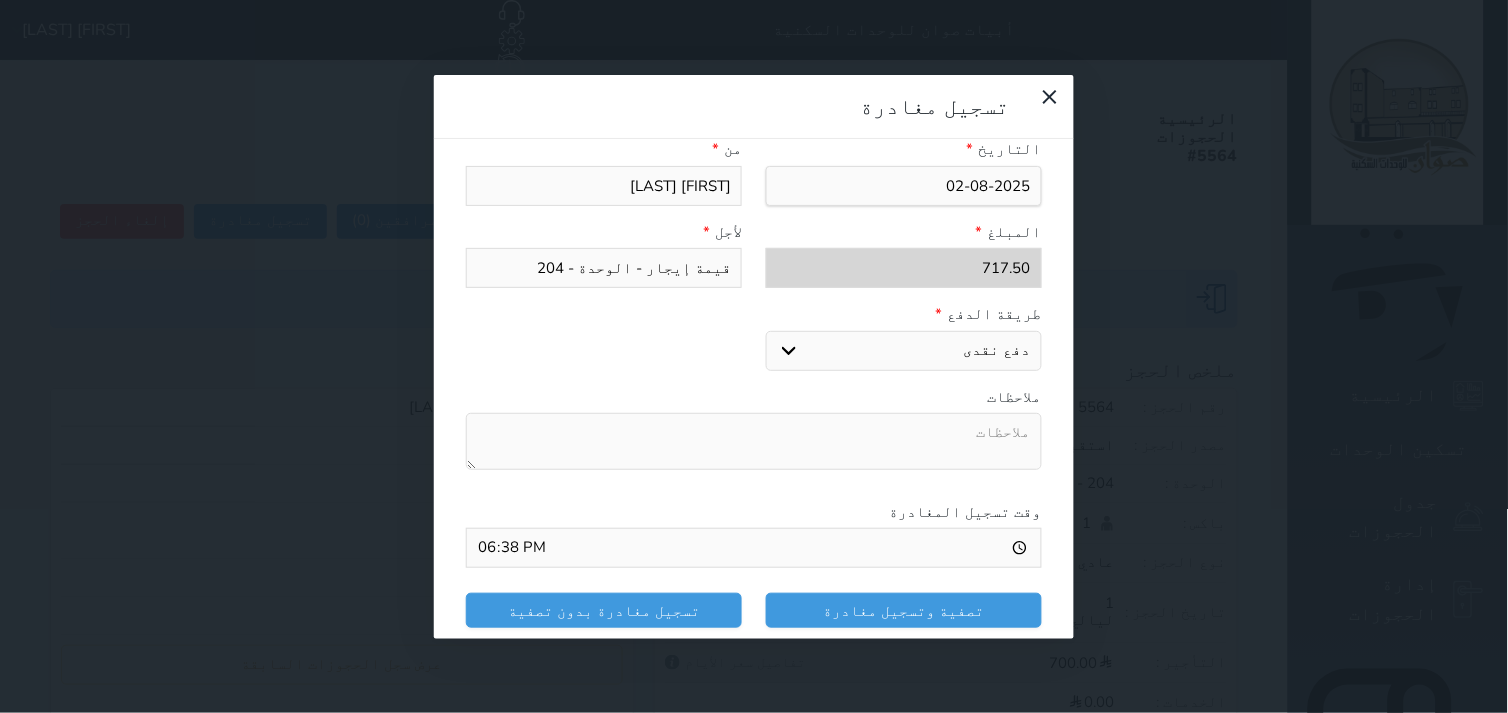 click on "اختر طريقة الدفع   دفع نقدى   تحويل بنكى   مدى   بطاقة ائتمان" at bounding box center [904, 351] 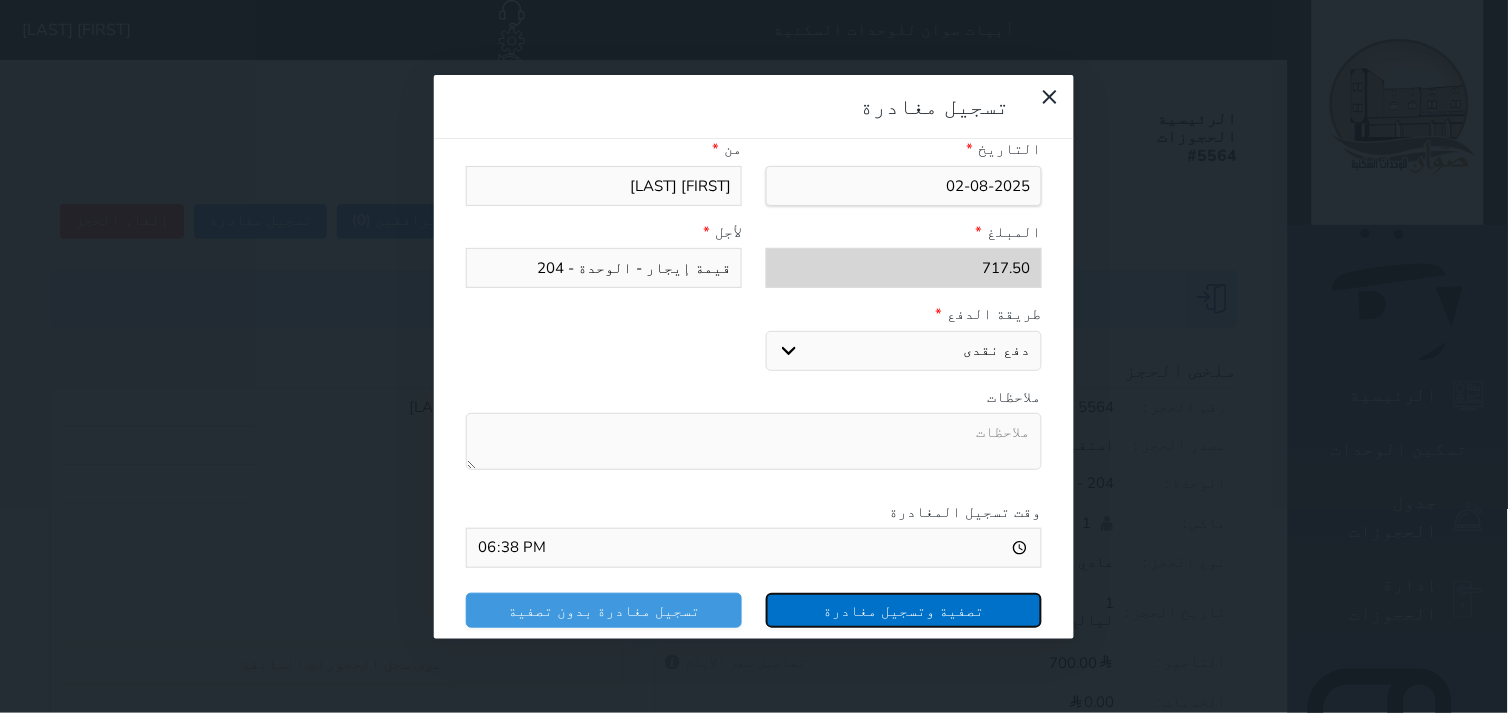 click on "تصفية وتسجيل مغادرة" at bounding box center (904, 610) 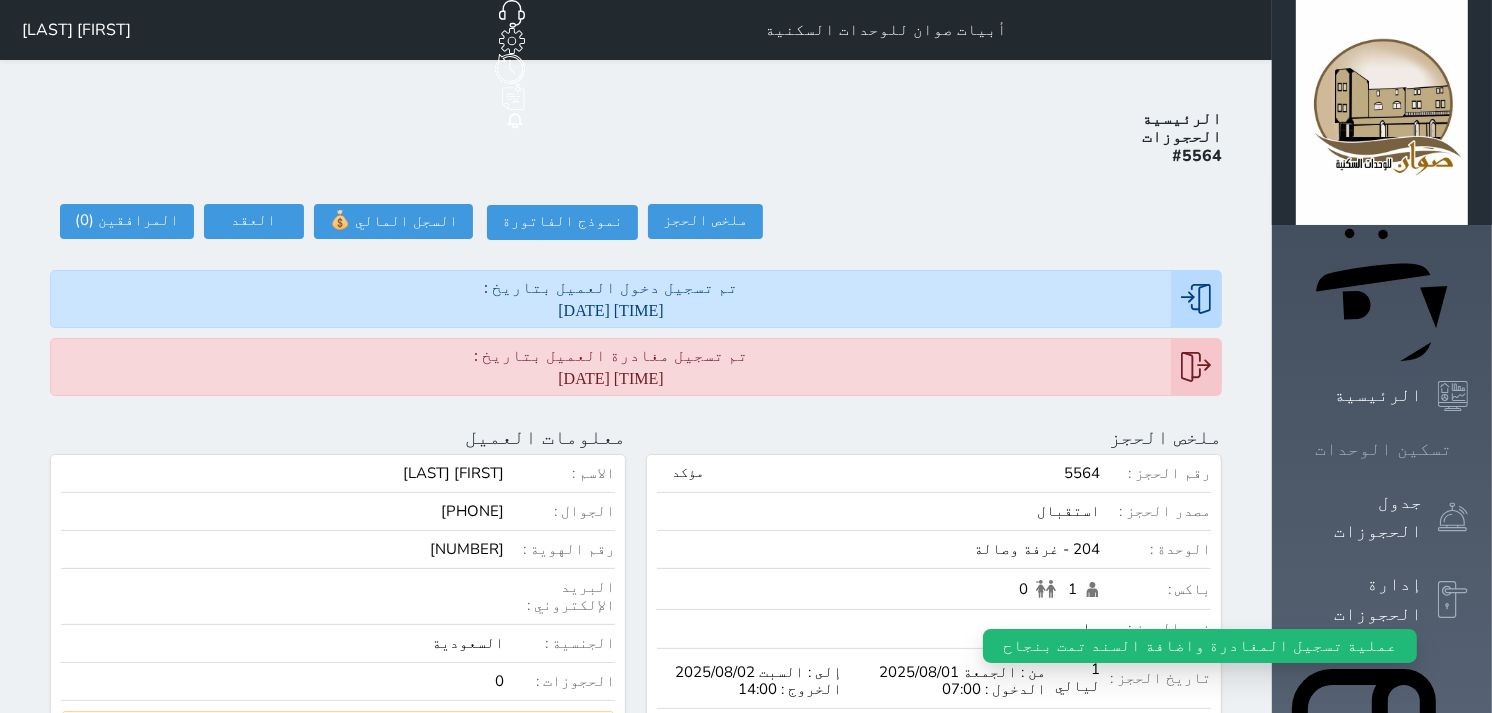 click 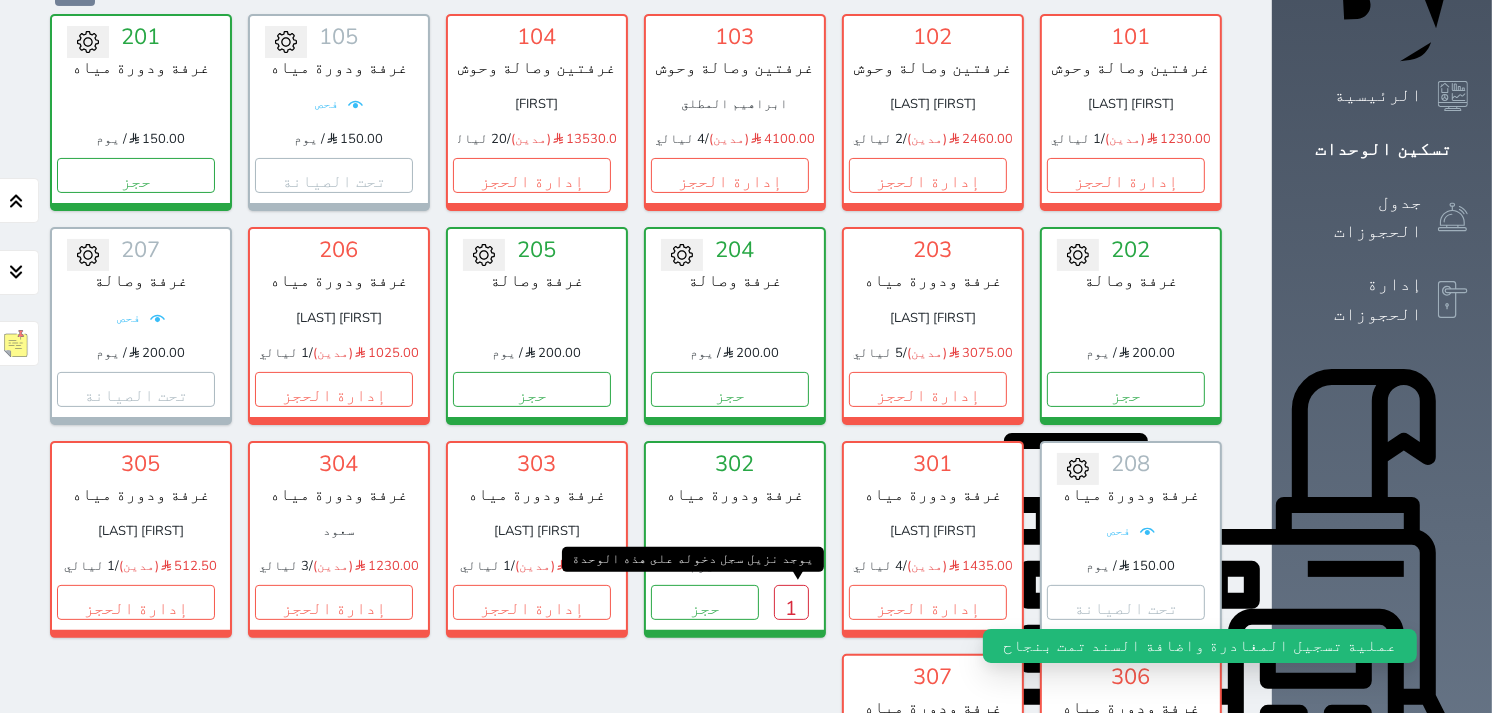 scroll, scrollTop: 411, scrollLeft: 0, axis: vertical 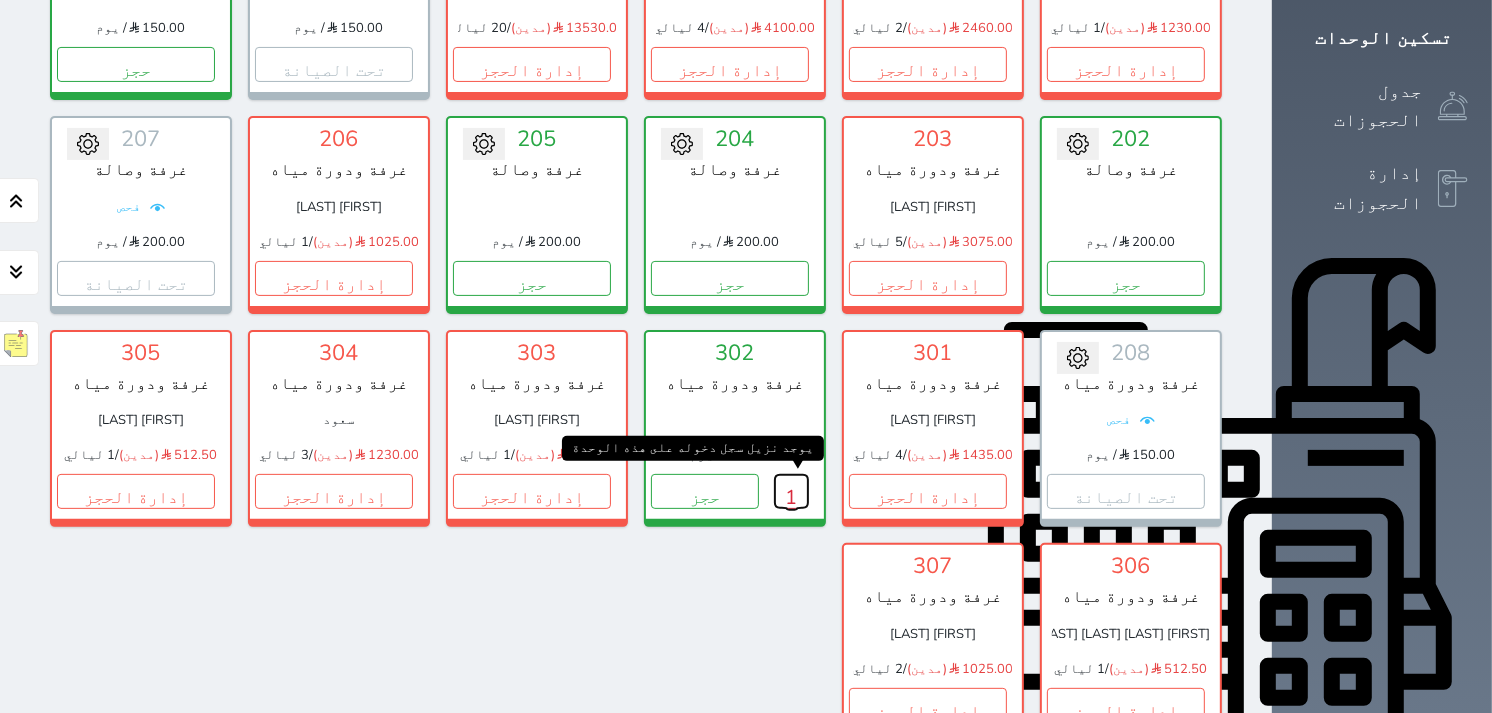 click on "1" at bounding box center [791, 491] 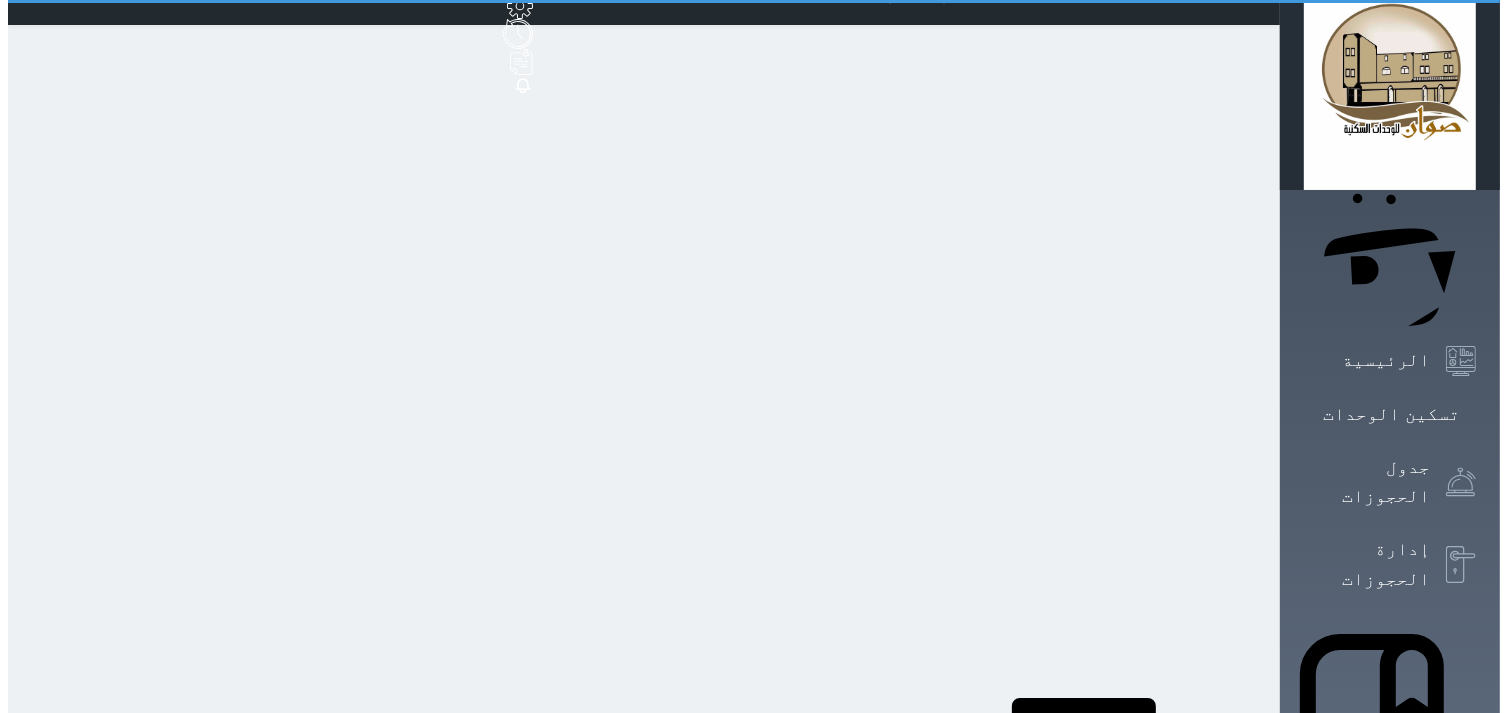 scroll, scrollTop: 0, scrollLeft: 0, axis: both 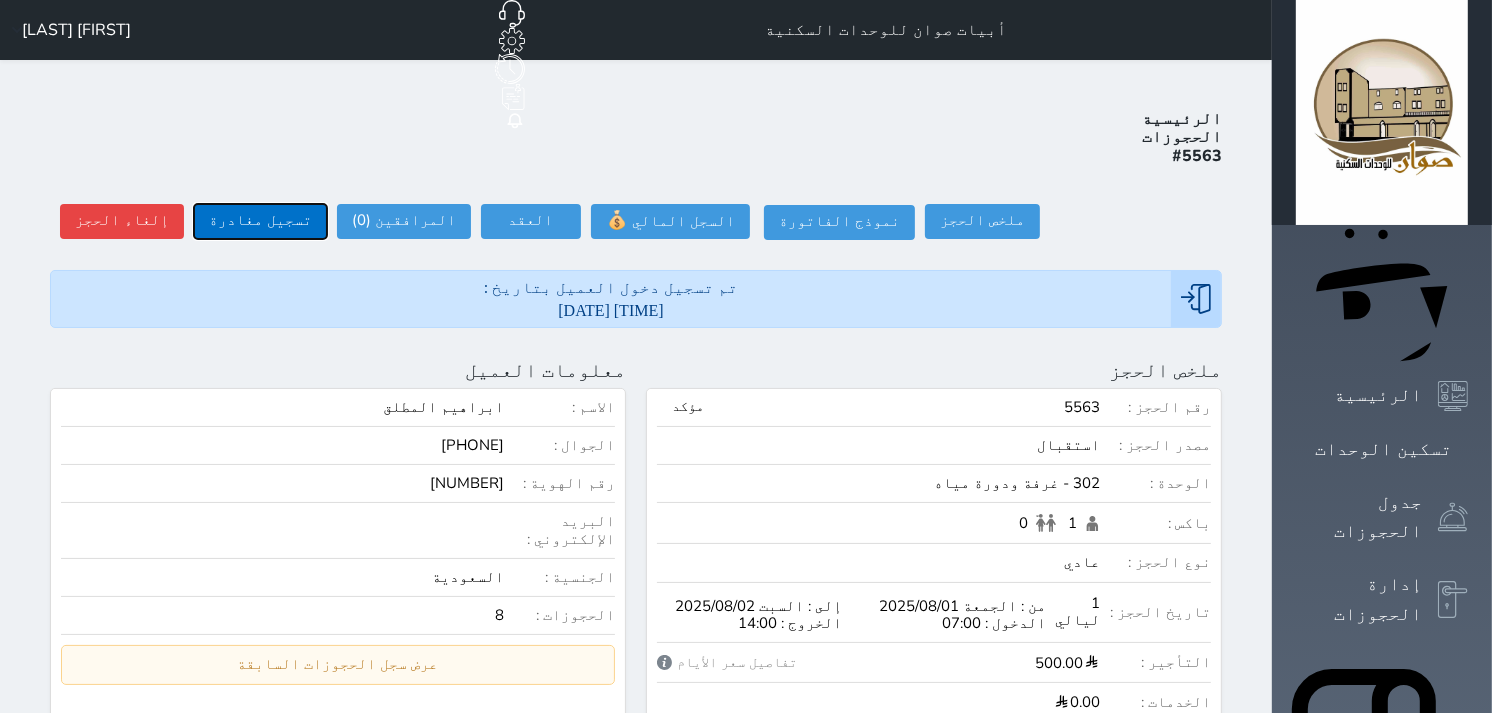 click on "تسجيل مغادرة" at bounding box center (260, 221) 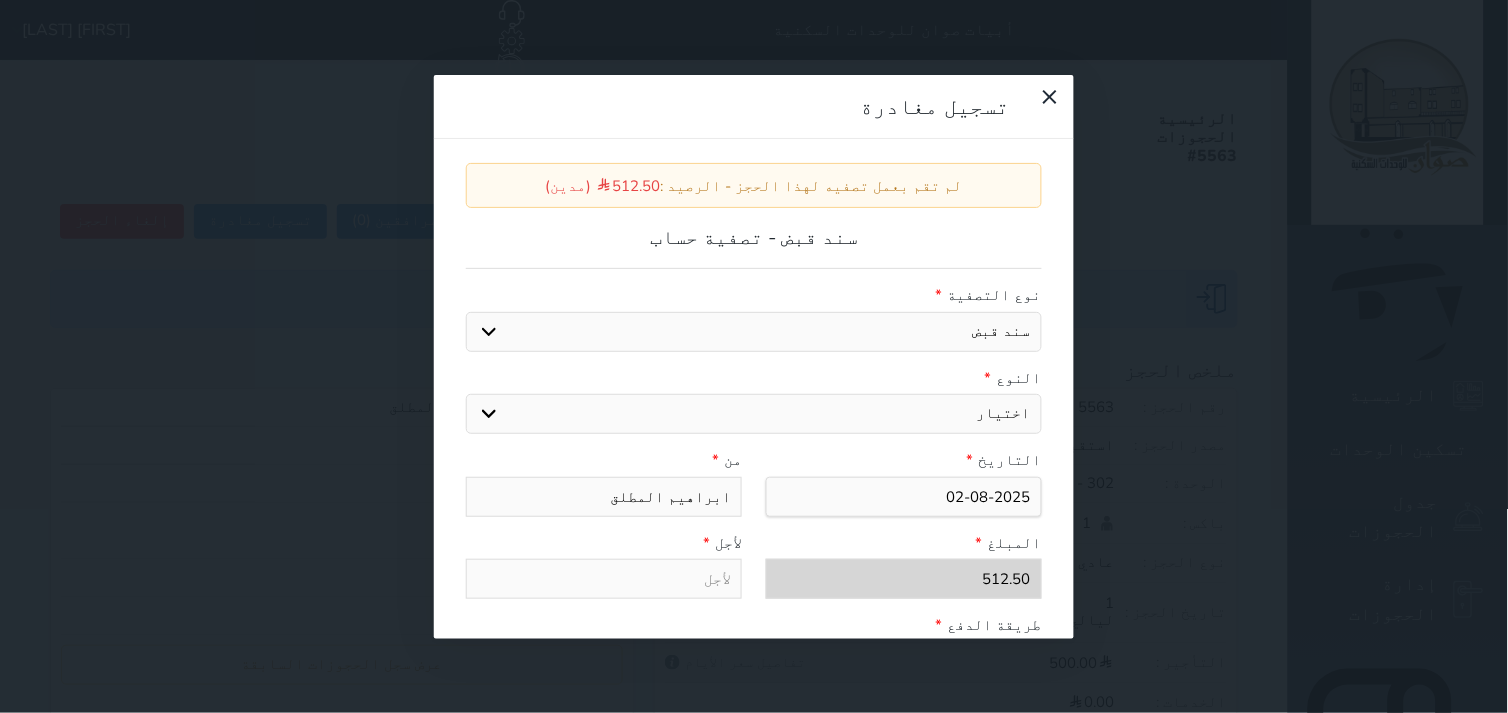 click on "اختيار   مقبوضات عامة
قيمة إيجار
فواتير
عربون
لا ينطبق
آخر
مغسلة
واي فاي - الإنترنت
مواقف السيارات
طعام
الأغذية والمشروبات
مشروبات
المشروبات الباردة
المشروبات الساخنة
الإفطار
غداء
عشاء
مخبز و كعك
حمام سباحة
الصالة الرياضية
سبا و خدمات الجمال
اختيار وإسقاط (خدمات النقل)
ميني بار
كابل - تلفزيون
سرير إضافي
تصفيف الشعر
التسوق" at bounding box center [754, 414] 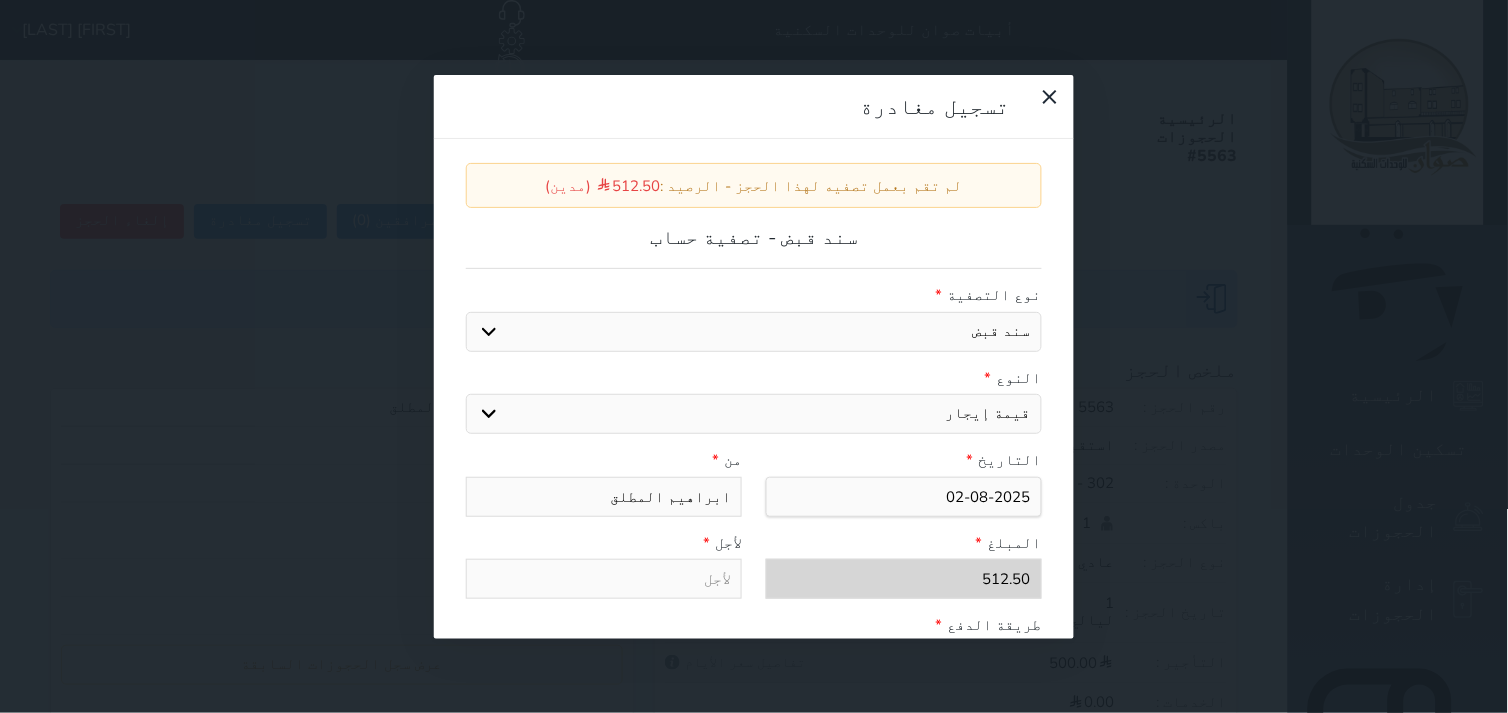 click on "اختيار   مقبوضات عامة
قيمة إيجار
فواتير
عربون
لا ينطبق
آخر
مغسلة
واي فاي - الإنترنت
مواقف السيارات
طعام
الأغذية والمشروبات
مشروبات
المشروبات الباردة
المشروبات الساخنة
الإفطار
غداء
عشاء
مخبز و كعك
حمام سباحة
الصالة الرياضية
سبا و خدمات الجمال
اختيار وإسقاط (خدمات النقل)
ميني بار
كابل - تلفزيون
سرير إضافي
تصفيف الشعر
التسوق" at bounding box center [754, 414] 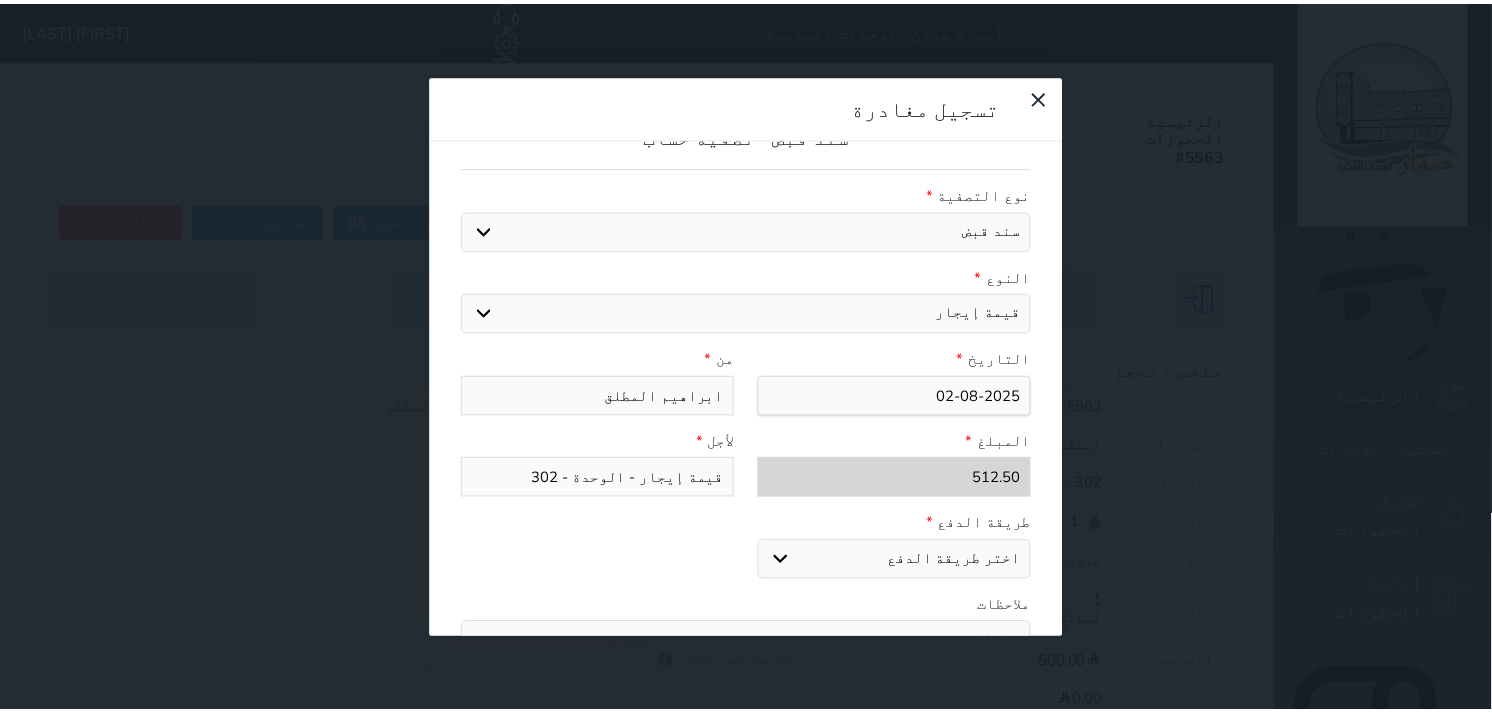 scroll, scrollTop: 311, scrollLeft: 0, axis: vertical 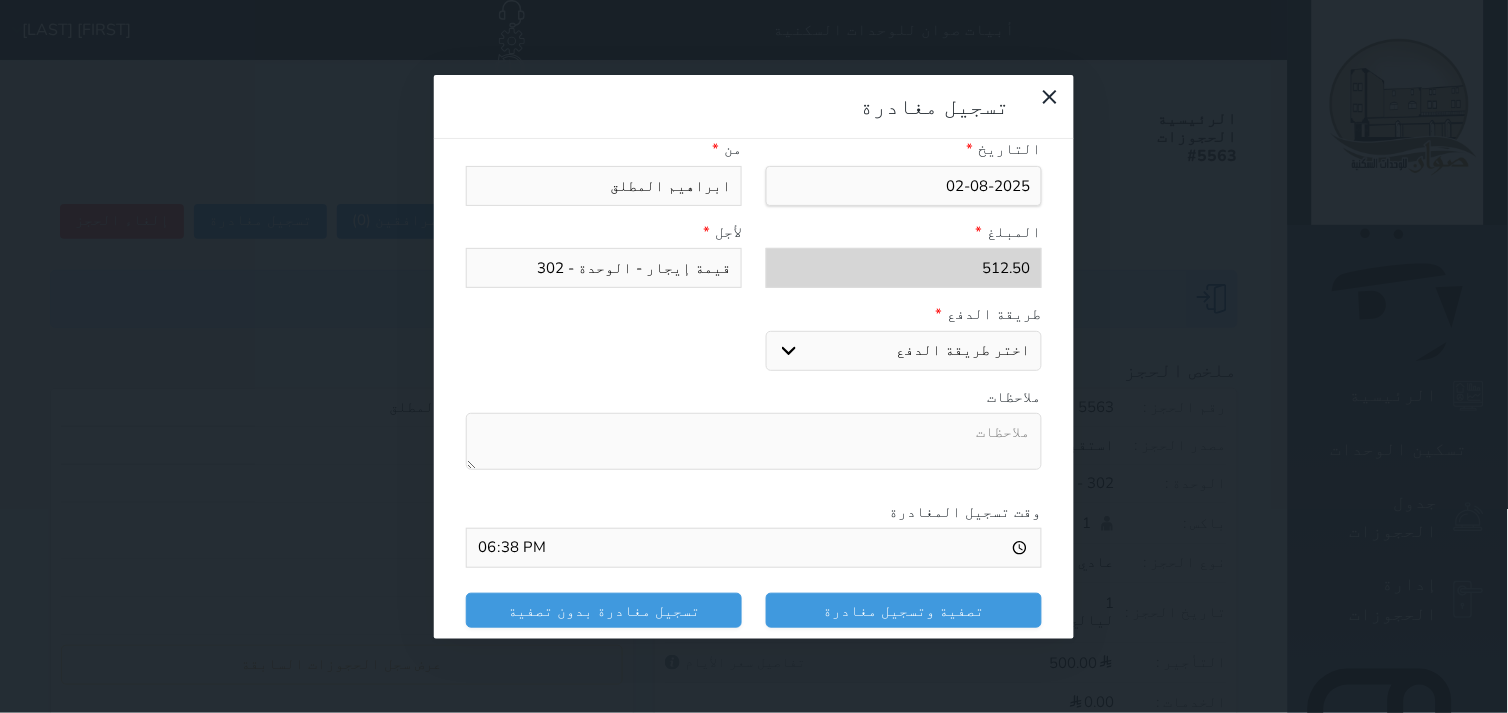 drag, startPoint x: 894, startPoint y: 277, endPoint x: 905, endPoint y: 283, distance: 12.529964 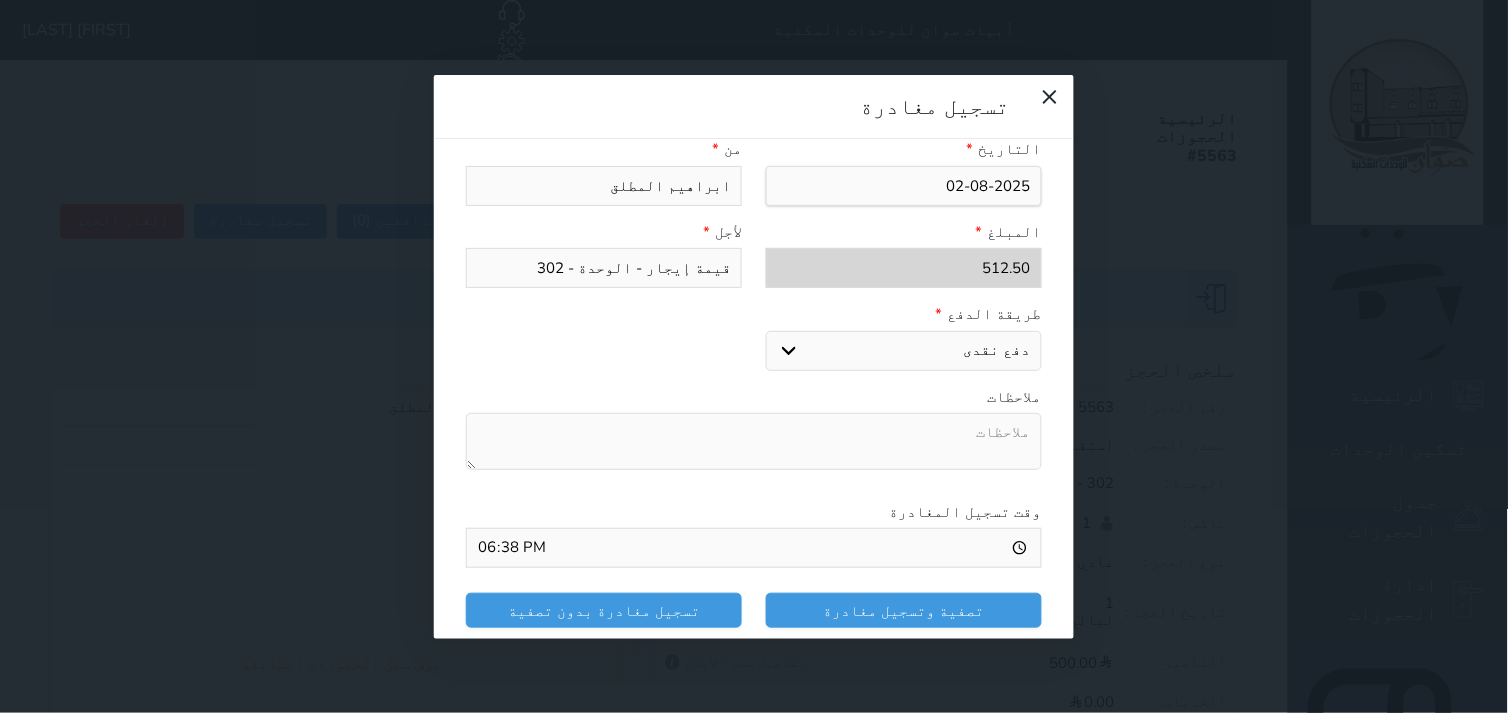 click on "اختر طريقة الدفع   دفع نقدى   تحويل بنكى   مدى   بطاقة ائتمان" at bounding box center (904, 351) 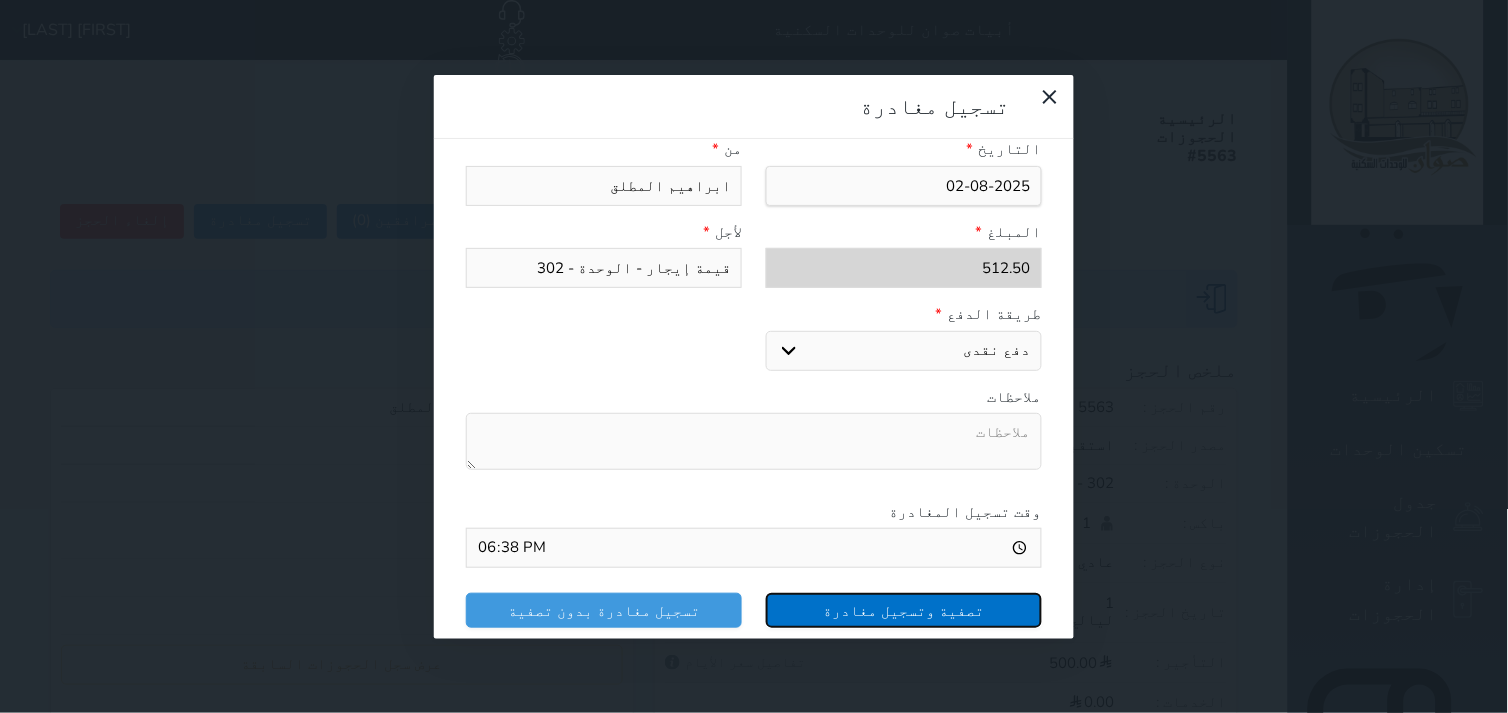 click on "تصفية وتسجيل مغادرة" at bounding box center [904, 610] 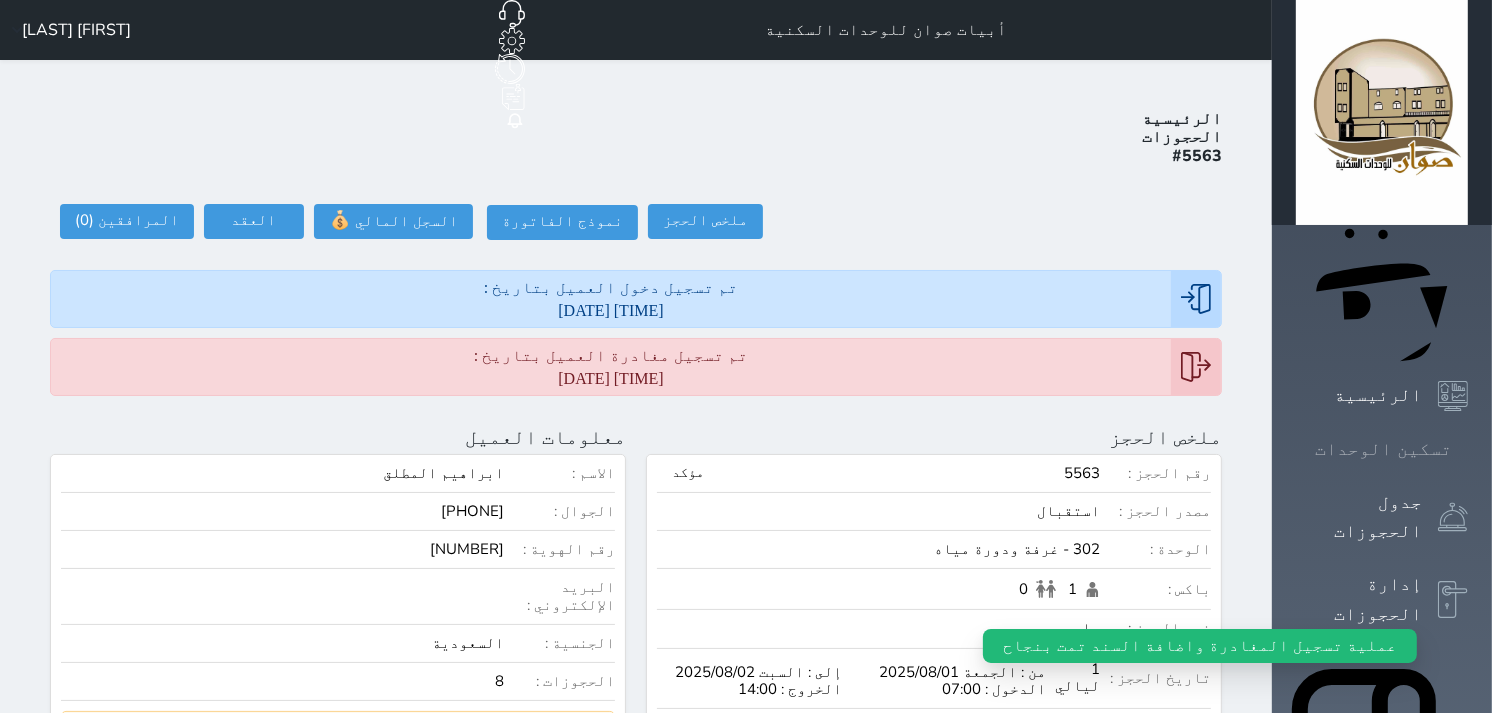 click 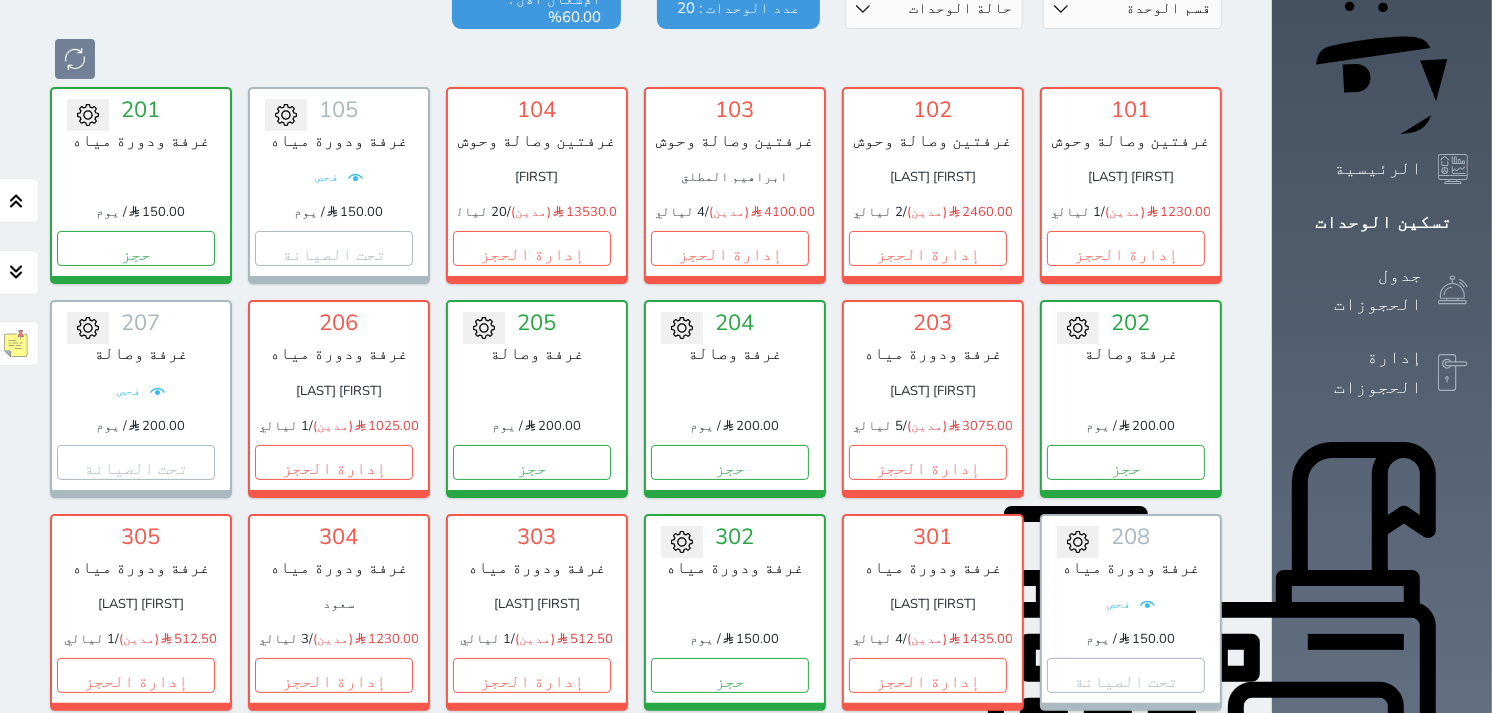scroll, scrollTop: 188, scrollLeft: 0, axis: vertical 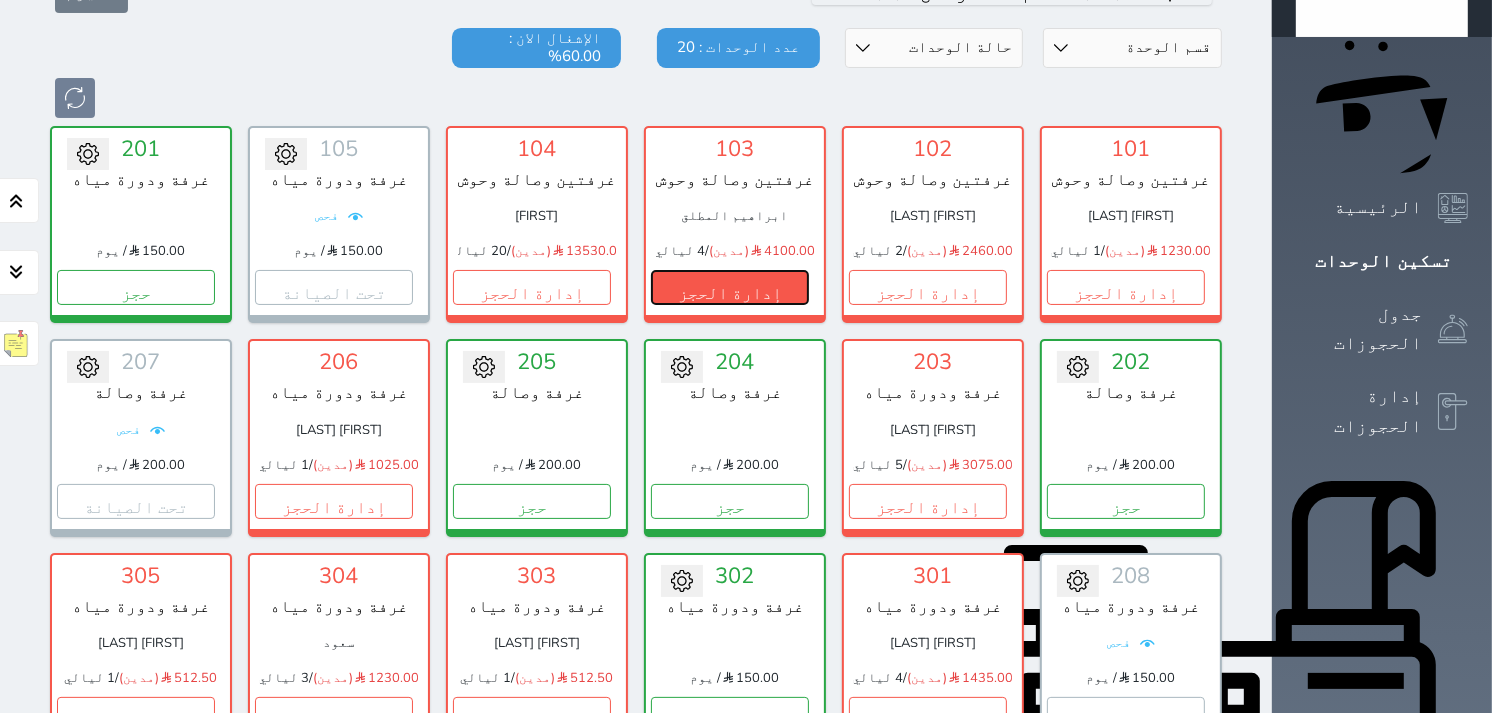 click on "إدارة الحجز" at bounding box center [730, 287] 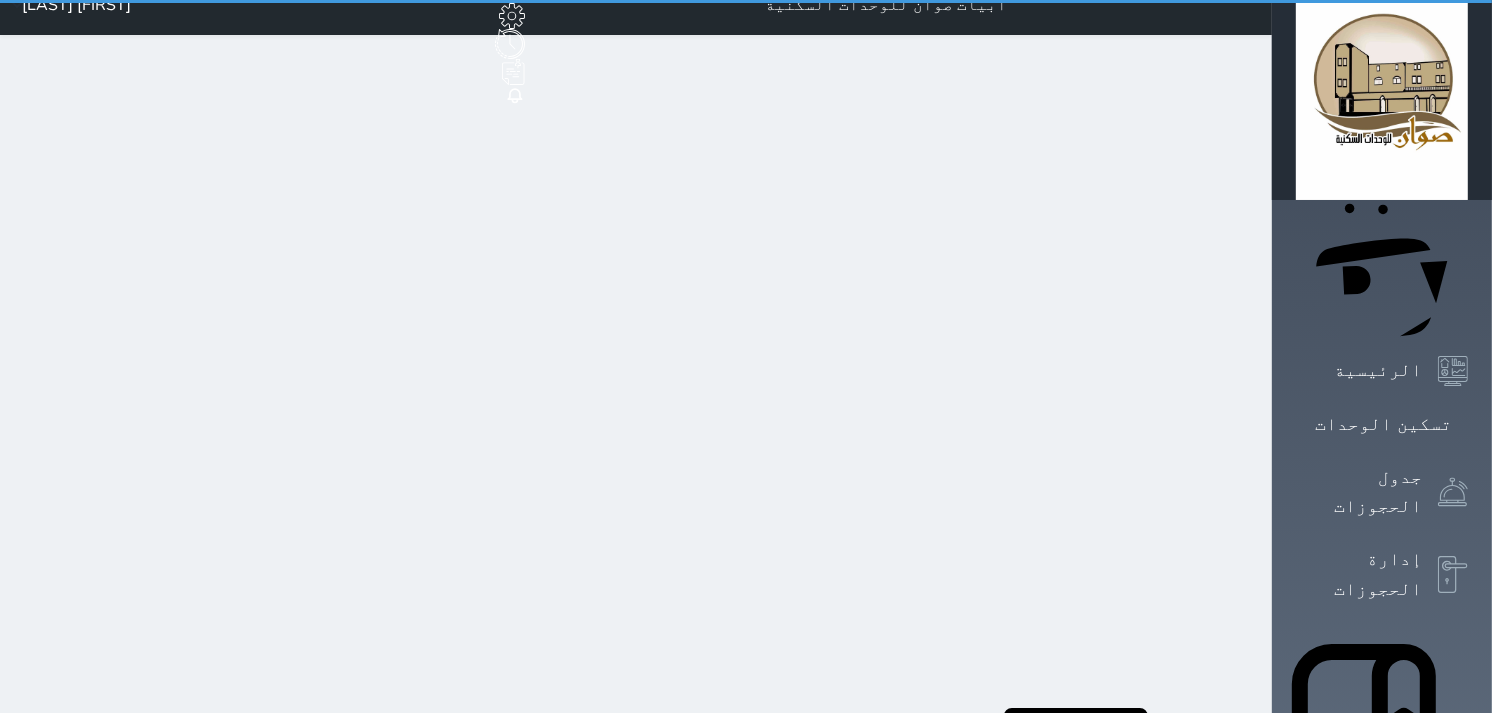 scroll, scrollTop: 0, scrollLeft: 0, axis: both 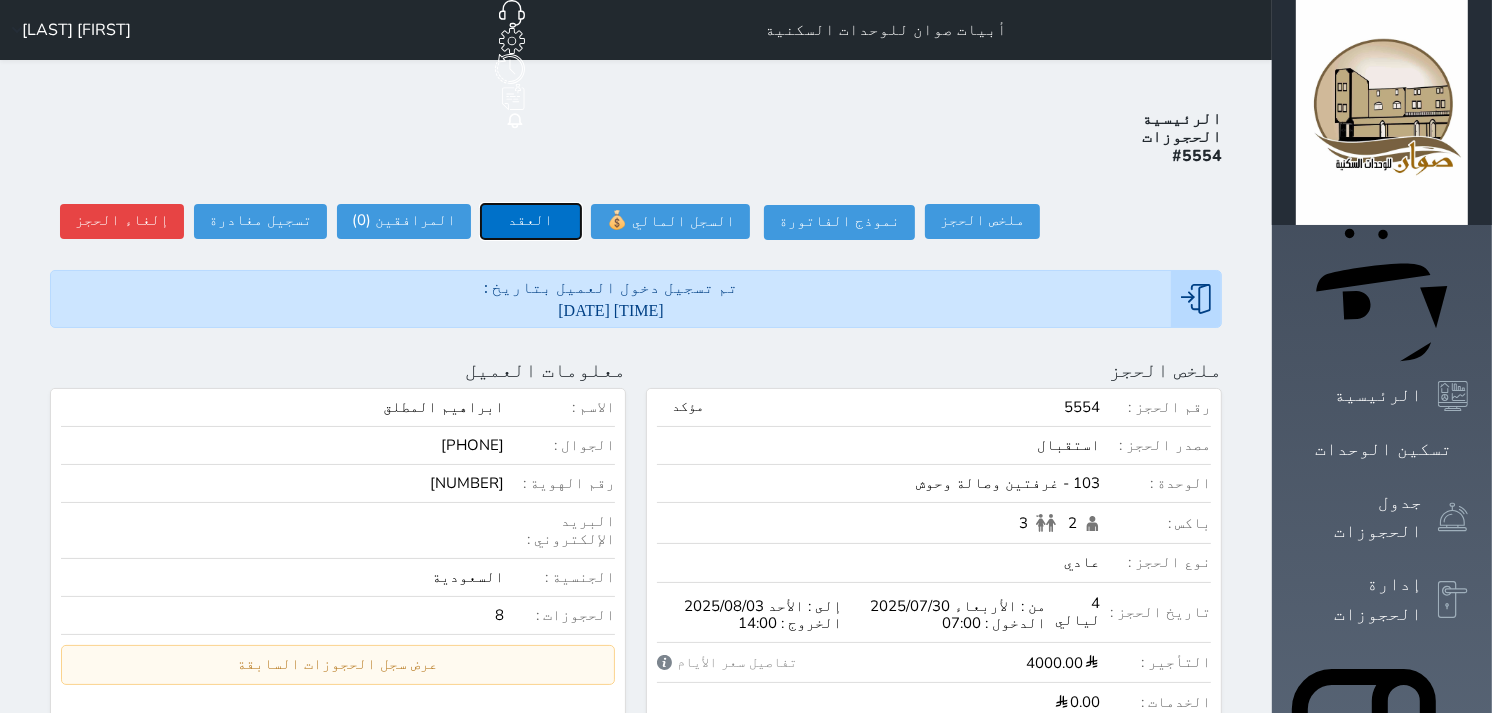 click on "العقد" at bounding box center (531, 221) 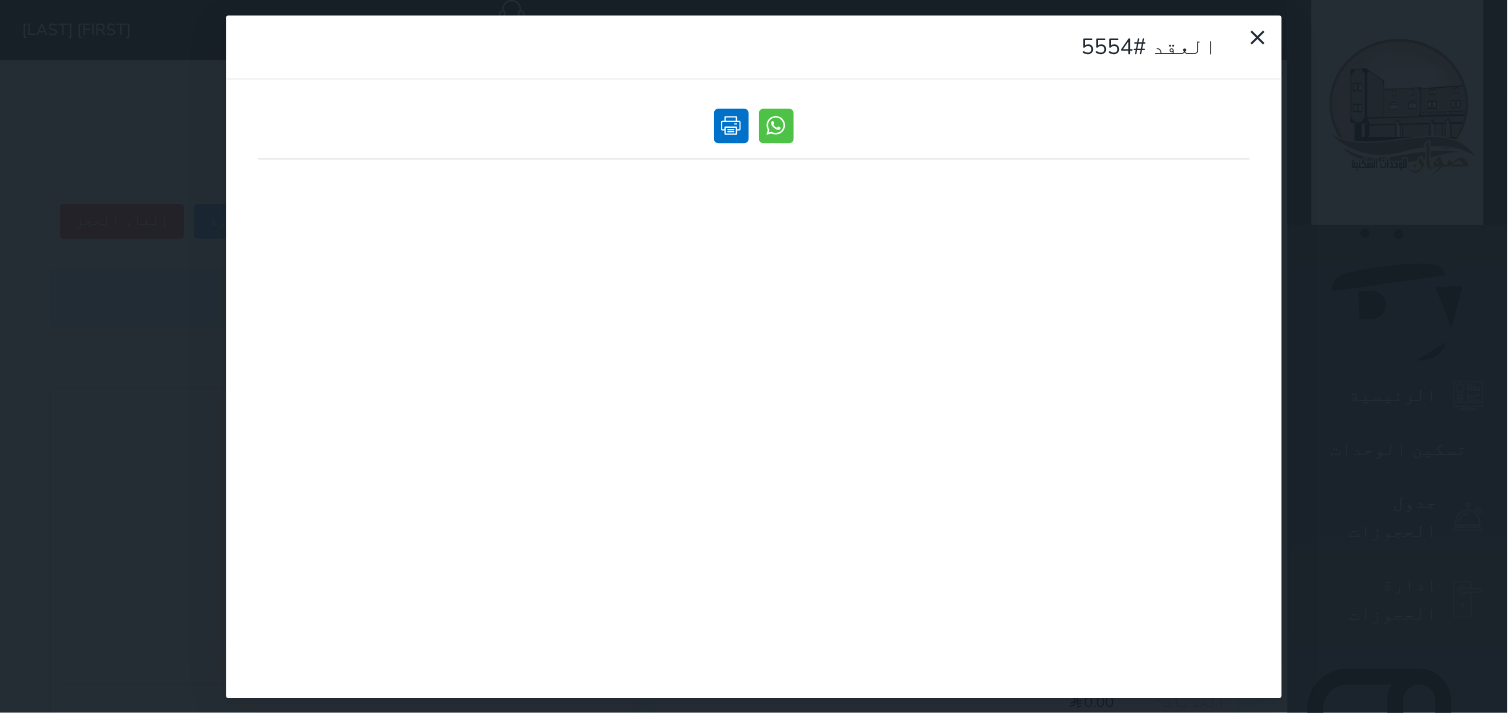 click at bounding box center (731, 125) 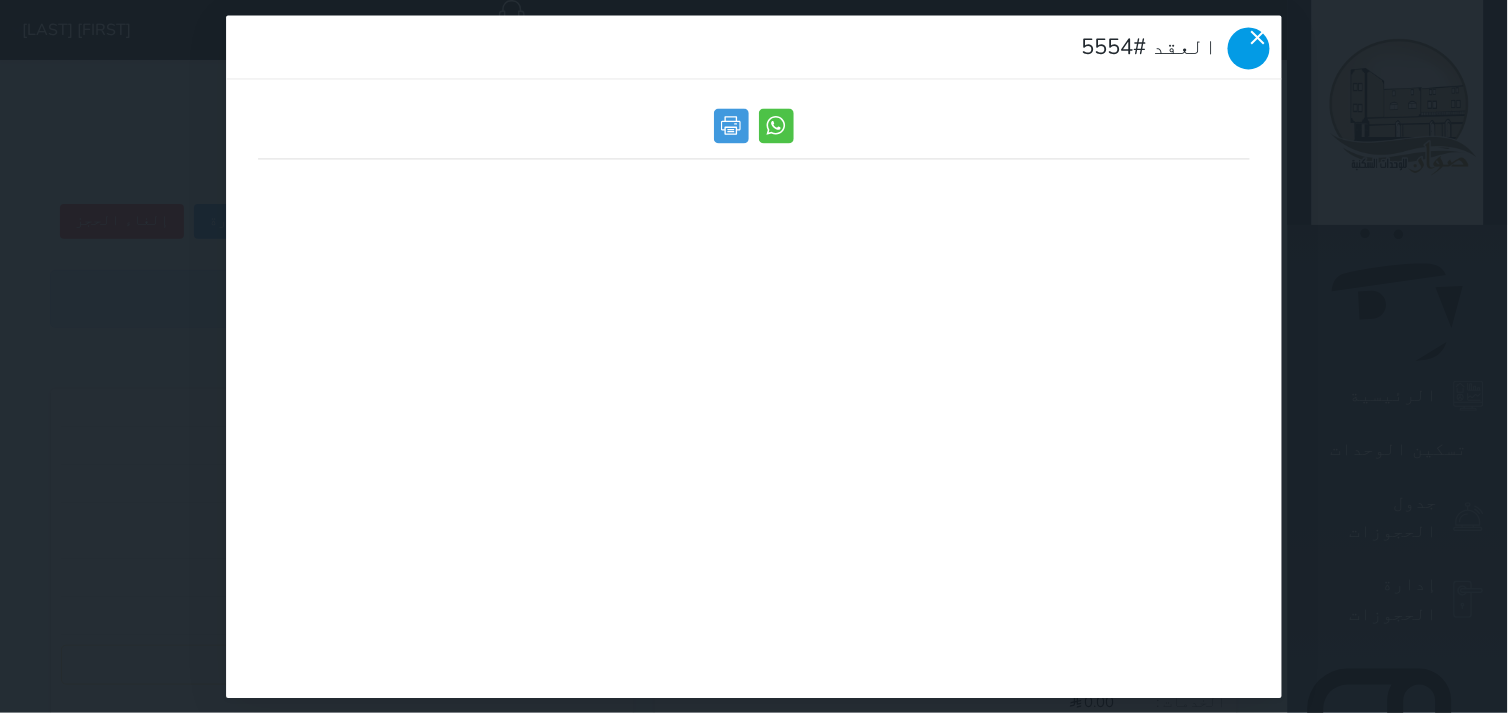 click 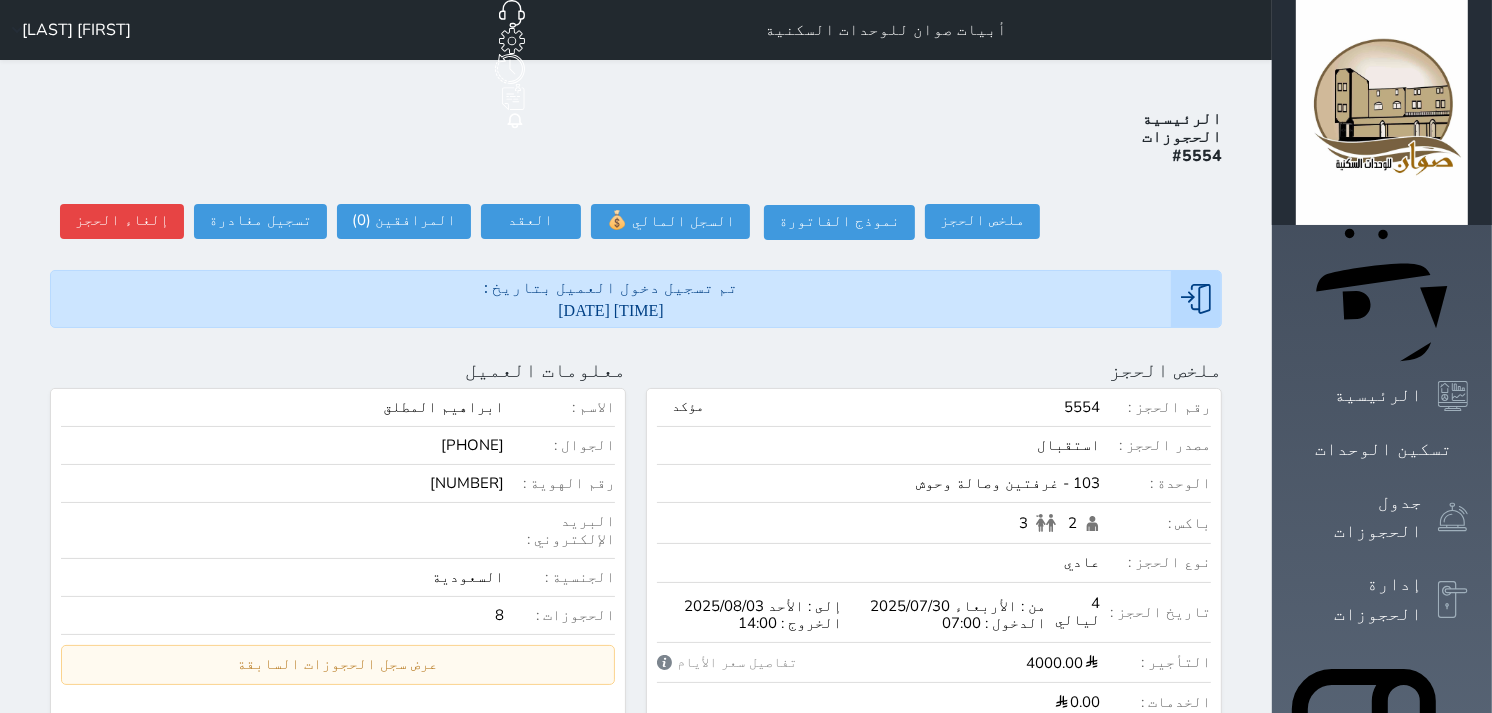 scroll, scrollTop: 0, scrollLeft: 0, axis: both 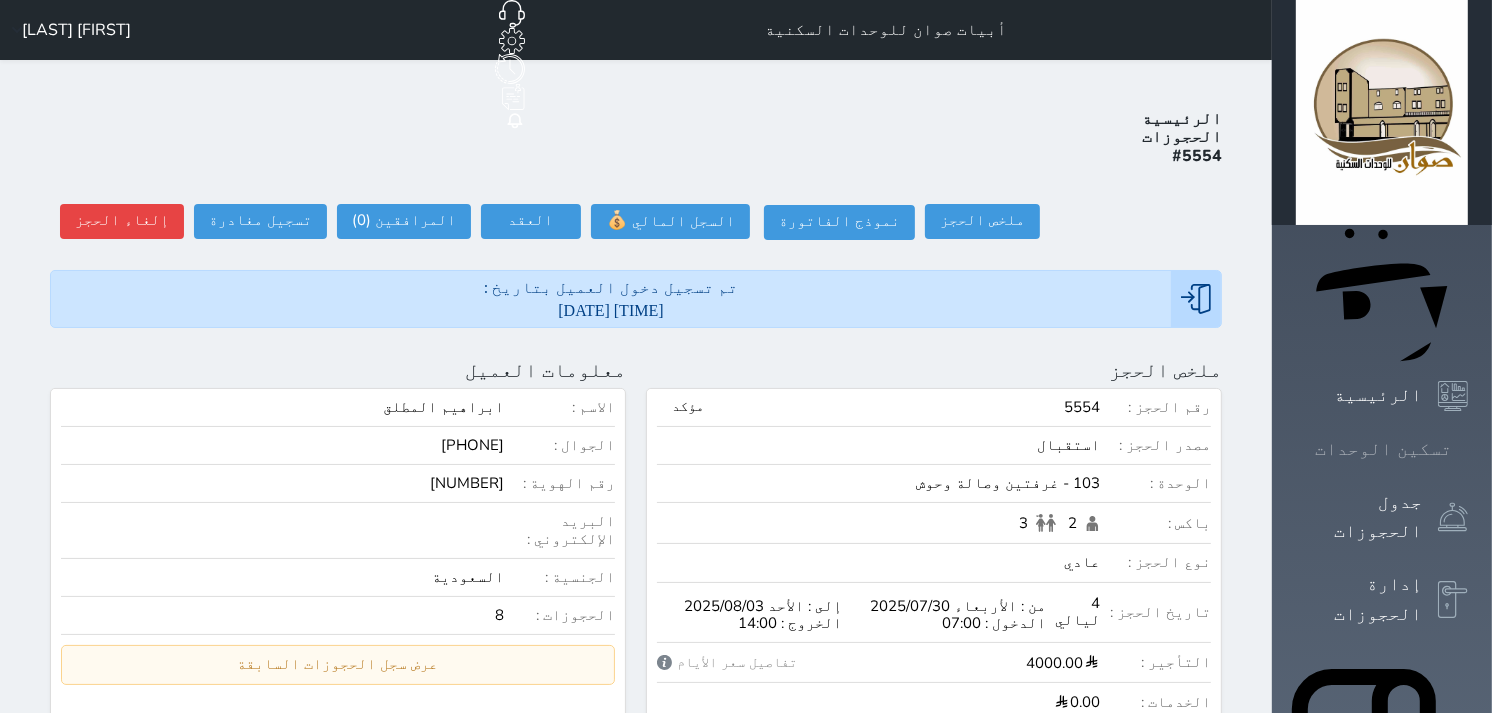 click on "تسكين الوحدات" at bounding box center [1383, 449] 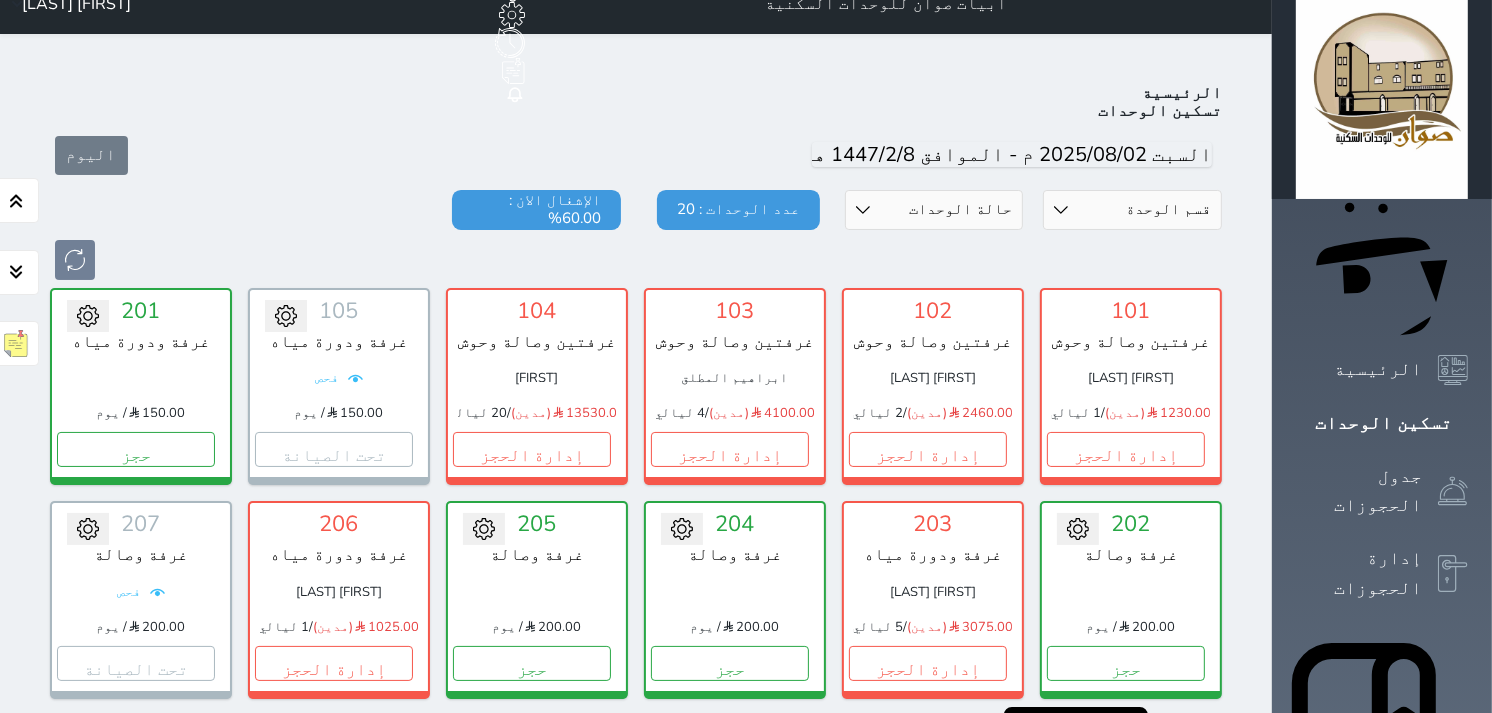 scroll, scrollTop: 0, scrollLeft: 0, axis: both 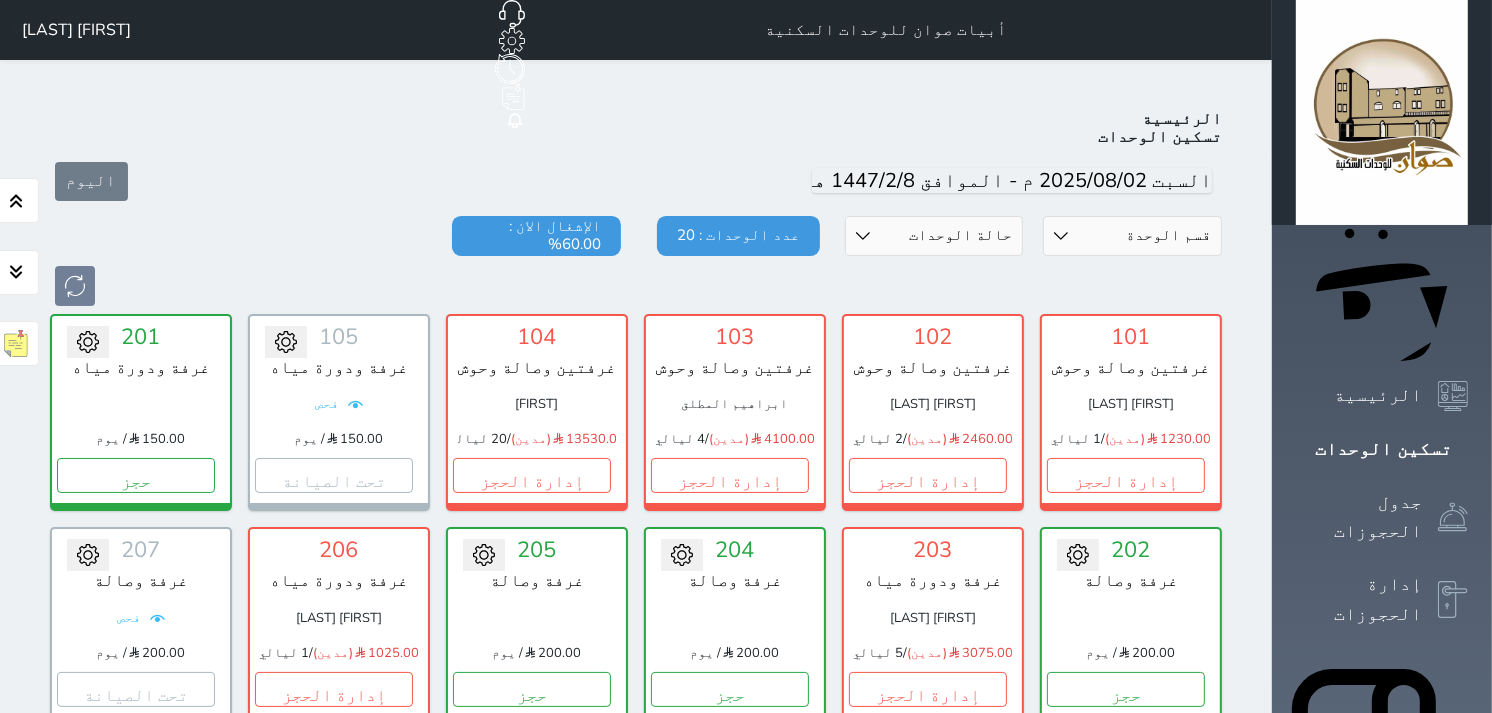 click on "[FIRST] [LAST]" at bounding box center (76, 30) 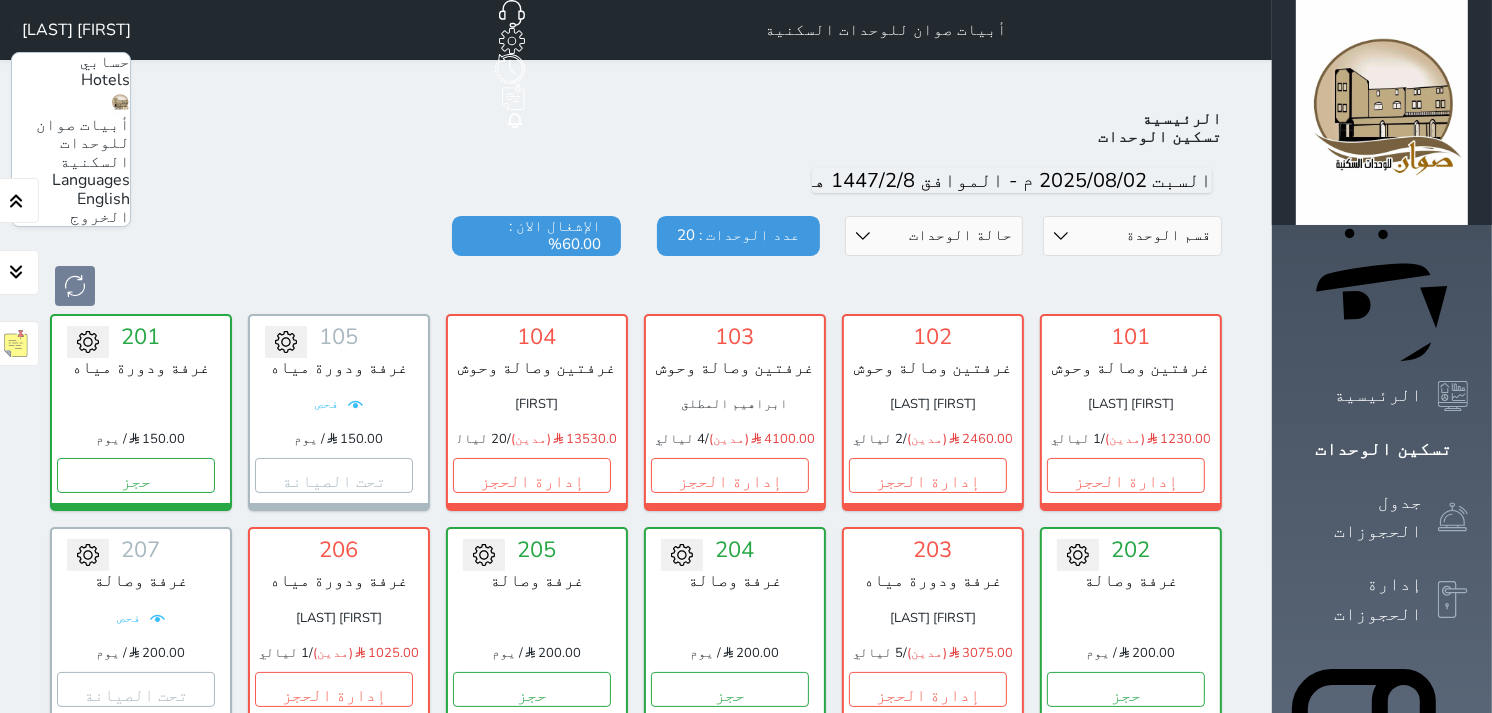 click on "[FIRST] [LAST]" at bounding box center (76, 30) 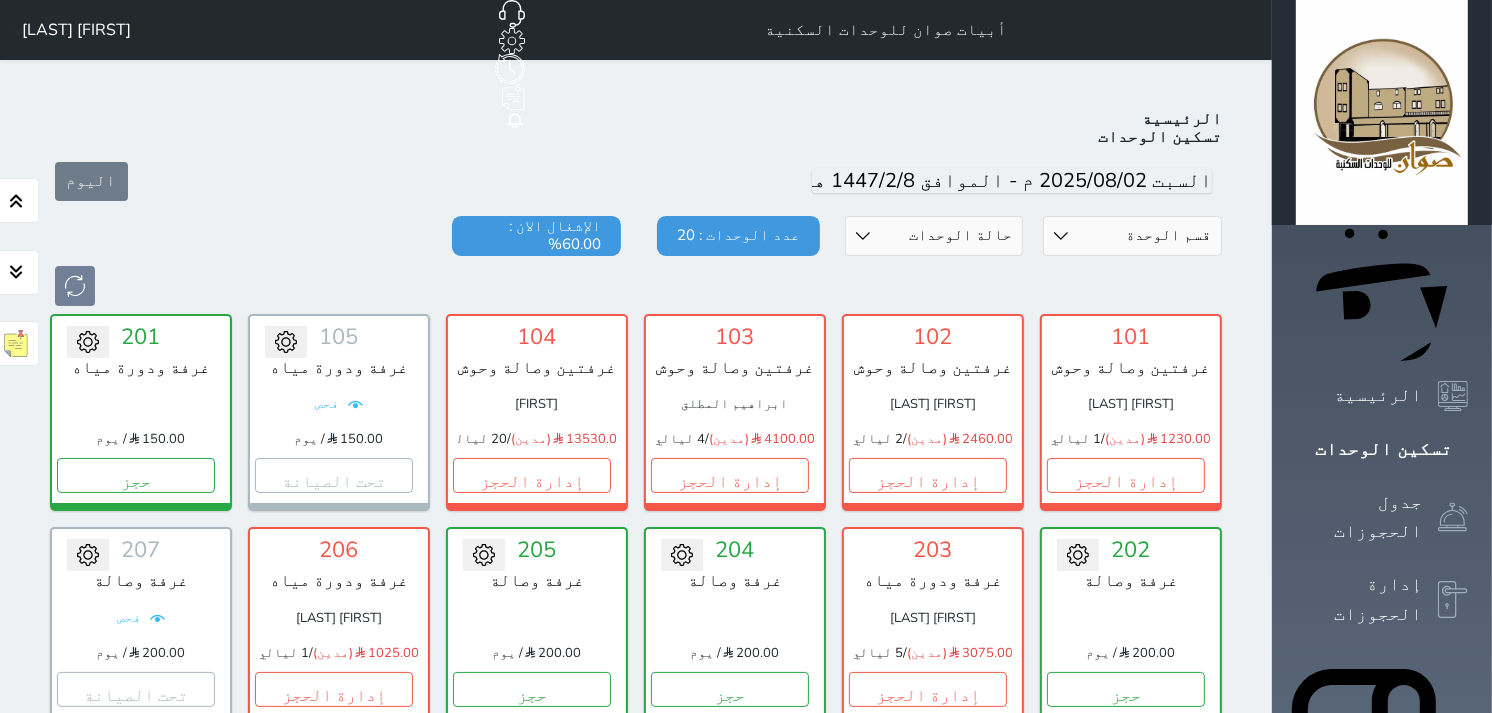 click on "[FIRST] [LAST]" at bounding box center (76, 30) 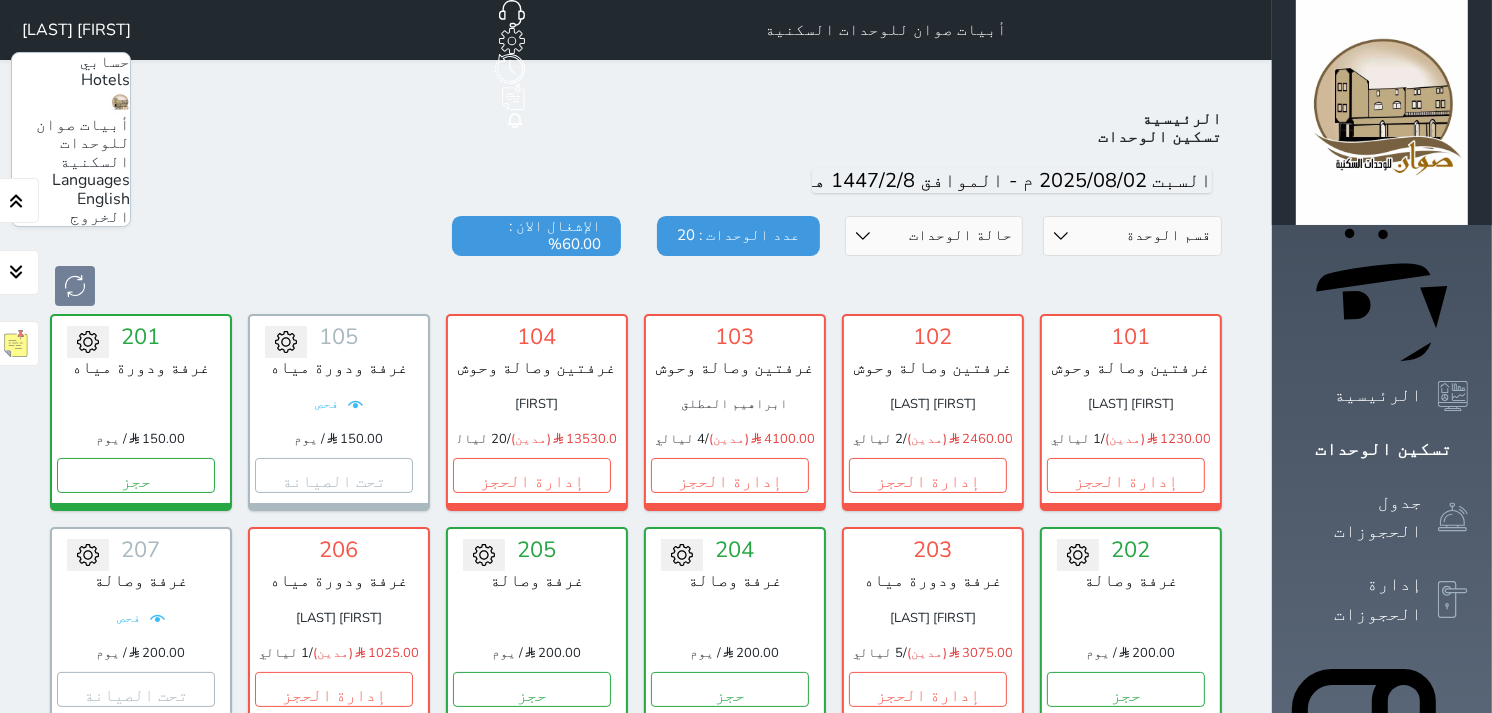 click on "[FIRST] [LAST]" at bounding box center (76, 30) 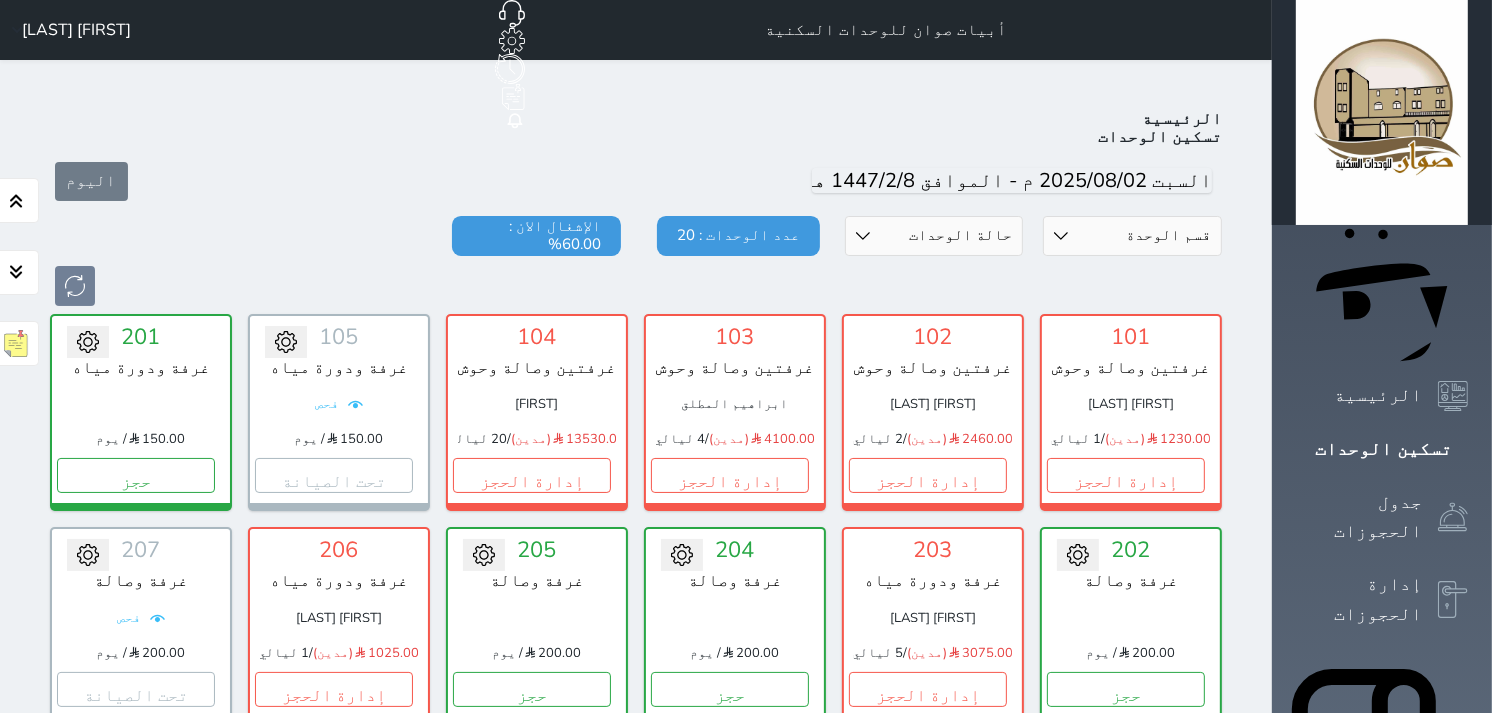 click on "[FIRST] [LAST]" at bounding box center [76, 30] 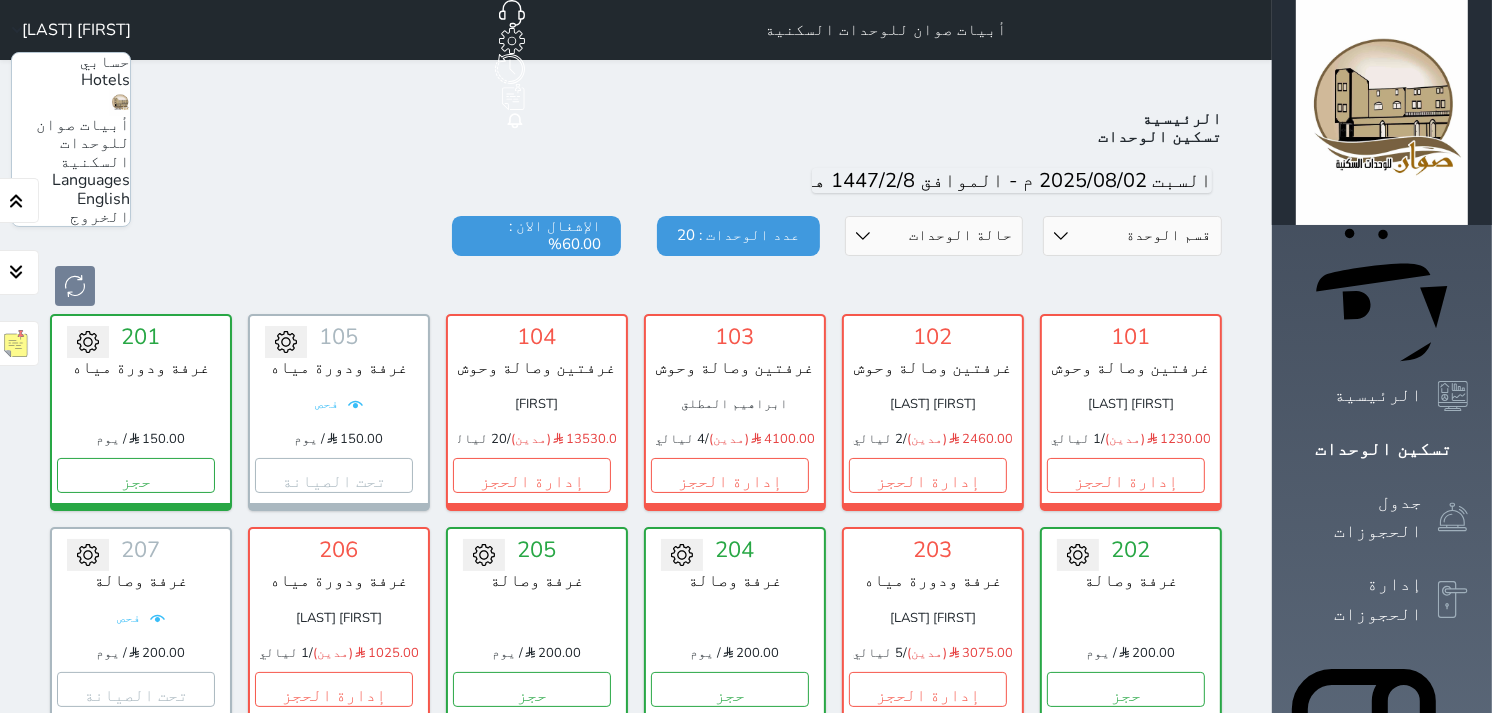 click on "[FIRST] [LAST]" at bounding box center (76, 30) 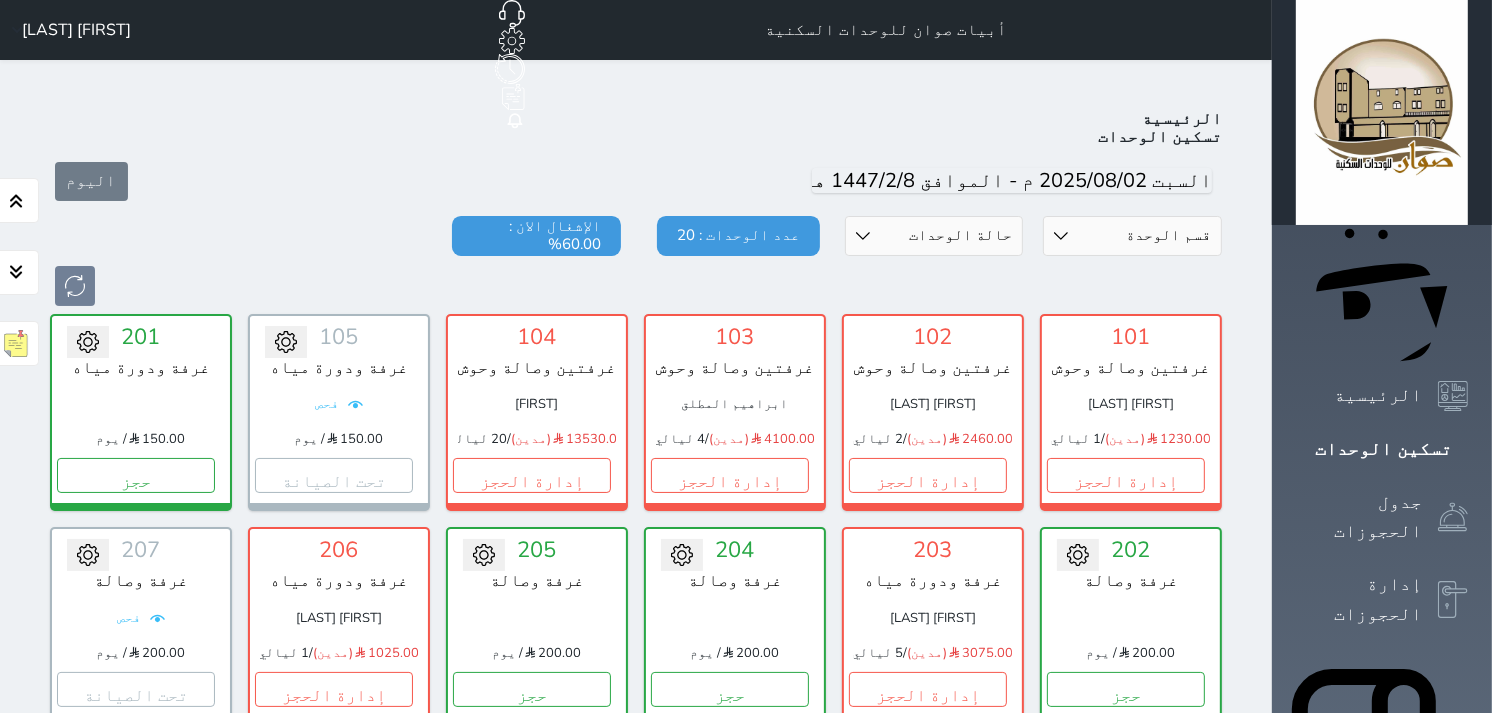 click on "[FIRST] [LAST]" at bounding box center (76, 30) 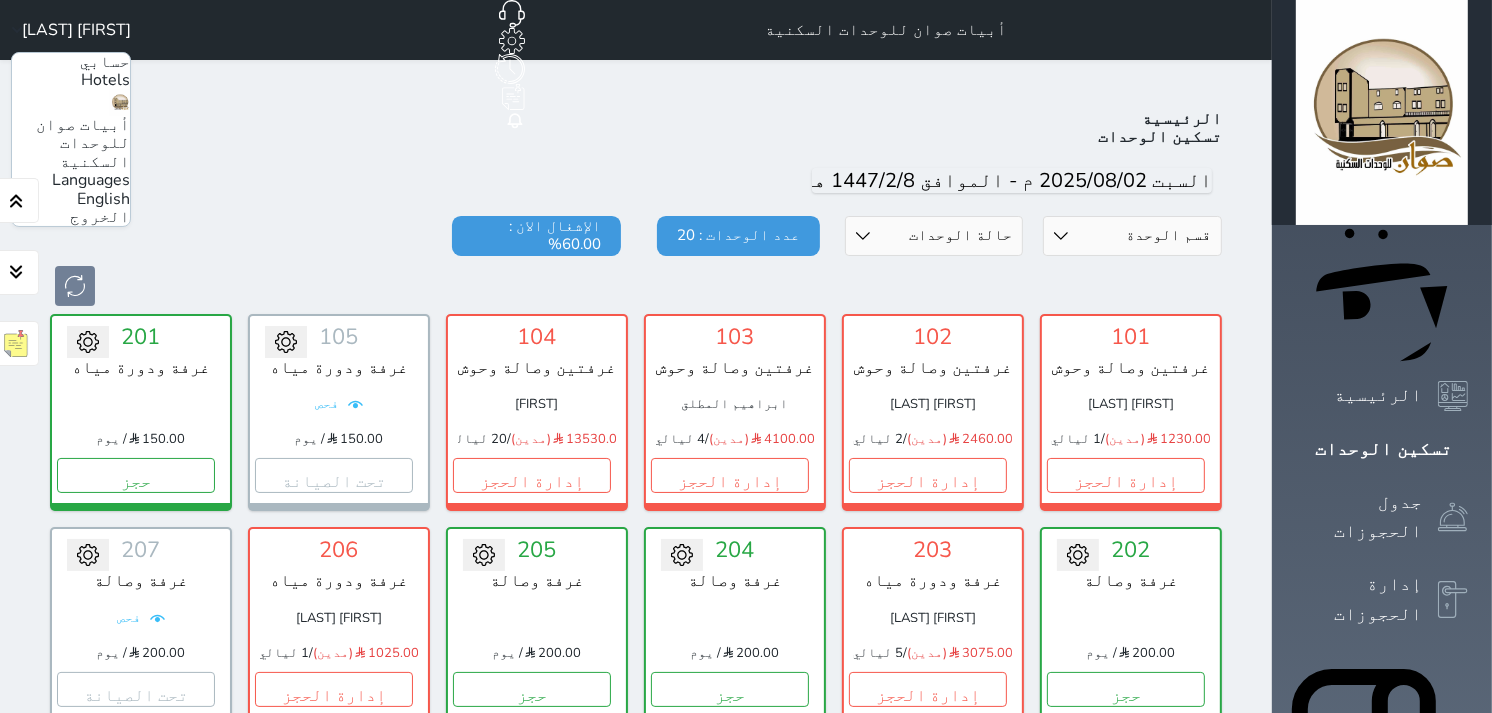 click on "[FIRST] [LAST]" at bounding box center [76, 30] 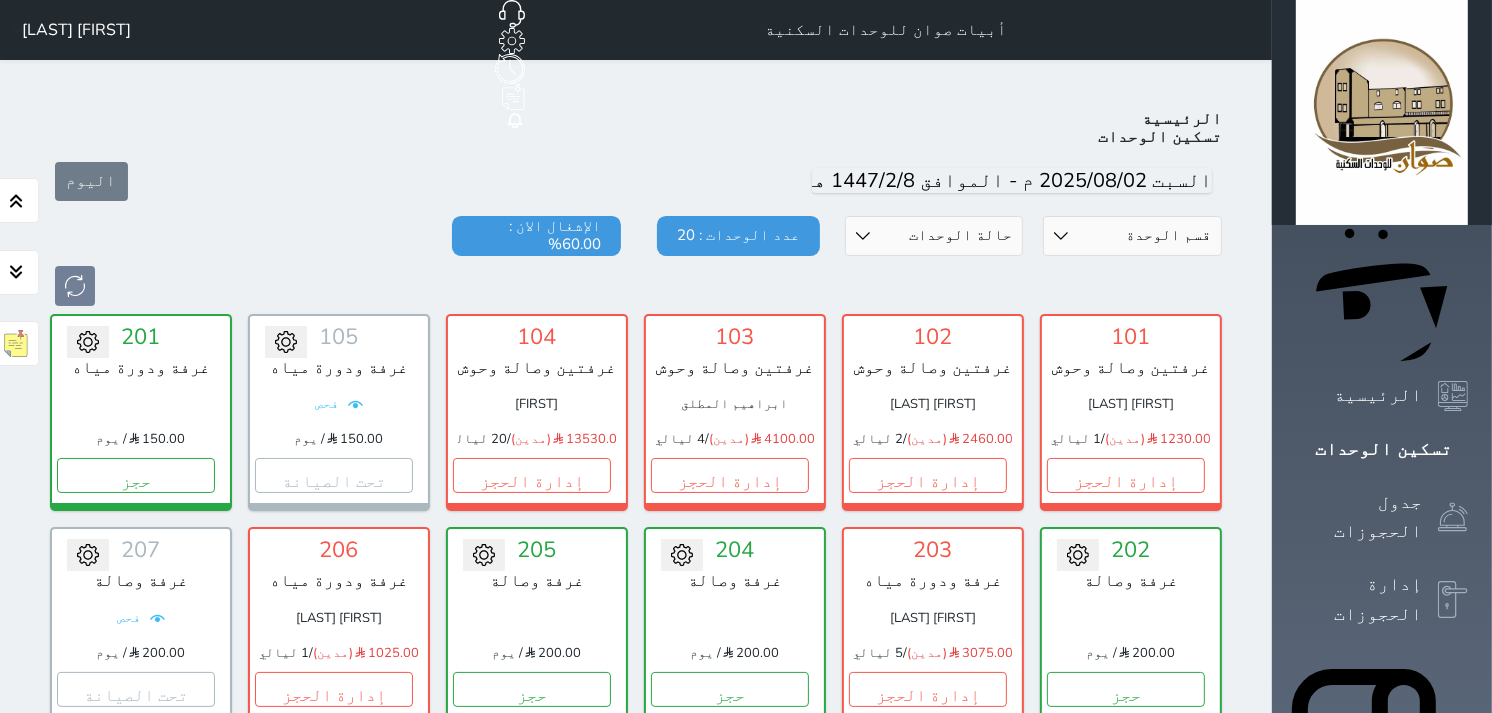 click on "[FIRST] [LAST]" at bounding box center [76, 30] 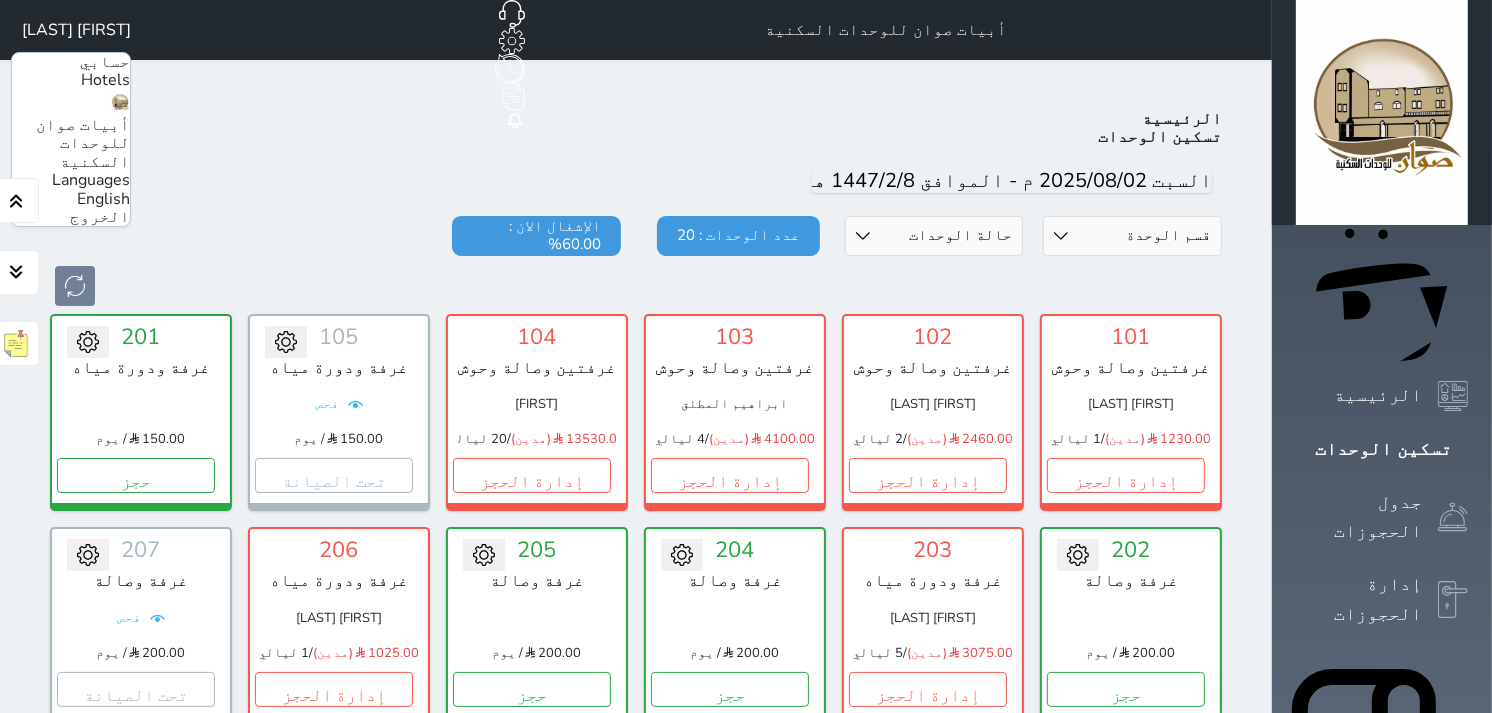 click on "[FIRST] [LAST]" at bounding box center (76, 30) 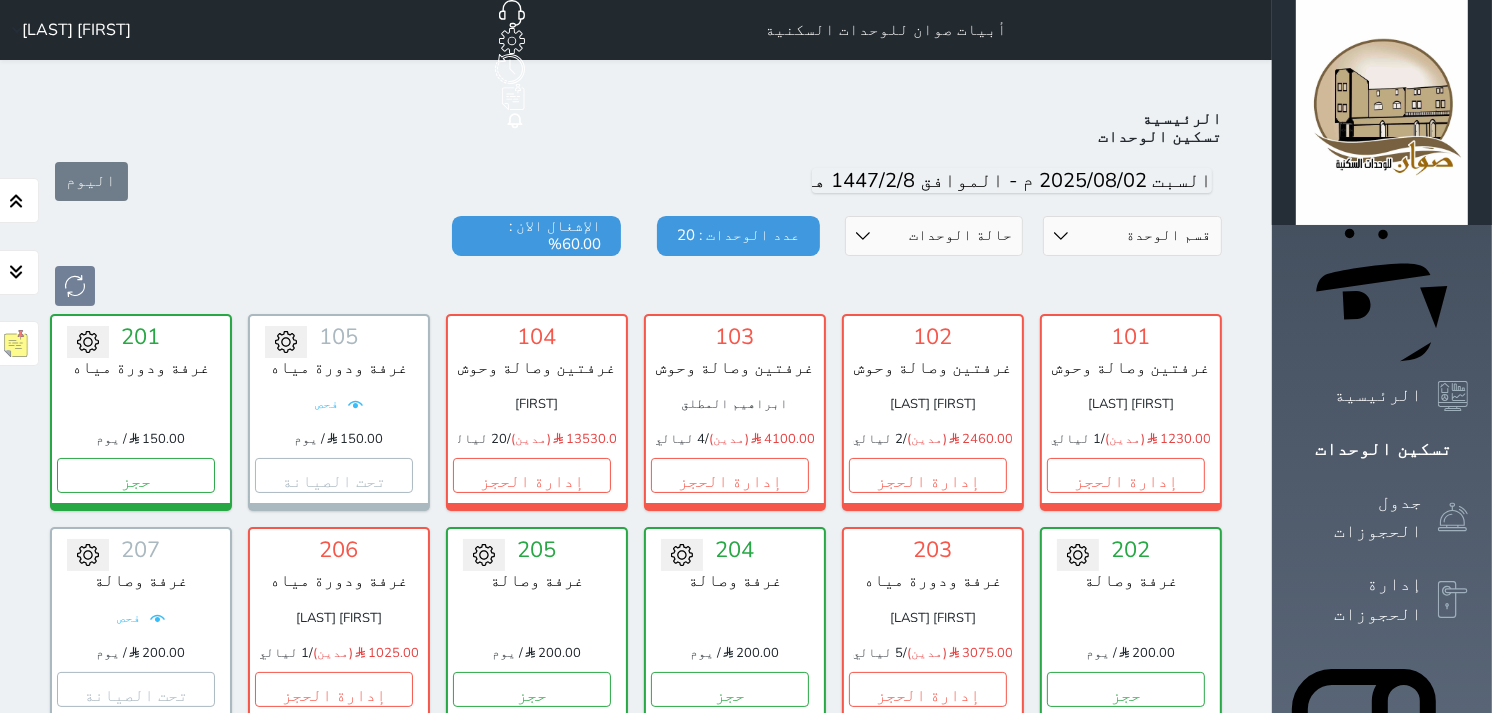 drag, startPoint x: 97, startPoint y: 32, endPoint x: 596, endPoint y: 77, distance: 501.02496 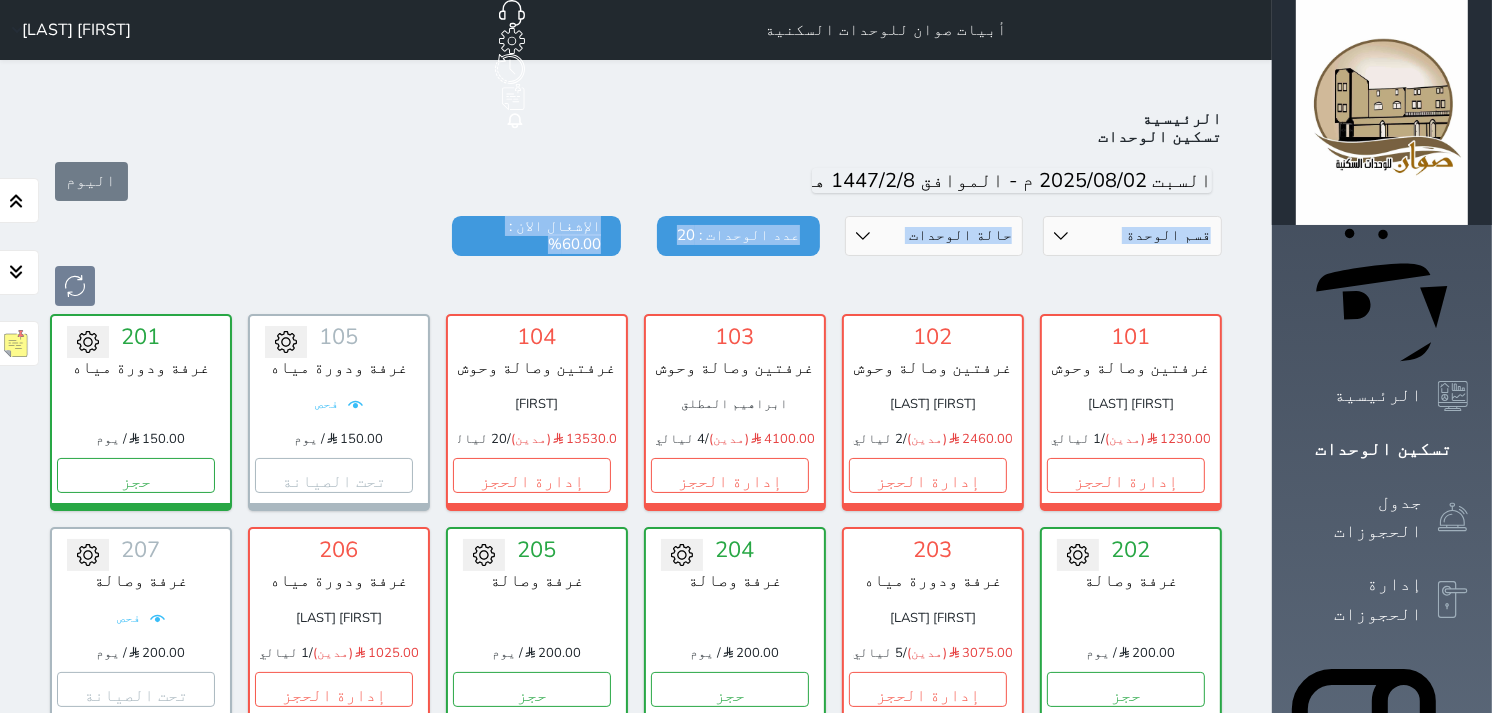 drag, startPoint x: 198, startPoint y: 142, endPoint x: 272, endPoint y: 182, distance: 84.118965 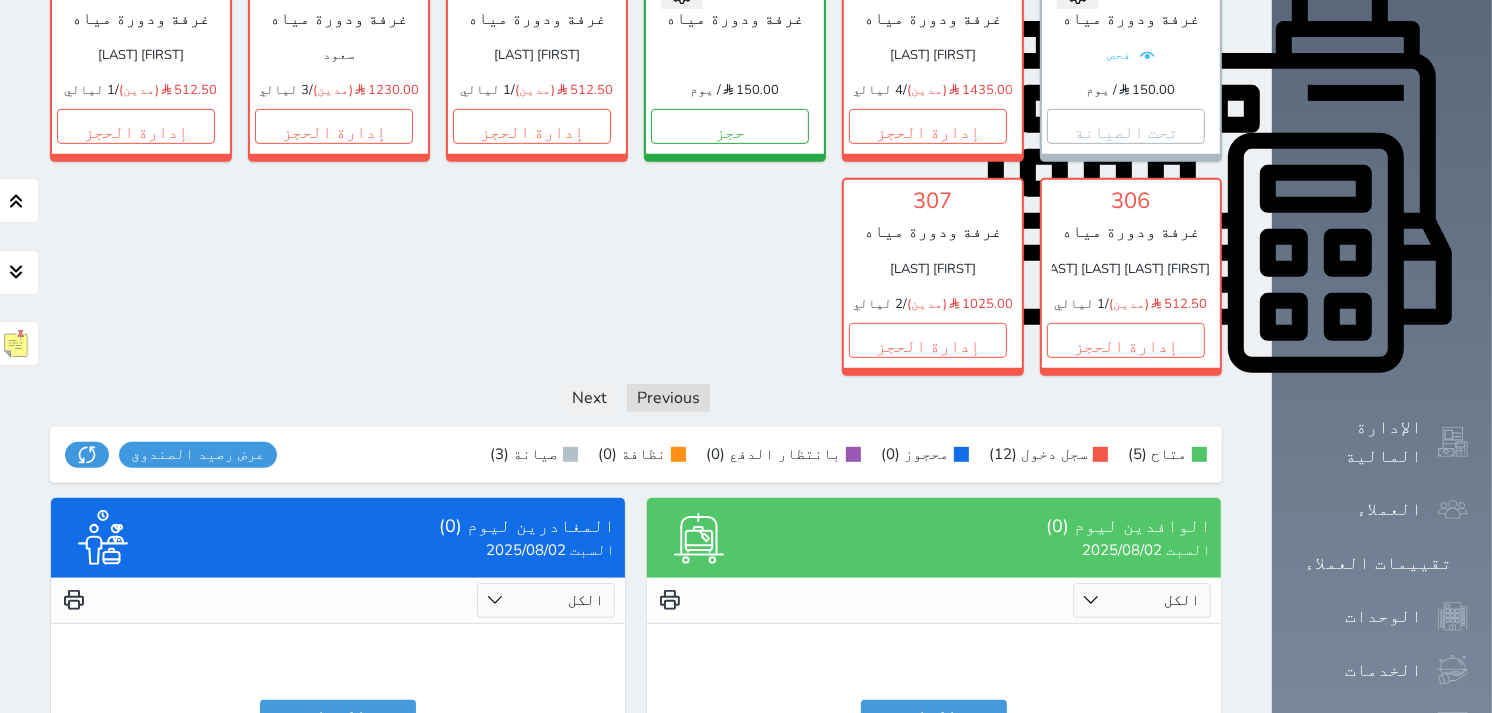 scroll, scrollTop: 843, scrollLeft: 0, axis: vertical 